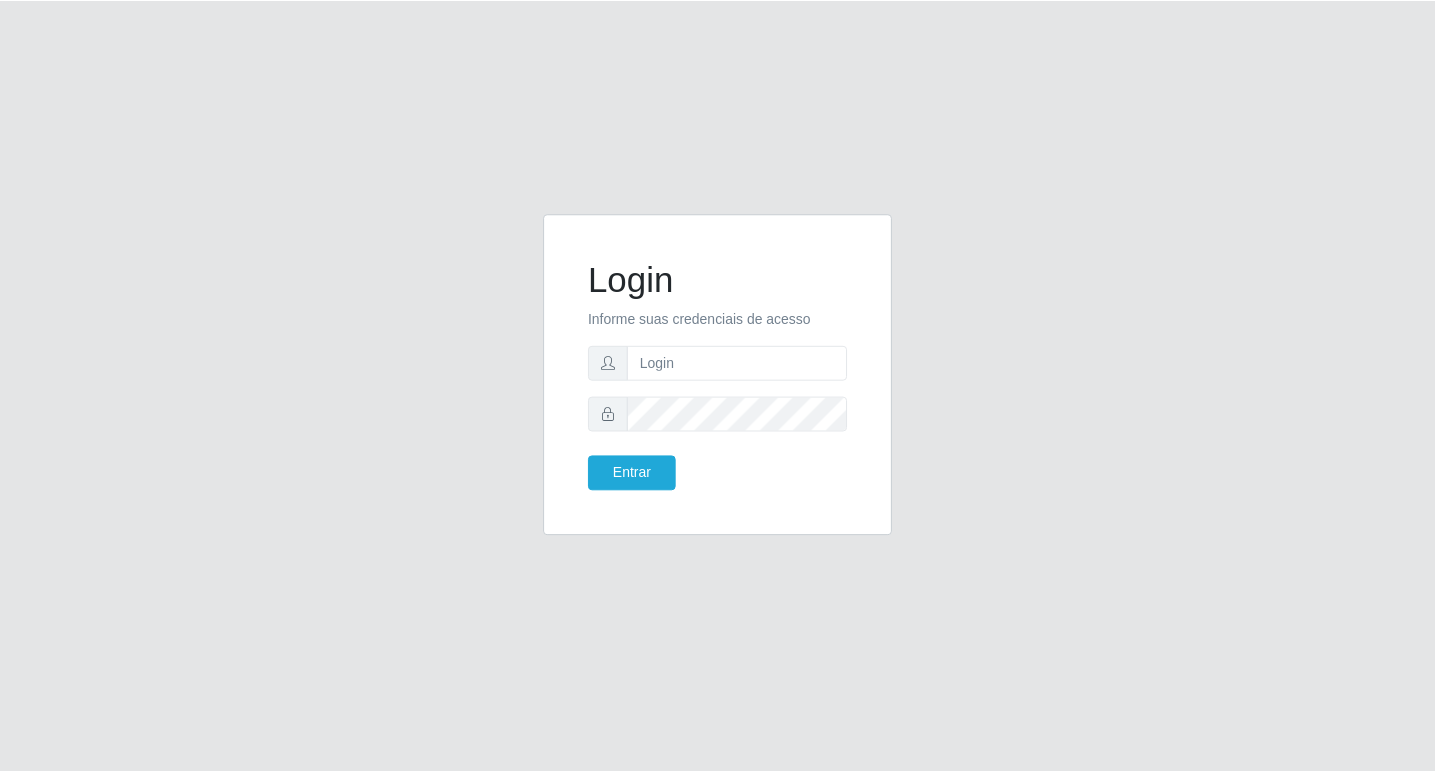 scroll, scrollTop: 0, scrollLeft: 0, axis: both 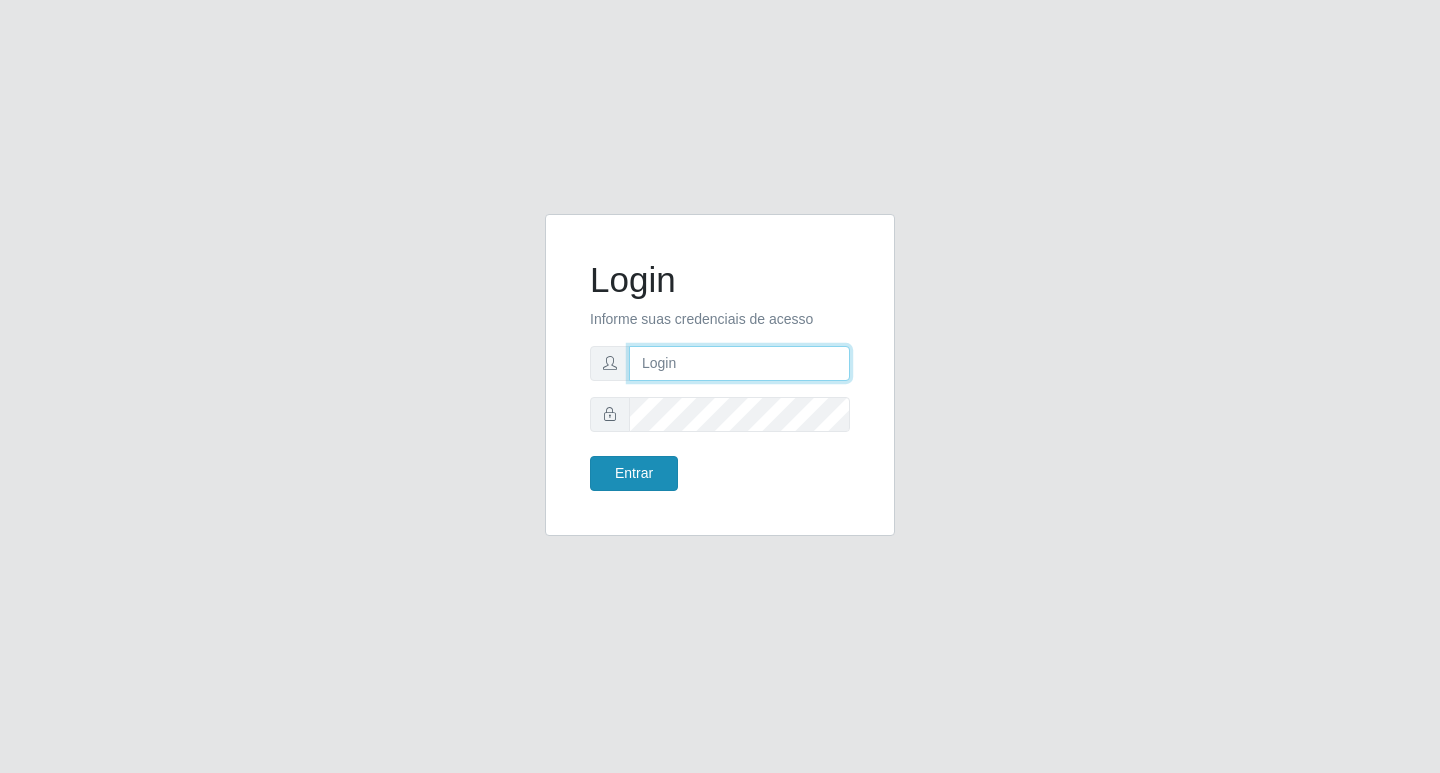type on "rejane@bcruzarmas" 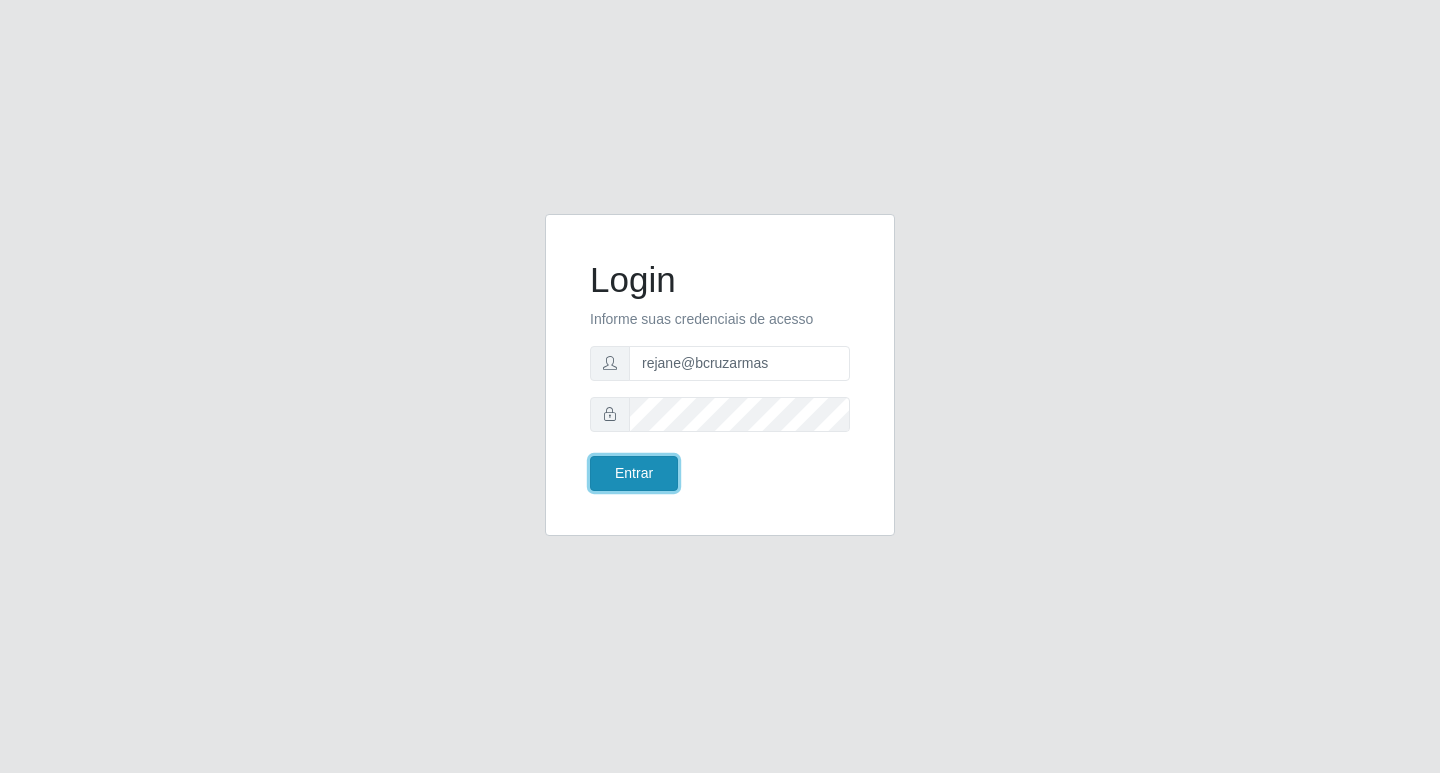 click on "Entrar" at bounding box center (634, 473) 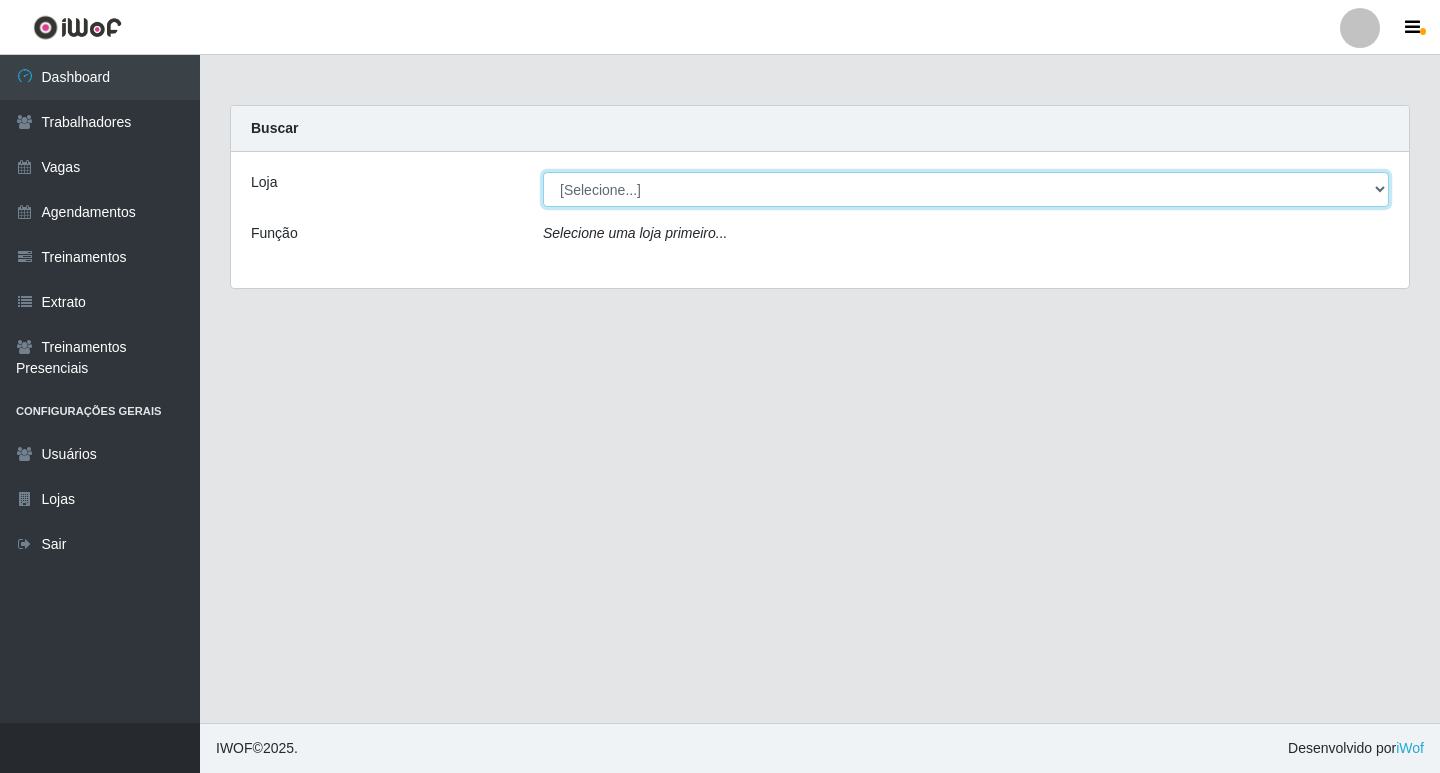 drag, startPoint x: 619, startPoint y: 172, endPoint x: 618, endPoint y: 182, distance: 10.049875 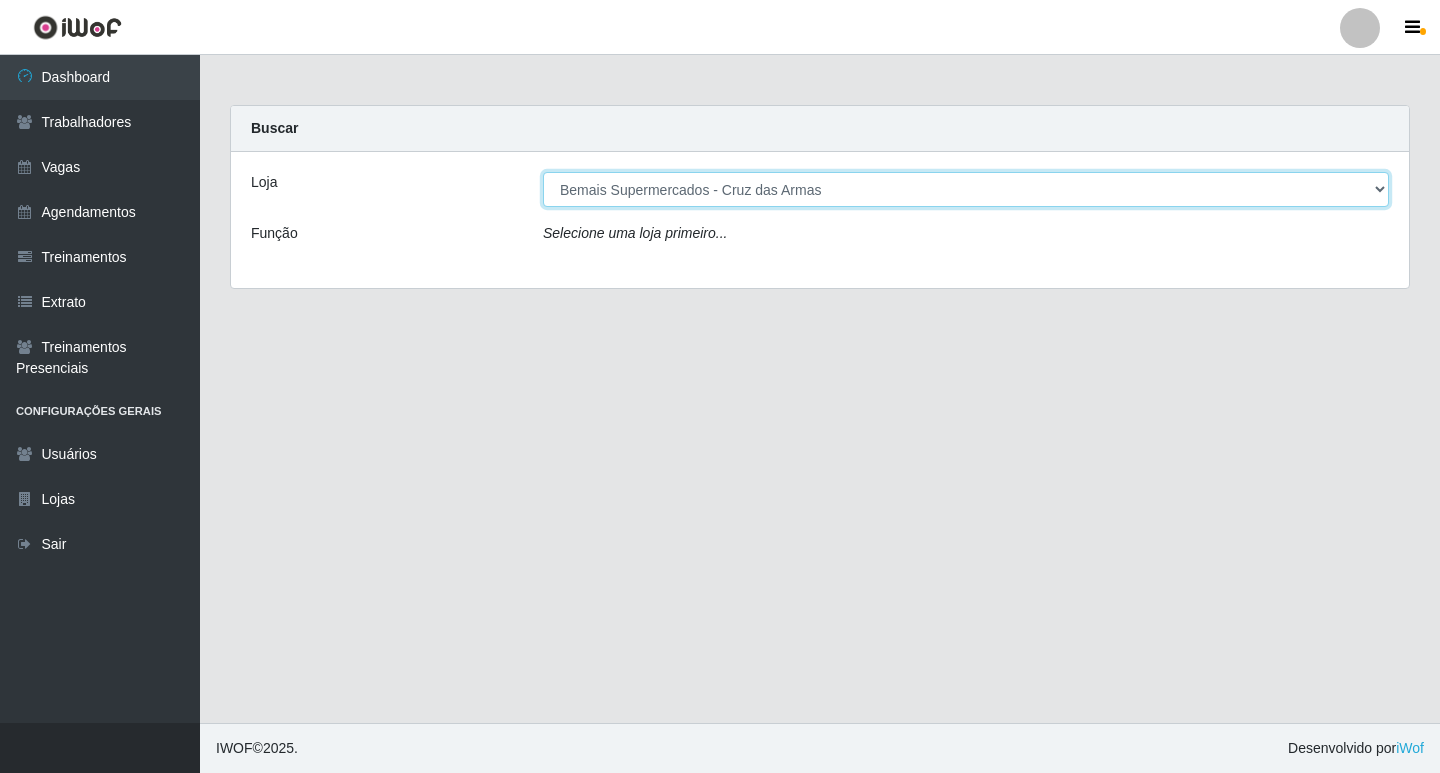 click on "[Selecione...] Bemais Supermercados - Cruz das Armas" at bounding box center (966, 189) 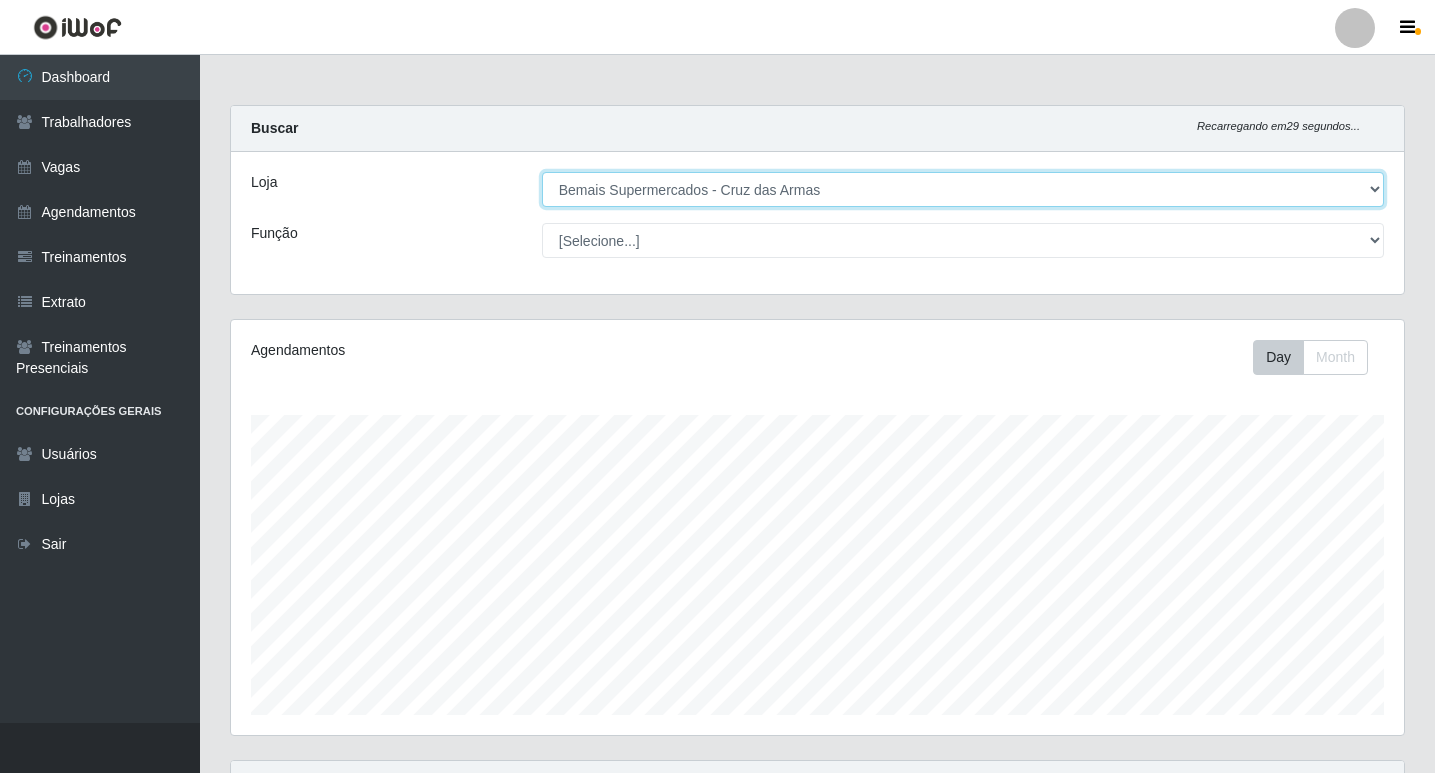 scroll, scrollTop: 999585, scrollLeft: 998827, axis: both 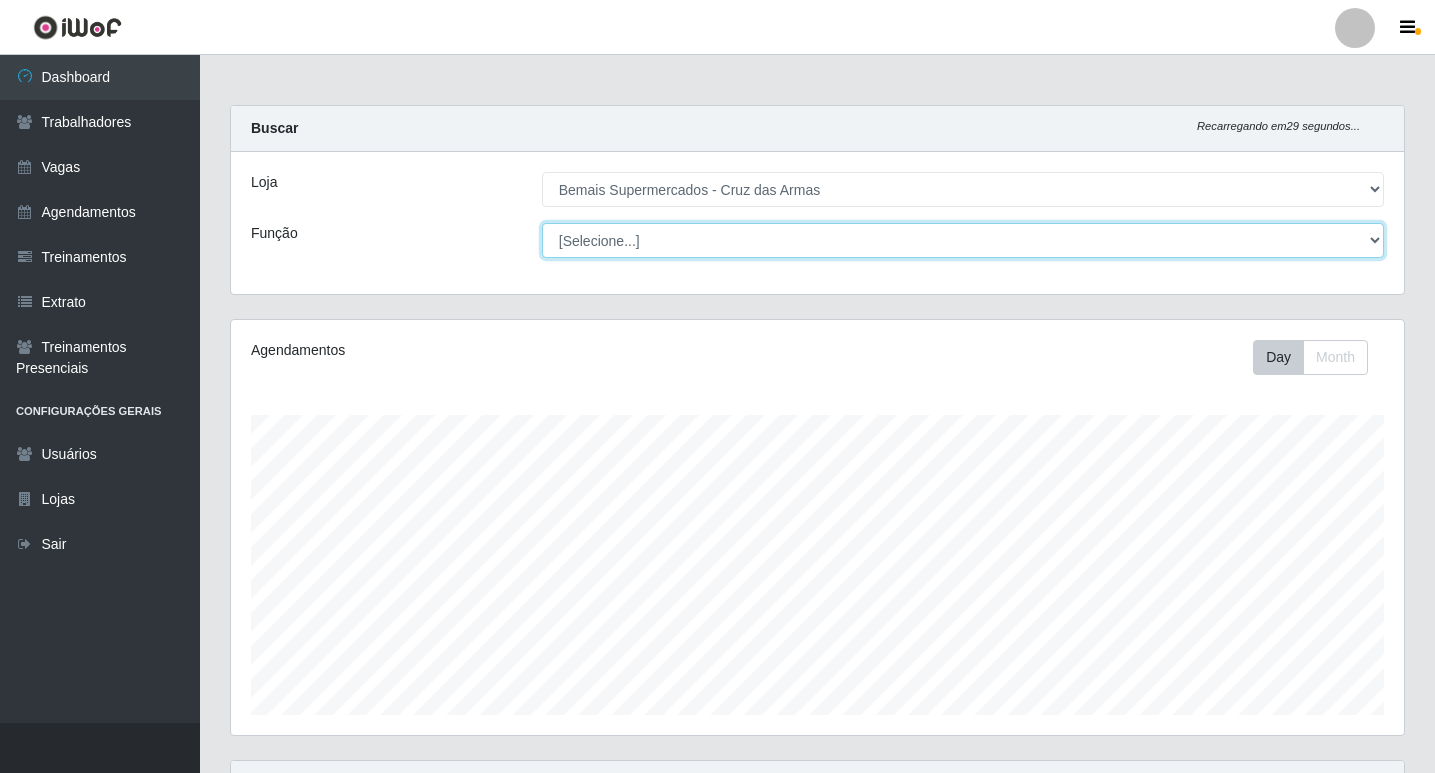 click on "[Selecione...] ASG ASG + ASG ++ Auxiliar de Estacionamento Auxiliar de Estacionamento + Auxiliar de Estacionamento ++ Balconista de Açougue  Balconista de Açougue + Balconista de Açougue ++ Balconista de Padaria  Balconista de Padaria + Balconista de Padaria ++ Embalador Embalador + Embalador ++ Operador de Caixa Operador de Caixa + Operador de Caixa ++ Repositor  Repositor + Repositor ++ Repositor de Hortifruti Repositor de Hortifruti + Repositor de Hortifruti ++" at bounding box center (963, 240) 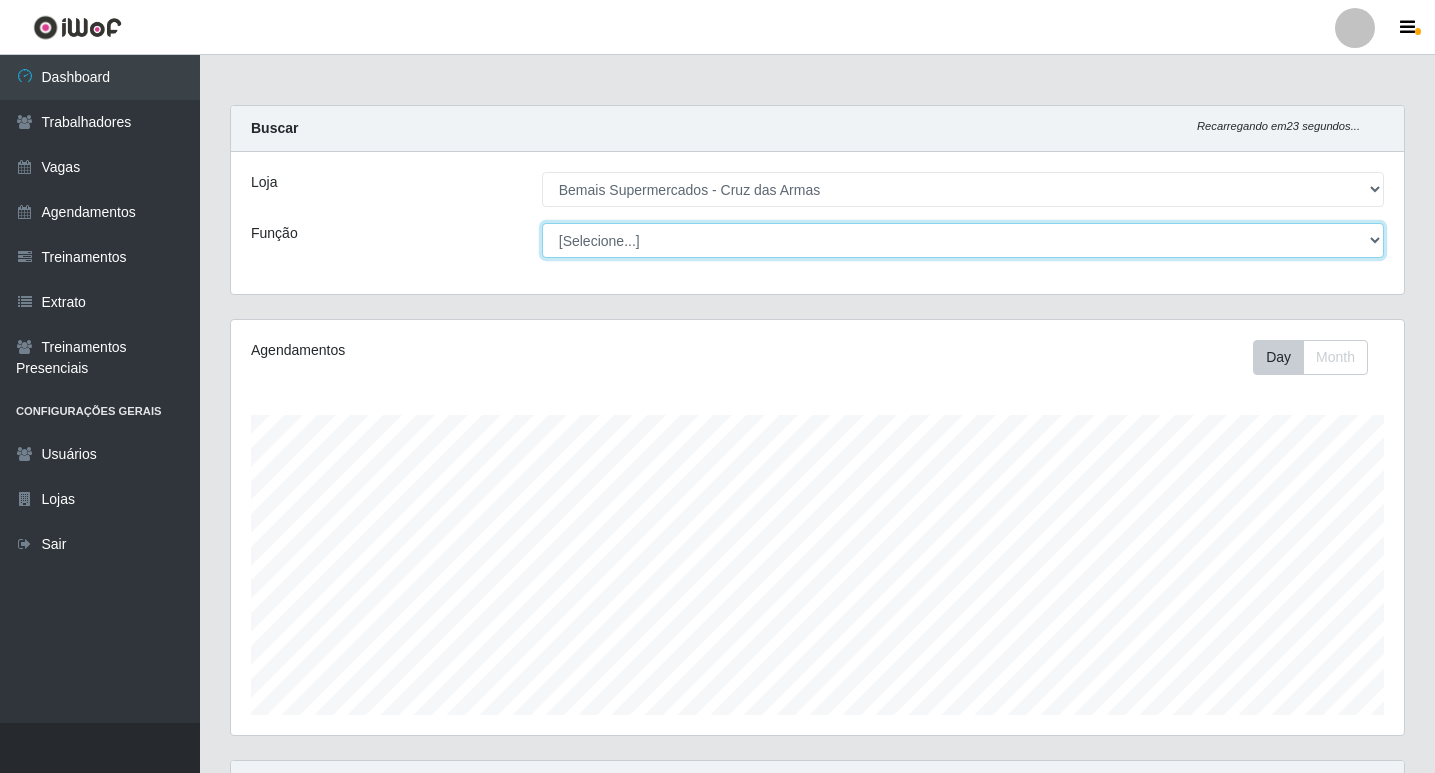 select on "22" 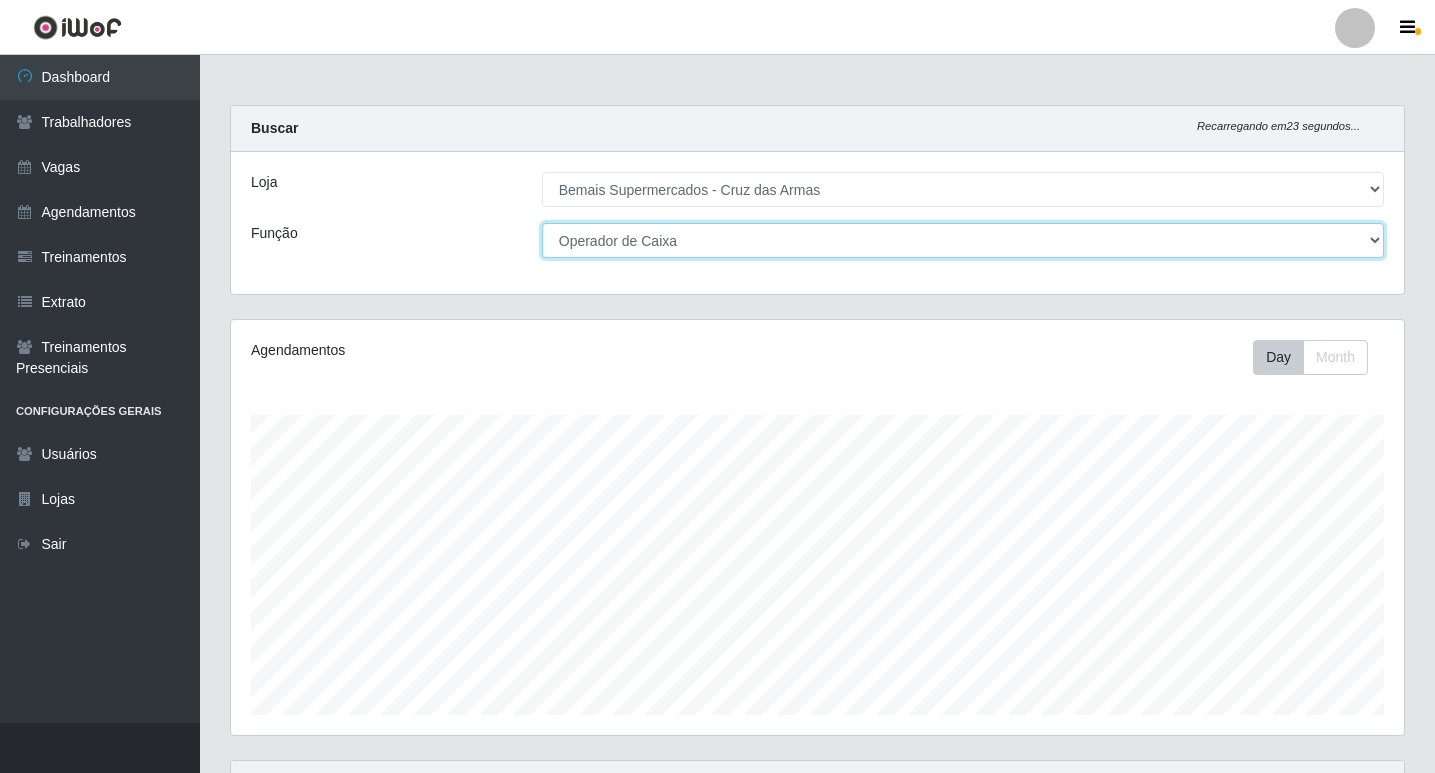 click on "[Selecione...] ASG ASG + ASG ++ Auxiliar de Estacionamento Auxiliar de Estacionamento + Auxiliar de Estacionamento ++ Balconista de Açougue  Balconista de Açougue + Balconista de Açougue ++ Balconista de Padaria  Balconista de Padaria + Balconista de Padaria ++ Embalador Embalador + Embalador ++ Operador de Caixa Operador de Caixa + Operador de Caixa ++ Repositor  Repositor + Repositor ++ Repositor de Hortifruti Repositor de Hortifruti + Repositor de Hortifruti ++" at bounding box center (963, 240) 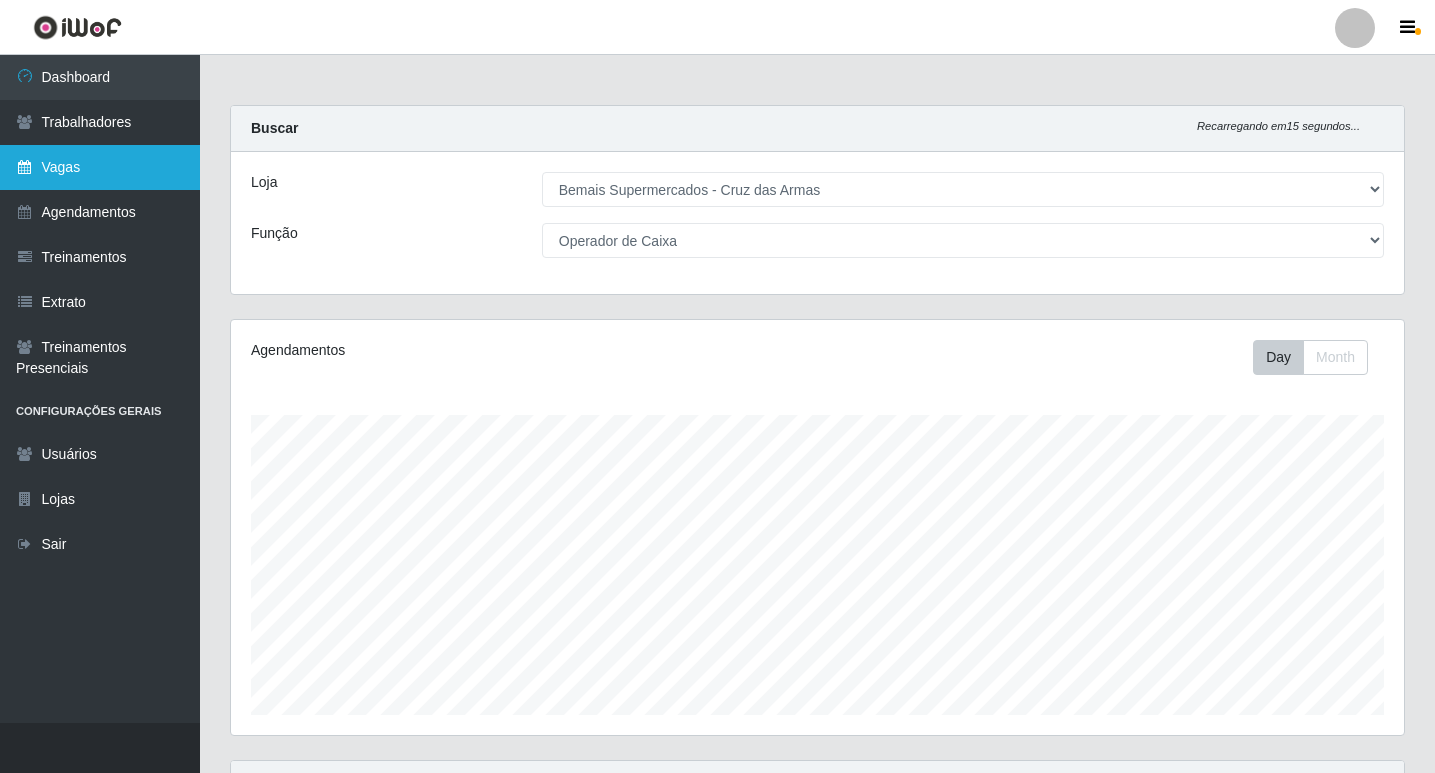 click on "Vagas" at bounding box center [100, 167] 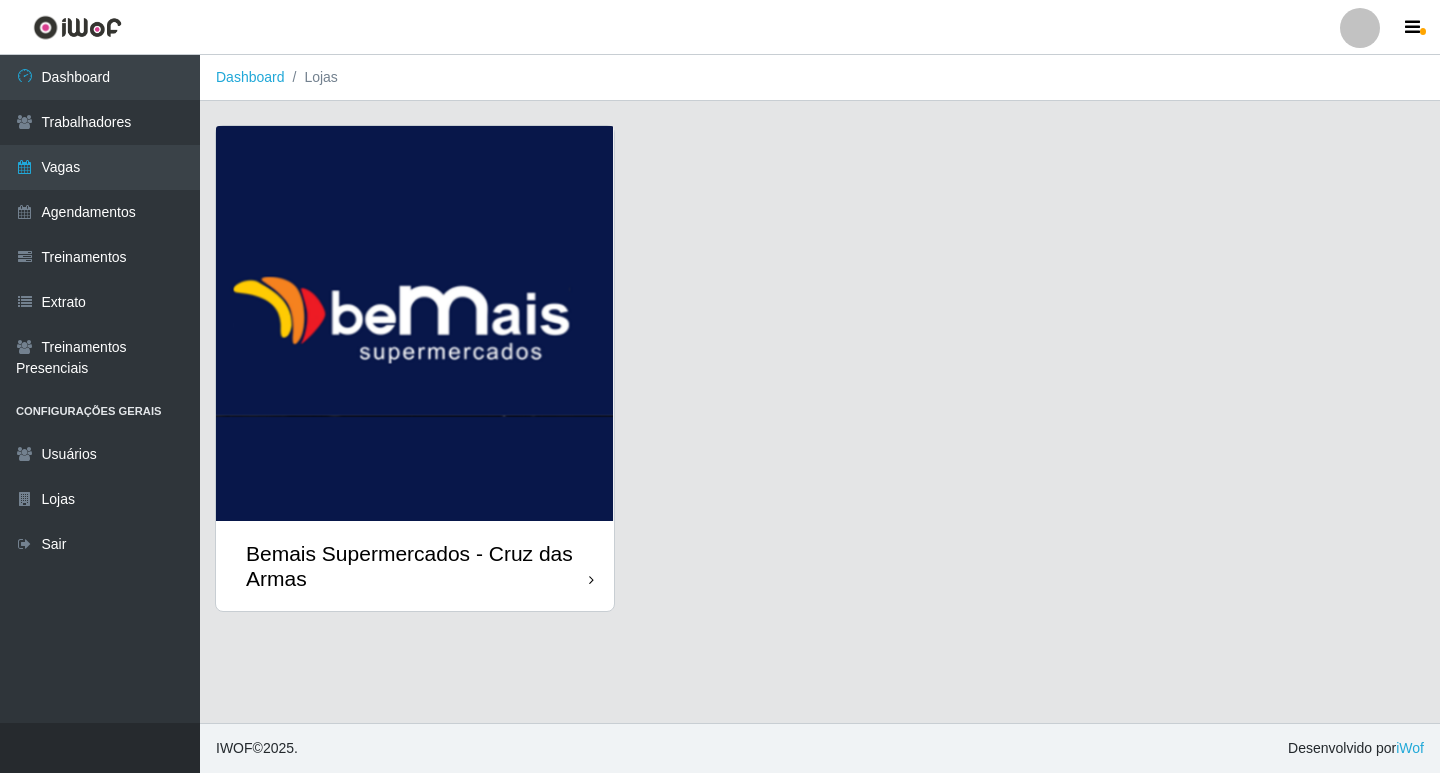 click at bounding box center [415, 323] 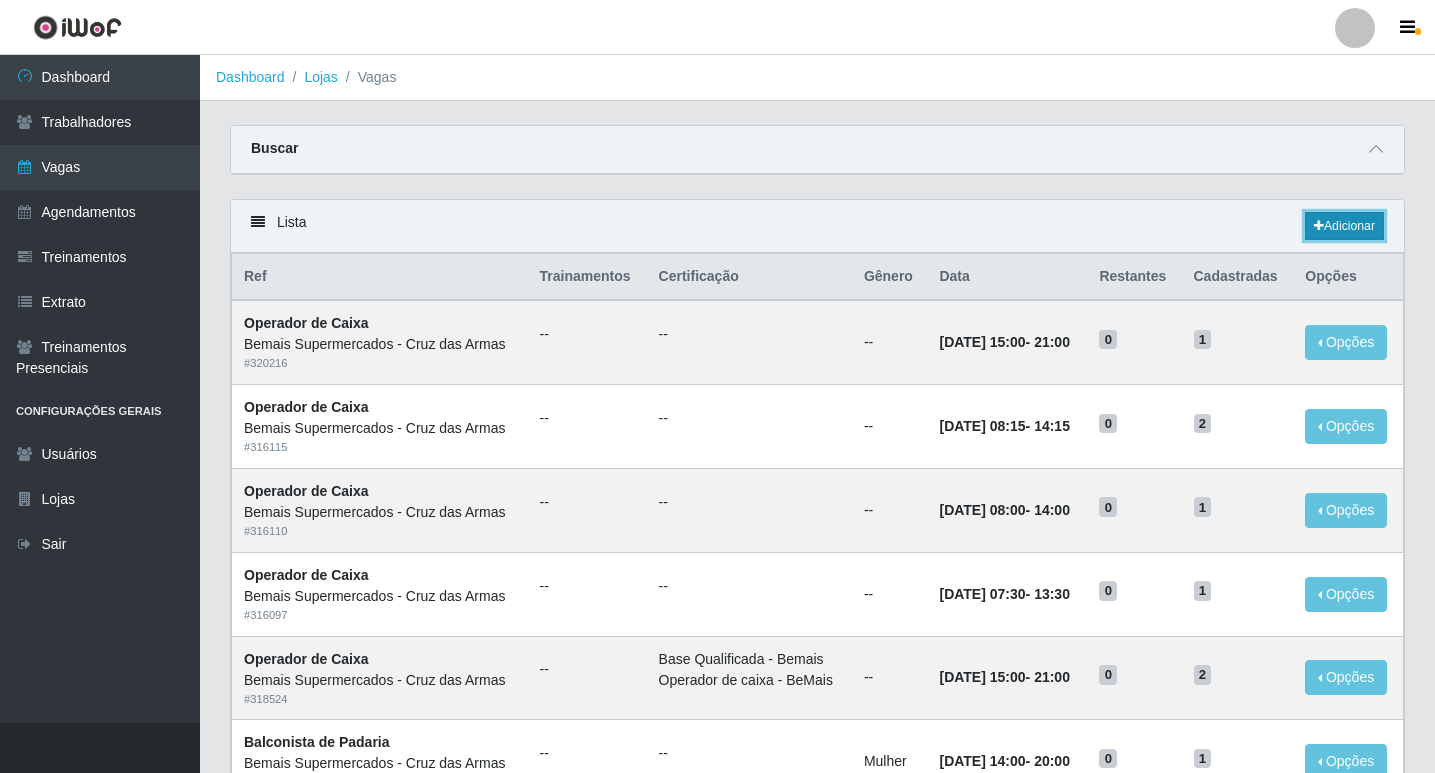 click on "Adicionar" at bounding box center [1344, 226] 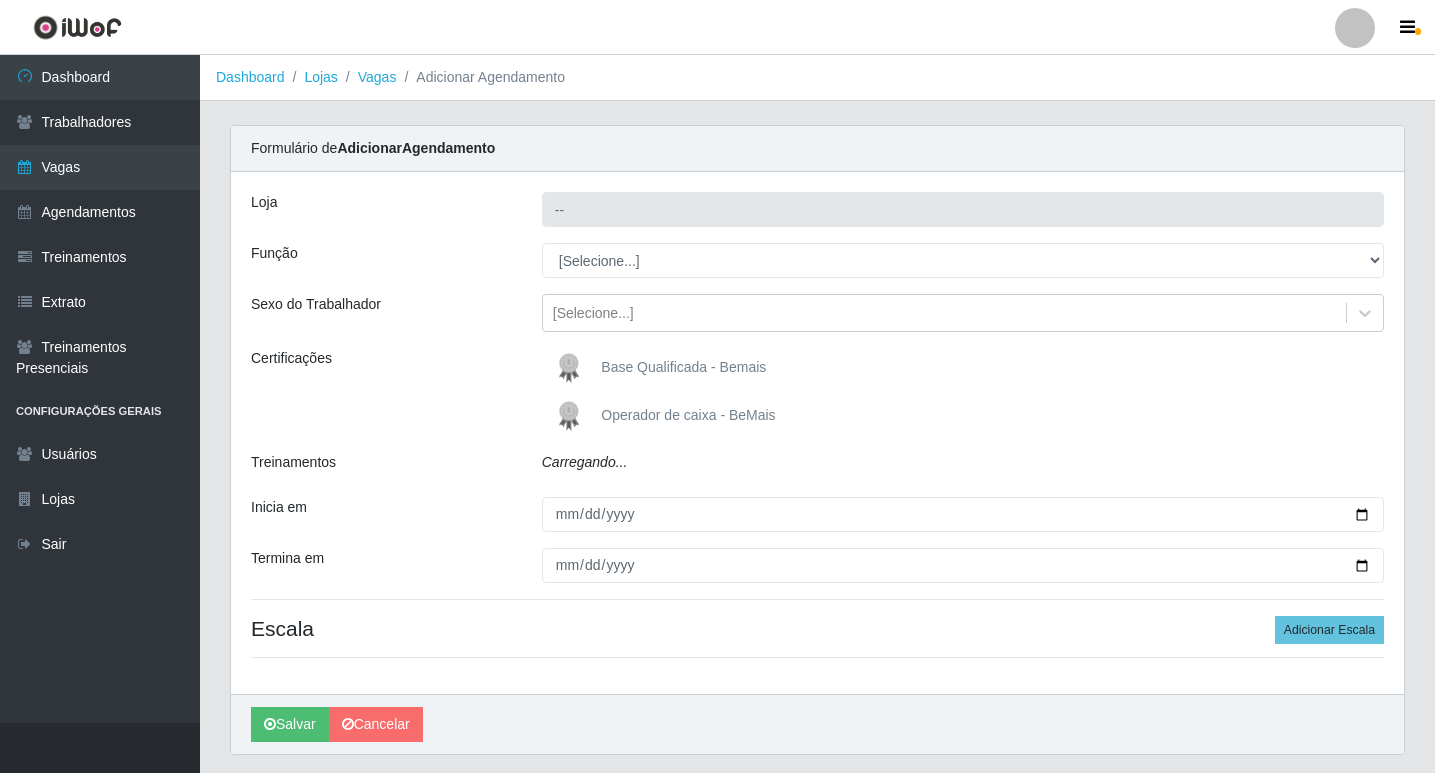 type on "Bemais Supermercados - Cruz das Armas" 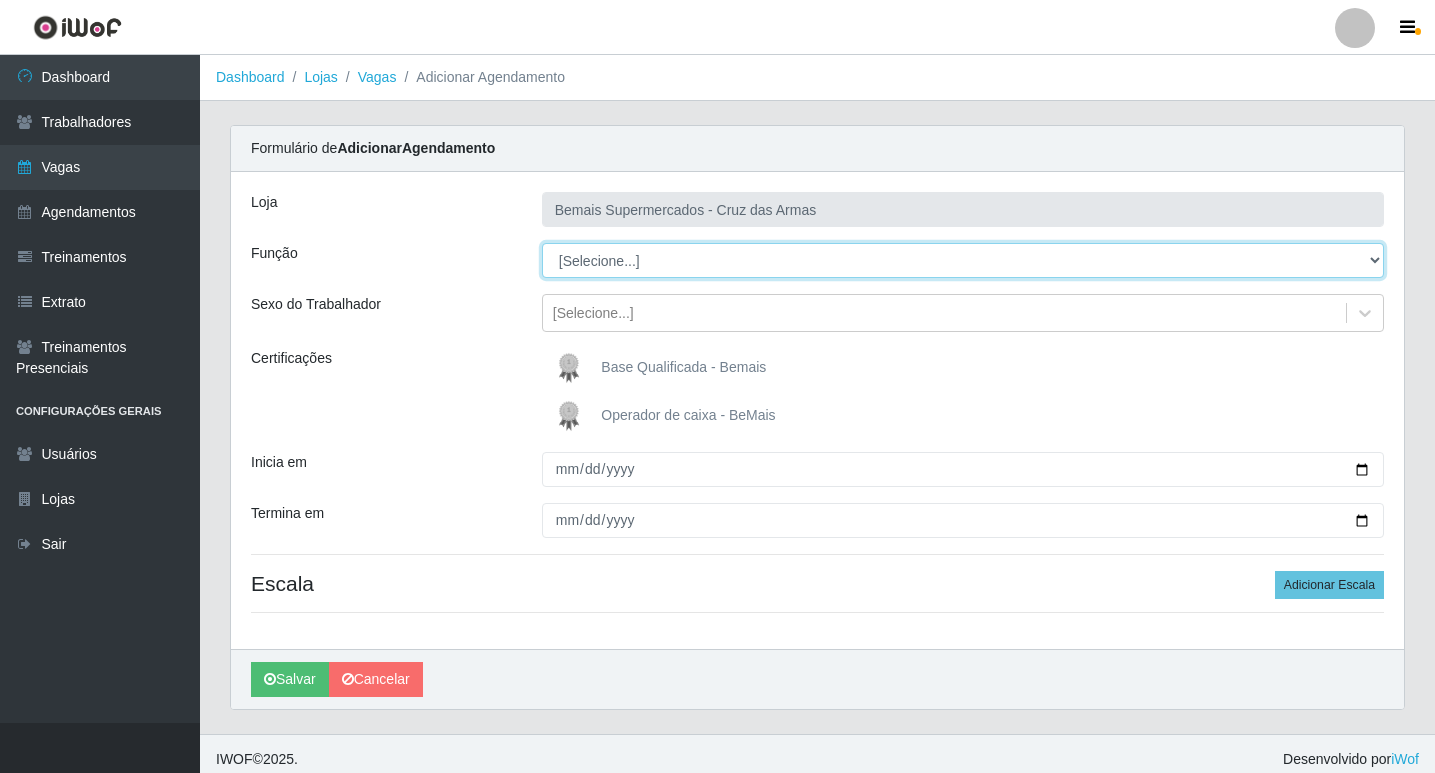click on "[Selecione...] ASG ASG + ASG ++ Auxiliar de Estacionamento Auxiliar de Estacionamento + Auxiliar de Estacionamento ++ Balconista de Açougue  Balconista de Açougue + Balconista de Açougue ++ Balconista de Padaria  Balconista de Padaria + Balconista de Padaria ++ Embalador Embalador + Embalador ++ Operador de Caixa Operador de Caixa + Operador de Caixa ++ Repositor  Repositor + Repositor ++ Repositor de Hortifruti Repositor de Hortifruti + Repositor de Hortifruti ++" at bounding box center (963, 260) 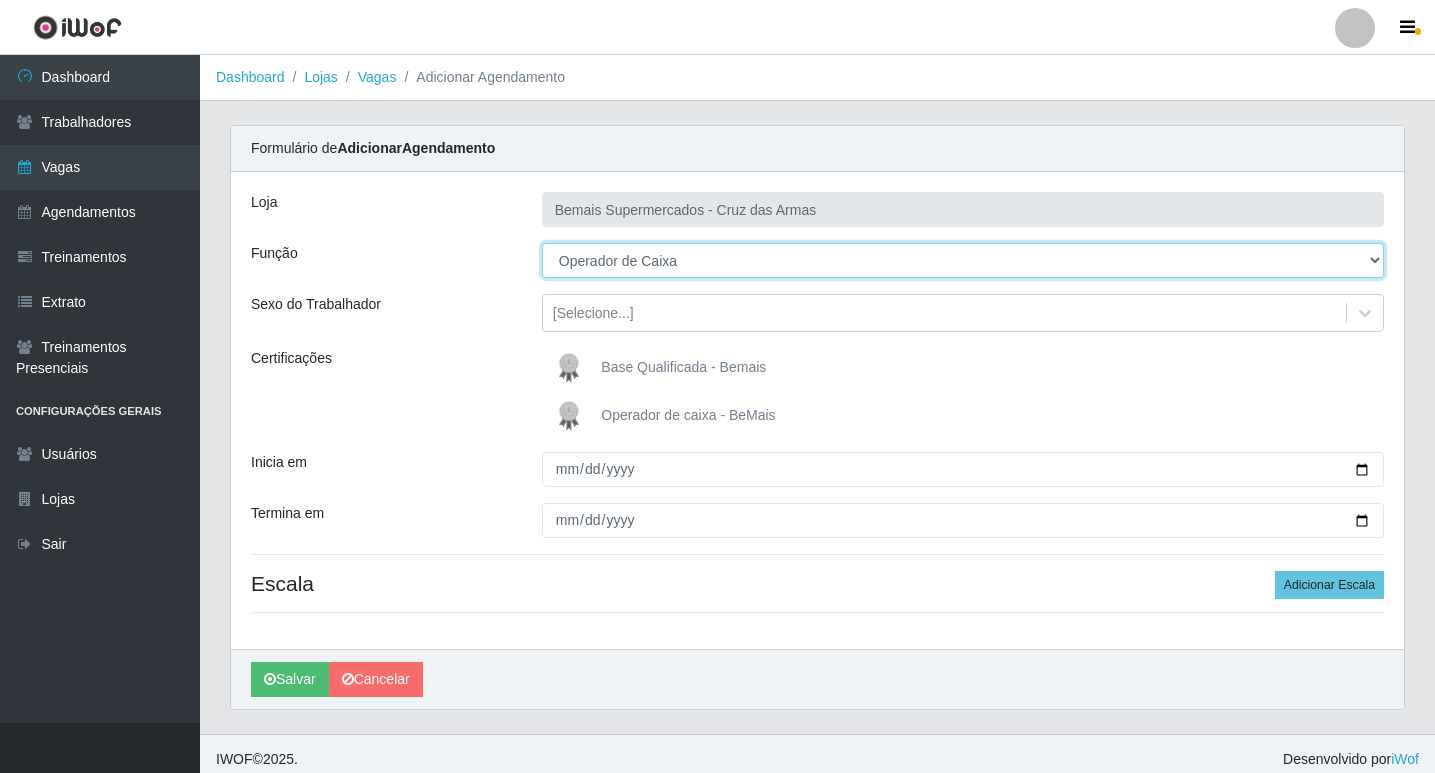click on "[Selecione...] ASG ASG + ASG ++ Auxiliar de Estacionamento Auxiliar de Estacionamento + Auxiliar de Estacionamento ++ Balconista de Açougue  Balconista de Açougue + Balconista de Açougue ++ Balconista de Padaria  Balconista de Padaria + Balconista de Padaria ++ Embalador Embalador + Embalador ++ Operador de Caixa Operador de Caixa + Operador de Caixa ++ Repositor  Repositor + Repositor ++ Repositor de Hortifruti Repositor de Hortifruti + Repositor de Hortifruti ++" at bounding box center [963, 260] 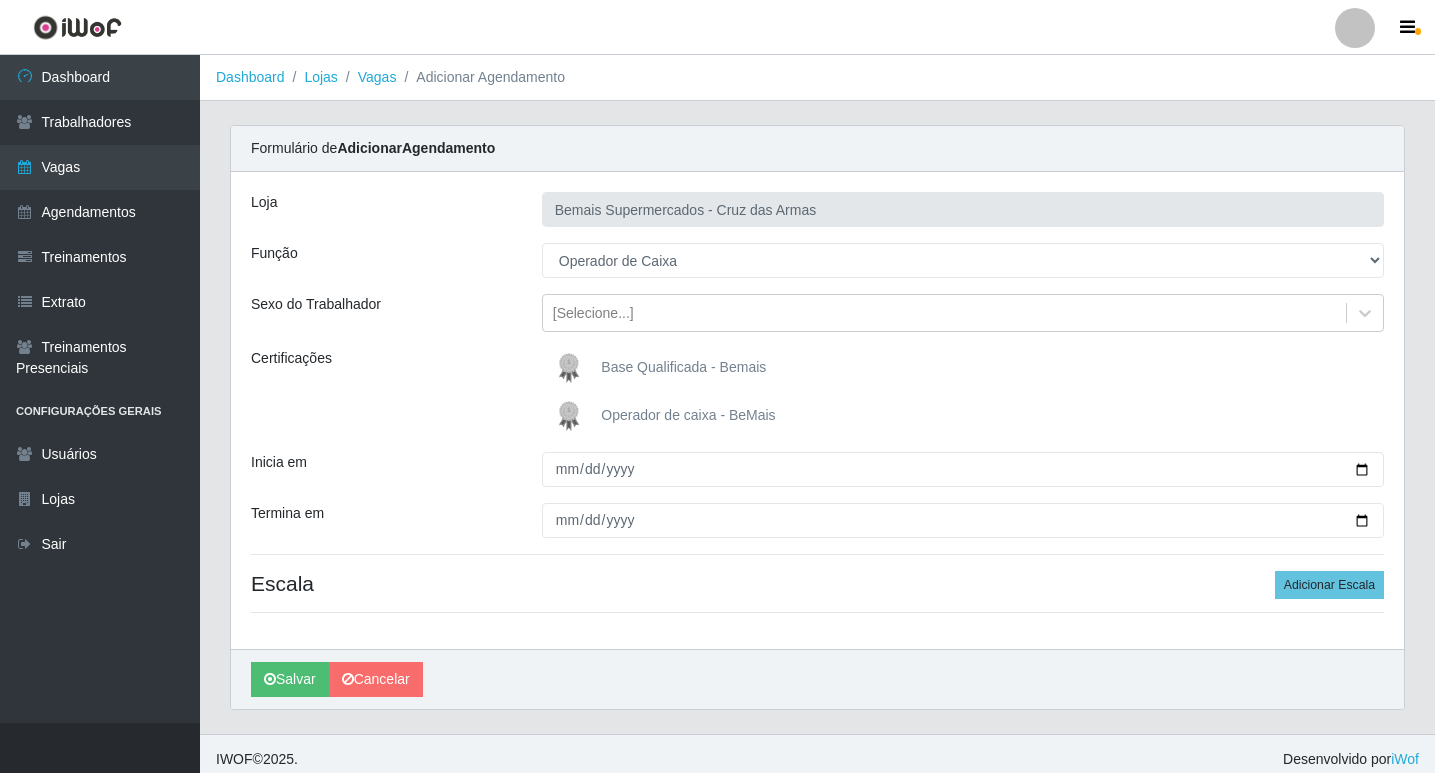 click at bounding box center (573, 368) 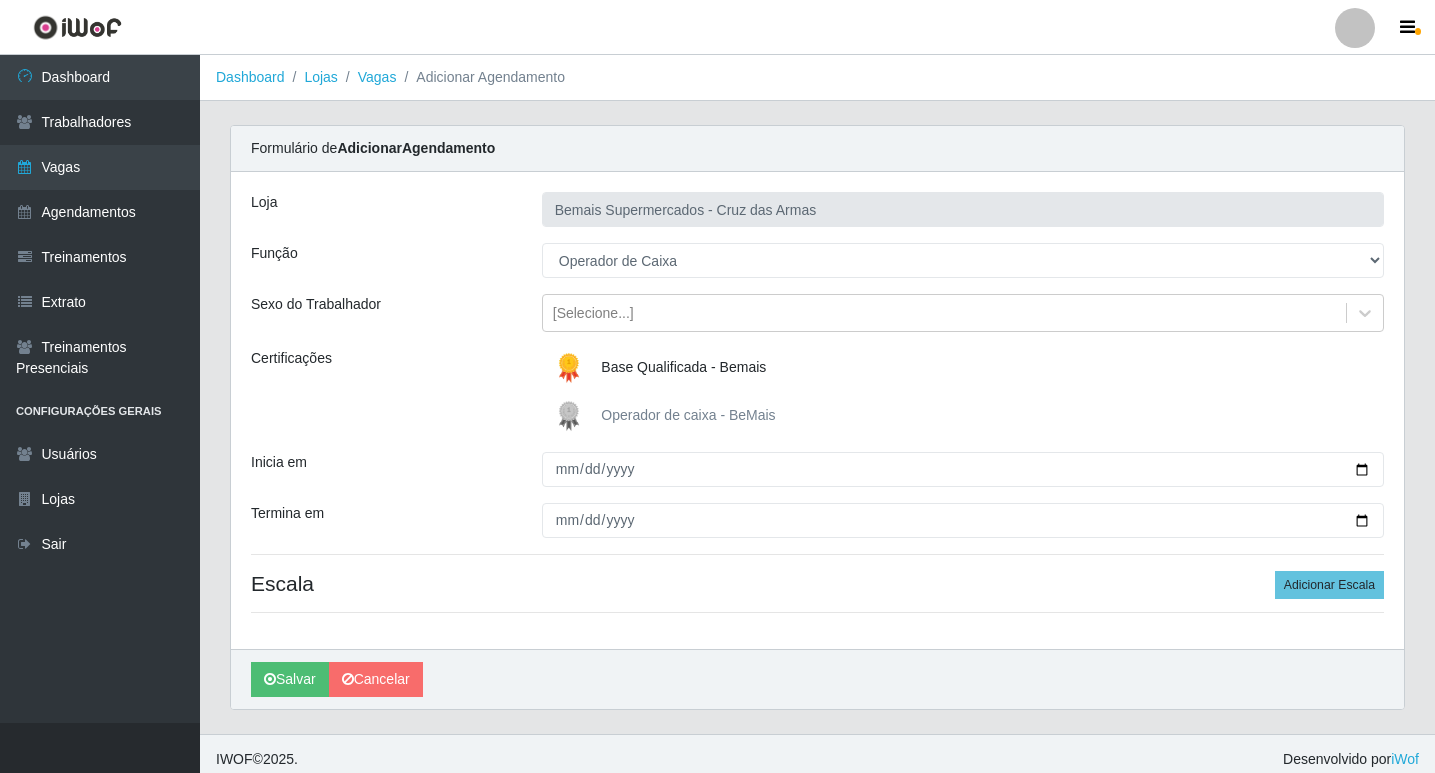 click at bounding box center [573, 416] 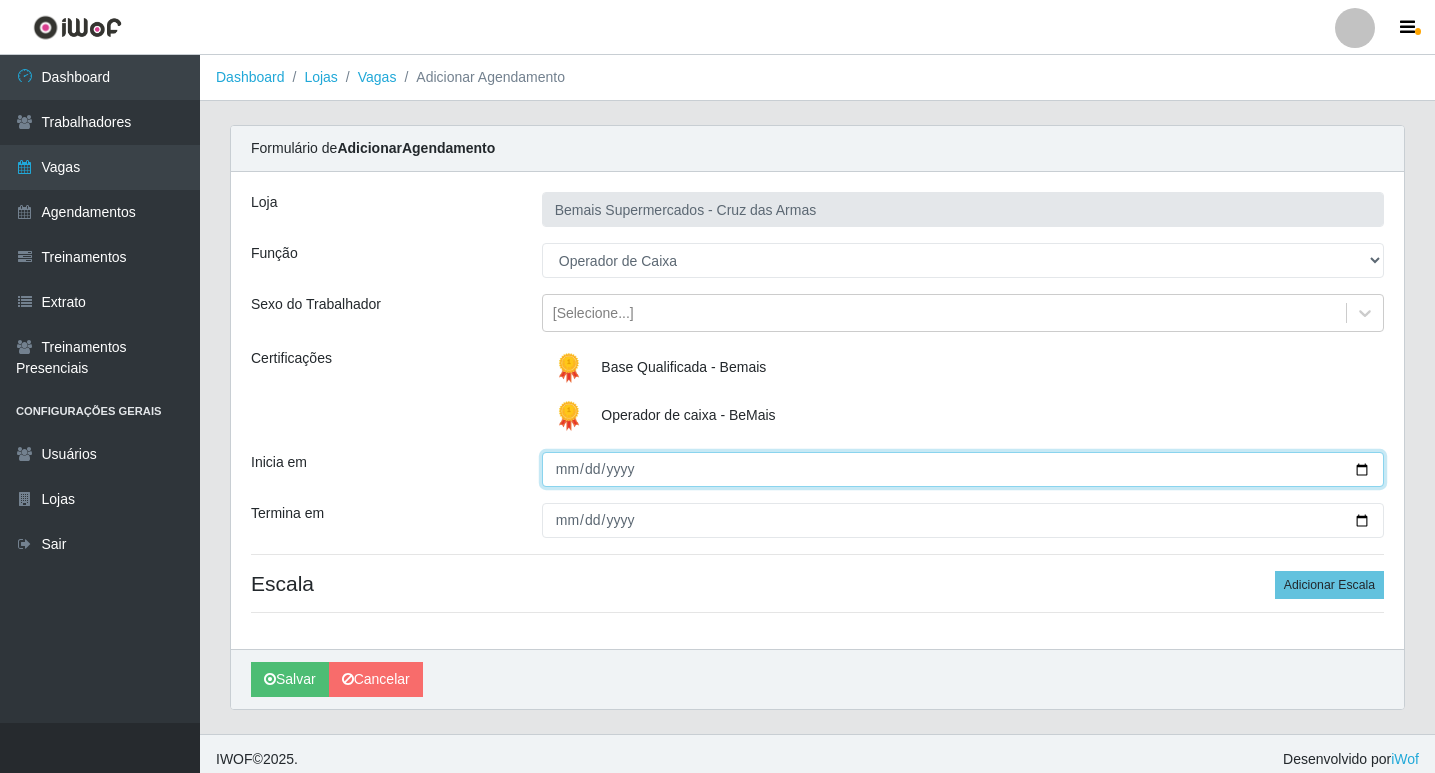 click on "Inicia em" at bounding box center [963, 469] 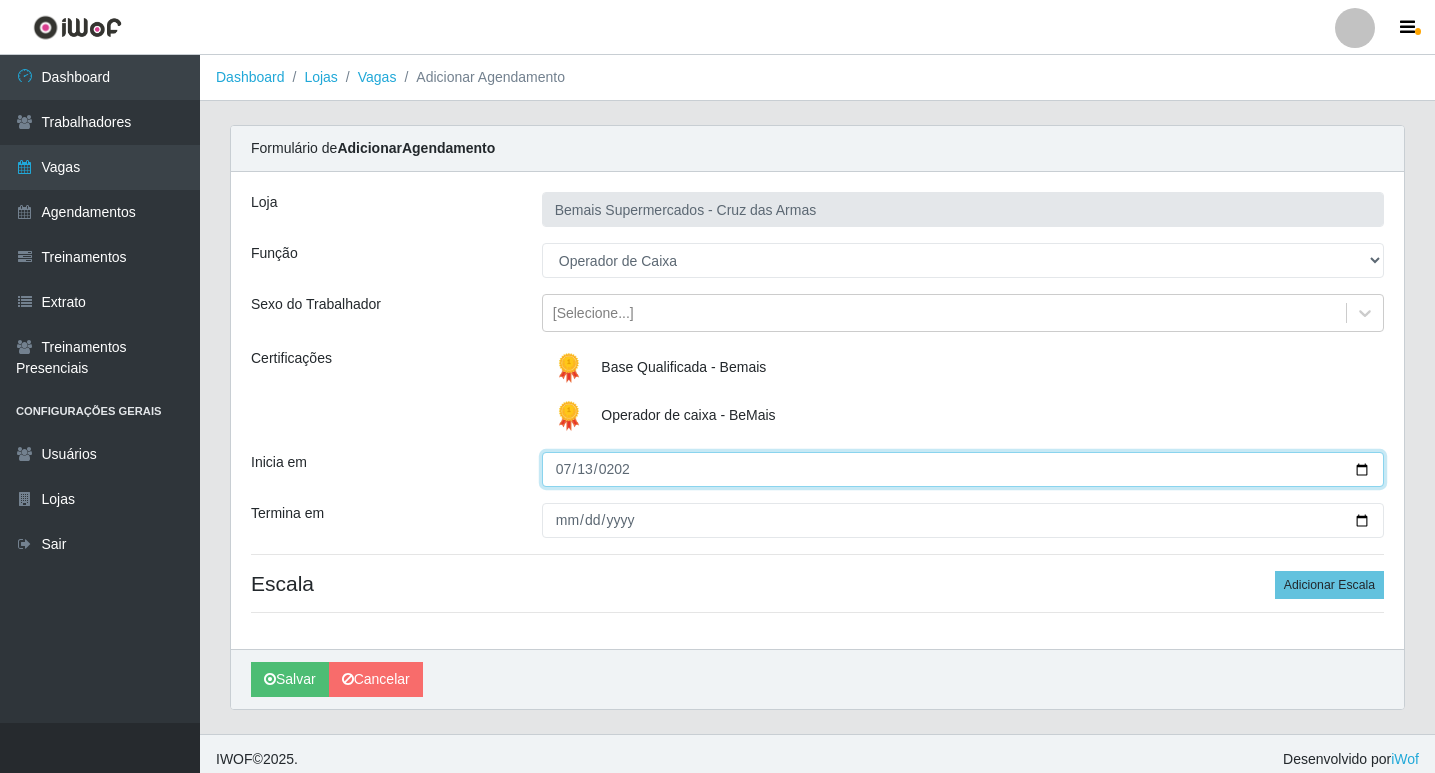 type on "[DATE]" 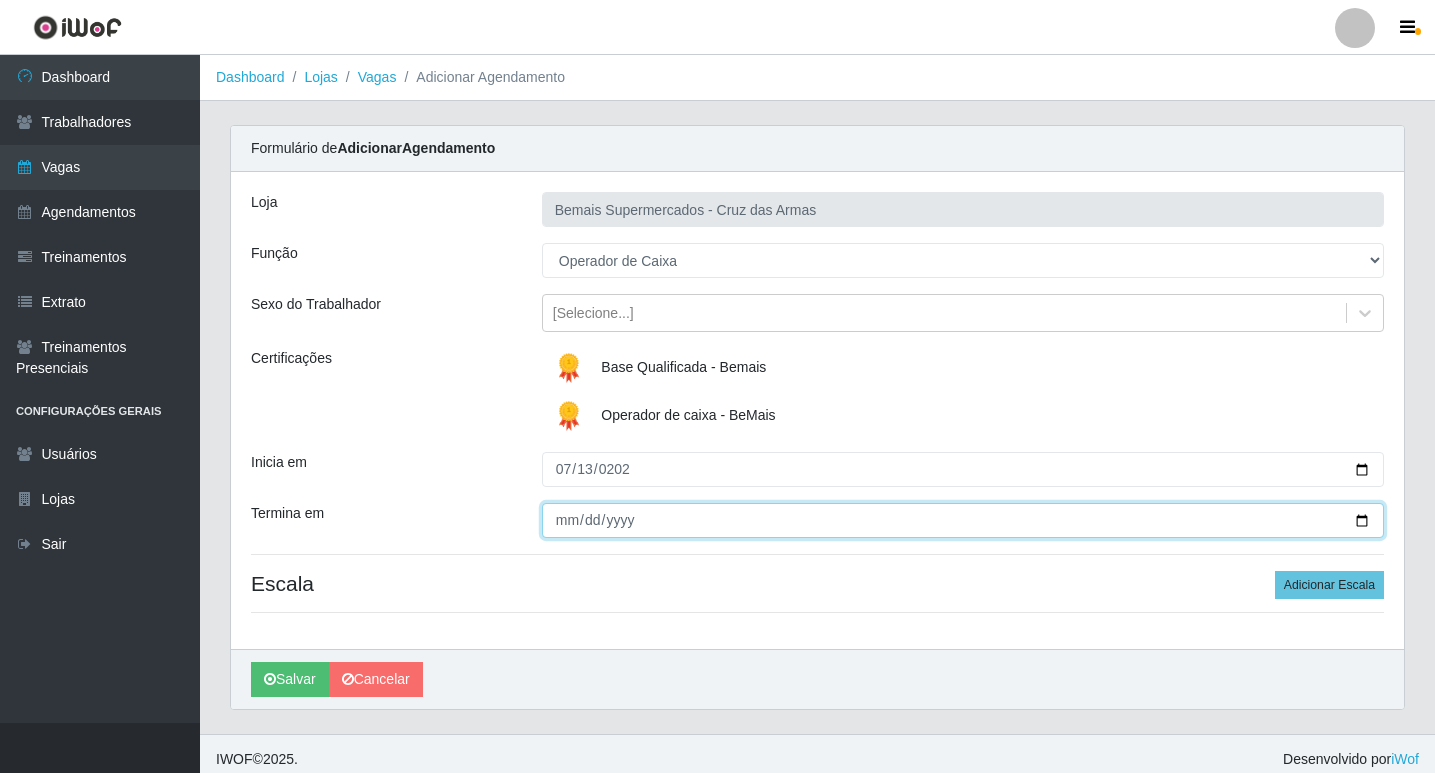 click on "Termina em" at bounding box center (963, 520) 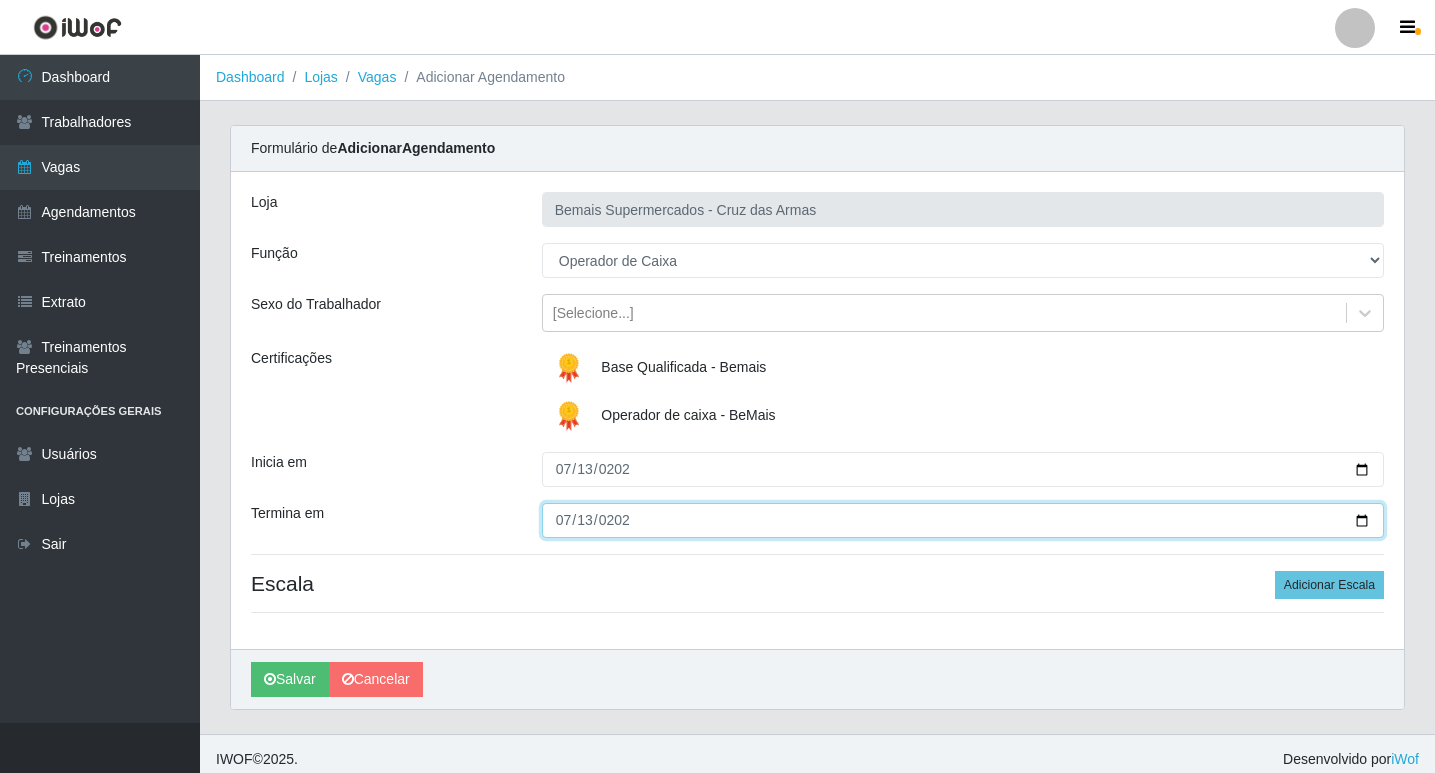 type on "[DATE]" 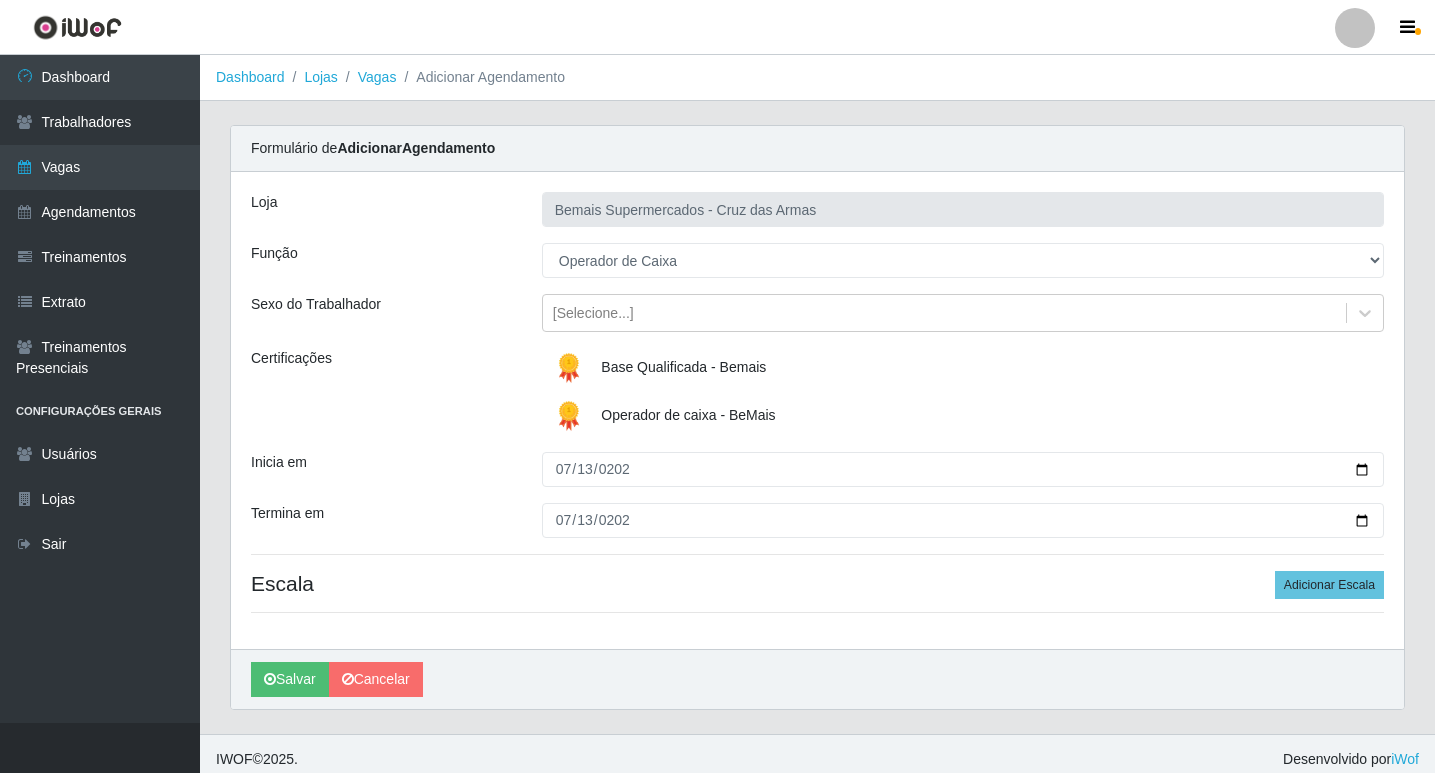 click on "Loja Bemais Supermercados - Cruz das Armas Função [Selecione...] ASG ASG + ASG ++ Auxiliar de Estacionamento Auxiliar de Estacionamento + Auxiliar de Estacionamento ++ Balconista de Açougue  Balconista de Açougue + Balconista de Açougue ++ Balconista de Padaria  Balconista de Padaria + Balconista de Padaria ++ Embalador Embalador + Embalador ++ Operador de Caixa Operador de Caixa + Operador de Caixa ++ Repositor  Repositor + Repositor ++ Repositor de Hortifruti Repositor de Hortifruti + Repositor de Hortifruti ++ Sexo do Trabalhador [Selecione...] Certificações   Base Qualificada -  Bemais   Operador de caixa - BeMais Inicia em [DATE] Termina em [DATE] Escala Adicionar Escala" at bounding box center [817, 410] 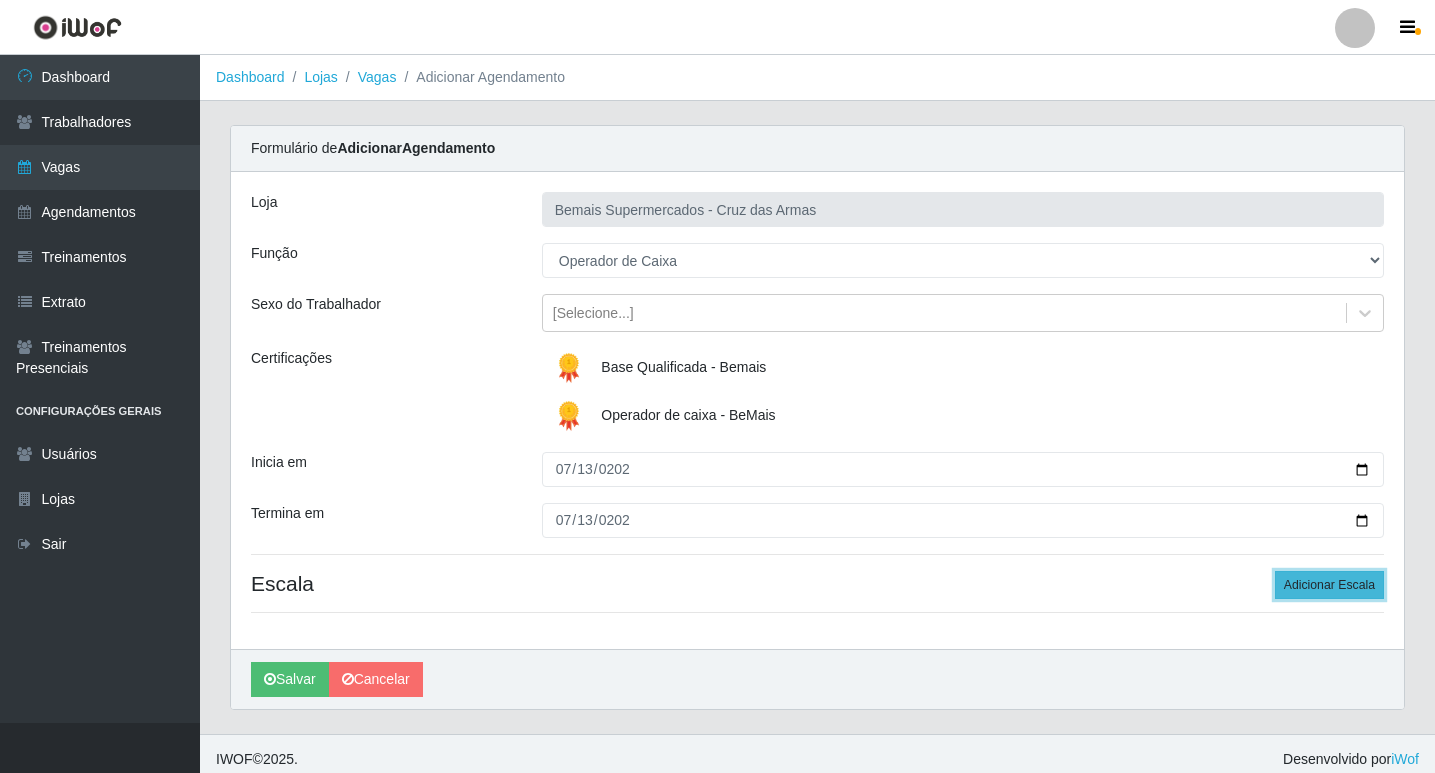 click on "Adicionar Escala" at bounding box center (1329, 585) 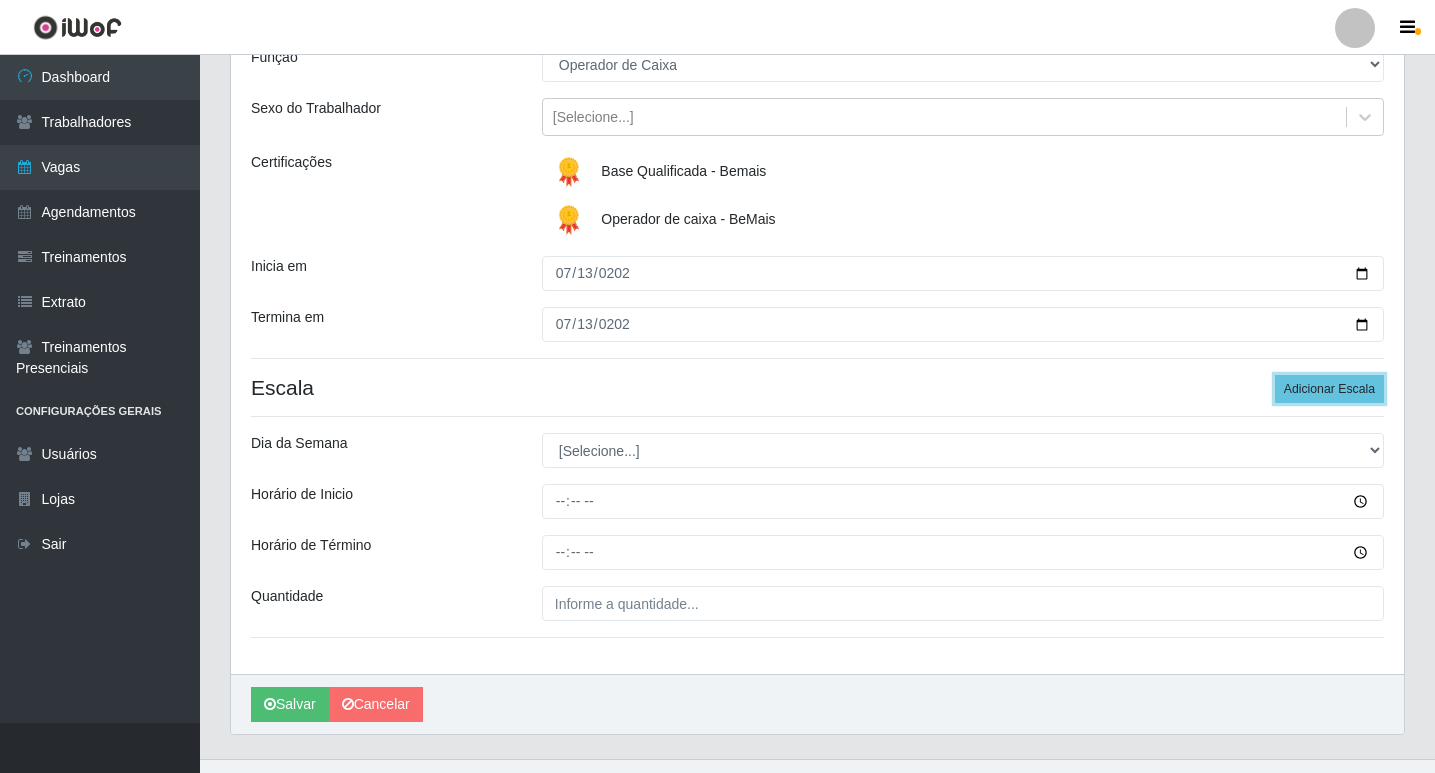 scroll, scrollTop: 232, scrollLeft: 0, axis: vertical 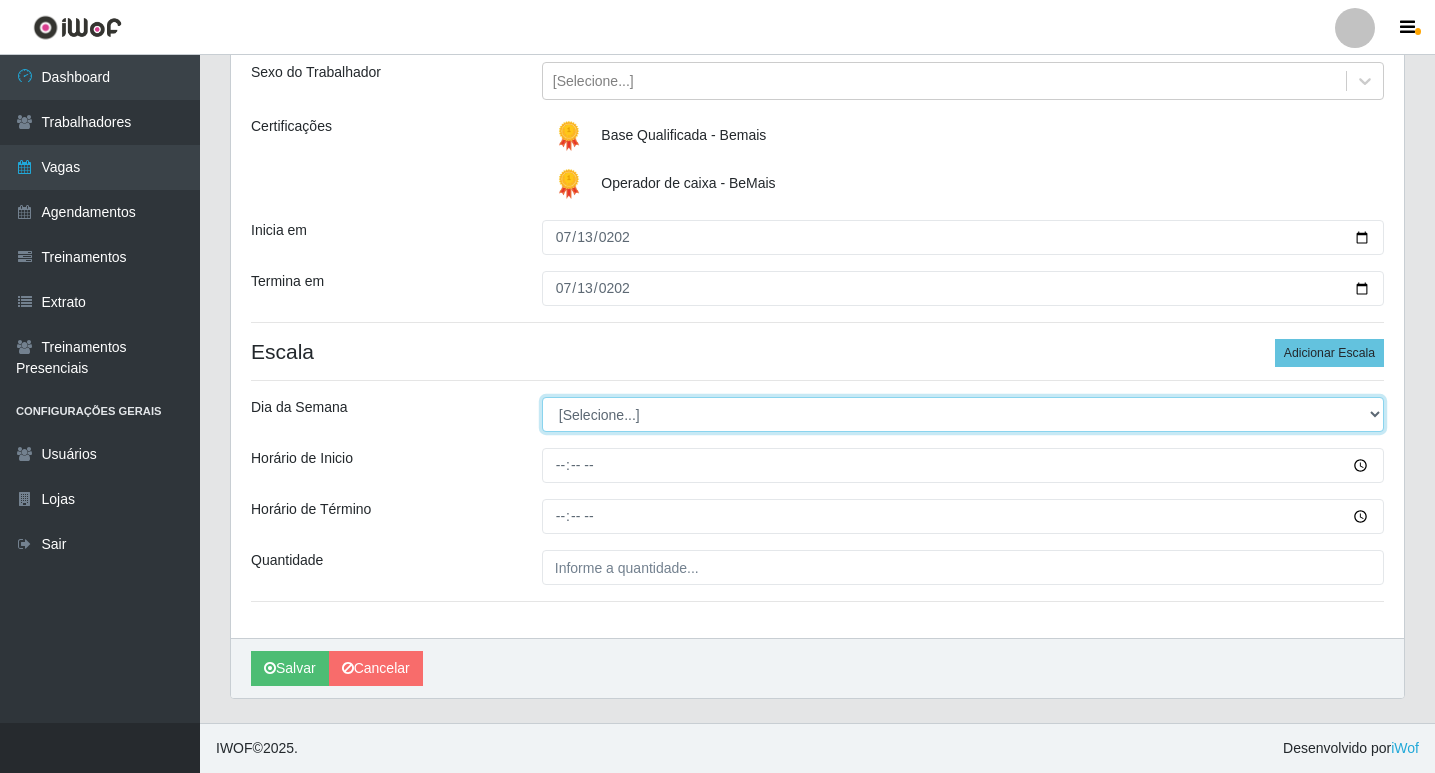 click on "[Selecione...] Segunda Terça Quarta Quinta Sexta Sábado Domingo" at bounding box center [963, 414] 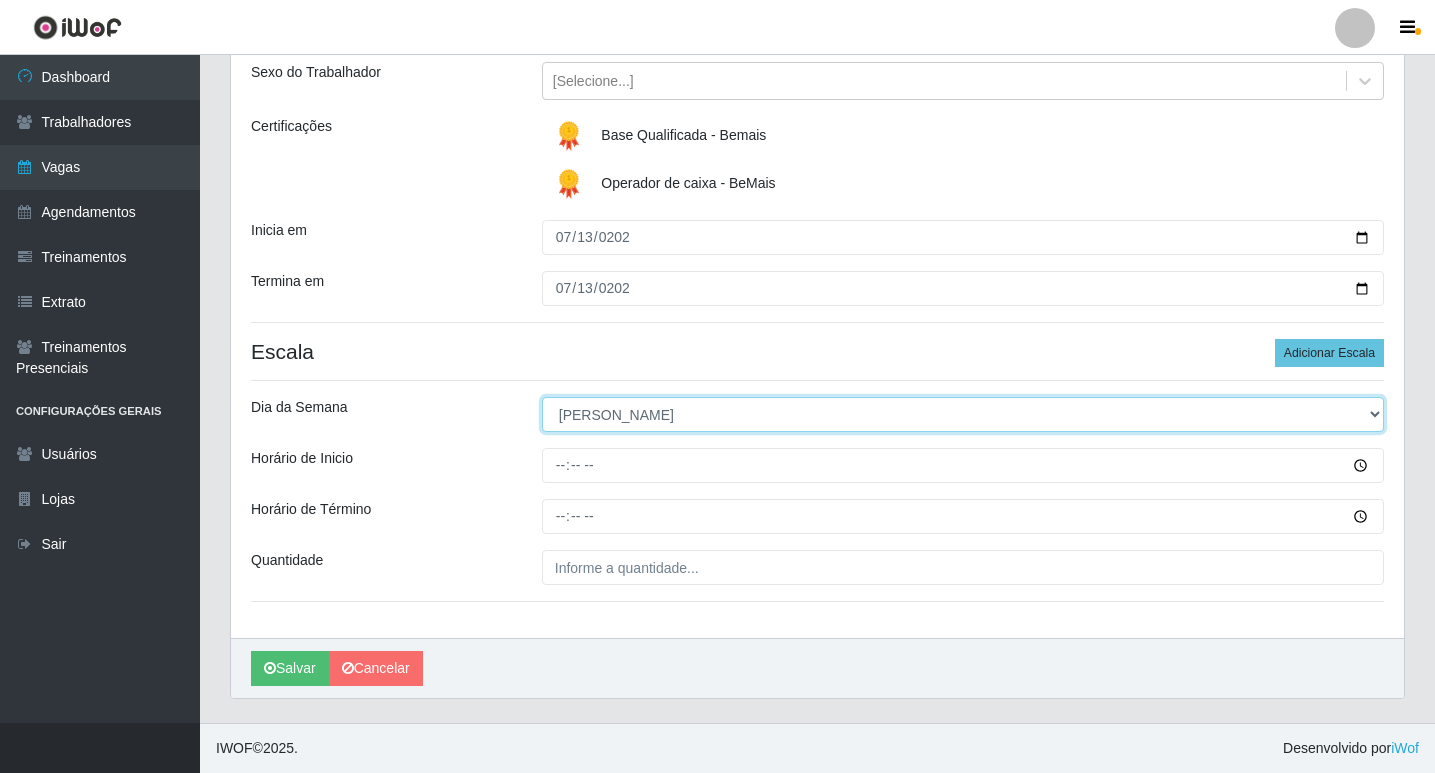 click on "[Selecione...] Segunda Terça Quarta Quinta Sexta Sábado Domingo" at bounding box center (963, 414) 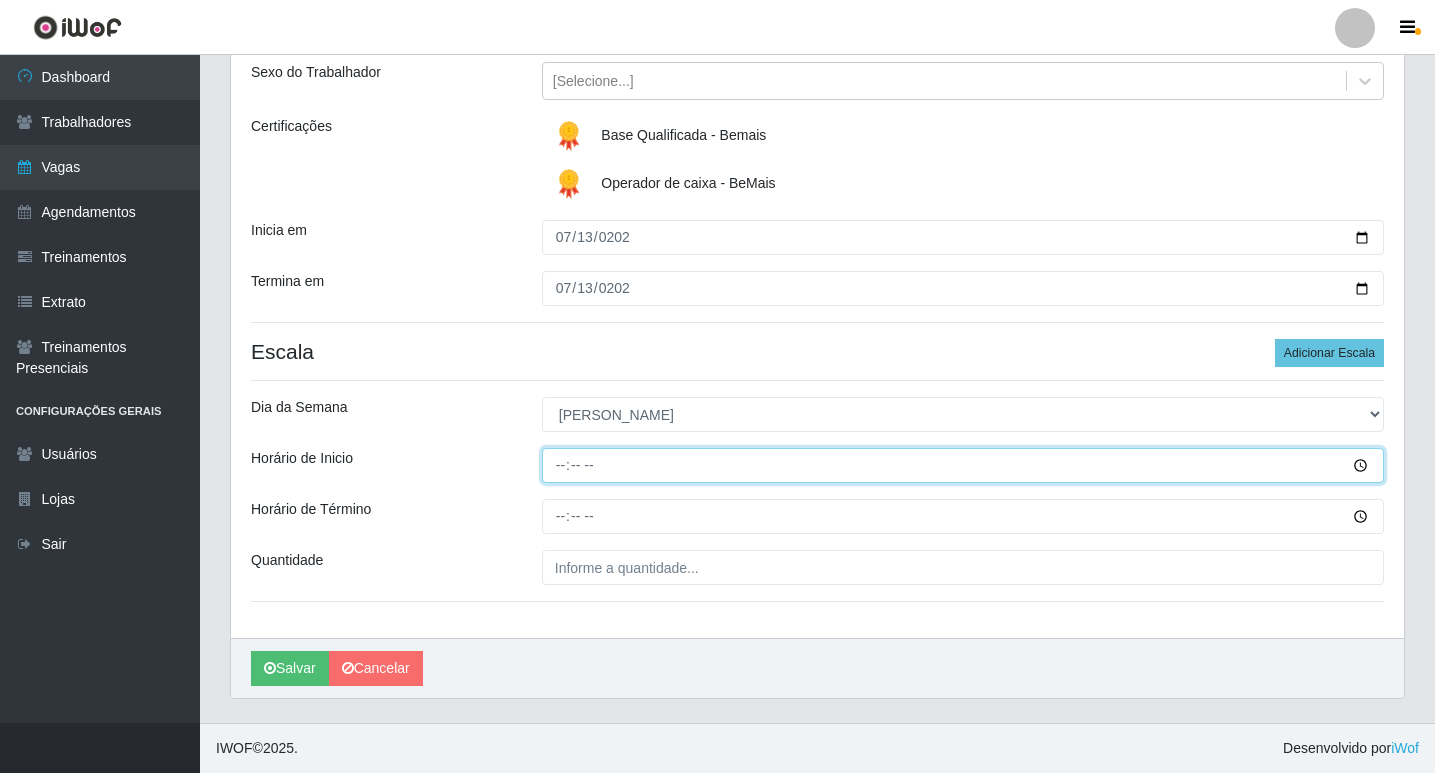 click on "Horário de Inicio" at bounding box center (963, 465) 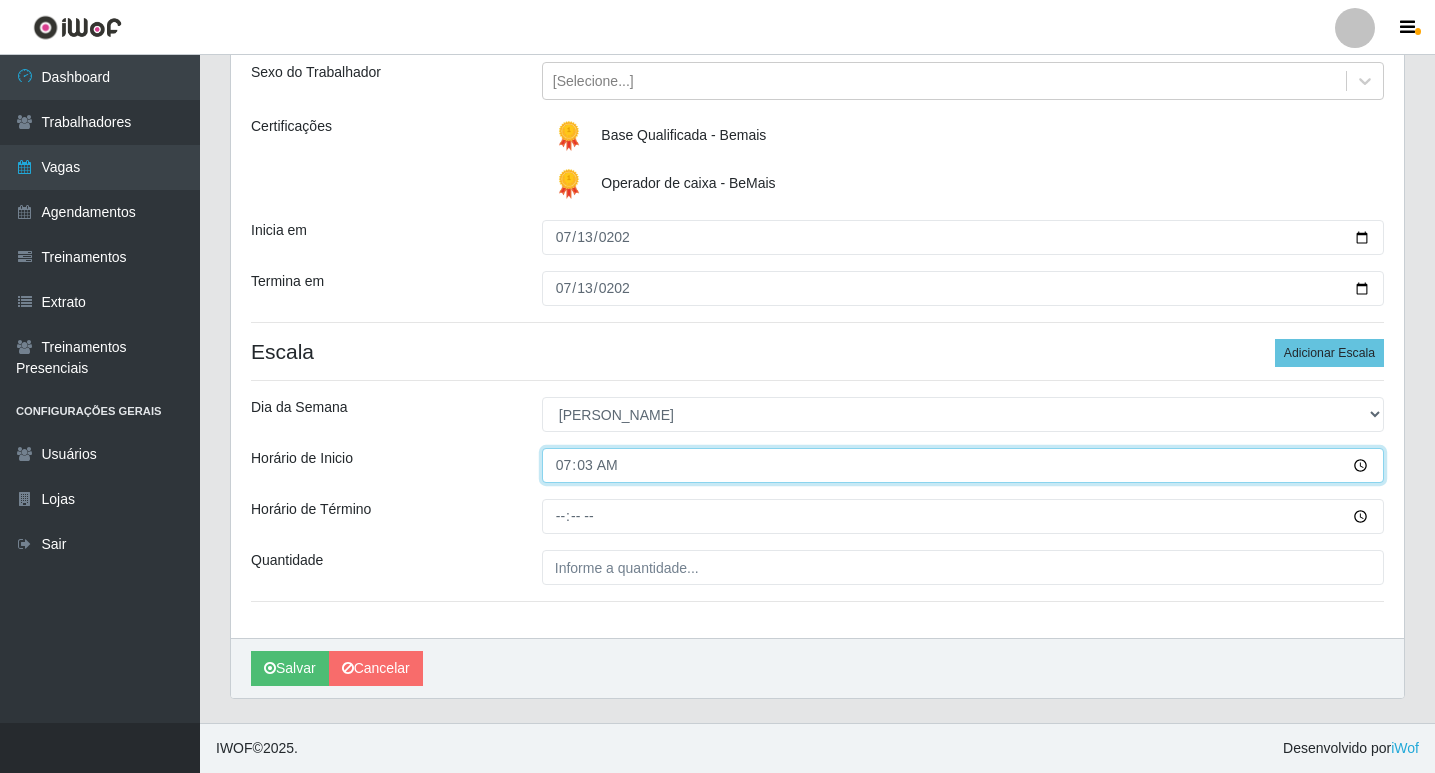 type on "07:30" 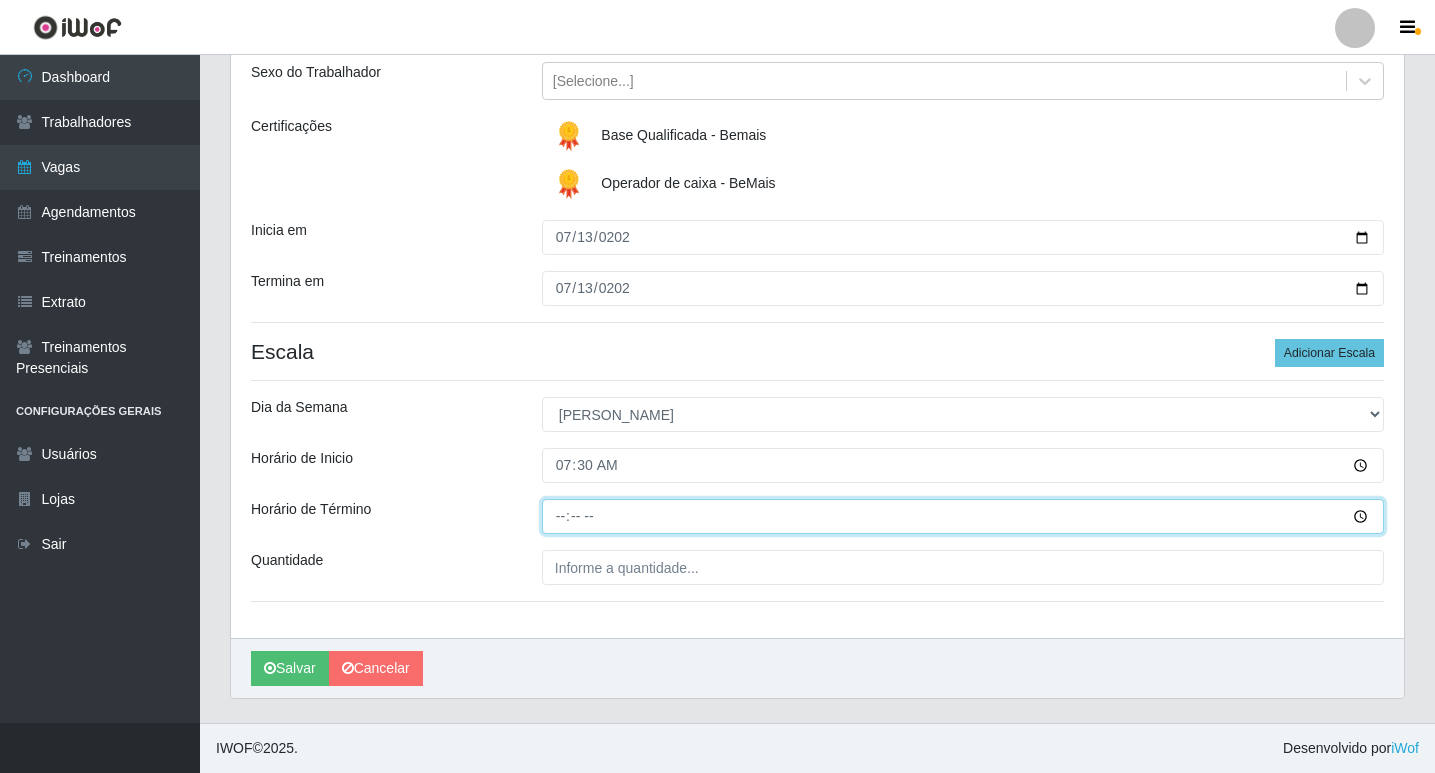 drag, startPoint x: 555, startPoint y: 509, endPoint x: 561, endPoint y: 529, distance: 20.880613 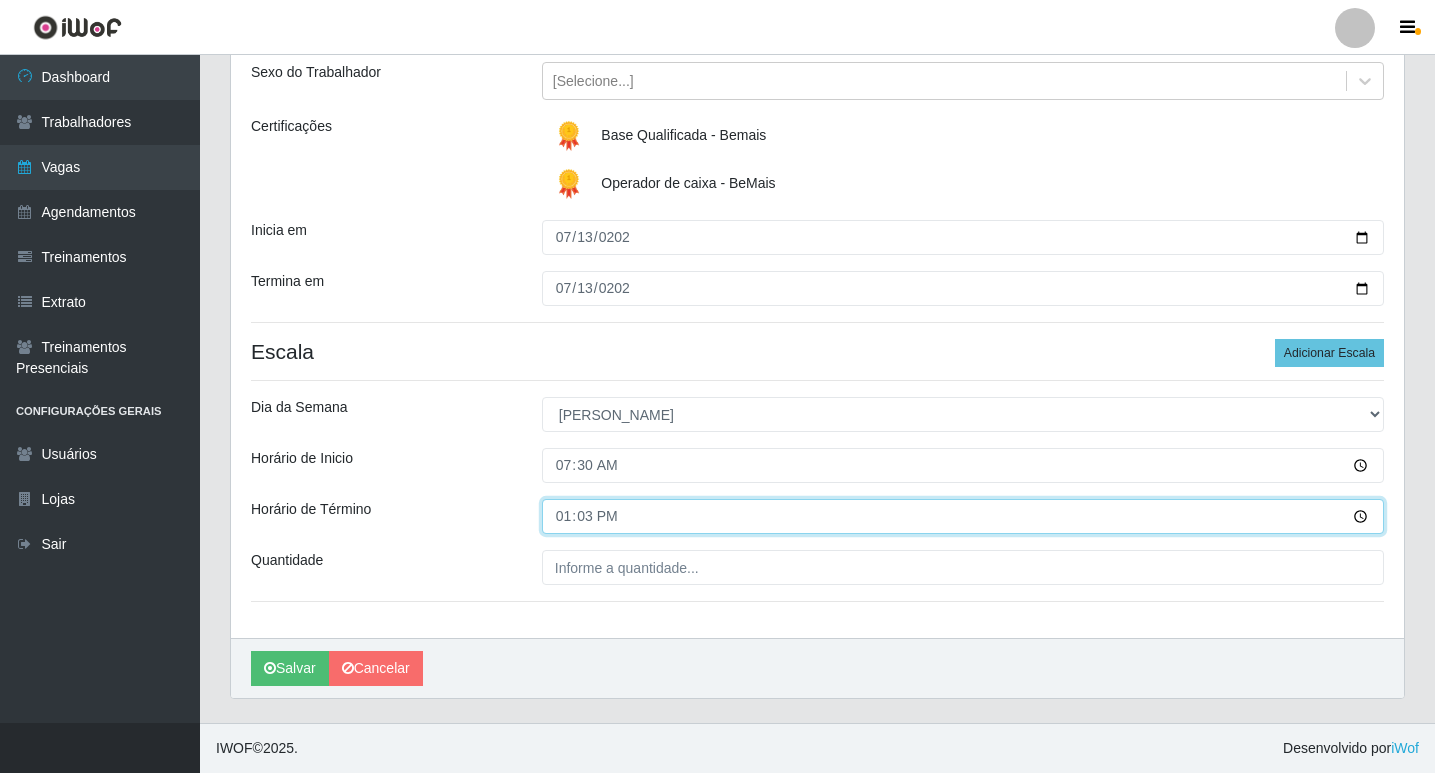 type on "13:30" 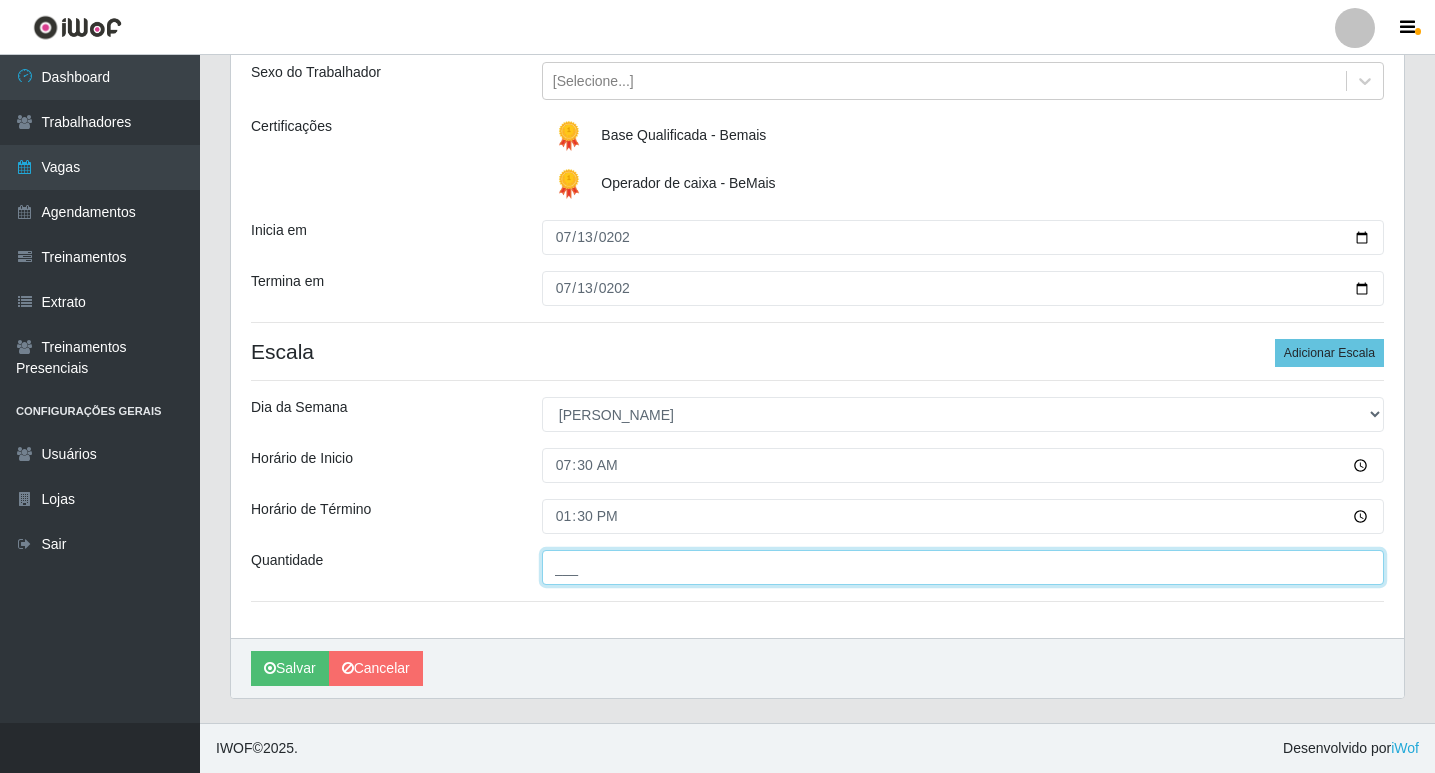 click on "___" at bounding box center [963, 567] 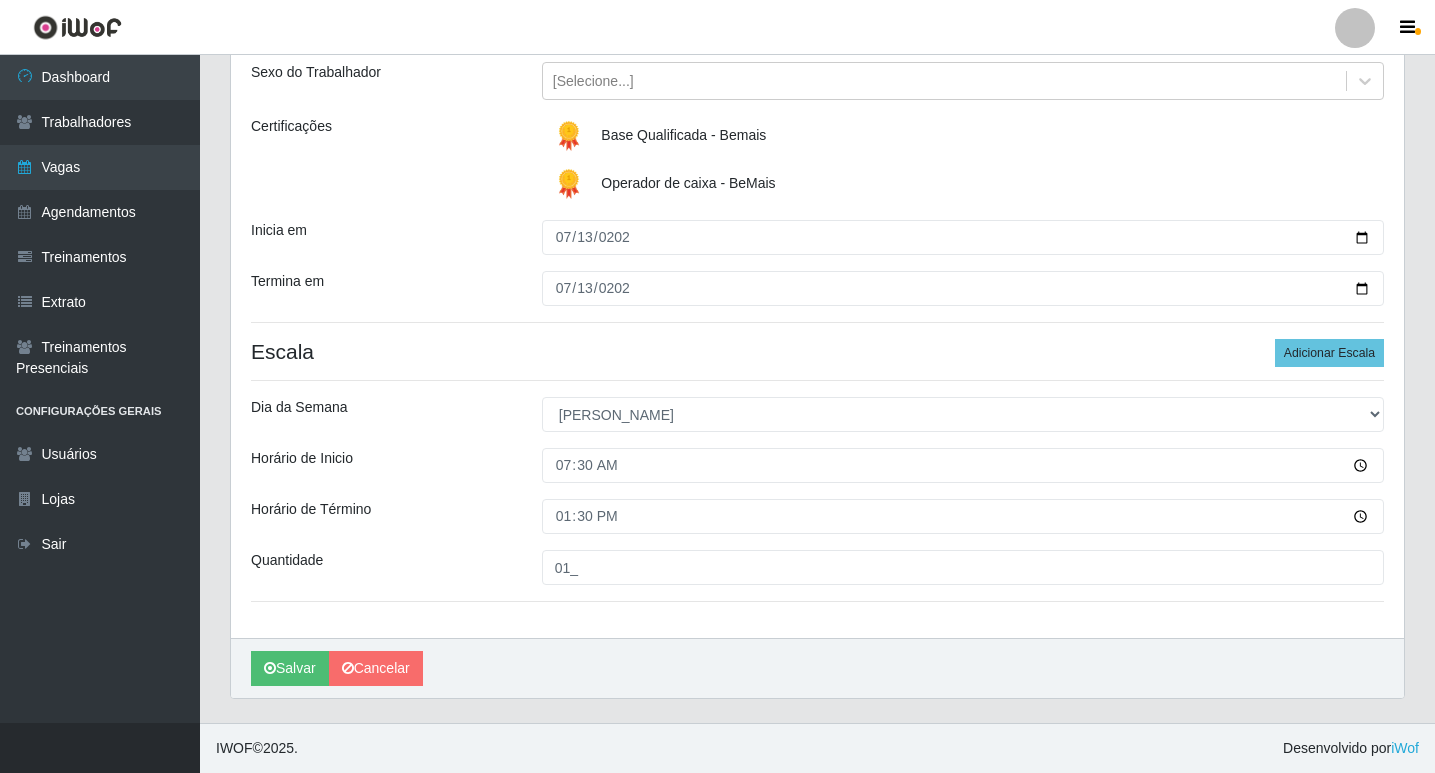 click on "Quantidade" at bounding box center (381, 567) 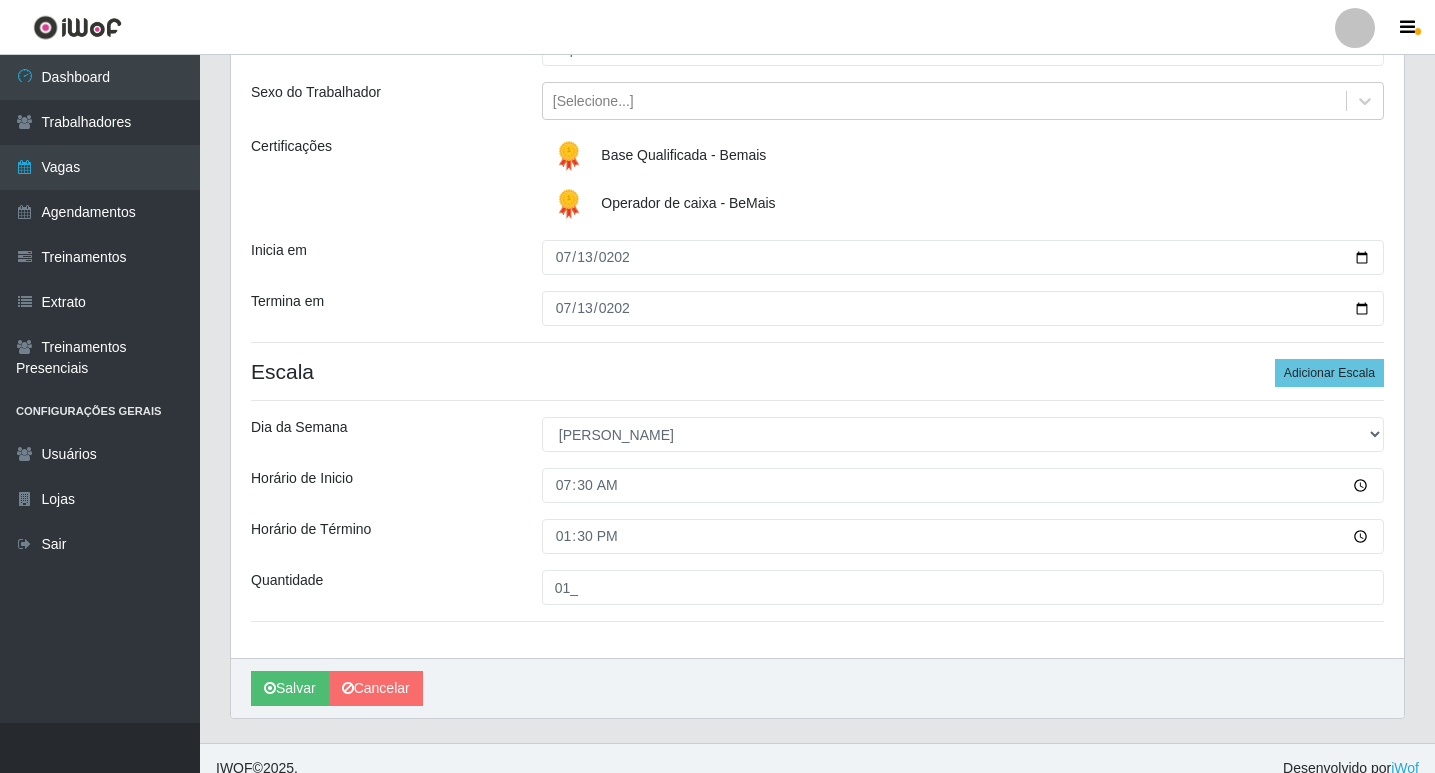 scroll, scrollTop: 232, scrollLeft: 0, axis: vertical 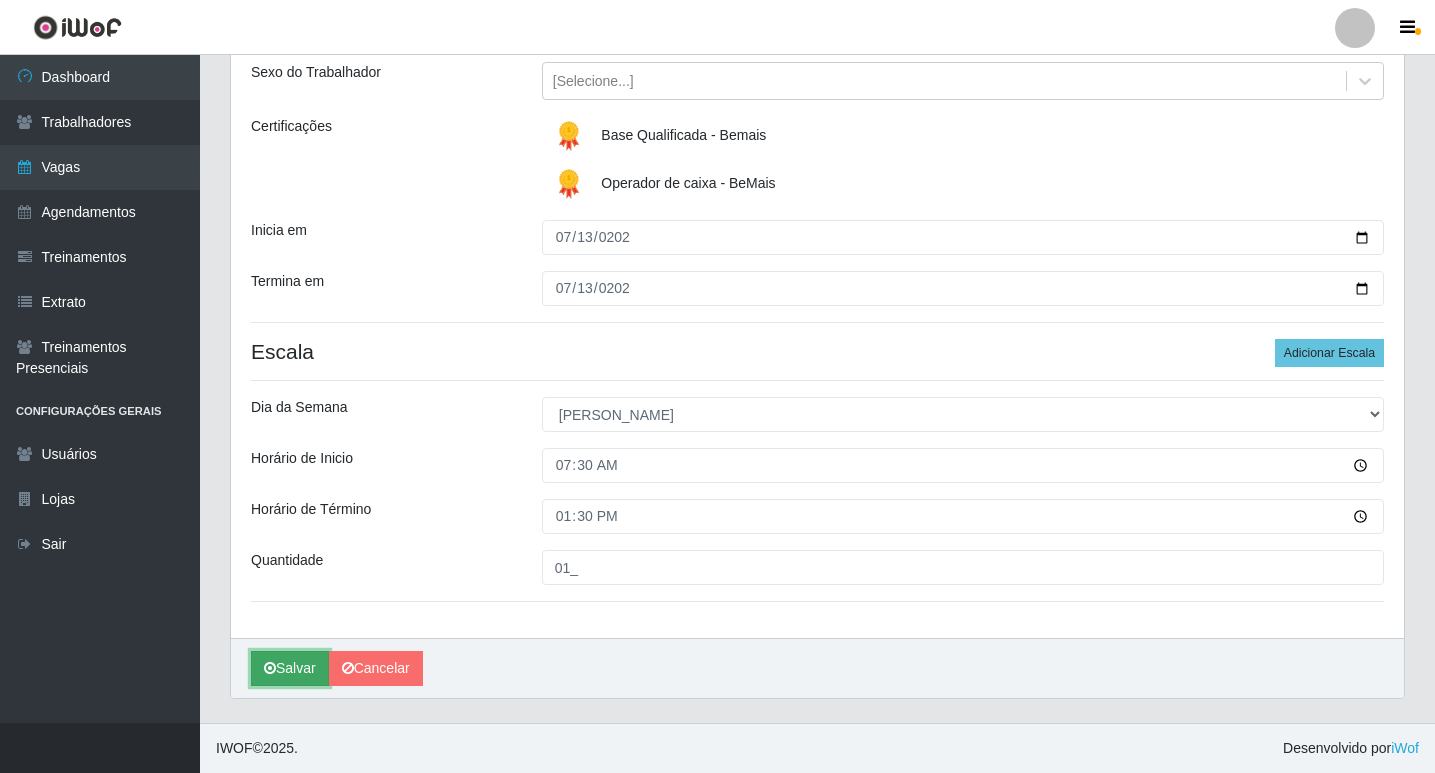 click on "Salvar" at bounding box center [290, 668] 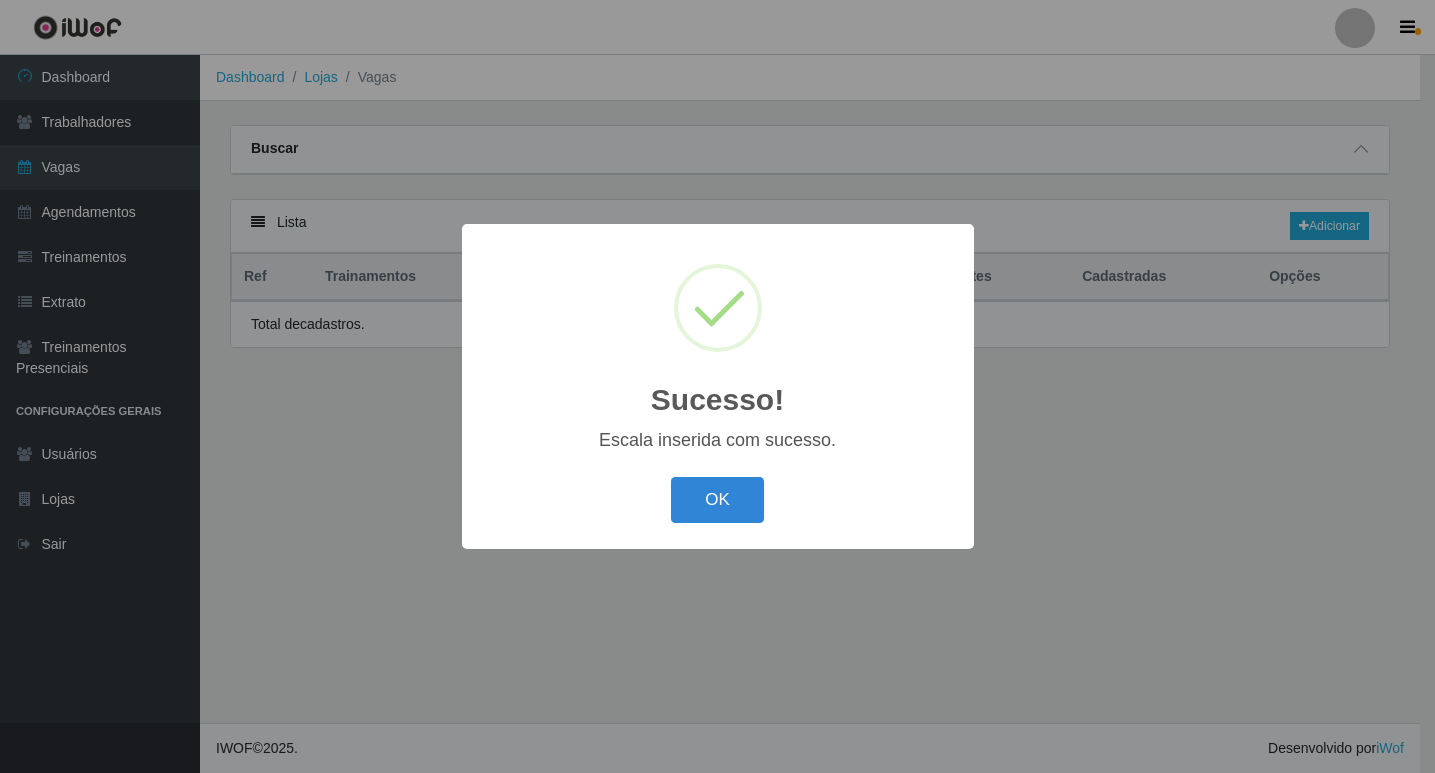 scroll, scrollTop: 0, scrollLeft: 0, axis: both 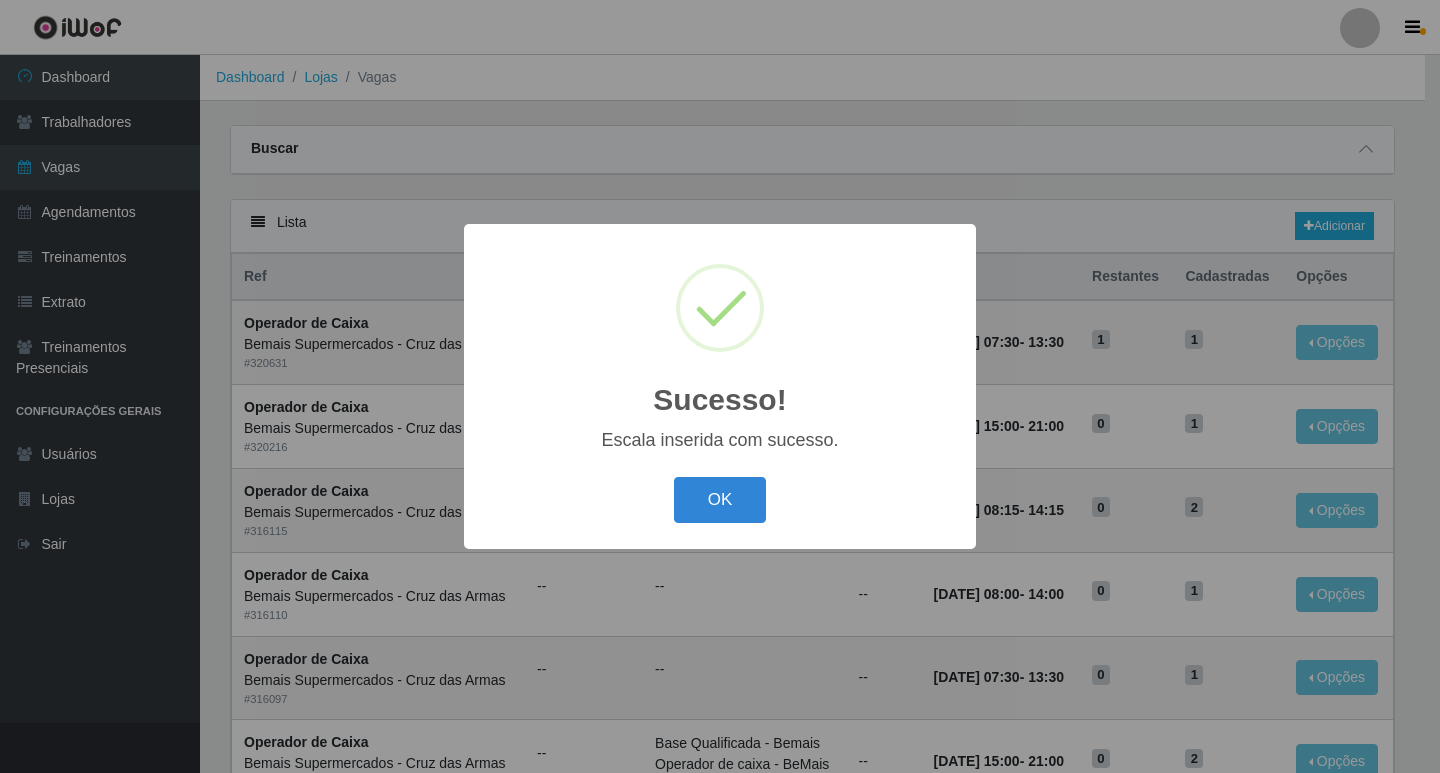 drag, startPoint x: 723, startPoint y: 506, endPoint x: 824, endPoint y: 512, distance: 101.17806 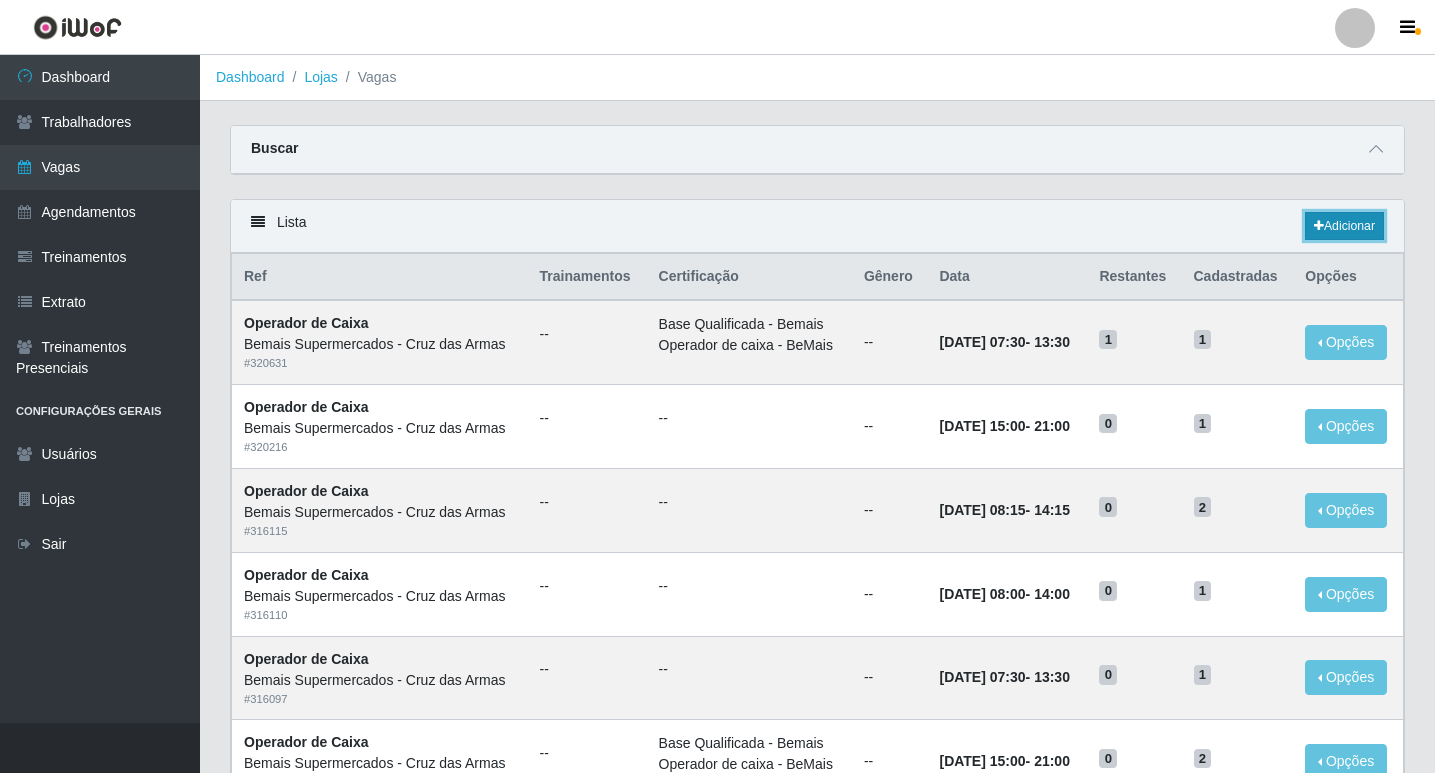 click on "Adicionar" at bounding box center [1344, 226] 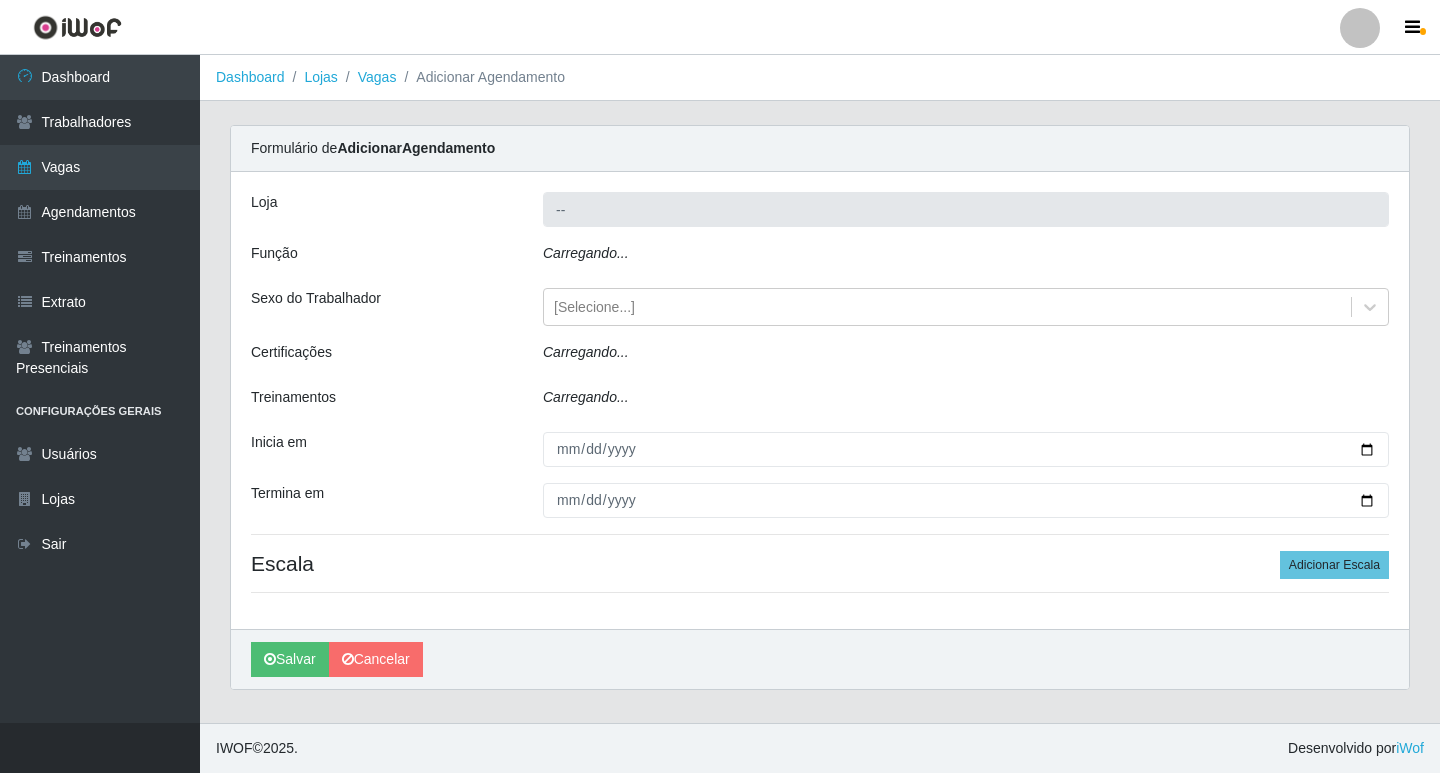 type on "Bemais Supermercados - Cruz das Armas" 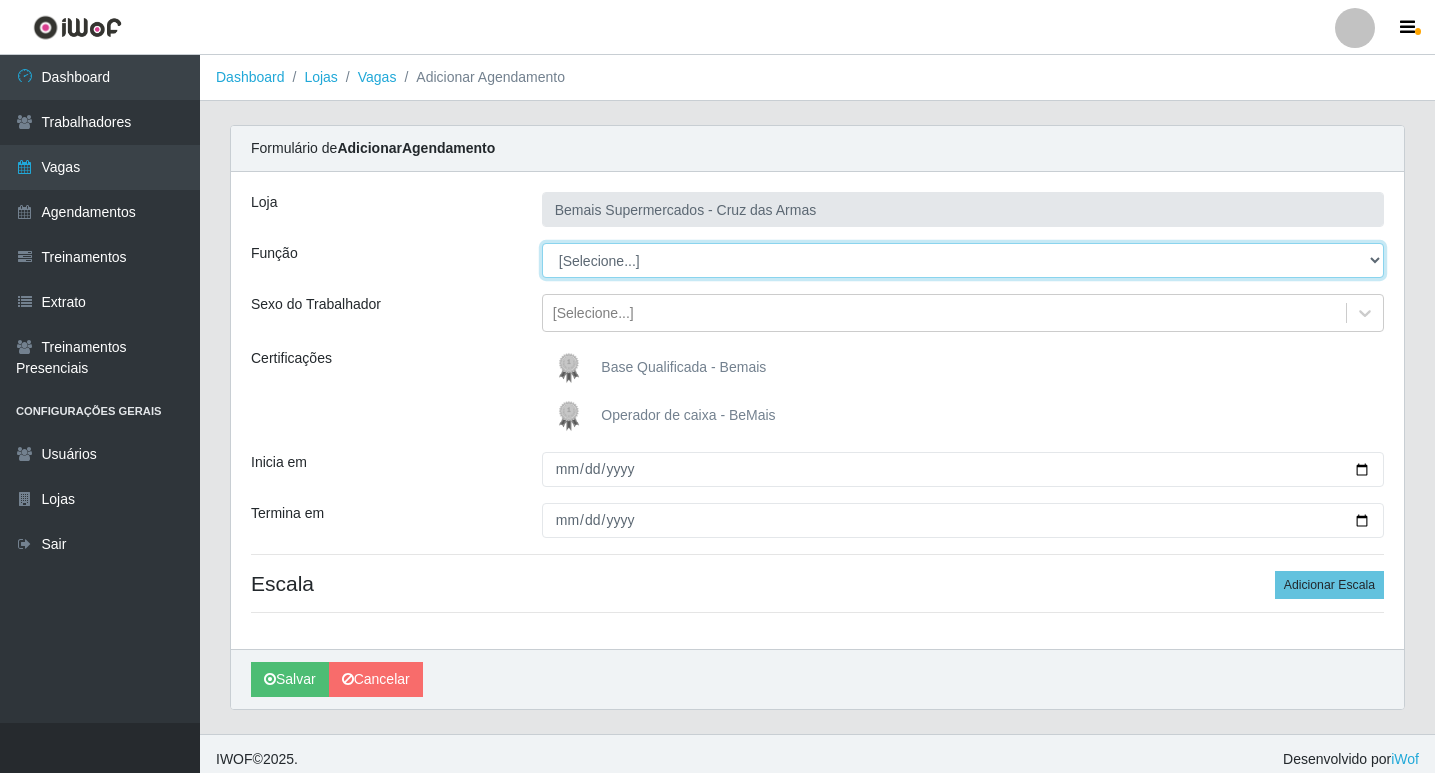 click on "[Selecione...] ASG ASG + ASG ++ Auxiliar de Estacionamento Auxiliar de Estacionamento + Auxiliar de Estacionamento ++ Balconista de Açougue  Balconista de Açougue + Balconista de Açougue ++ Balconista de Padaria  Balconista de Padaria + Balconista de Padaria ++ Embalador Embalador + Embalador ++ Operador de Caixa Operador de Caixa + Operador de Caixa ++ Repositor  Repositor + Repositor ++ Repositor de Hortifruti Repositor de Hortifruti + Repositor de Hortifruti ++" at bounding box center [963, 260] 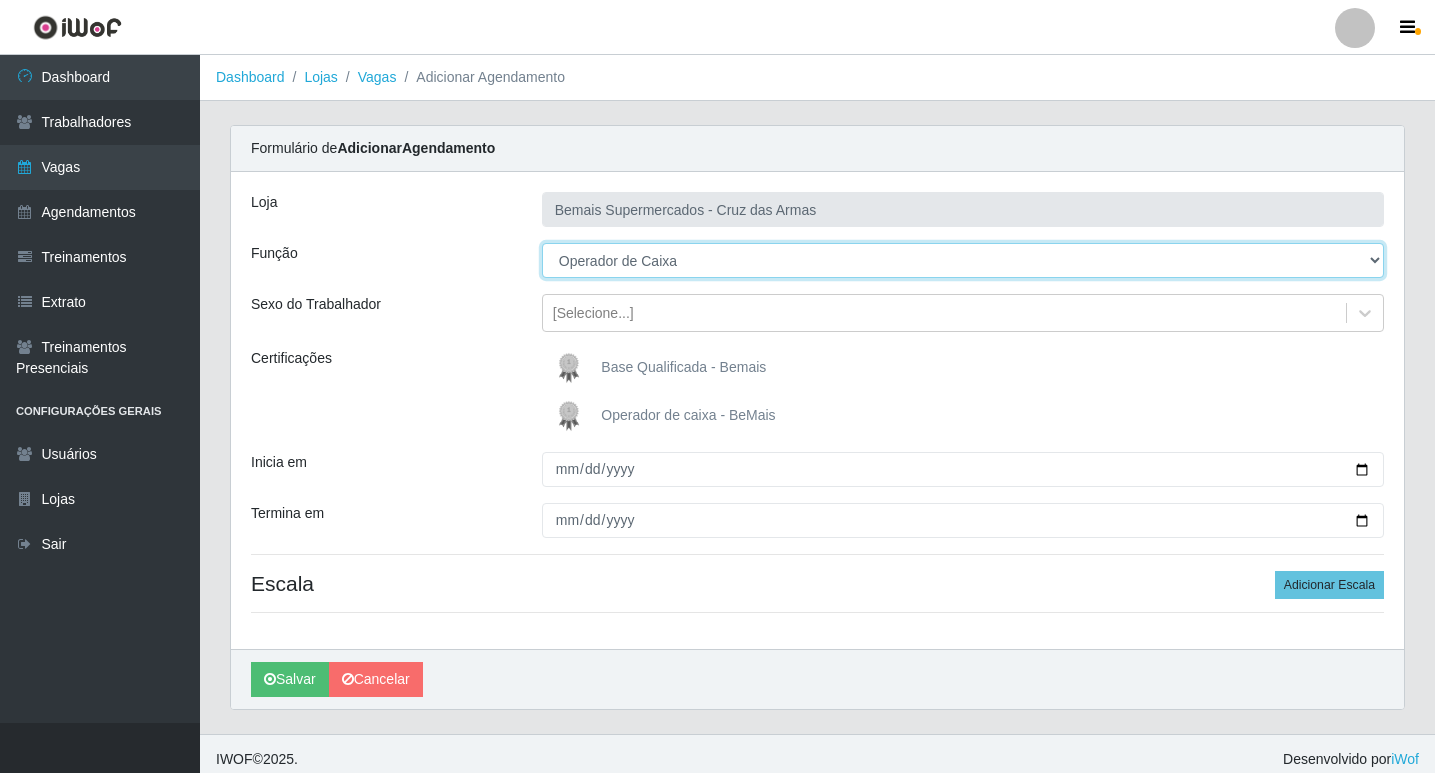 click on "[Selecione...] ASG ASG + ASG ++ Auxiliar de Estacionamento Auxiliar de Estacionamento + Auxiliar de Estacionamento ++ Balconista de Açougue  Balconista de Açougue + Balconista de Açougue ++ Balconista de Padaria  Balconista de Padaria + Balconista de Padaria ++ Embalador Embalador + Embalador ++ Operador de Caixa Operador de Caixa + Operador de Caixa ++ Repositor  Repositor + Repositor ++ Repositor de Hortifruti Repositor de Hortifruti + Repositor de Hortifruti ++" at bounding box center [963, 260] 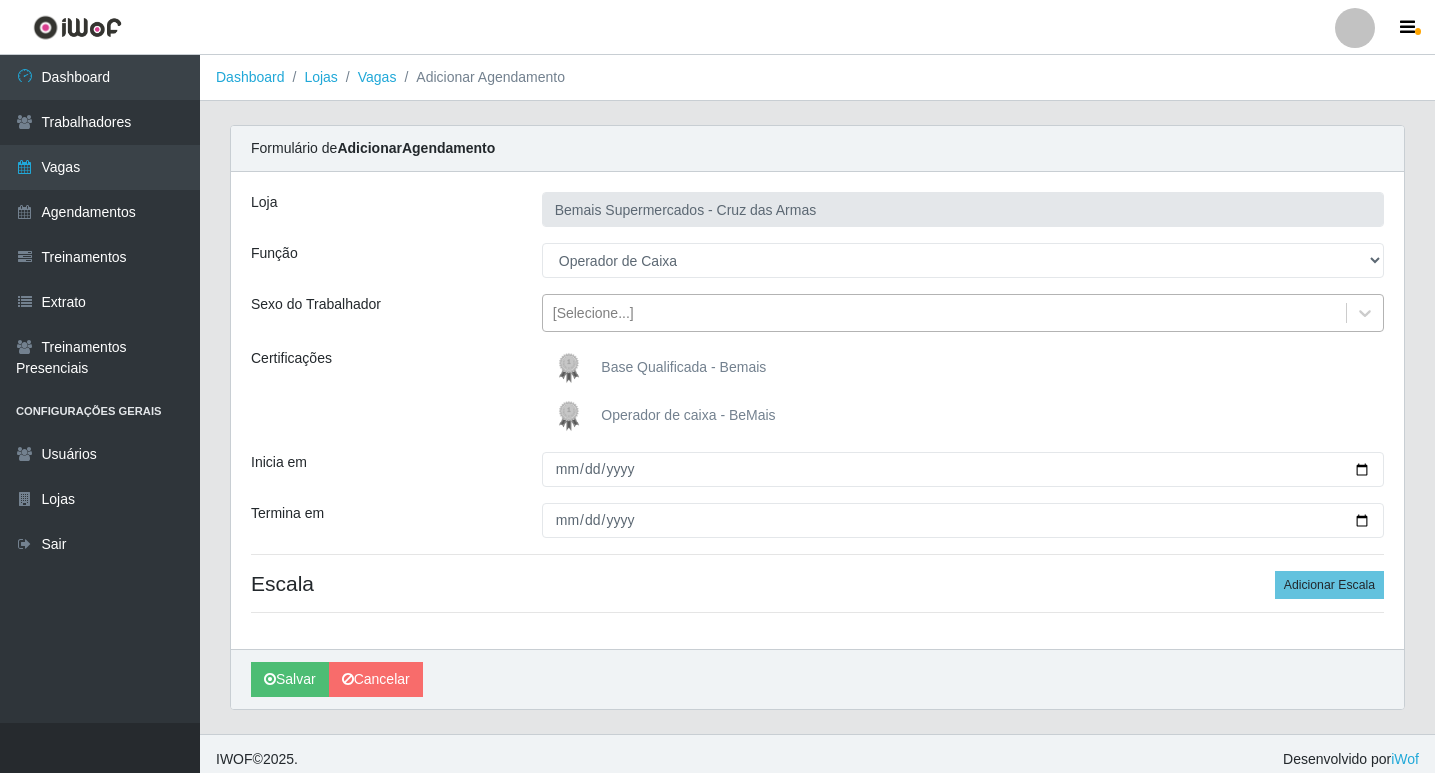 click on "[Selecione...]" at bounding box center (593, 313) 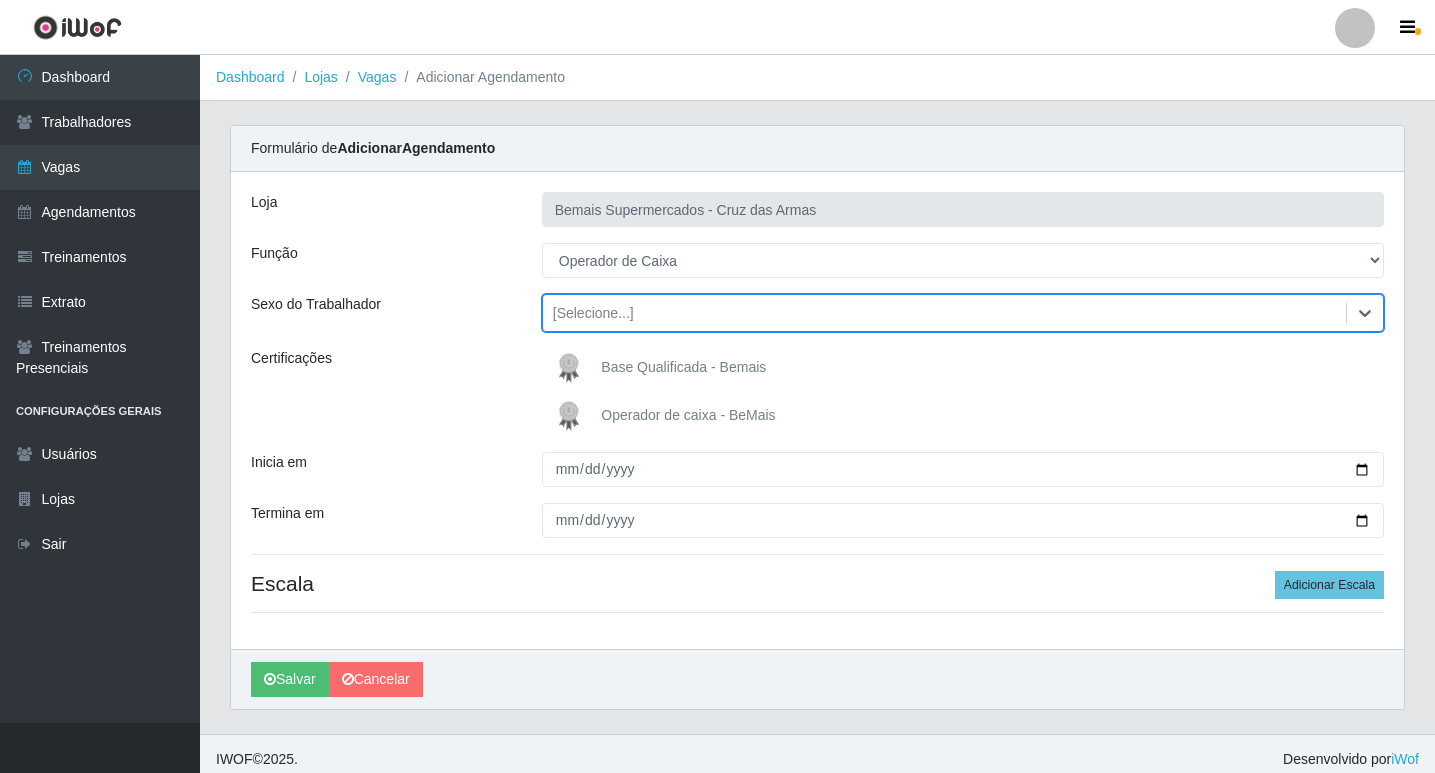 click on "[Selecione...]" at bounding box center [593, 313] 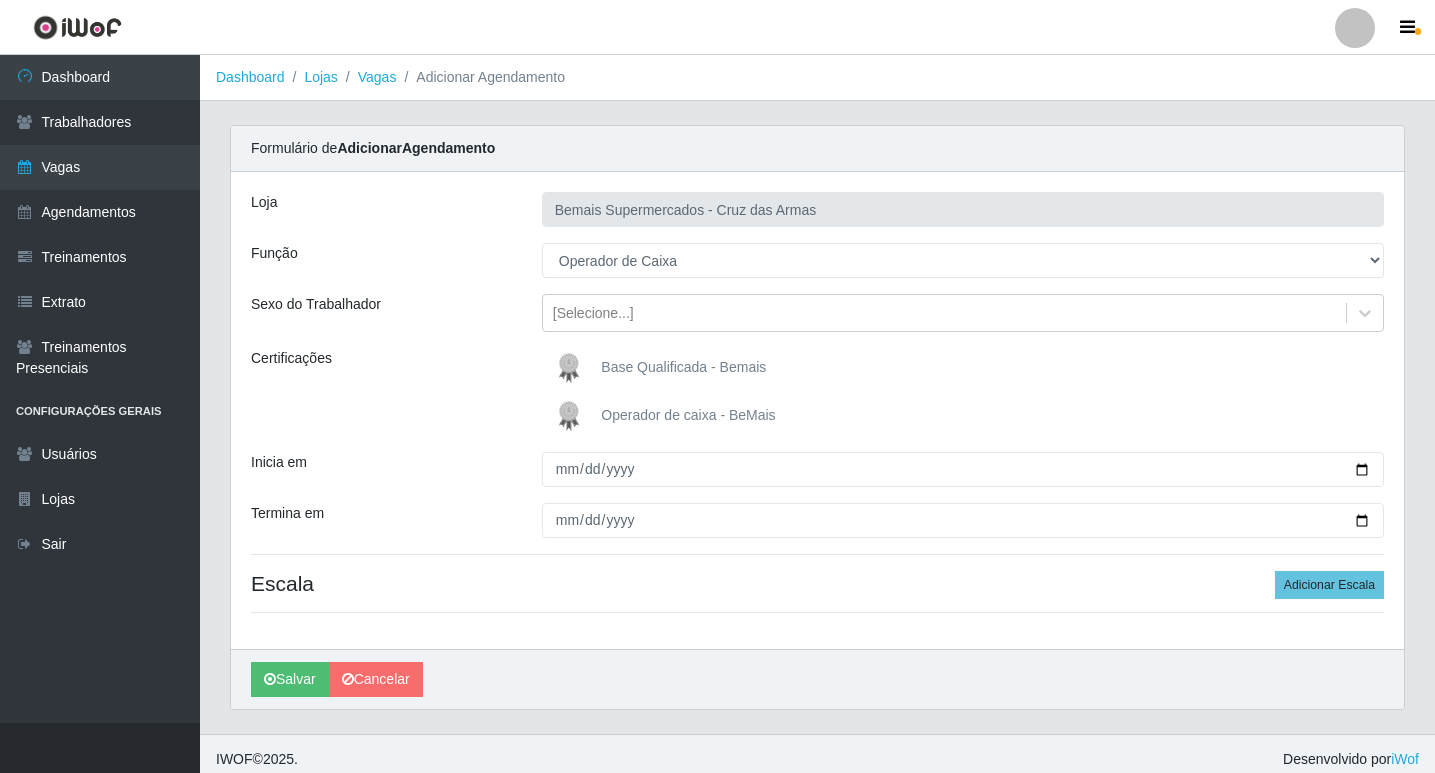 click at bounding box center [573, 368] 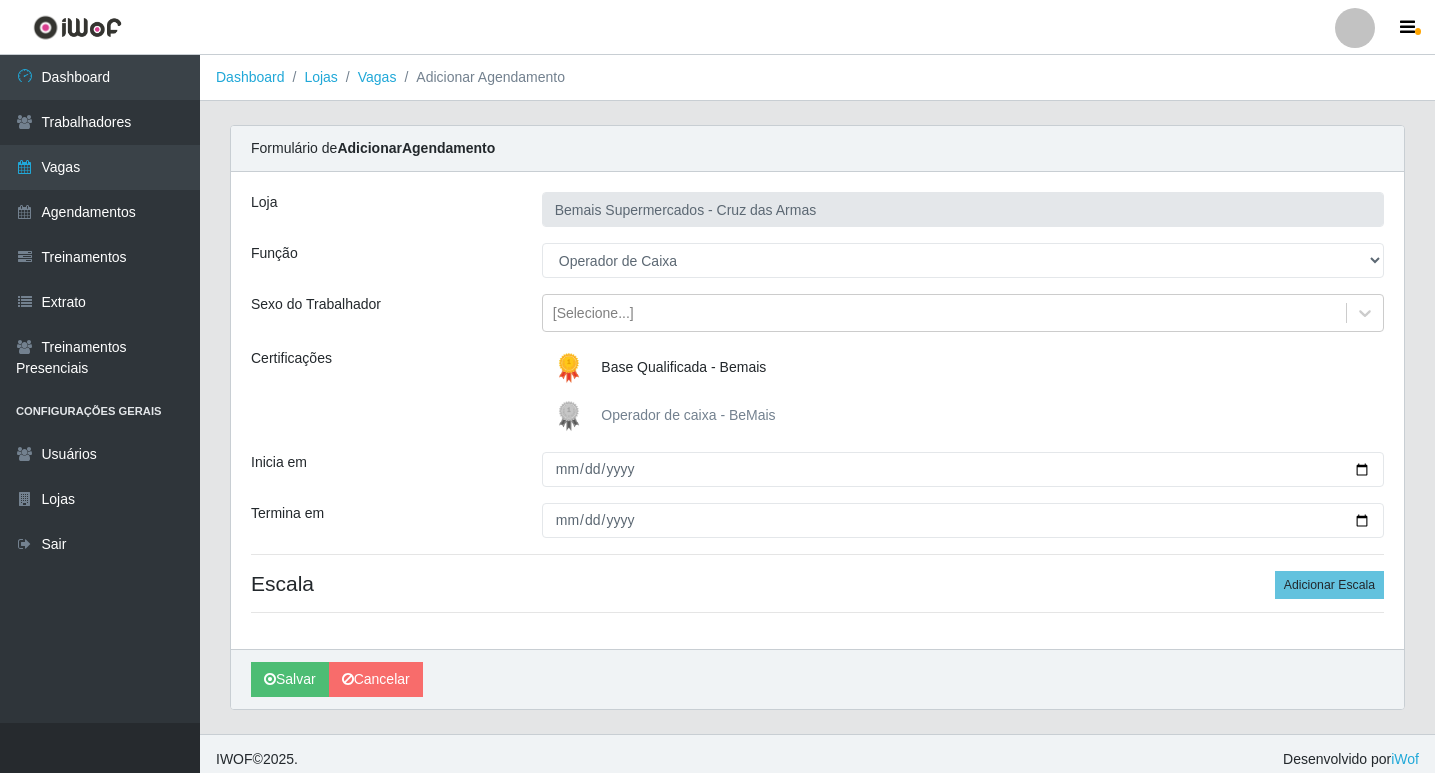 click at bounding box center [573, 416] 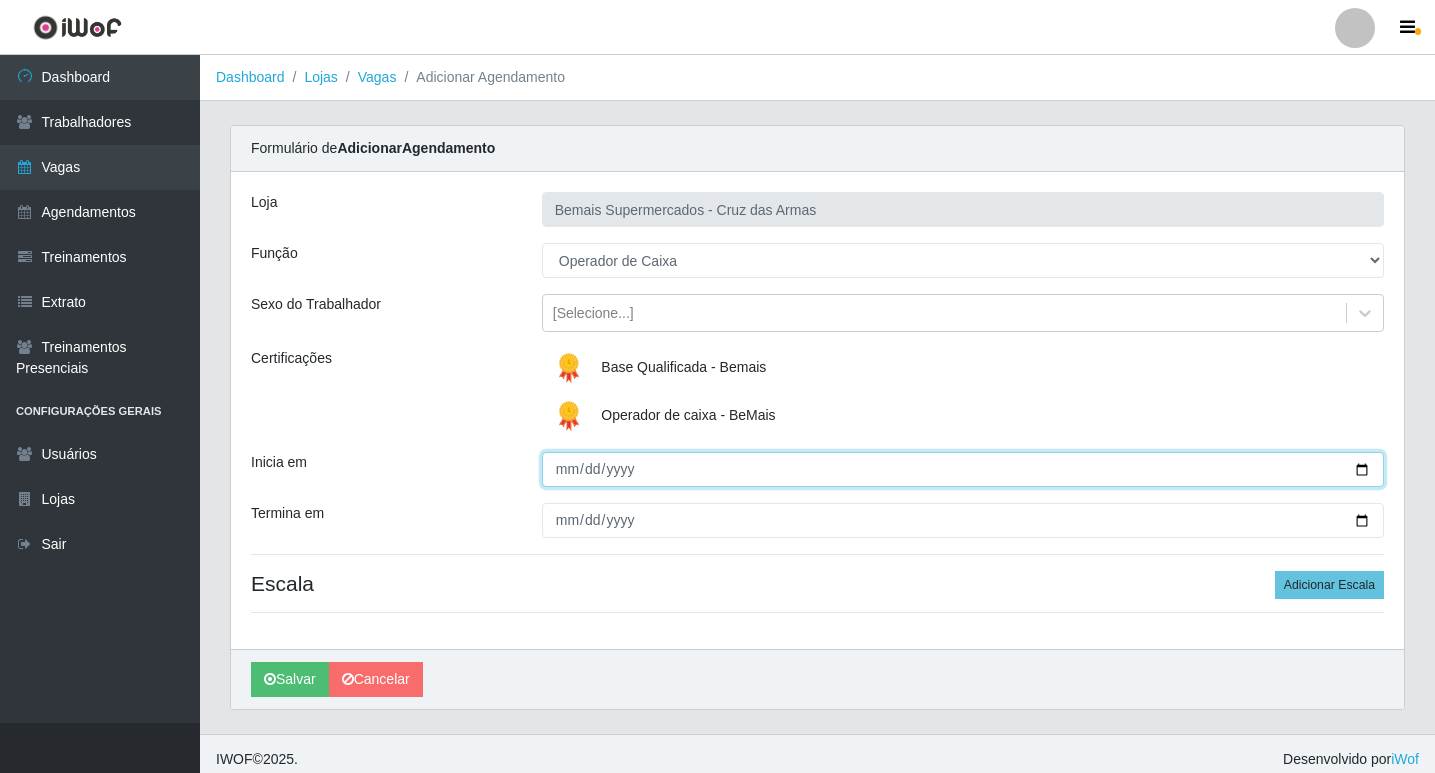 click on "Inicia em" at bounding box center (963, 469) 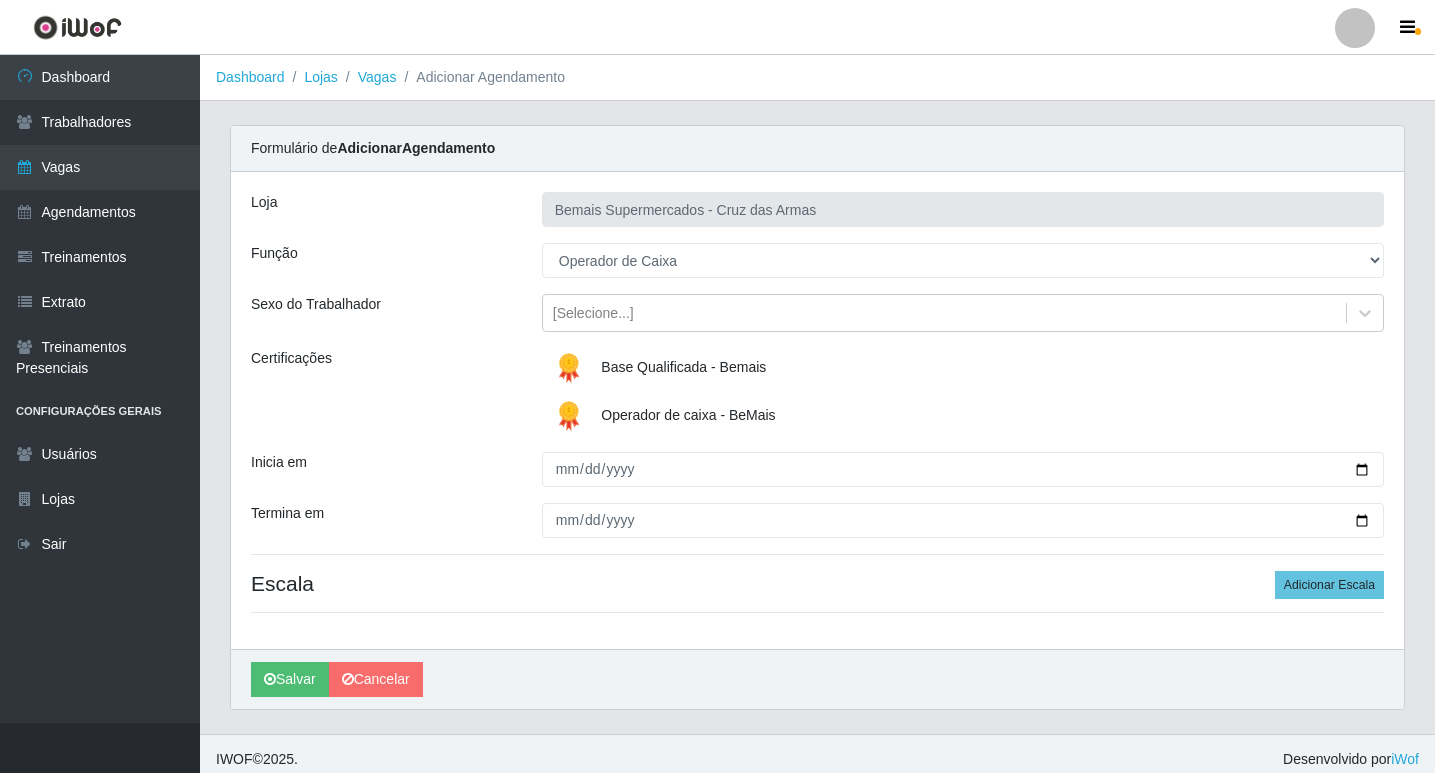 click at bounding box center [573, 368] 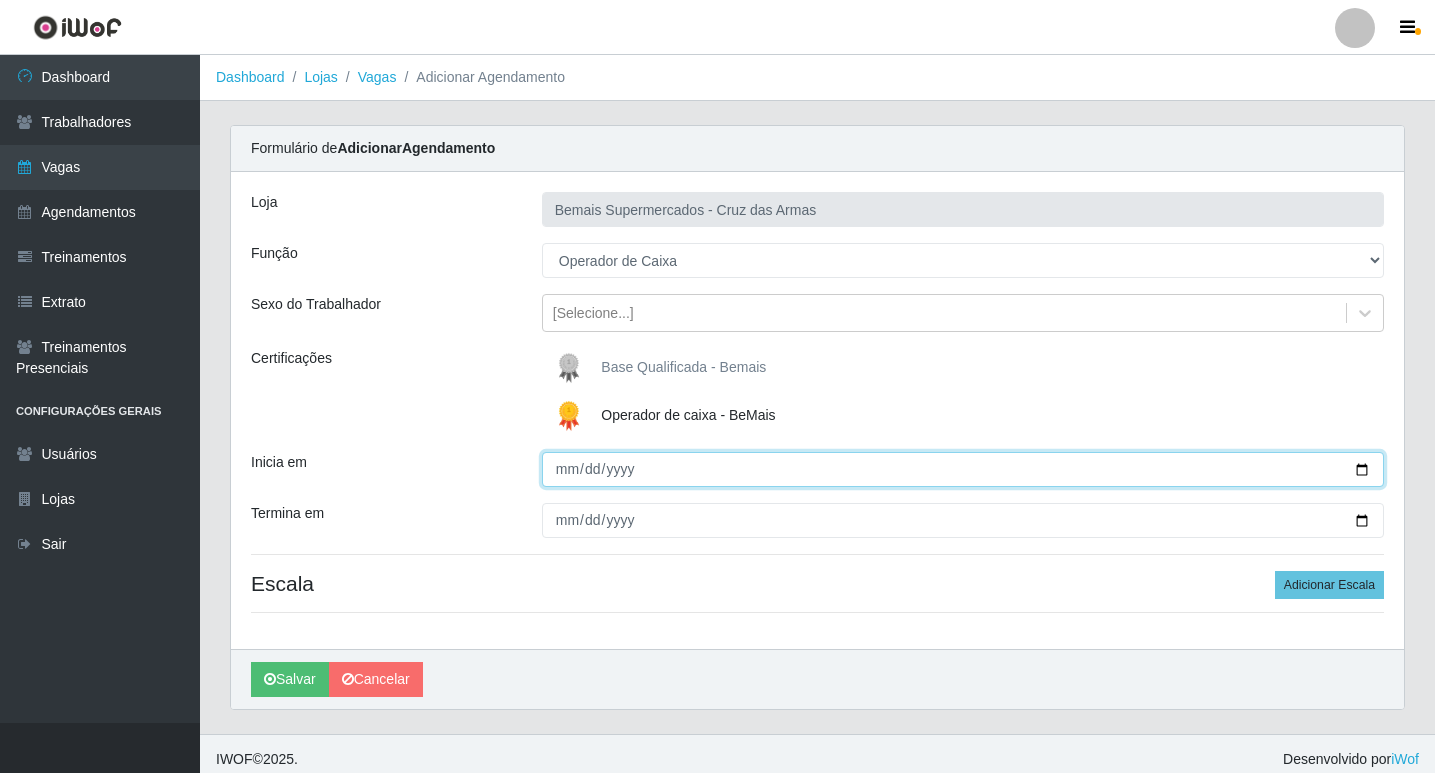 click on "Inicia em" at bounding box center [963, 469] 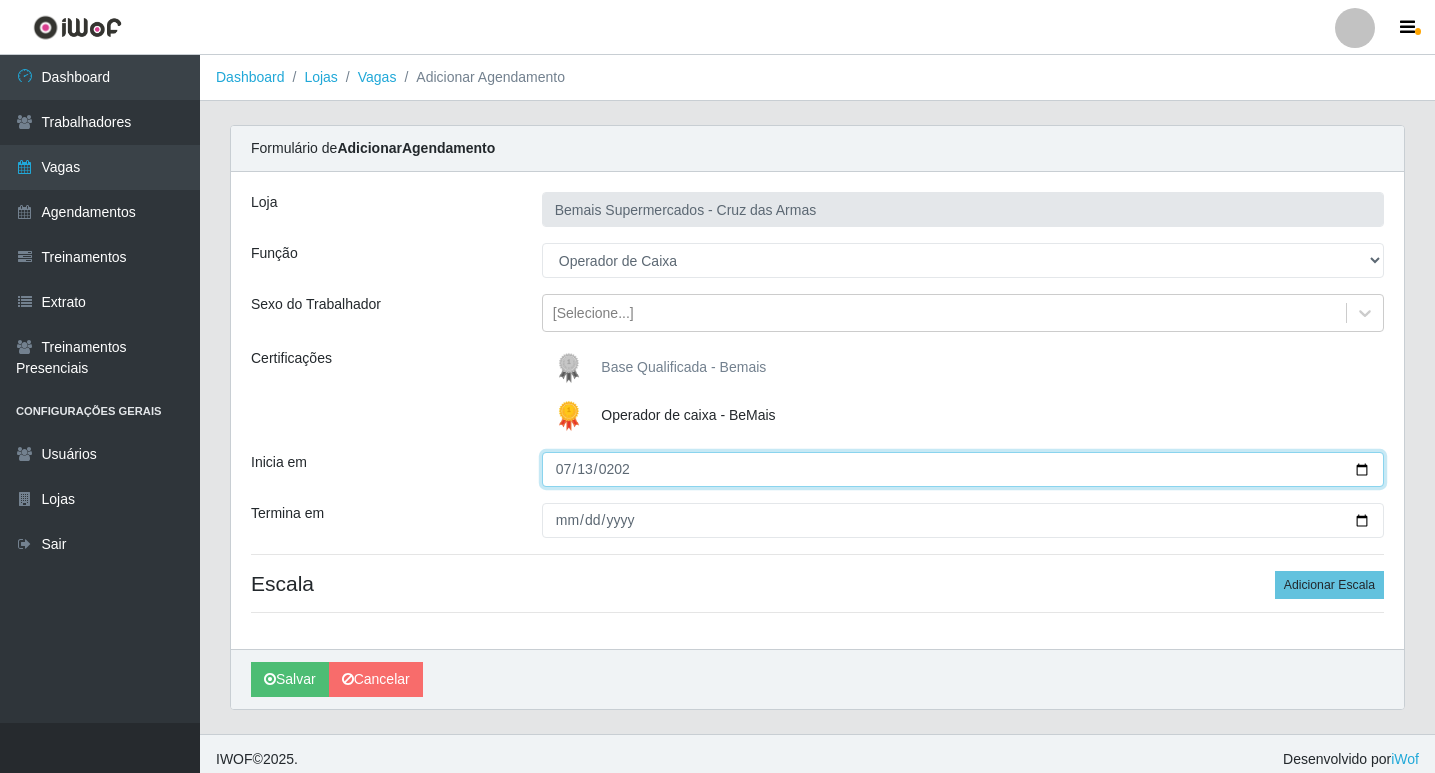 type on "[DATE]" 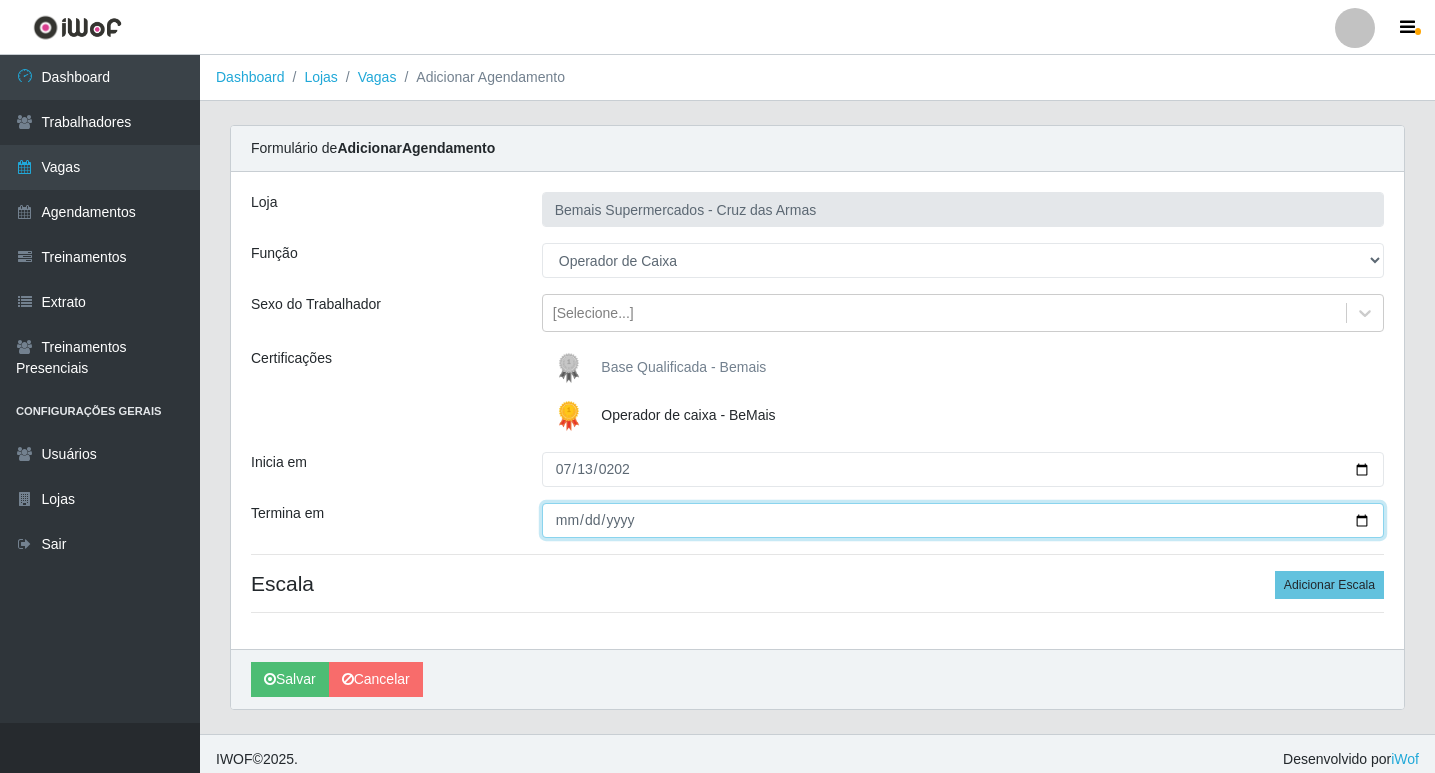 click on "Termina em" at bounding box center [963, 520] 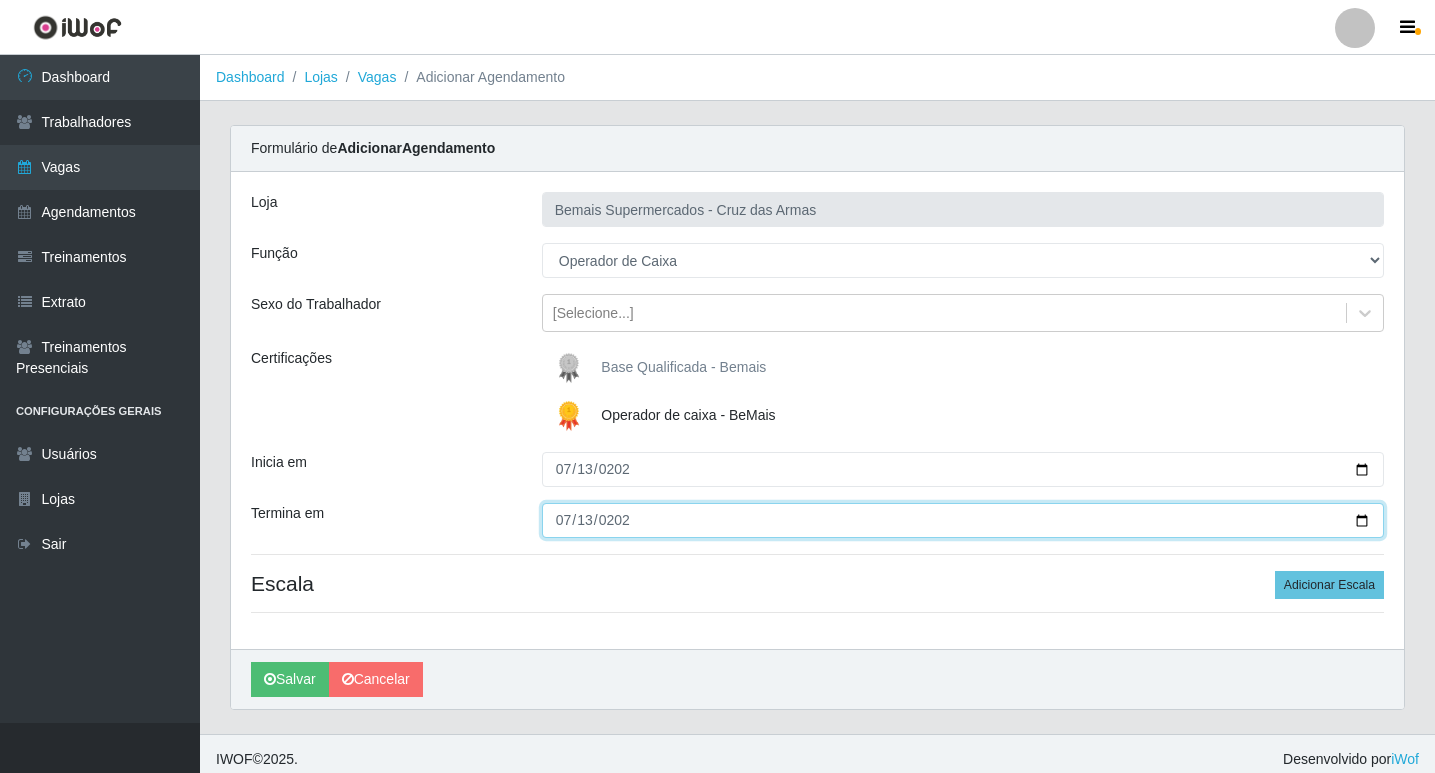type on "[DATE]" 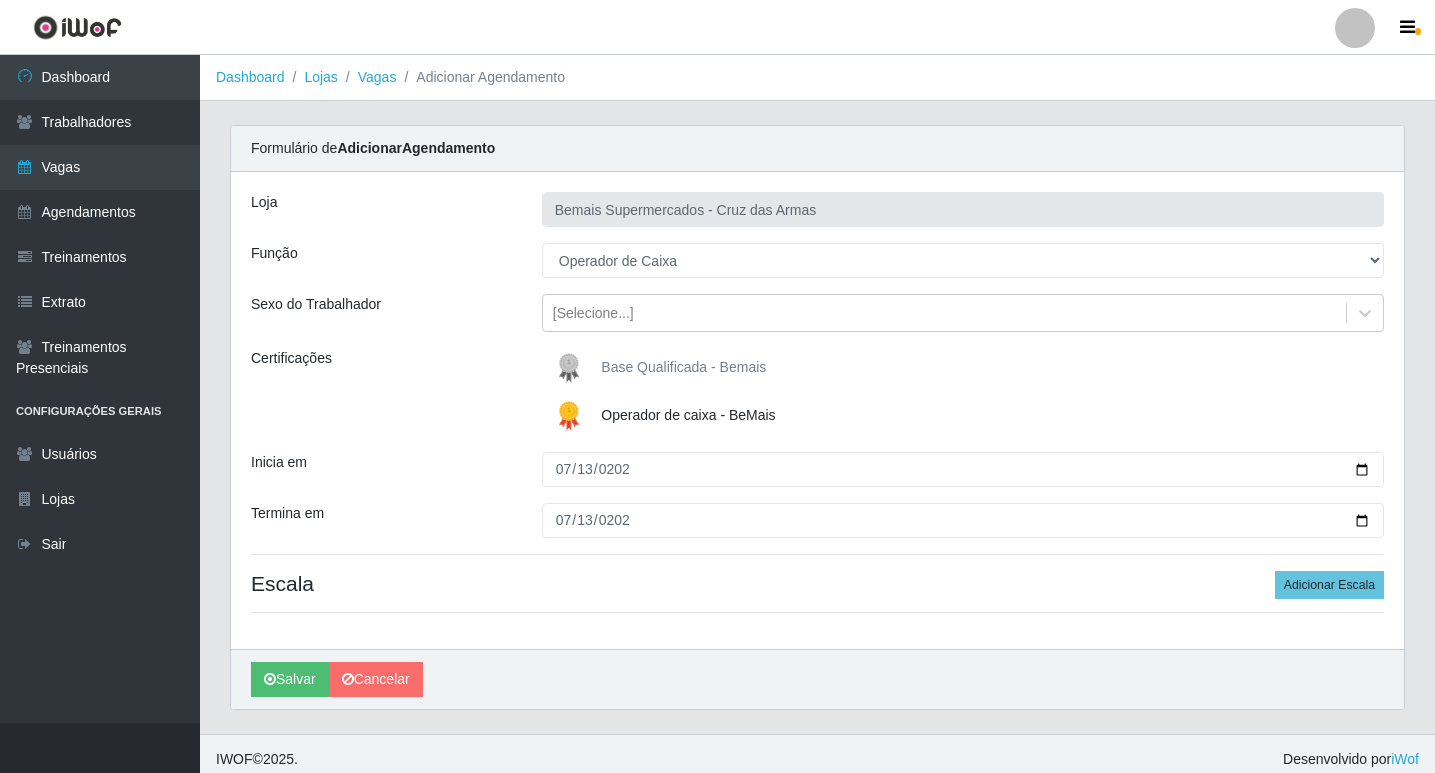 click on "Loja Bemais Supermercados - Cruz das Armas Função [Selecione...] ASG ASG + ASG ++ Auxiliar de Estacionamento Auxiliar de Estacionamento + Auxiliar de Estacionamento ++ Balconista de Açougue  Balconista de Açougue + Balconista de Açougue ++ Balconista de Padaria  Balconista de Padaria + Balconista de Padaria ++ Embalador Embalador + Embalador ++ Operador de Caixa Operador de Caixa + Operador de Caixa ++ Repositor  Repositor + Repositor ++ Repositor de Hortifruti Repositor de Hortifruti + Repositor de Hortifruti ++ Sexo do Trabalhador [Selecione...] Certificações   Base Qualificada -  Bemais   Operador de caixa - BeMais Inicia em [DATE] Termina em [DATE] Escala Adicionar Escala" at bounding box center [817, 410] 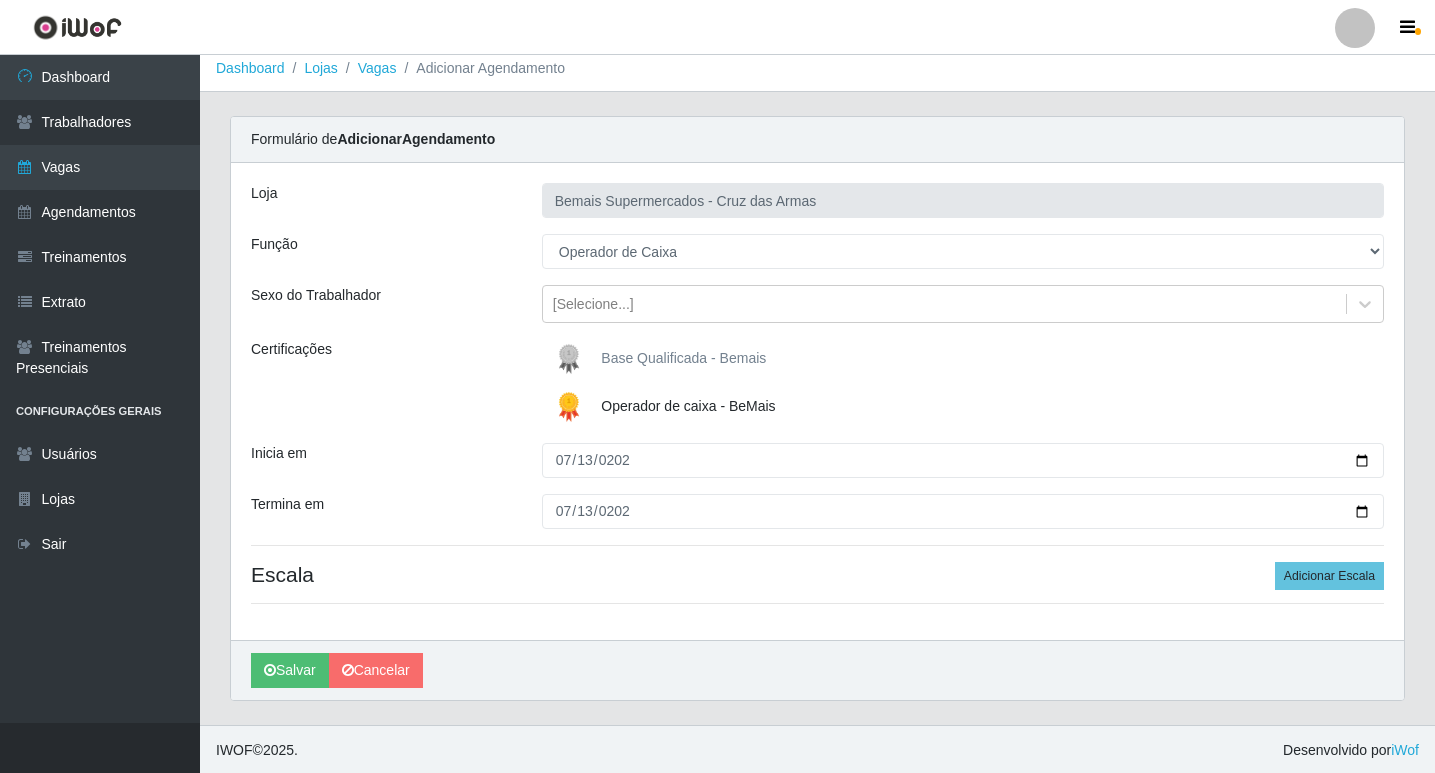 scroll, scrollTop: 11, scrollLeft: 0, axis: vertical 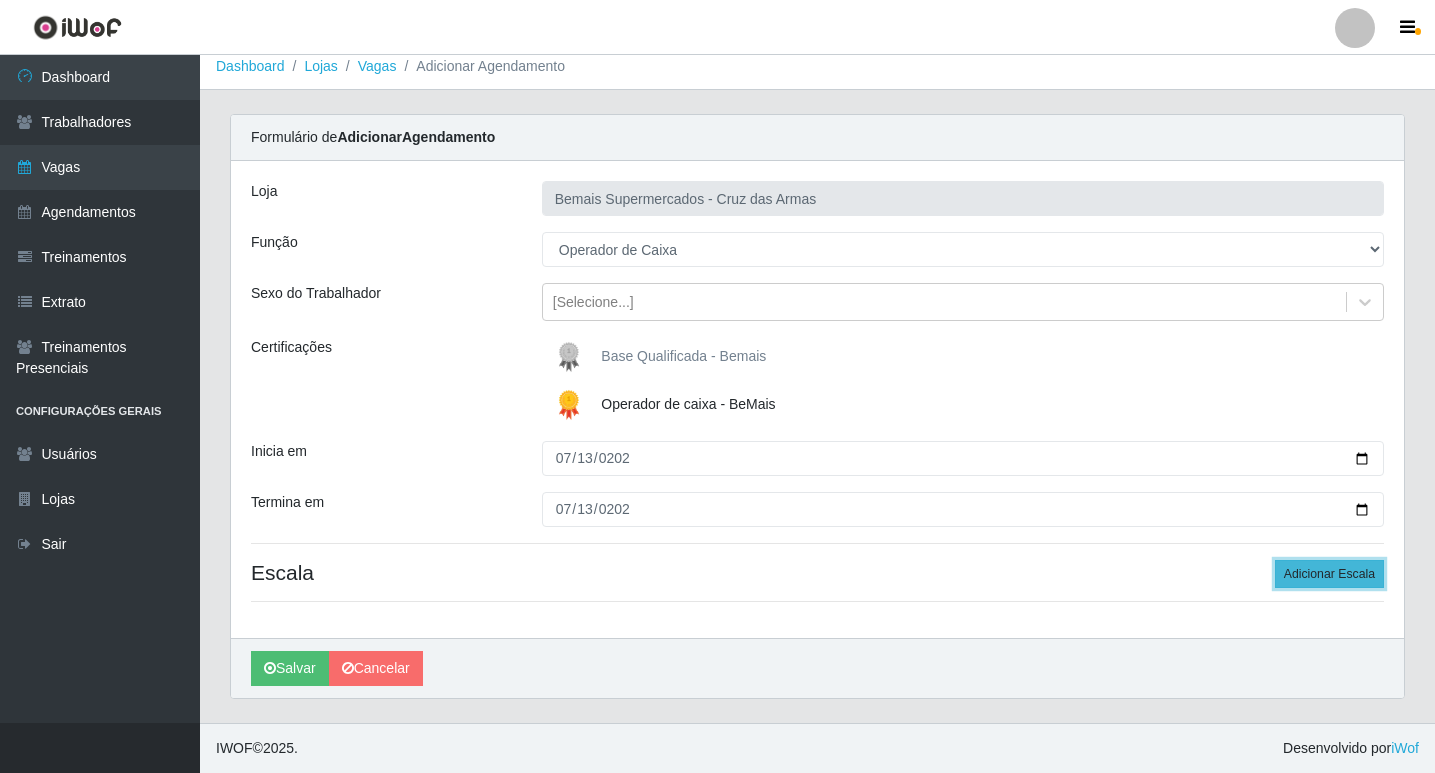 click on "Adicionar Escala" at bounding box center (1329, 574) 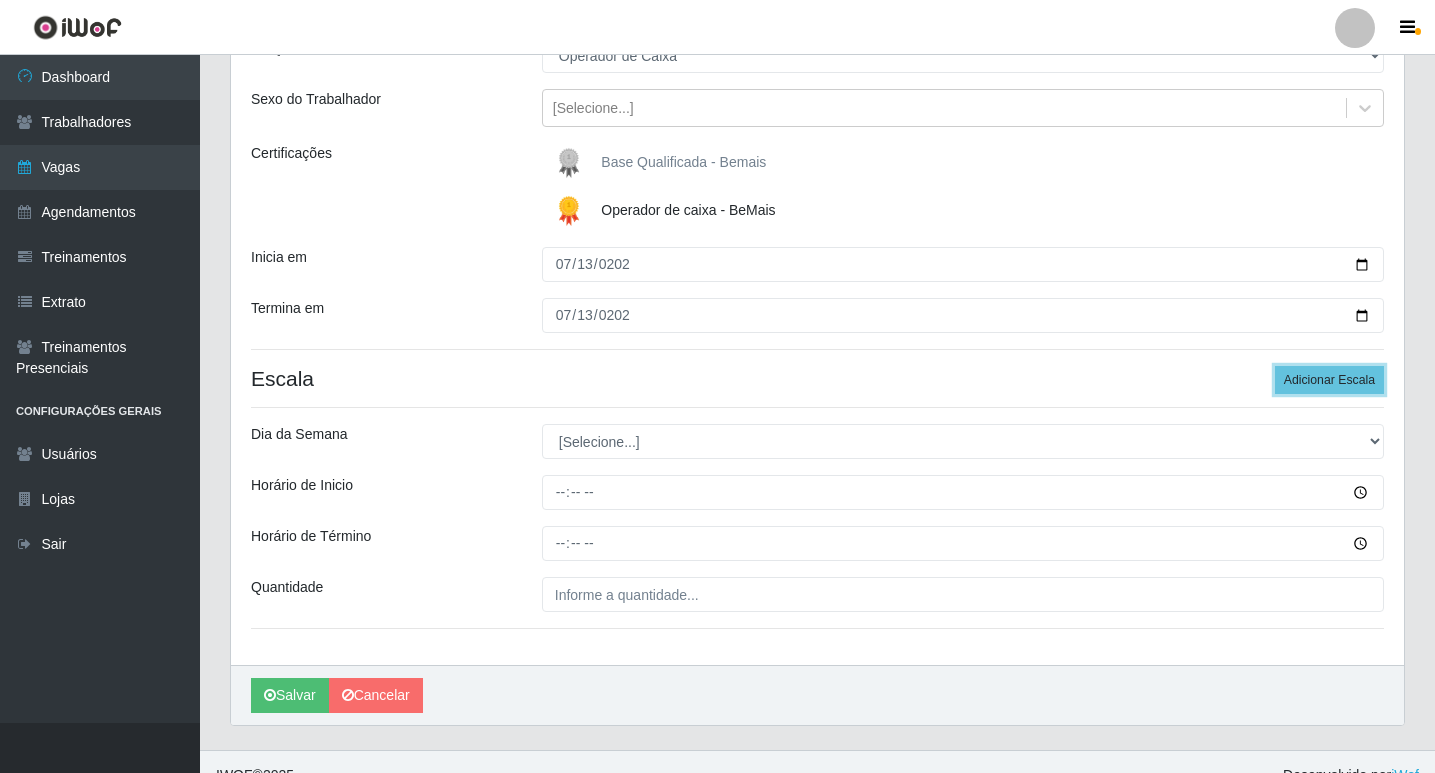 scroll, scrollTop: 211, scrollLeft: 0, axis: vertical 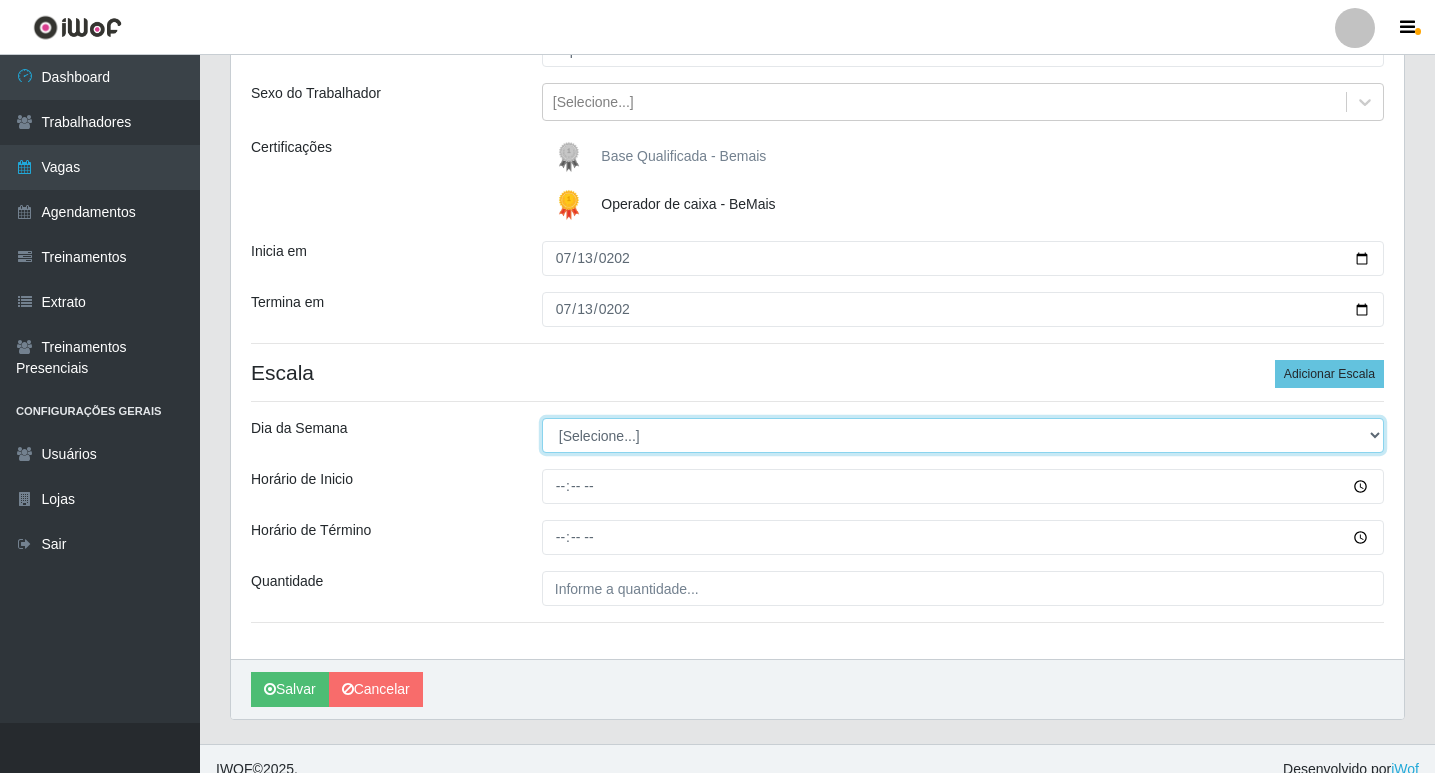 click on "[Selecione...] Segunda Terça Quarta Quinta Sexta Sábado Domingo" at bounding box center [963, 435] 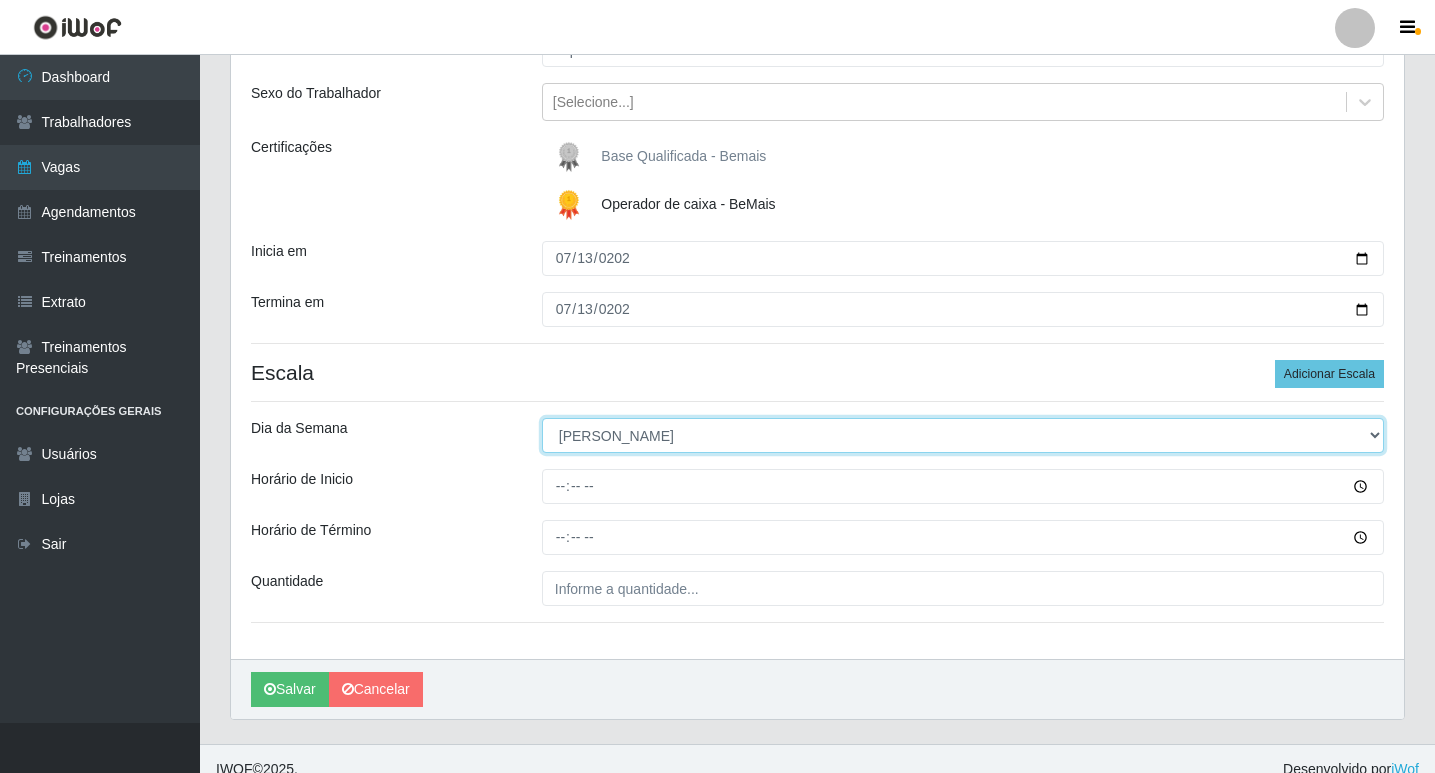 click on "[Selecione...] Segunda Terça Quarta Quinta Sexta Sábado Domingo" at bounding box center (963, 435) 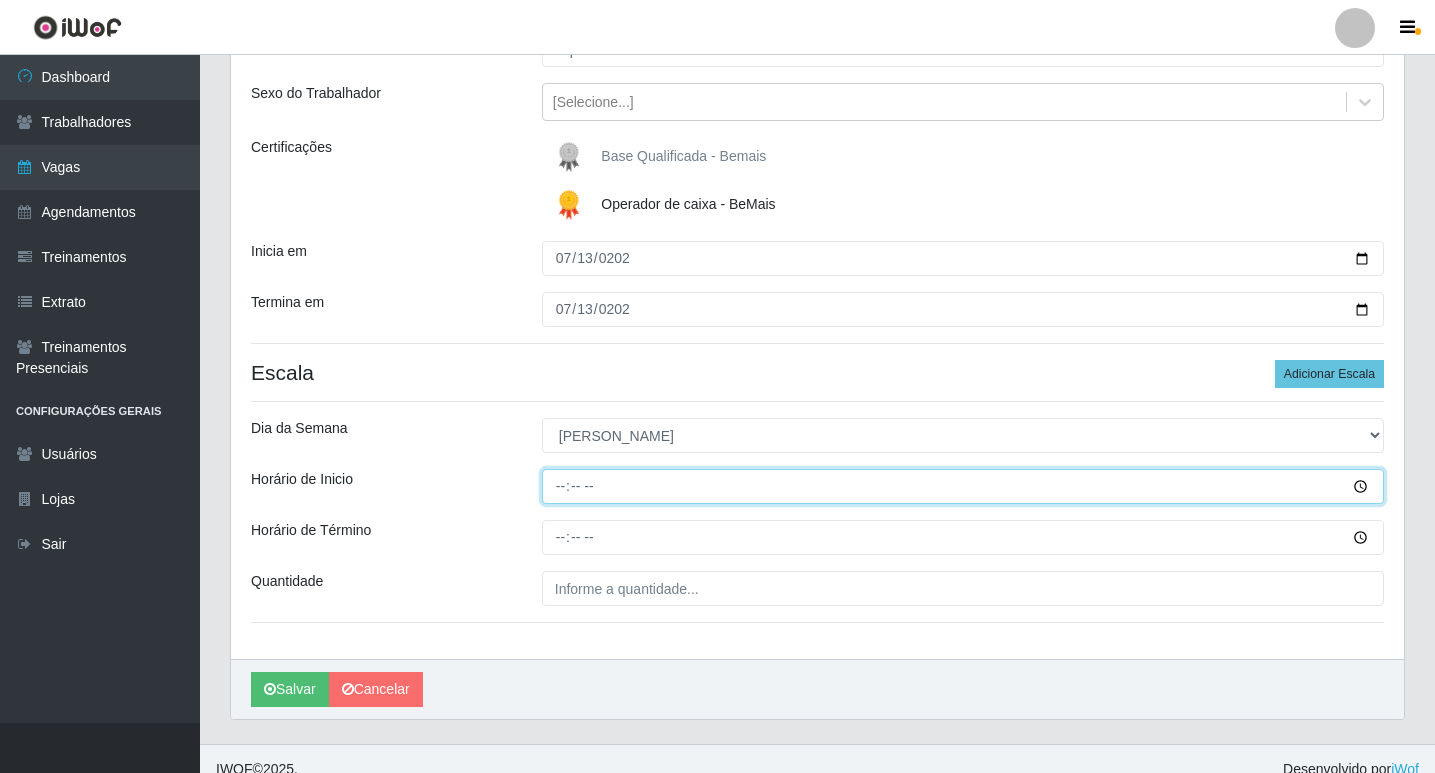click on "Horário de Inicio" at bounding box center [963, 486] 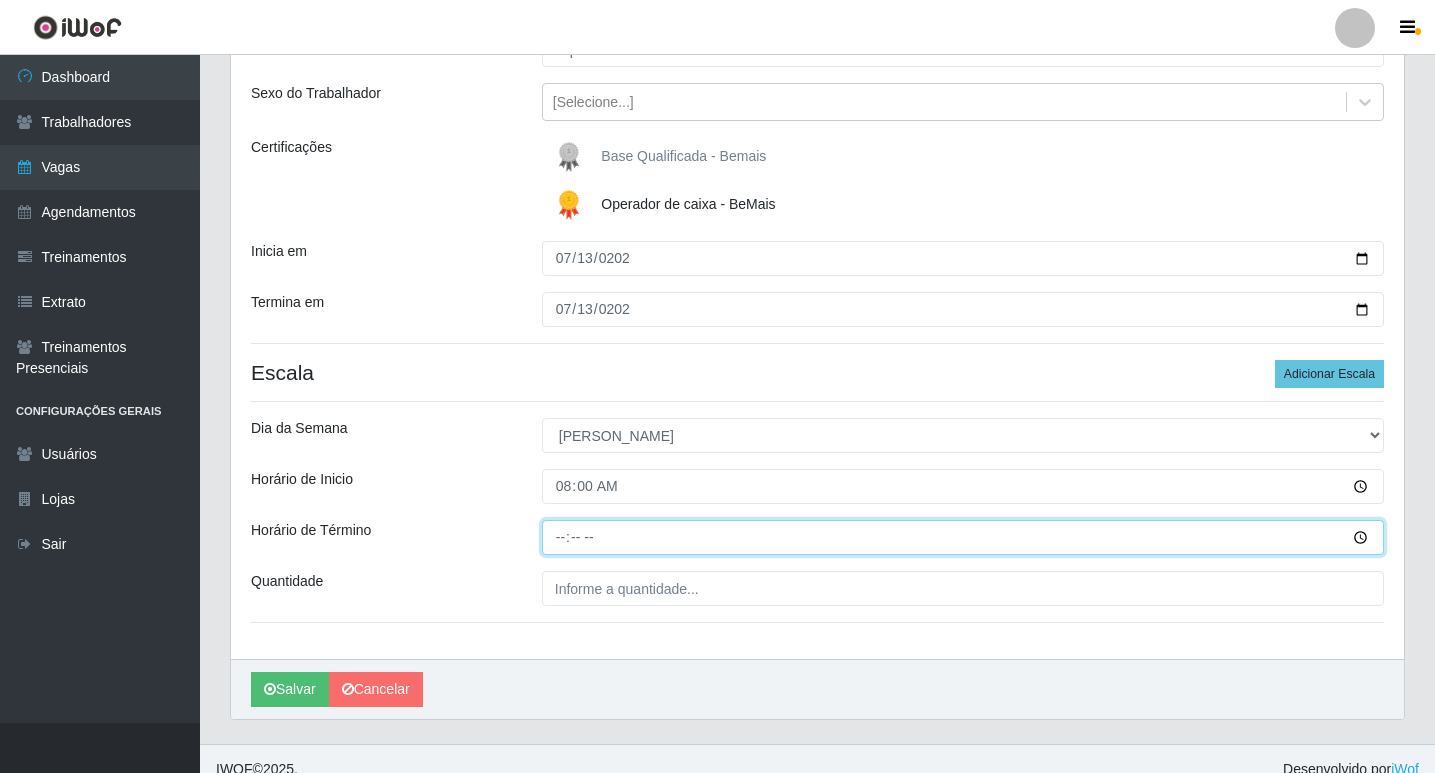 click on "Horário de Término" at bounding box center [963, 537] 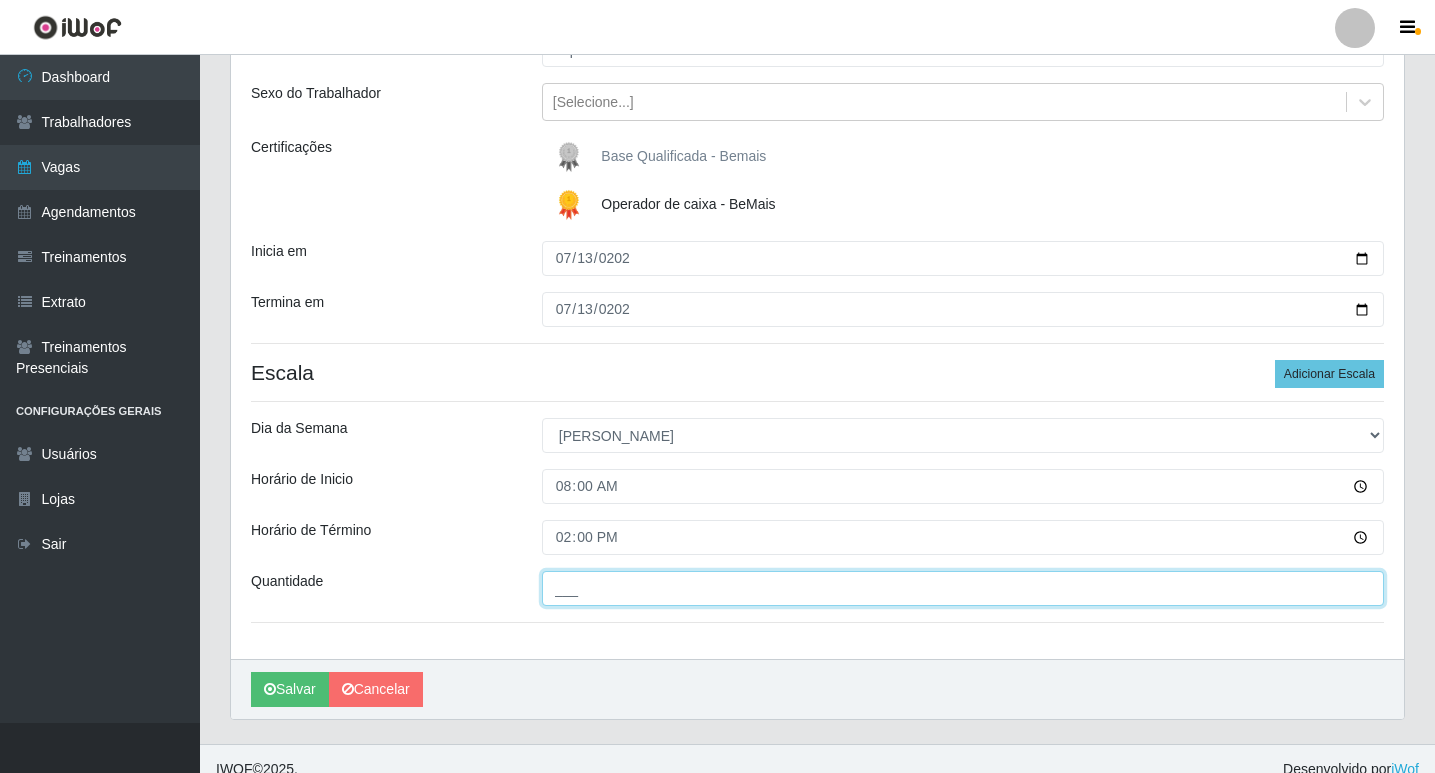 click on "___" at bounding box center (963, 588) 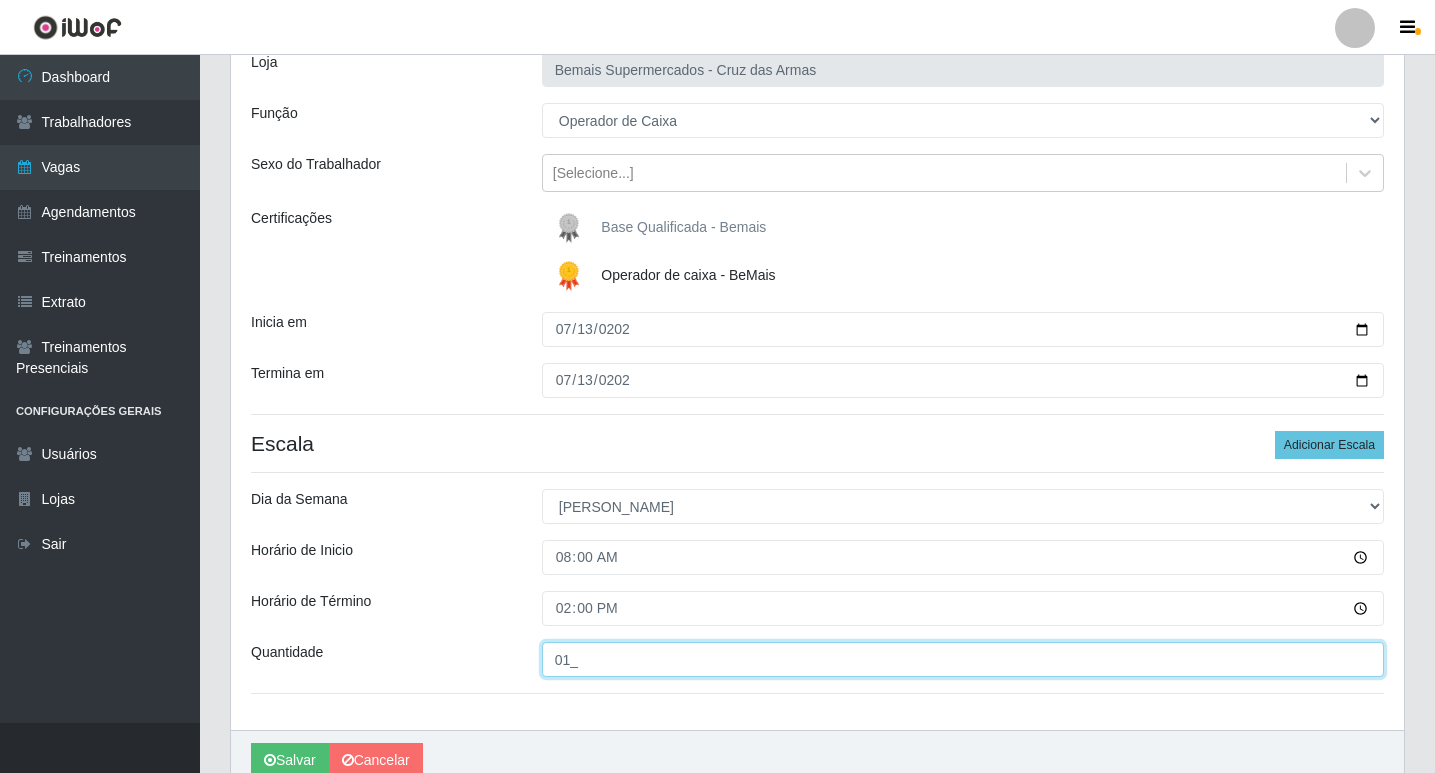 scroll, scrollTop: 200, scrollLeft: 0, axis: vertical 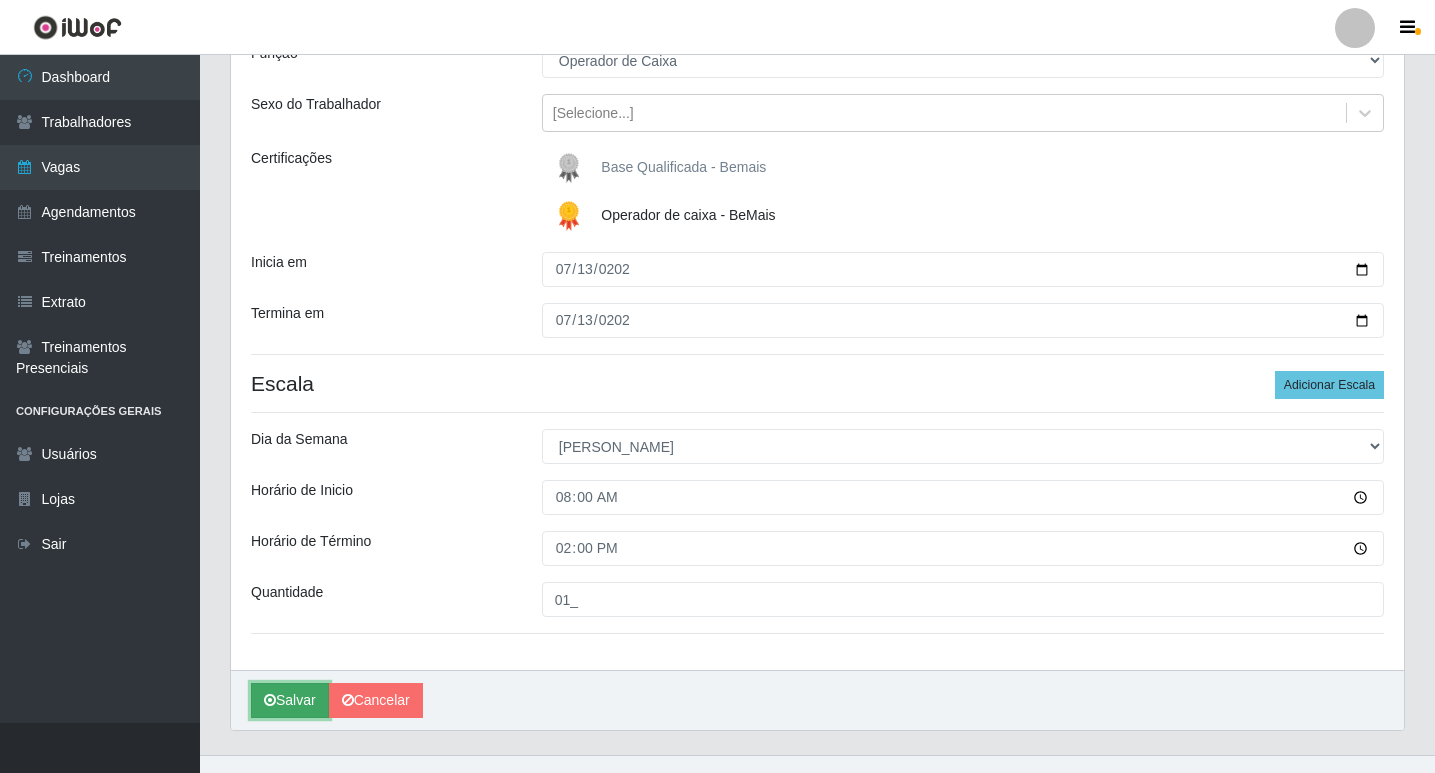 click on "Salvar" at bounding box center [290, 700] 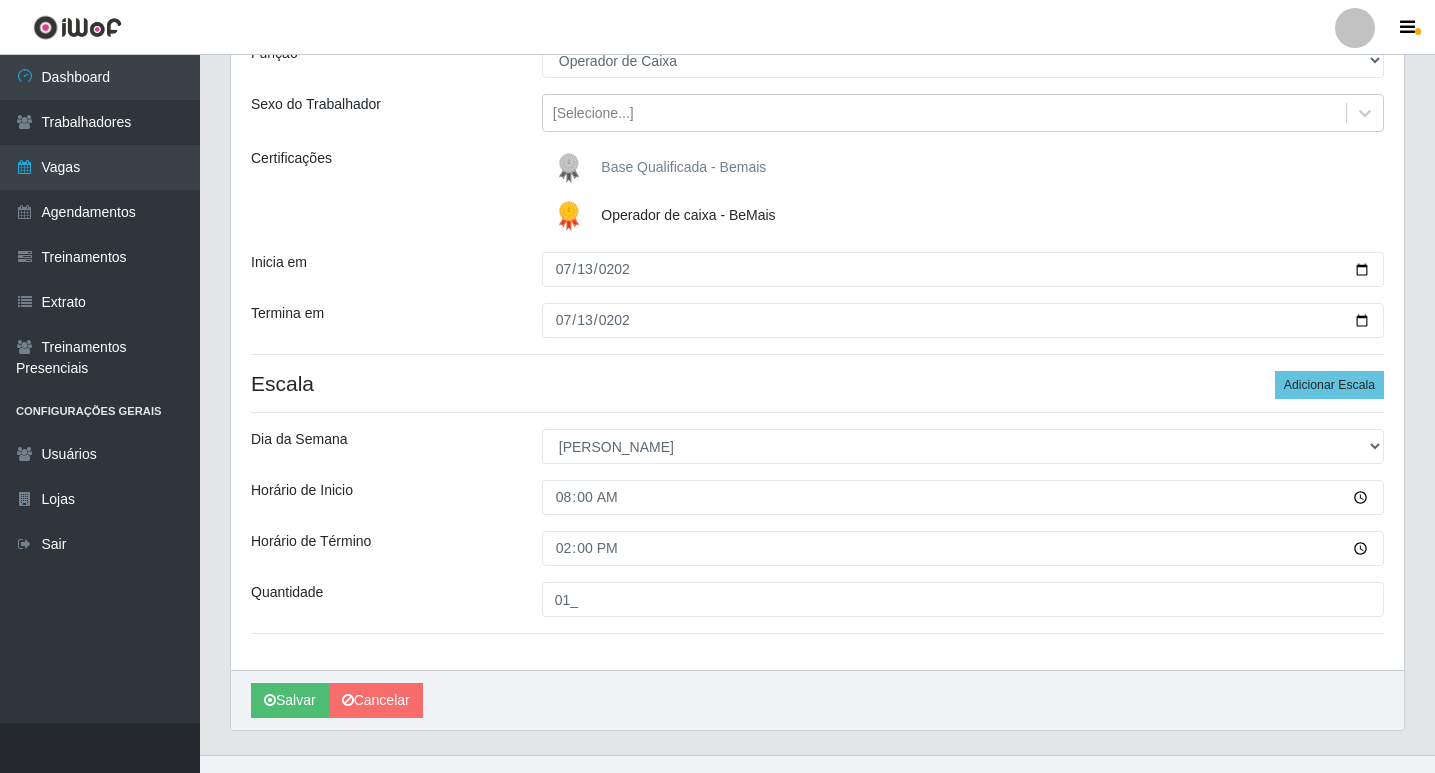 scroll, scrollTop: 0, scrollLeft: 0, axis: both 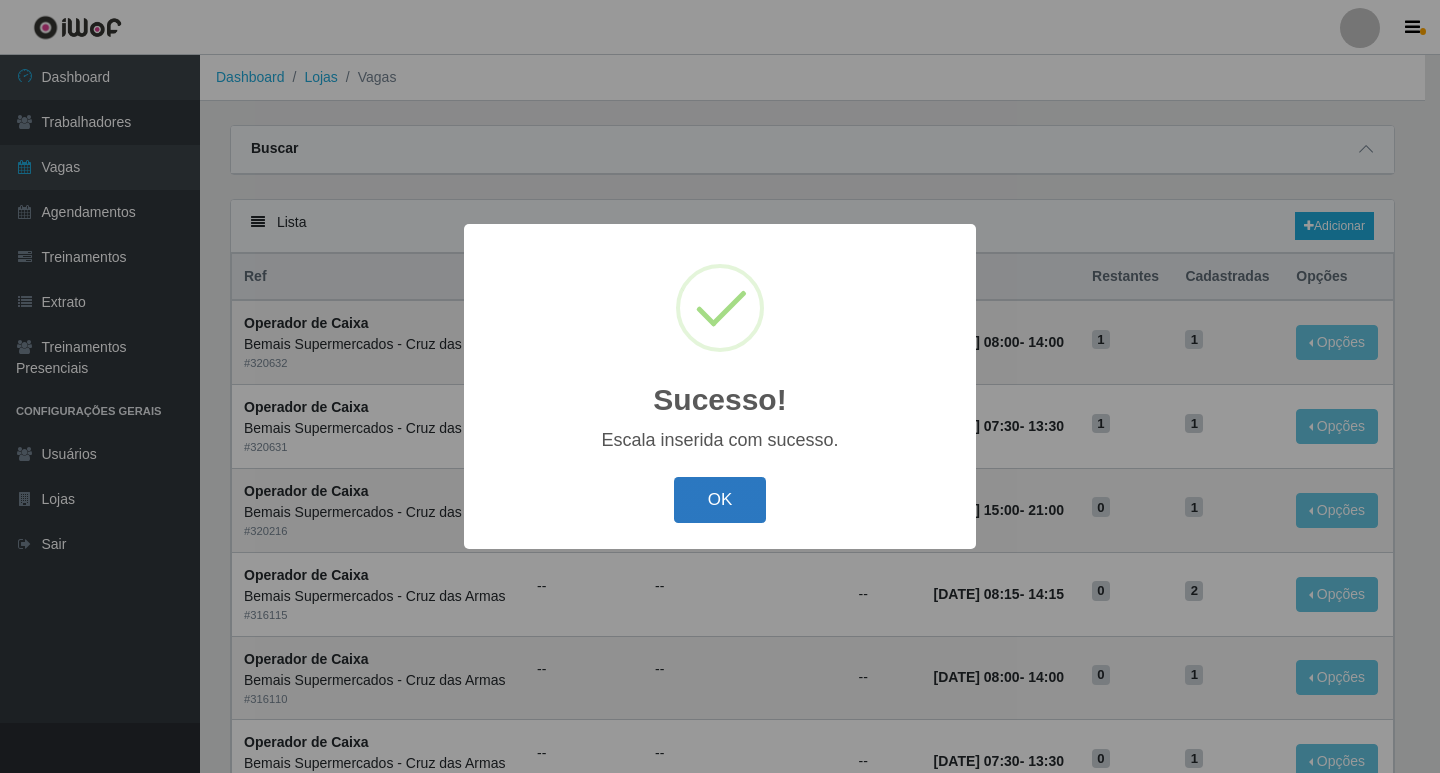 click on "OK" at bounding box center [720, 500] 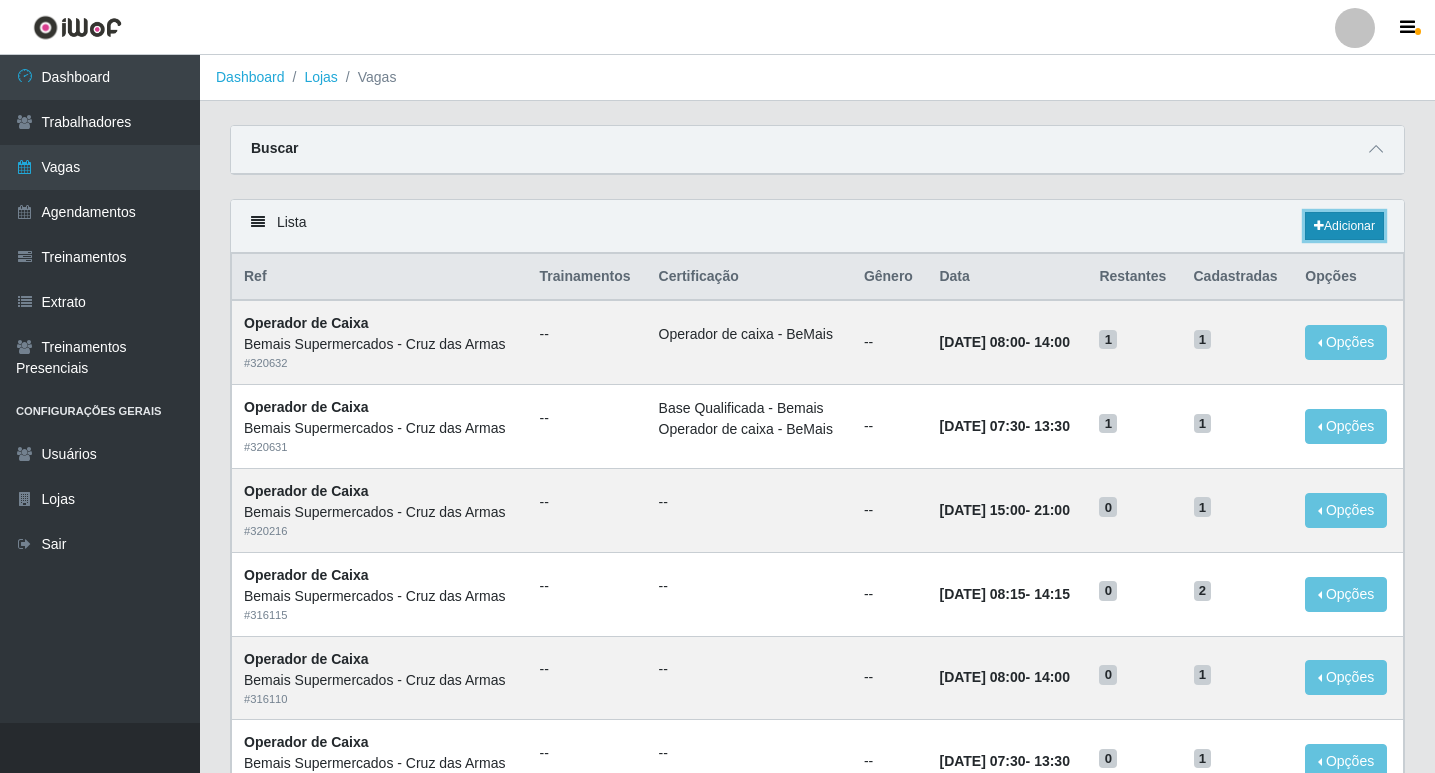 click on "Adicionar" at bounding box center (1344, 226) 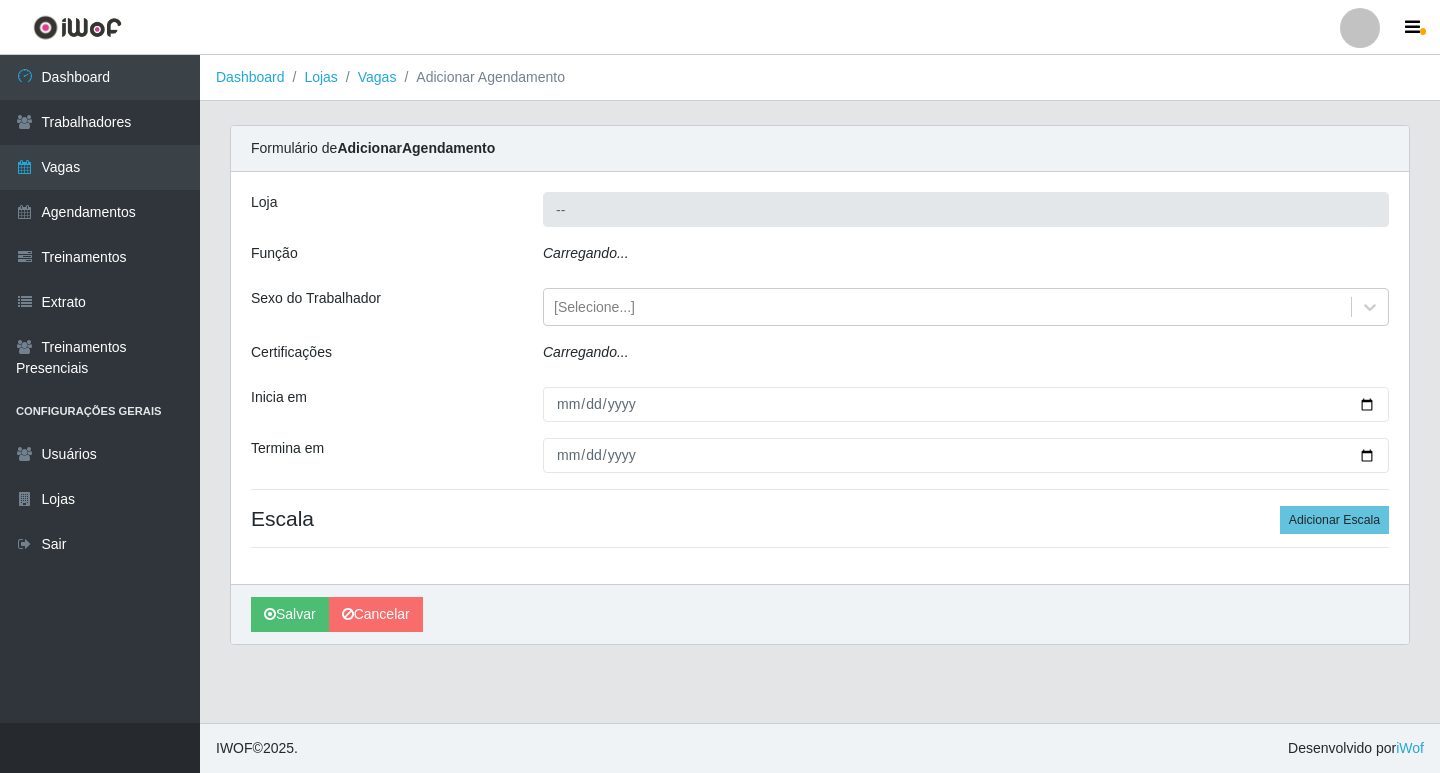 type on "Bemais Supermercados - Cruz das Armas" 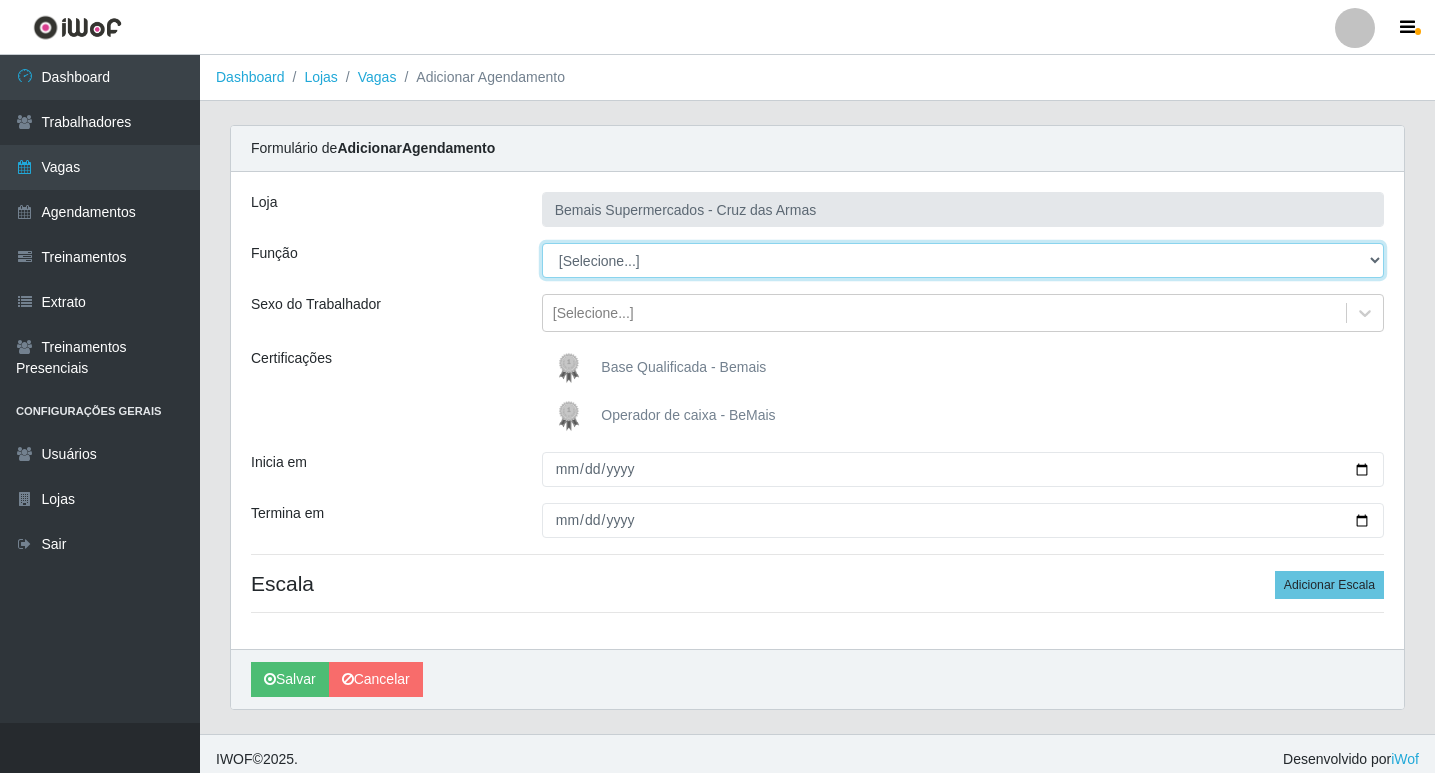 click on "[Selecione...] ASG ASG + ASG ++ Auxiliar de Estacionamento Auxiliar de Estacionamento + Auxiliar de Estacionamento ++ Balconista de Açougue  Balconista de Açougue + Balconista de Açougue ++ Balconista de Padaria  Balconista de Padaria + Balconista de Padaria ++ Embalador Embalador + Embalador ++ Operador de Caixa Operador de Caixa + Operador de Caixa ++ Repositor  Repositor + Repositor ++ Repositor de Hortifruti Repositor de Hortifruti + Repositor de Hortifruti ++" at bounding box center (963, 260) 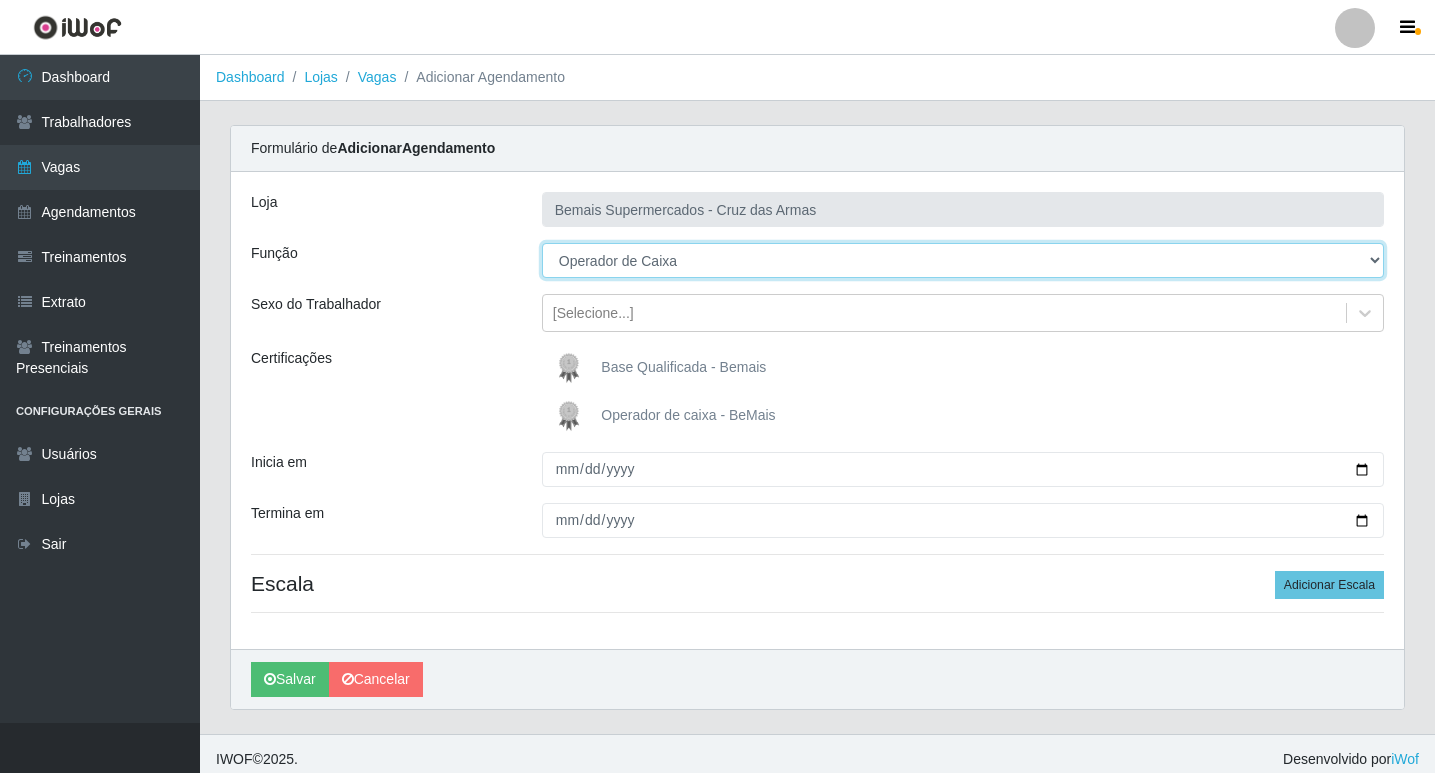 click on "[Selecione...] ASG ASG + ASG ++ Auxiliar de Estacionamento Auxiliar de Estacionamento + Auxiliar de Estacionamento ++ Balconista de Açougue  Balconista de Açougue + Balconista de Açougue ++ Balconista de Padaria  Balconista de Padaria + Balconista de Padaria ++ Embalador Embalador + Embalador ++ Operador de Caixa Operador de Caixa + Operador de Caixa ++ Repositor  Repositor + Repositor ++ Repositor de Hortifruti Repositor de Hortifruti + Repositor de Hortifruti ++" at bounding box center (963, 260) 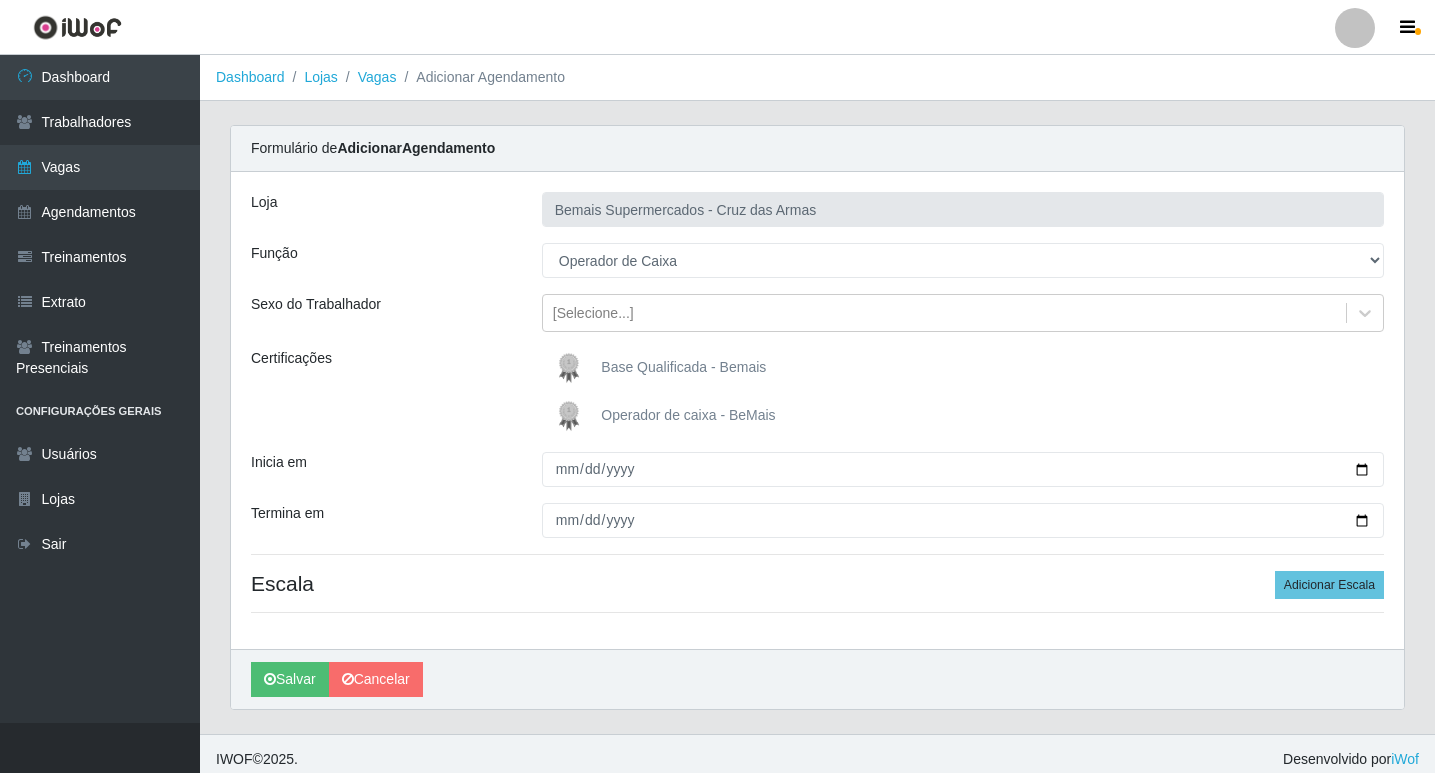 click at bounding box center (573, 416) 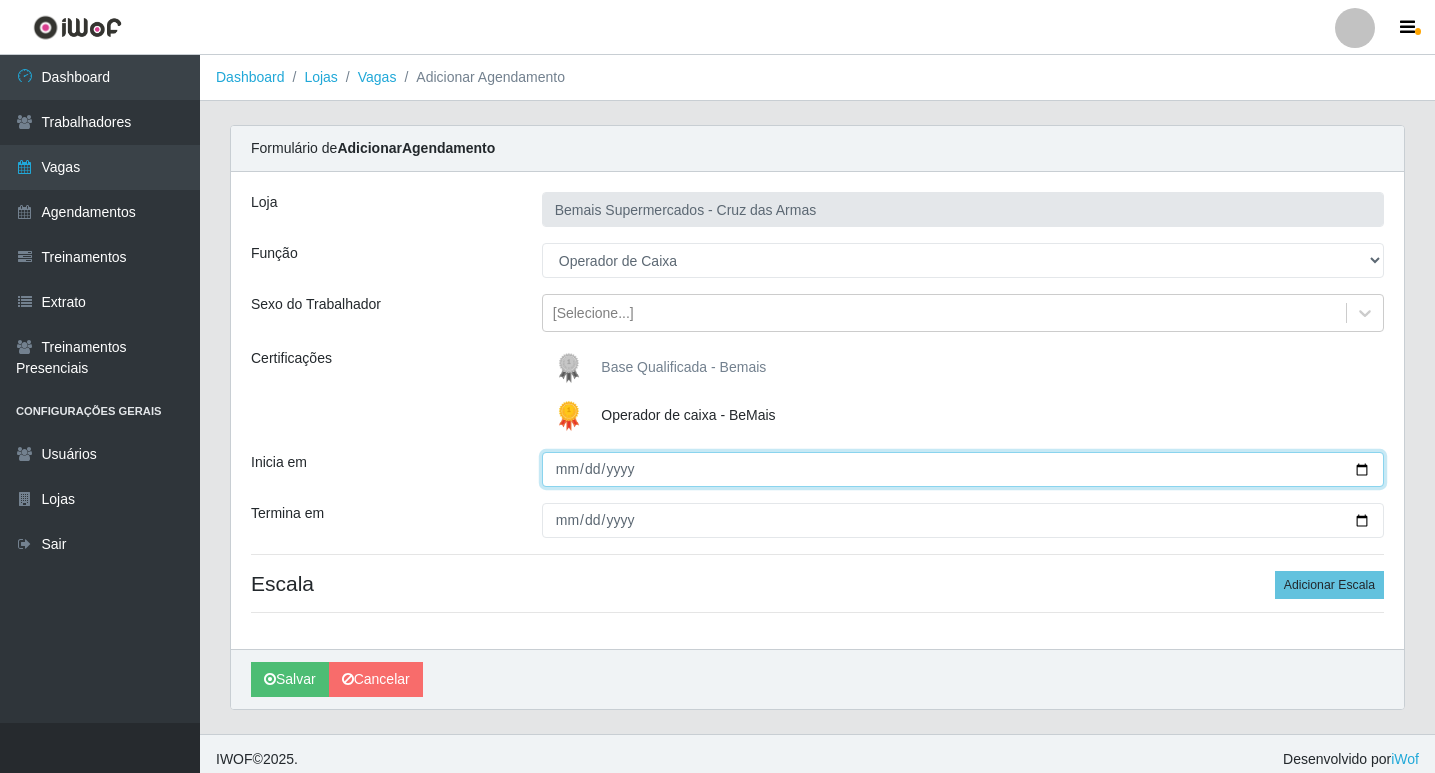 click on "Inicia em" at bounding box center (963, 469) 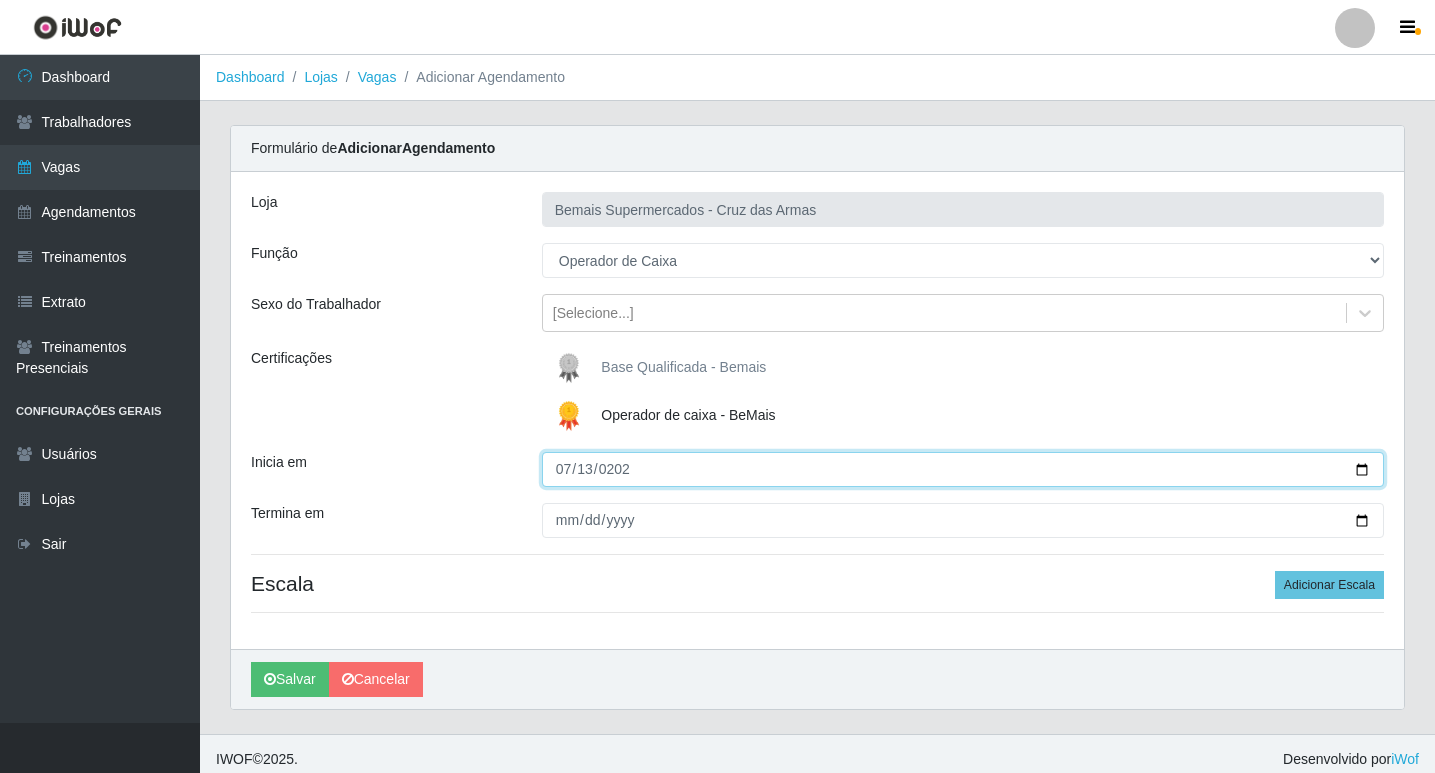 type on "[DATE]" 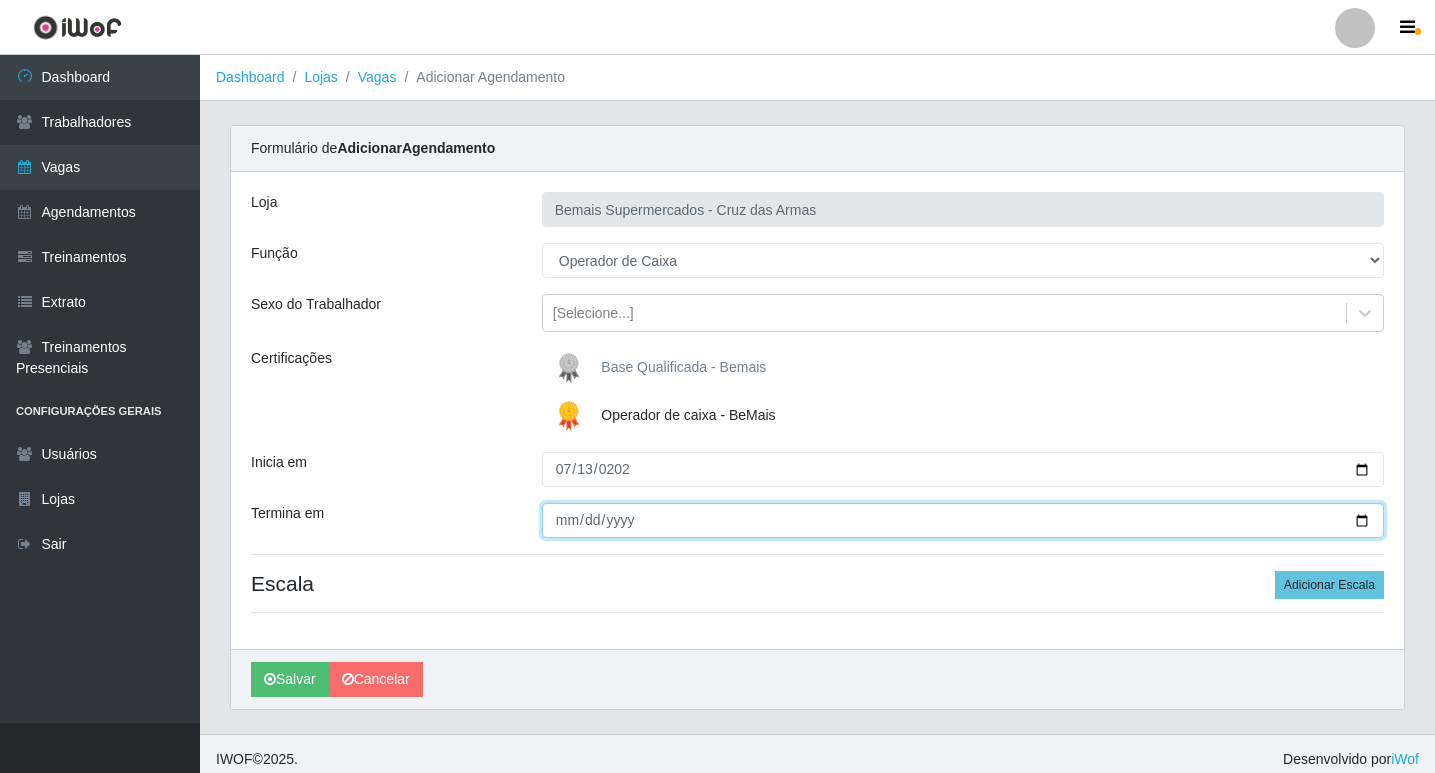 click on "Termina em" at bounding box center (963, 520) 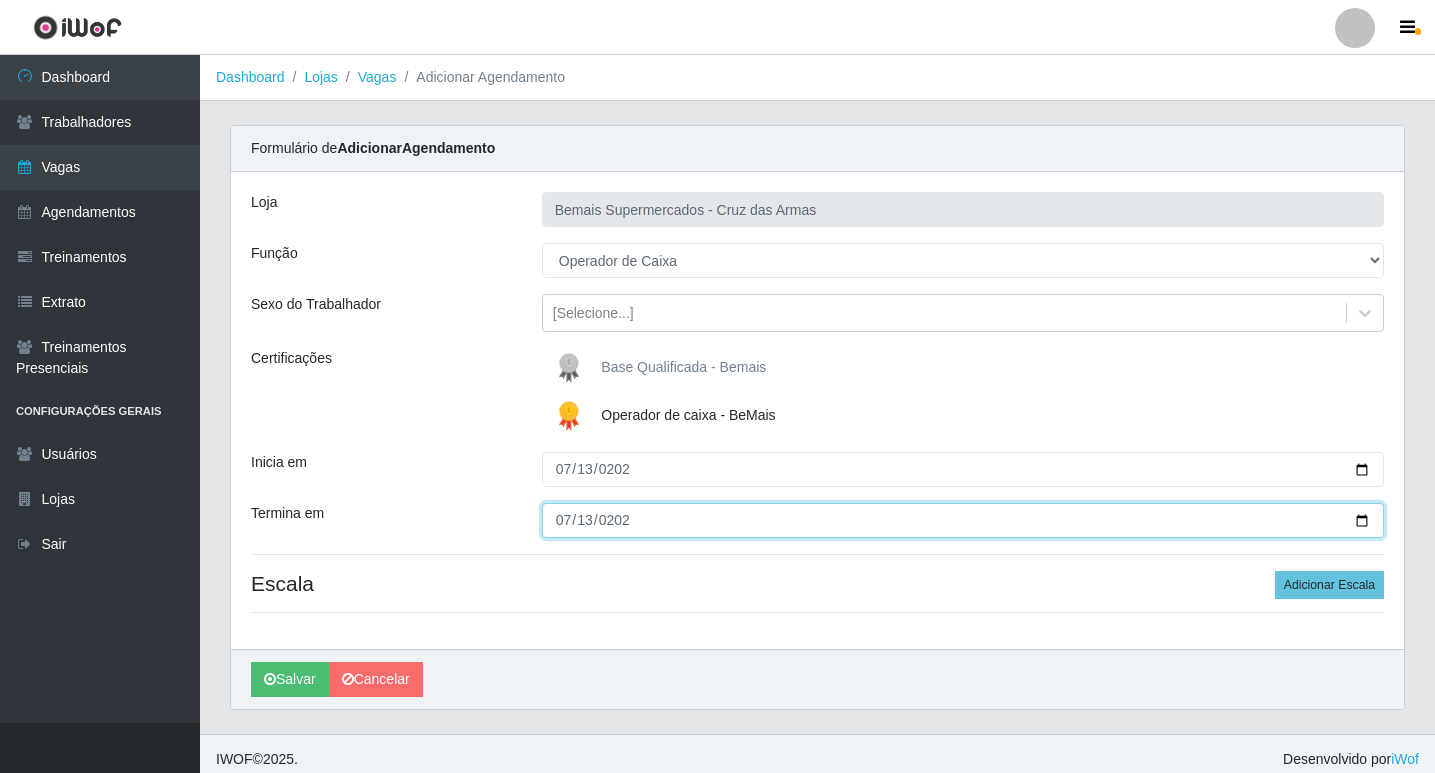 type on "[DATE]" 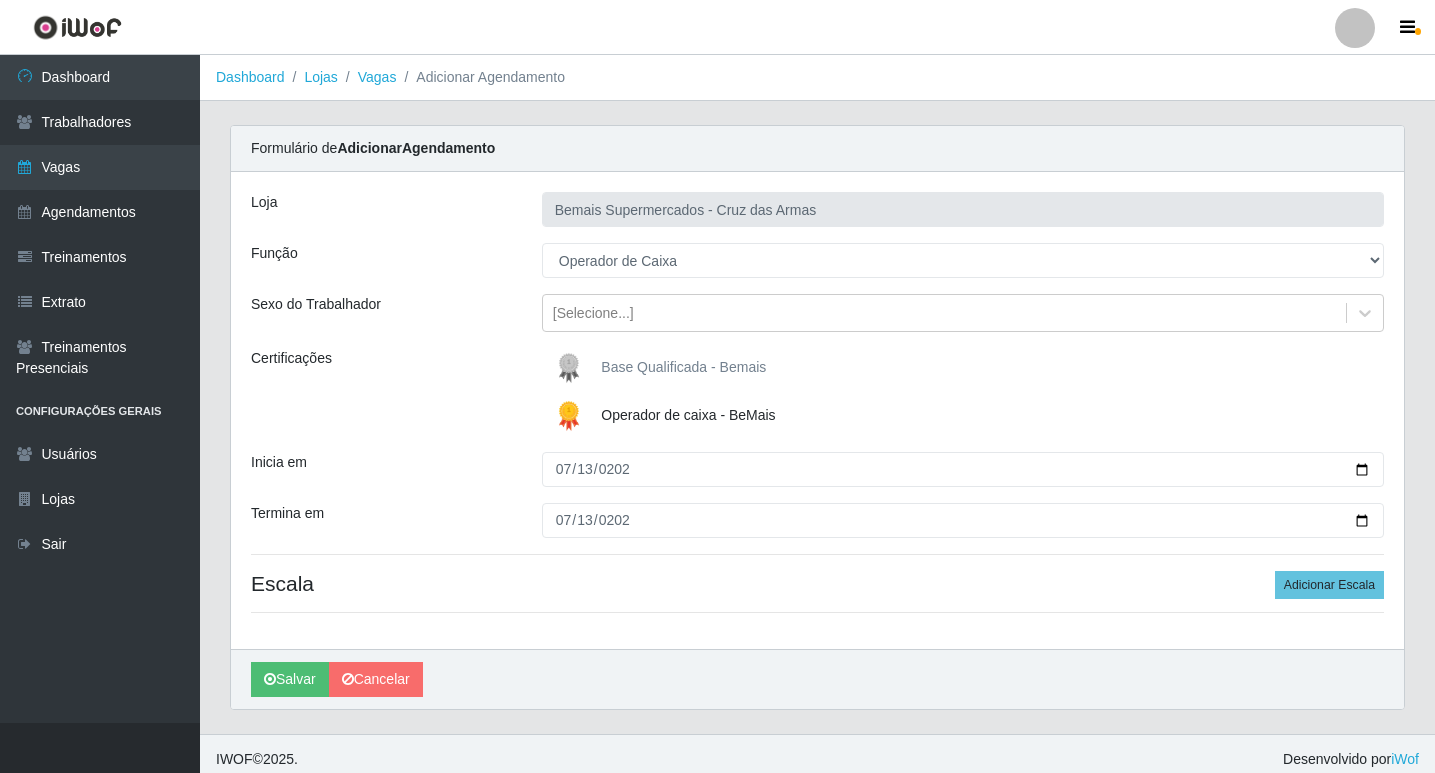 click on "Escala Adicionar Escala" at bounding box center [817, 583] 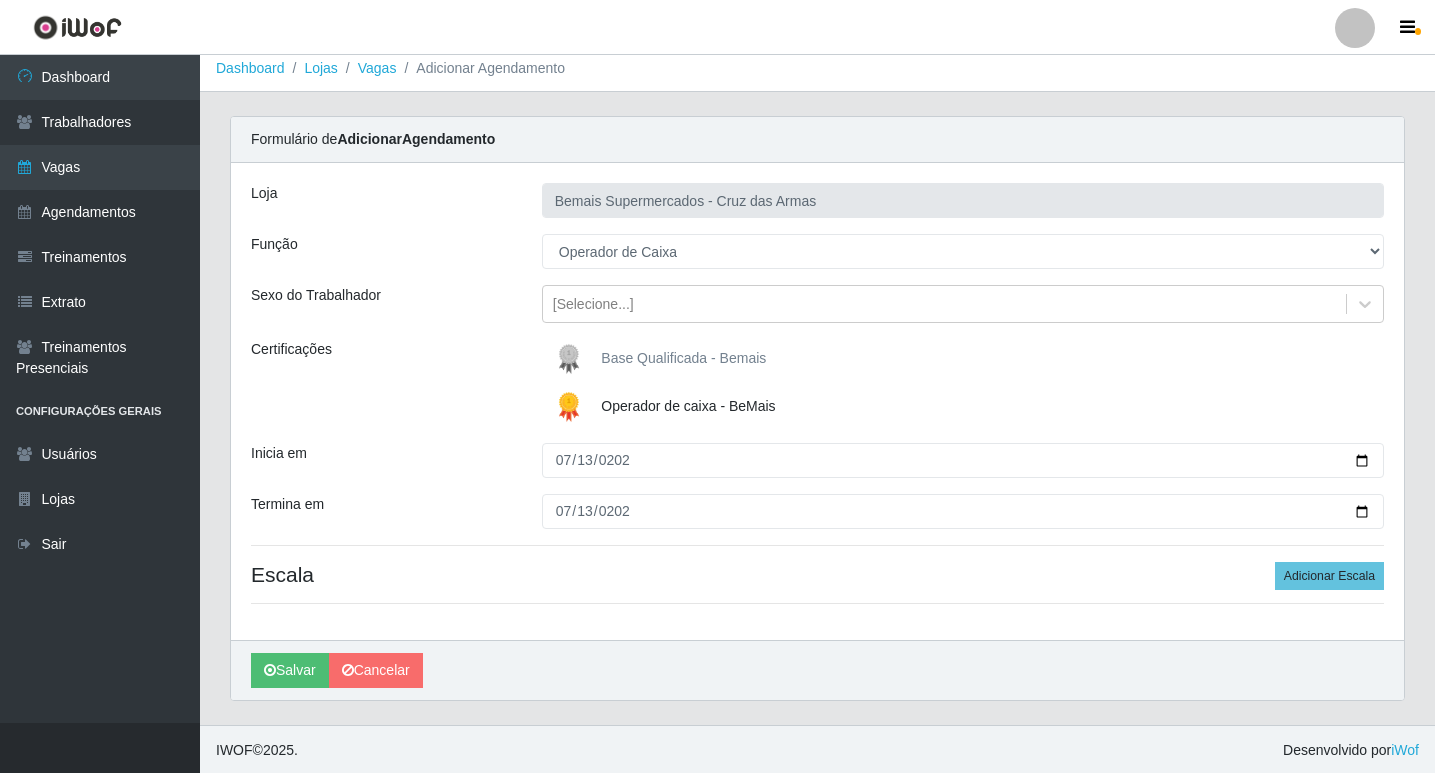 scroll, scrollTop: 11, scrollLeft: 0, axis: vertical 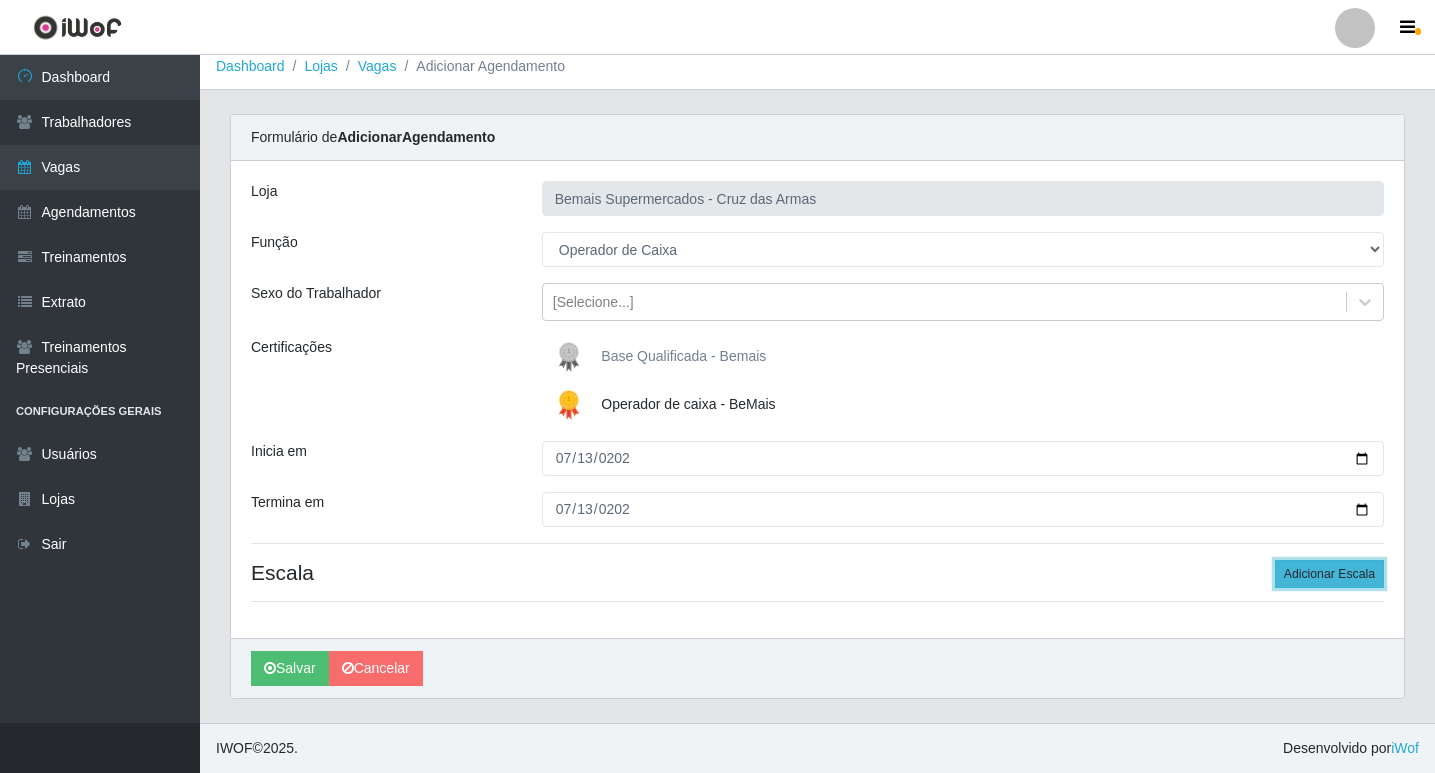 click on "Adicionar Escala" at bounding box center (1329, 574) 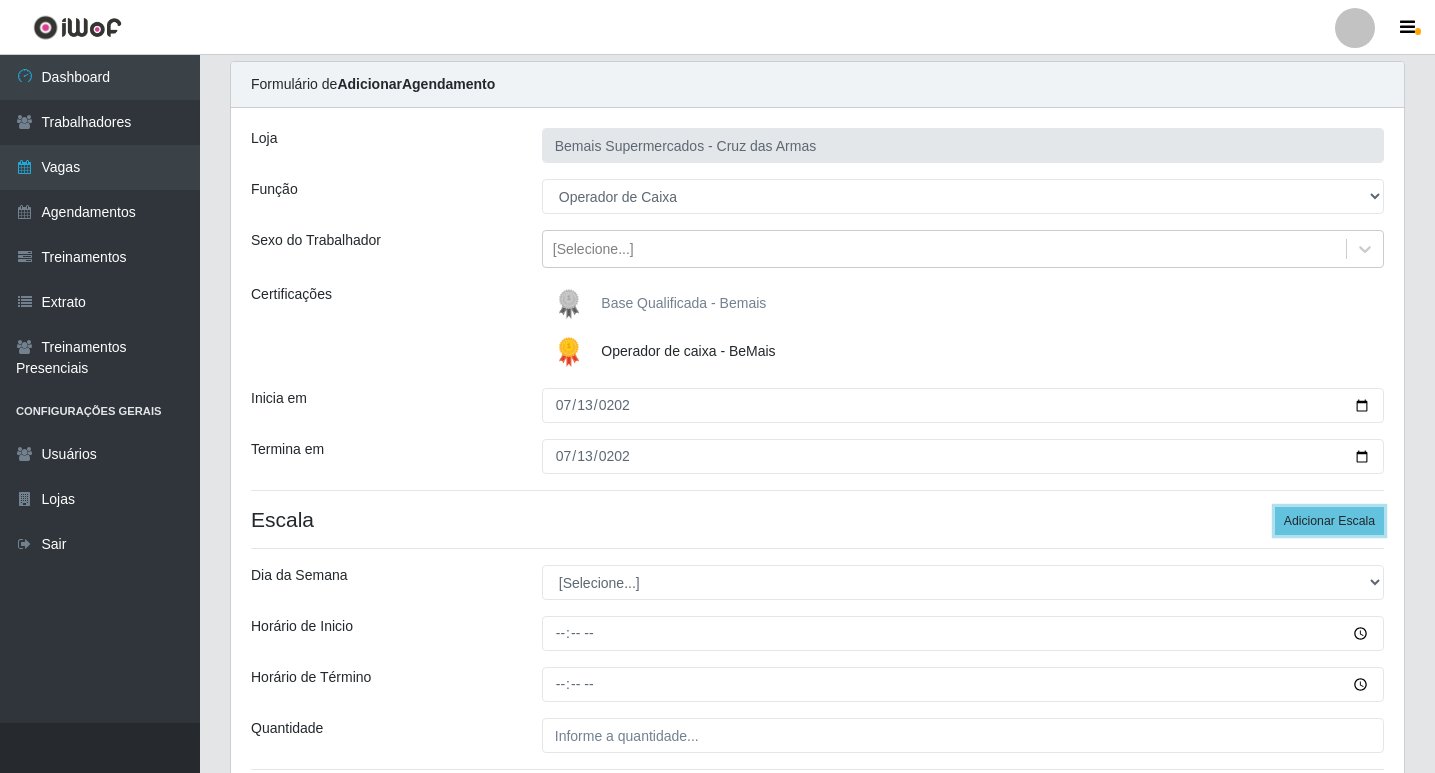 scroll, scrollTop: 211, scrollLeft: 0, axis: vertical 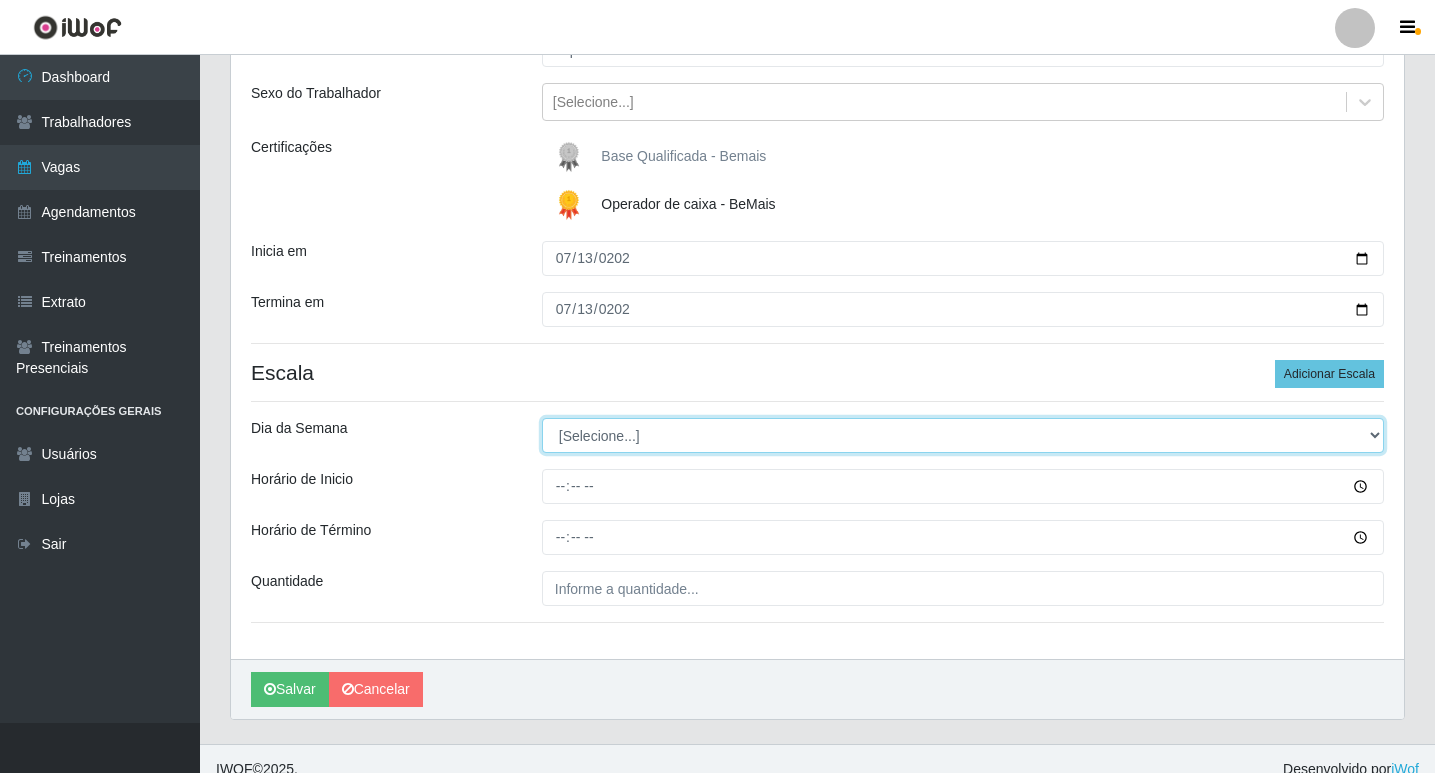 click on "[Selecione...] Segunda Terça Quarta Quinta Sexta Sábado Domingo" at bounding box center (963, 435) 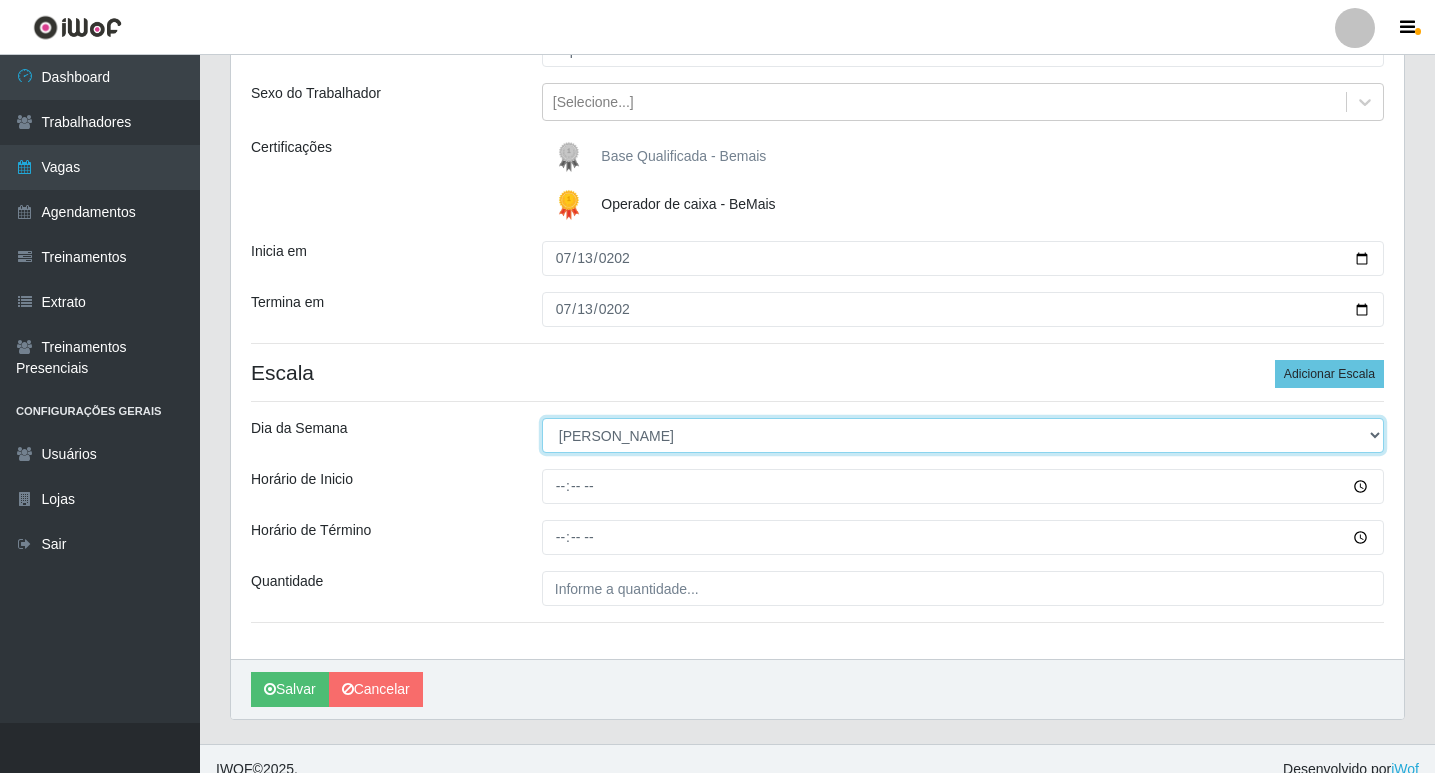 click on "[Selecione...] Segunda Terça Quarta Quinta Sexta Sábado Domingo" at bounding box center (963, 435) 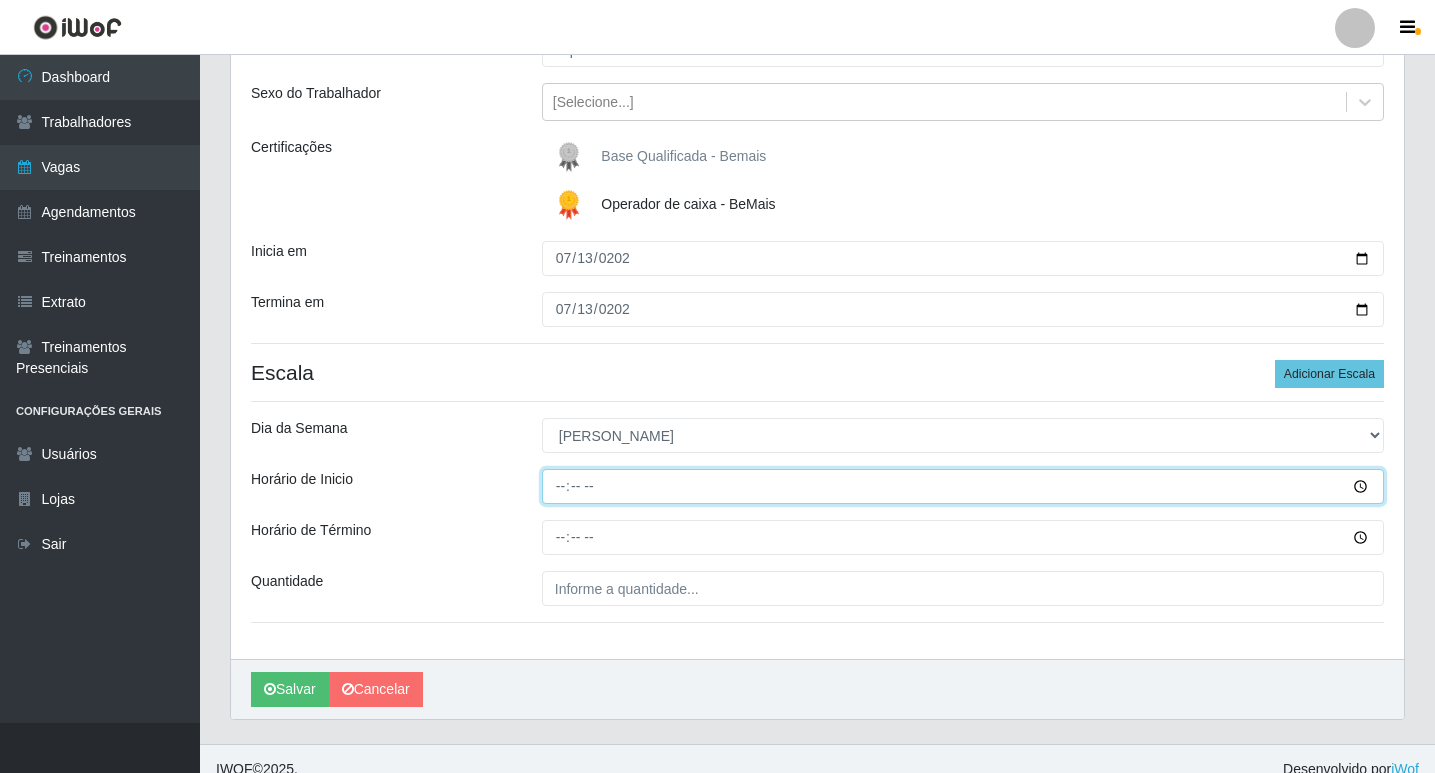 click on "Horário de Inicio" at bounding box center (963, 486) 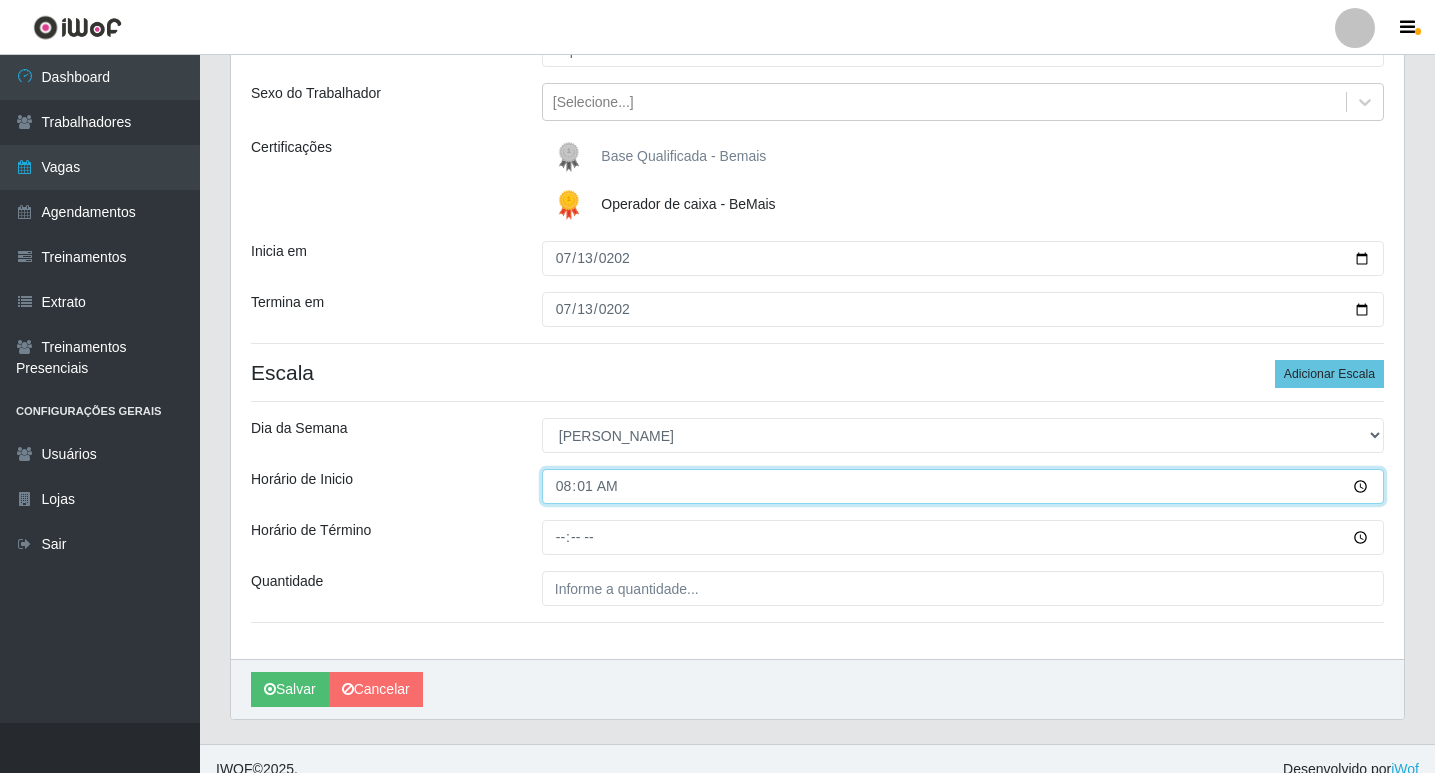 type on "08:15" 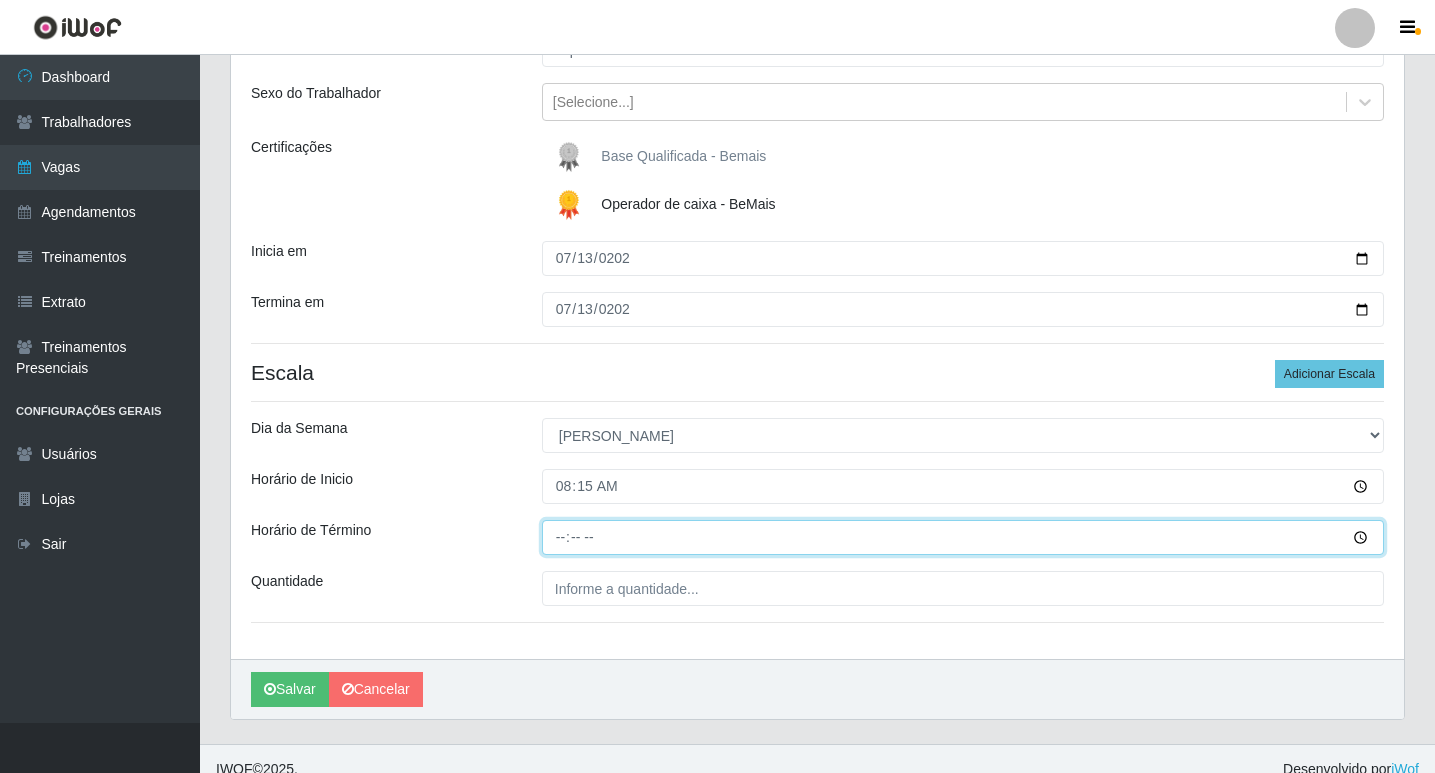 click on "Horário de Término" at bounding box center [963, 537] 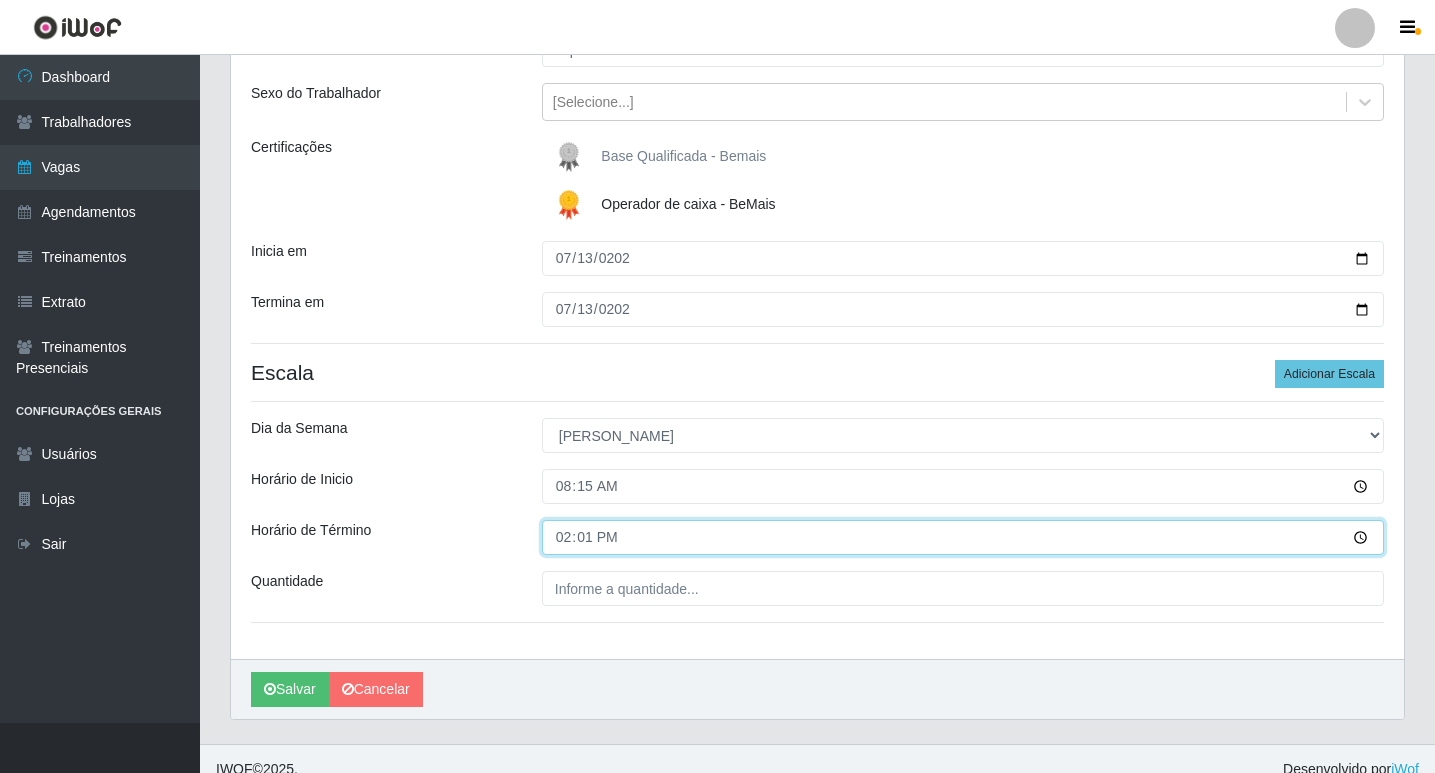 type on "14:15" 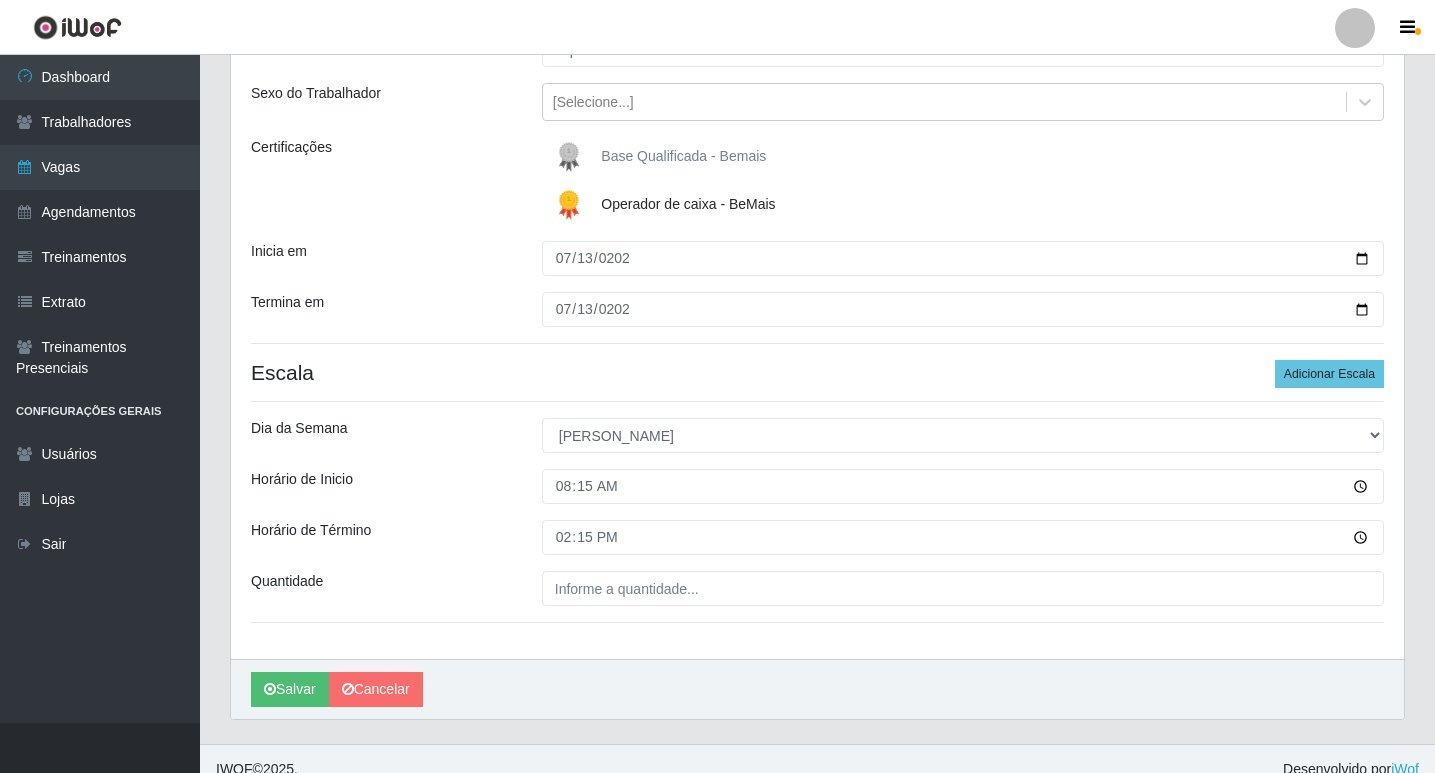 drag, startPoint x: 497, startPoint y: 578, endPoint x: 540, endPoint y: 589, distance: 44.38468 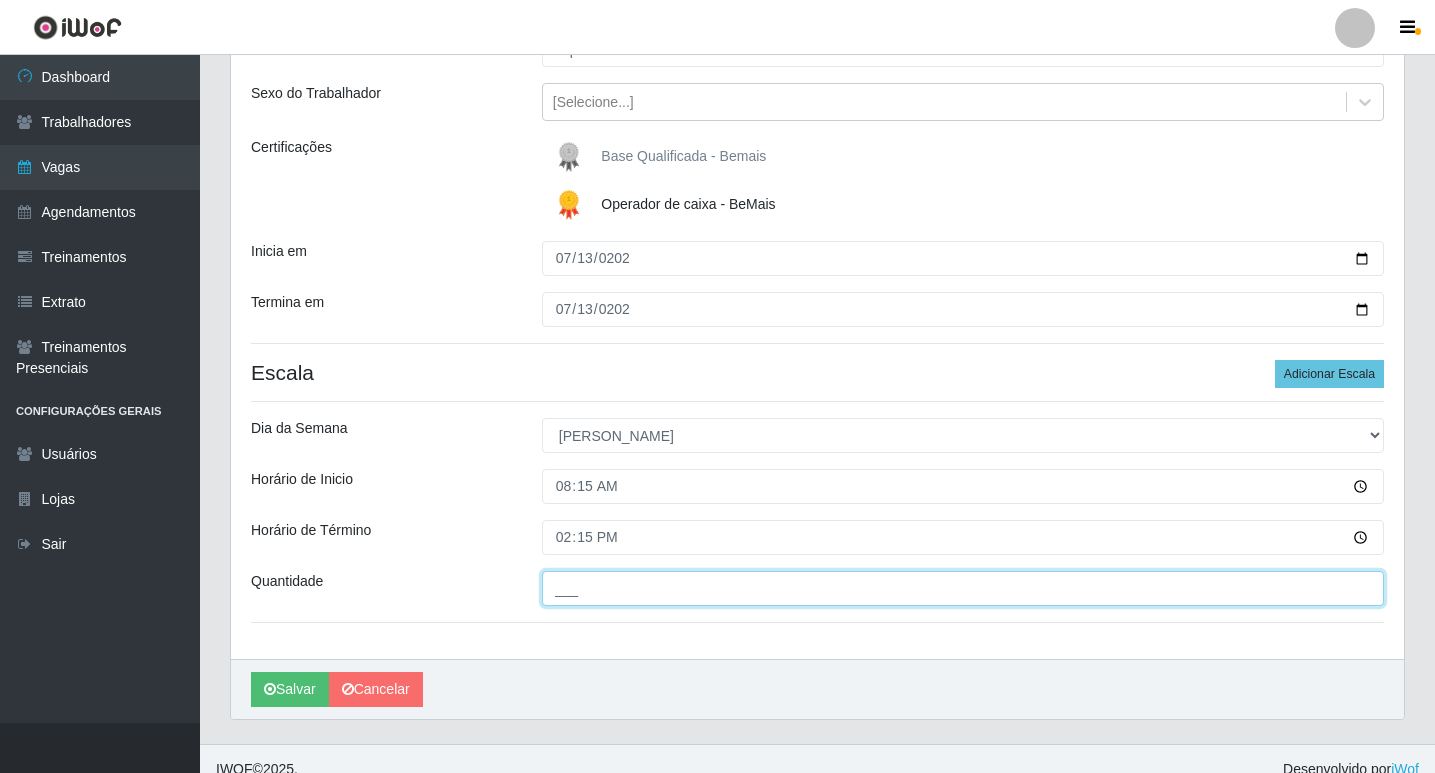 click on "___" at bounding box center [963, 588] 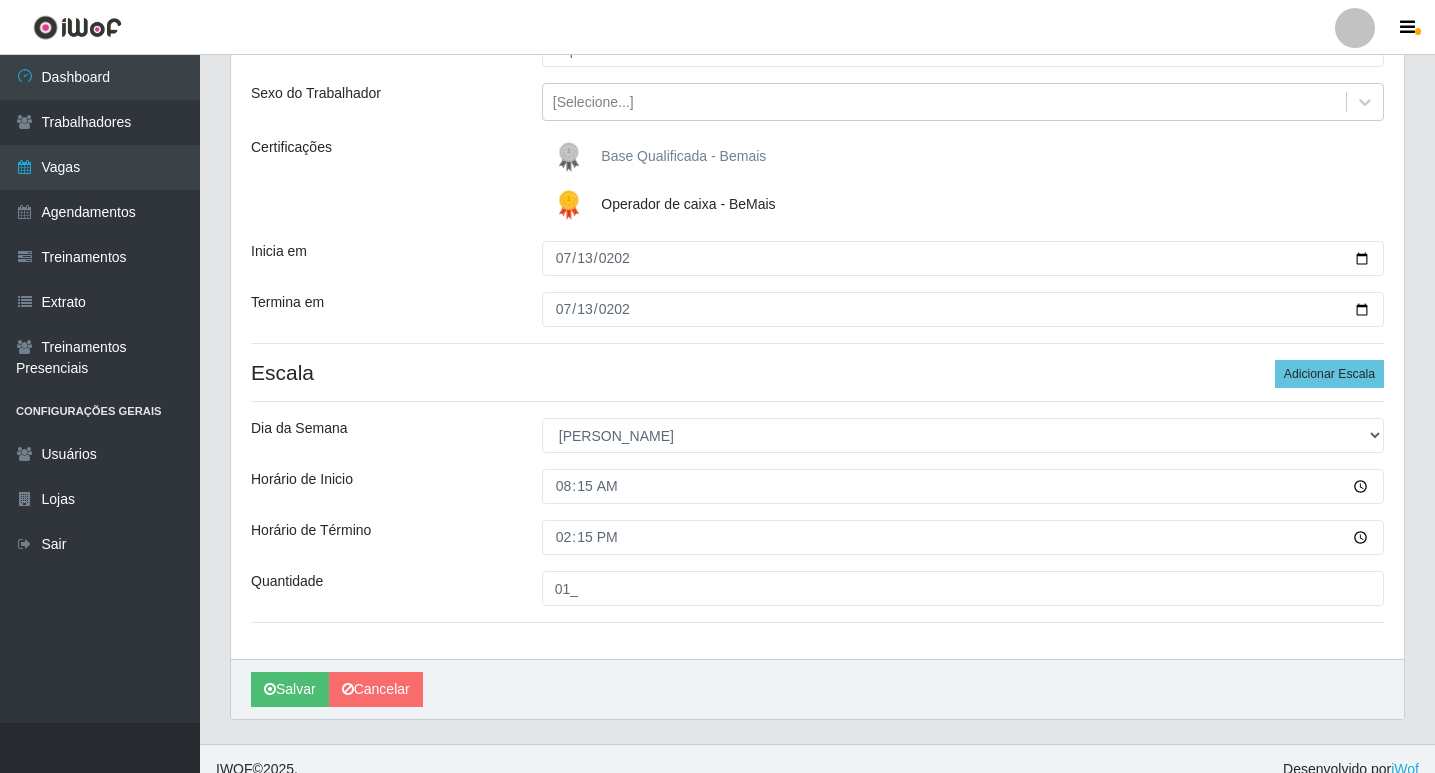 click on "Loja Bemais Supermercados - Cruz das Armas Função [Selecione...] ASG ASG + ASG ++ Auxiliar de Estacionamento Auxiliar de Estacionamento + Auxiliar de Estacionamento ++ Balconista de Açougue  Balconista de Açougue + Balconista de Açougue ++ Balconista de Padaria  Balconista de Padaria + Balconista de Padaria ++ Embalador Embalador + Embalador ++ Operador de Caixa Operador de Caixa + Operador de Caixa ++ Repositor  Repositor + Repositor ++ Repositor de Hortifruti Repositor de Hortifruti + Repositor de Hortifruti ++ Sexo do Trabalhador [Selecione...] Certificações   Base Qualificada -  Bemais   Operador de caixa - BeMais Inicia em [DATE] Termina em [DATE] Escala Adicionar Escala Dia da Semana [Selecione...] Segunda Terça Quarta Quinta Sexta Sábado [PERSON_NAME] de Inicio 08:15 Horário de Término 14:15 Quantidade 01_" at bounding box center (817, 310) 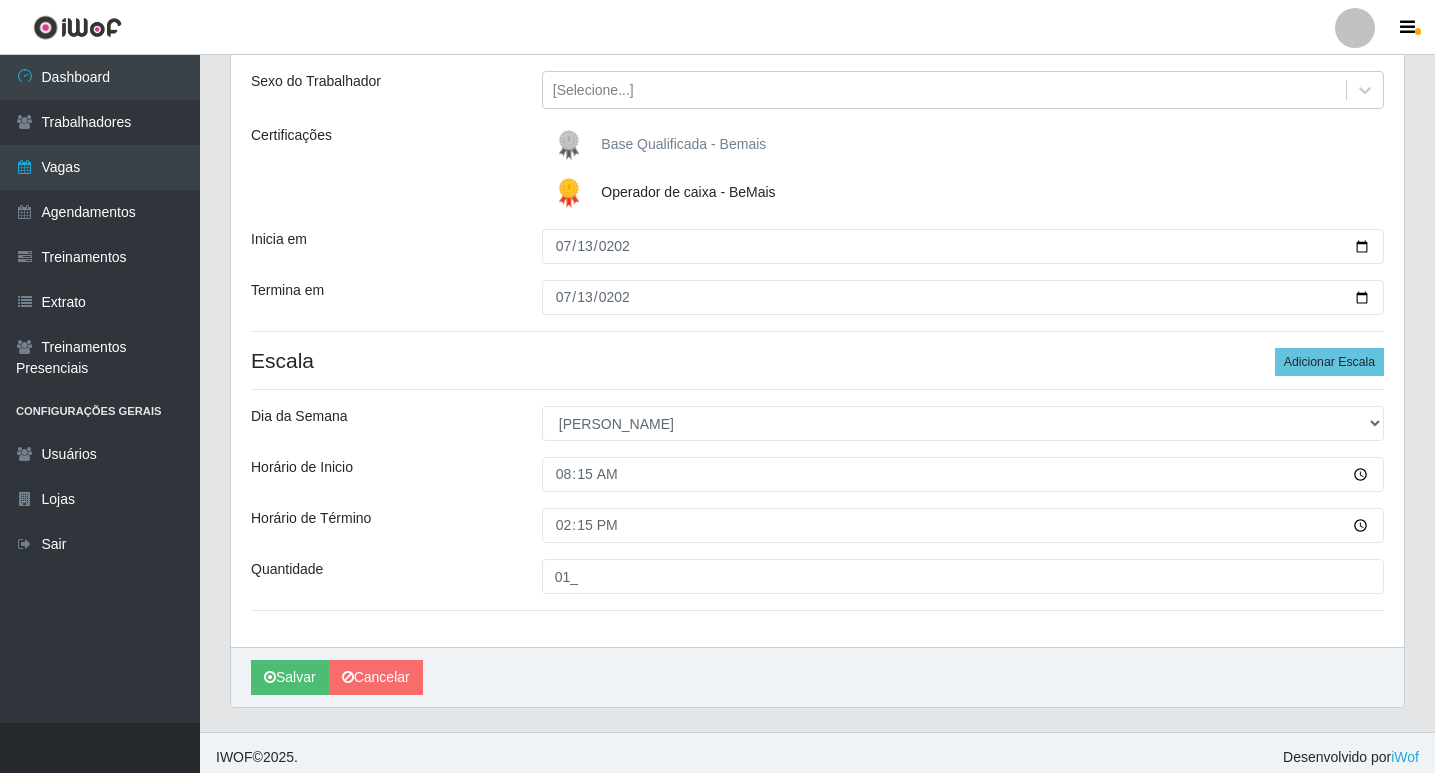 scroll, scrollTop: 232, scrollLeft: 0, axis: vertical 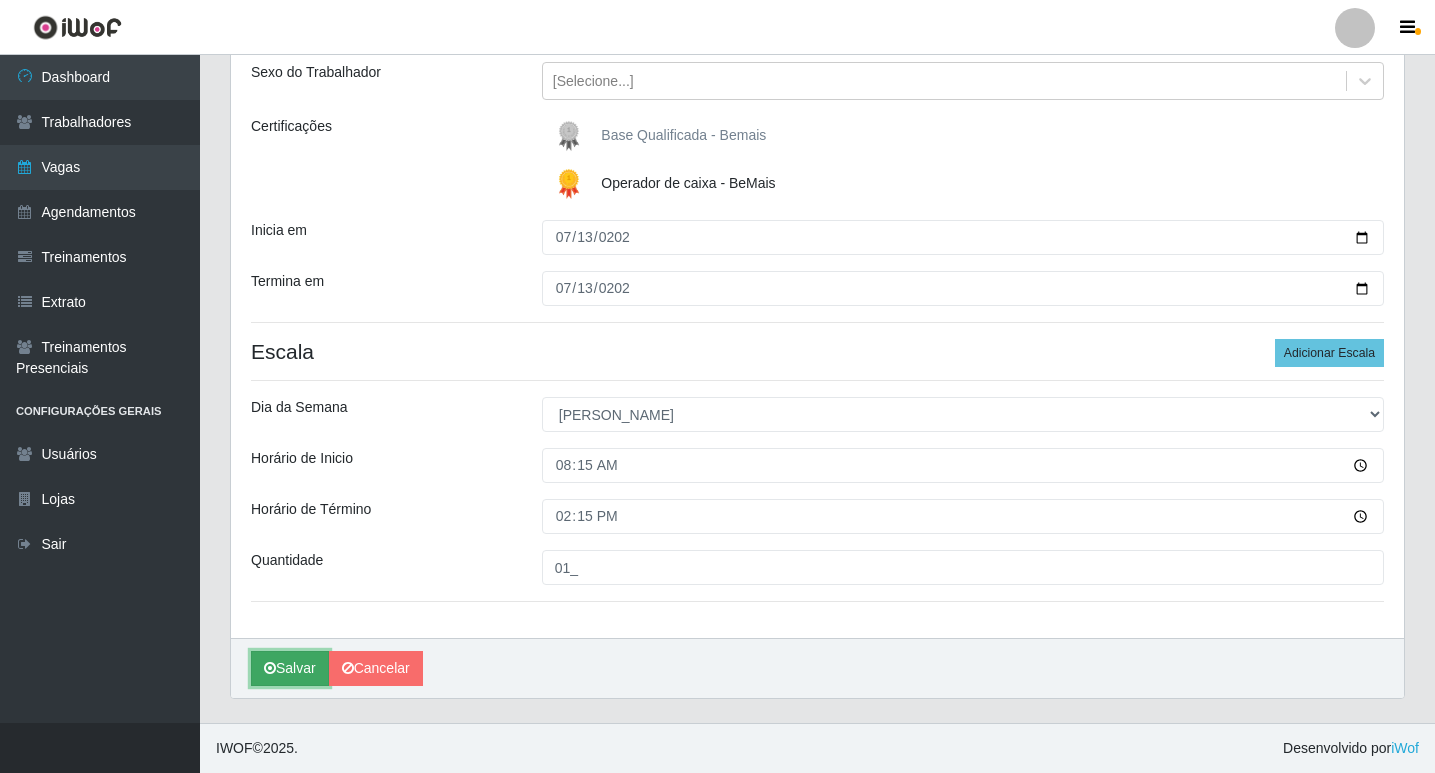 click on "Salvar" at bounding box center (290, 668) 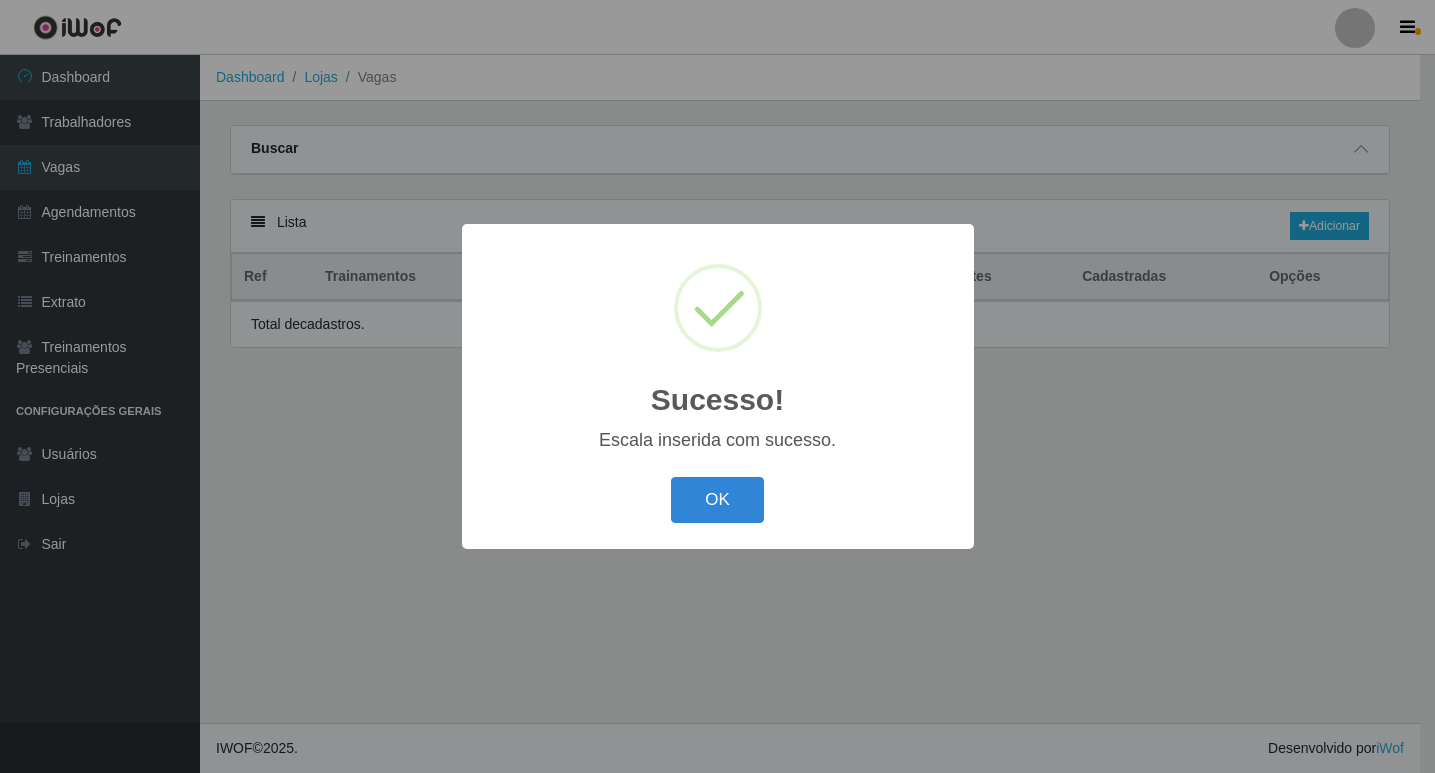 scroll, scrollTop: 0, scrollLeft: 0, axis: both 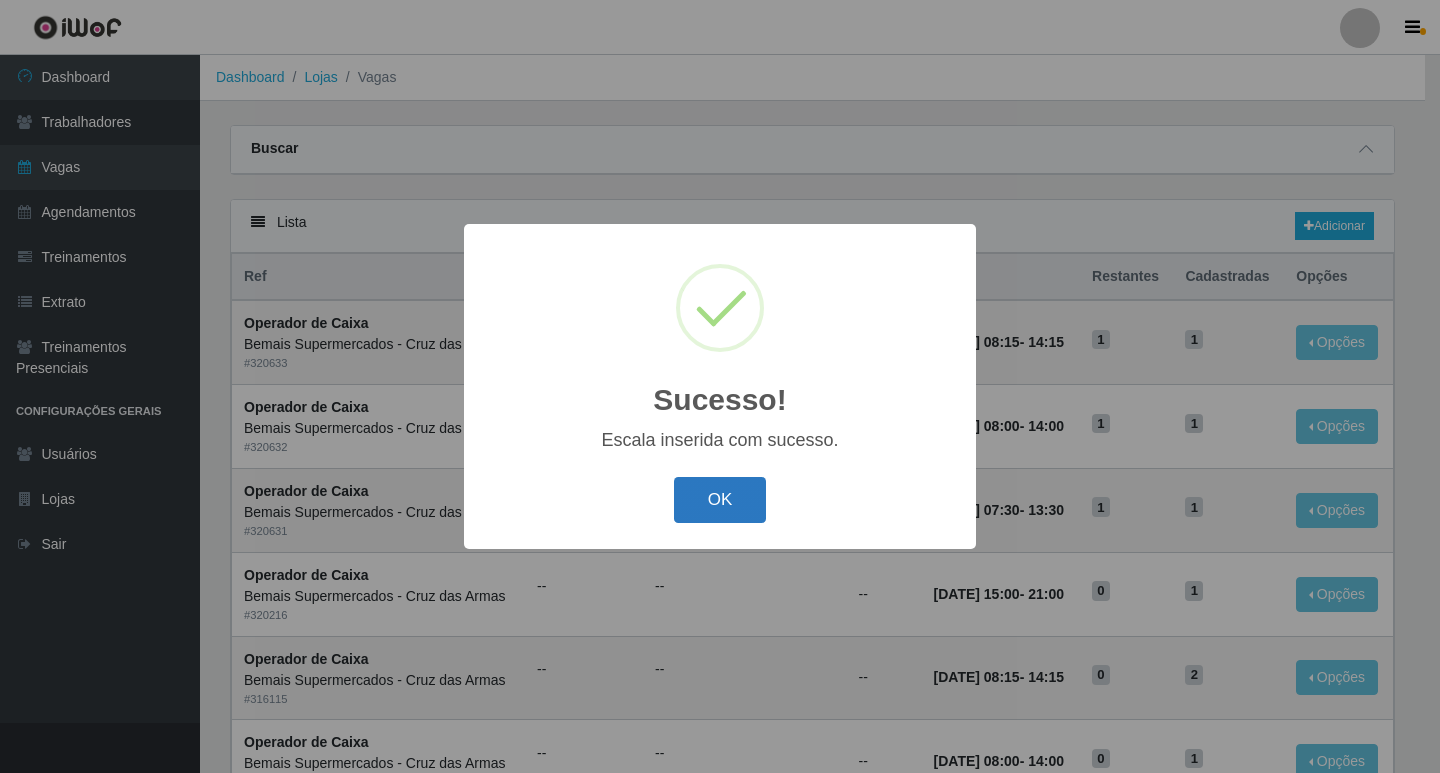 click on "OK" at bounding box center [720, 500] 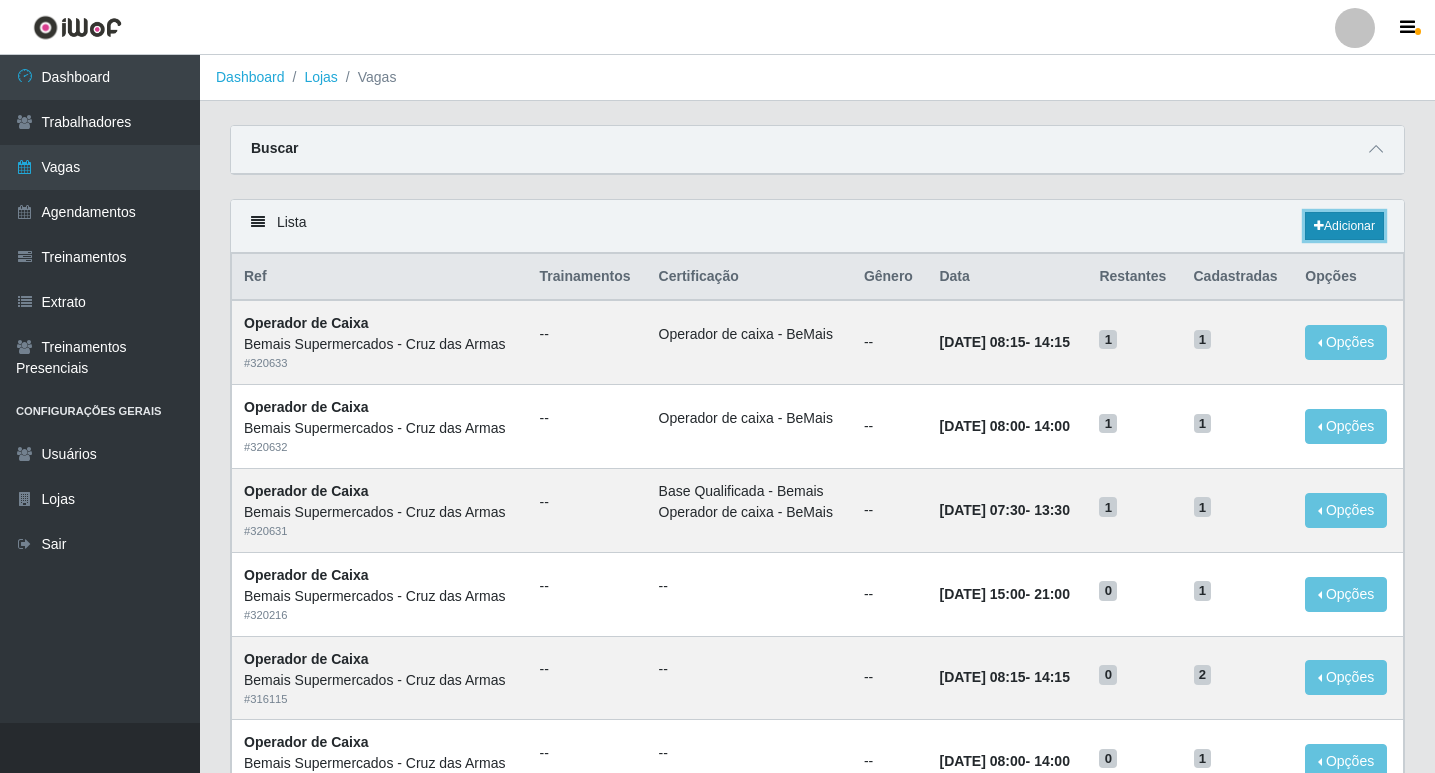 click on "Adicionar" at bounding box center (1344, 226) 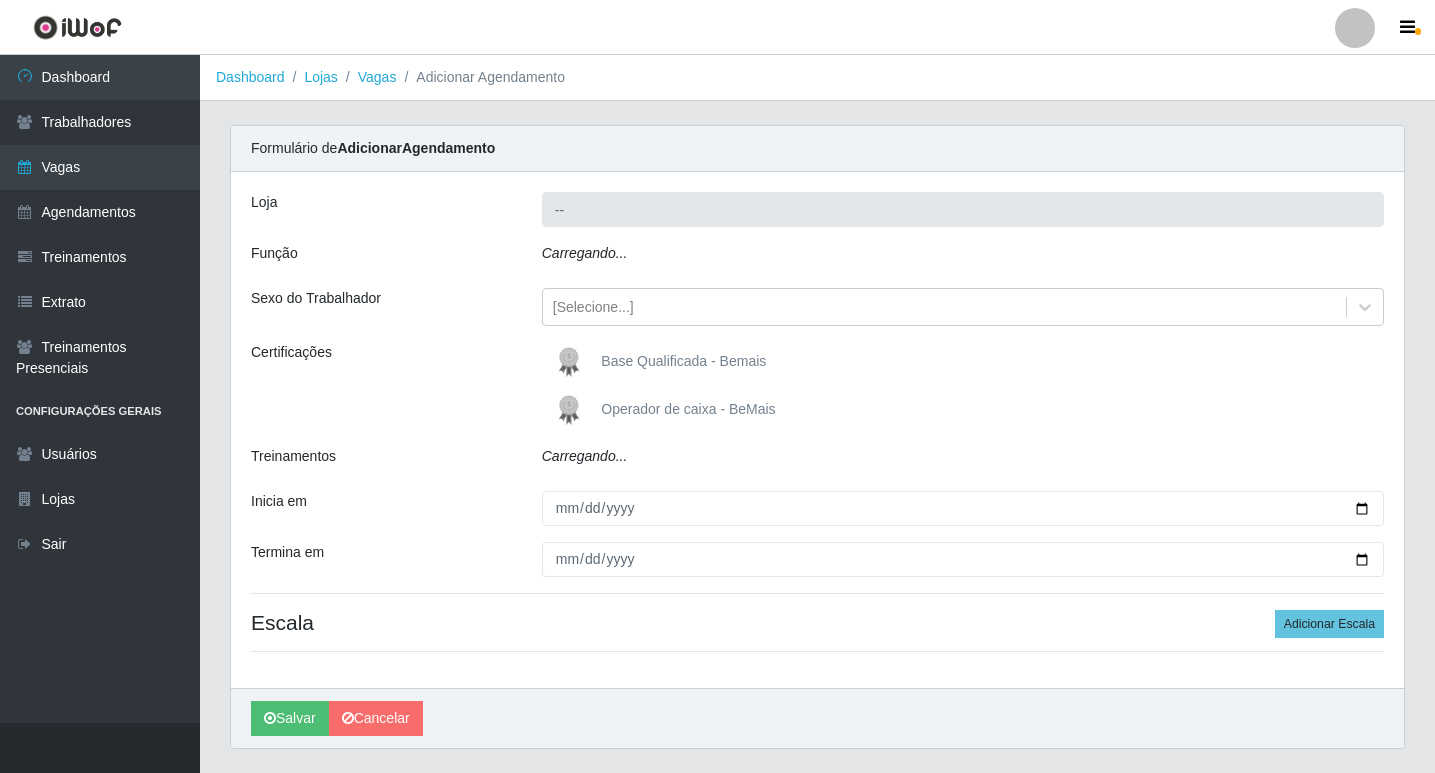 type on "Bemais Supermercados - Cruz das Armas" 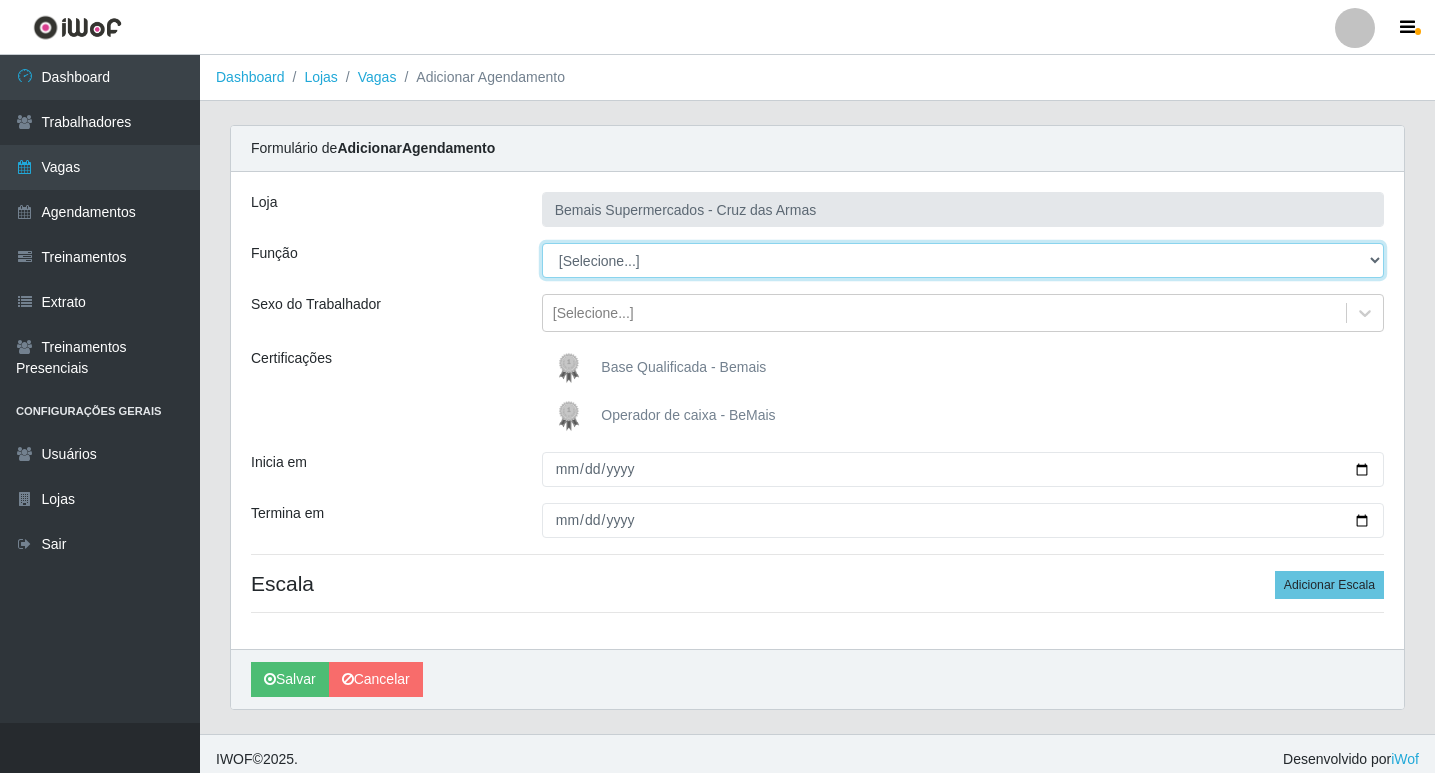 click on "[Selecione...] ASG ASG + ASG ++ Auxiliar de Estacionamento Auxiliar de Estacionamento + Auxiliar de Estacionamento ++ Balconista de Açougue  Balconista de Açougue + Balconista de Açougue ++ Balconista de Padaria  Balconista de Padaria + Balconista de Padaria ++ Embalador Embalador + Embalador ++ Operador de Caixa Operador de Caixa + Operador de Caixa ++ Repositor  Repositor + Repositor ++ Repositor de Hortifruti Repositor de Hortifruti + Repositor de Hortifruti ++" at bounding box center [963, 260] 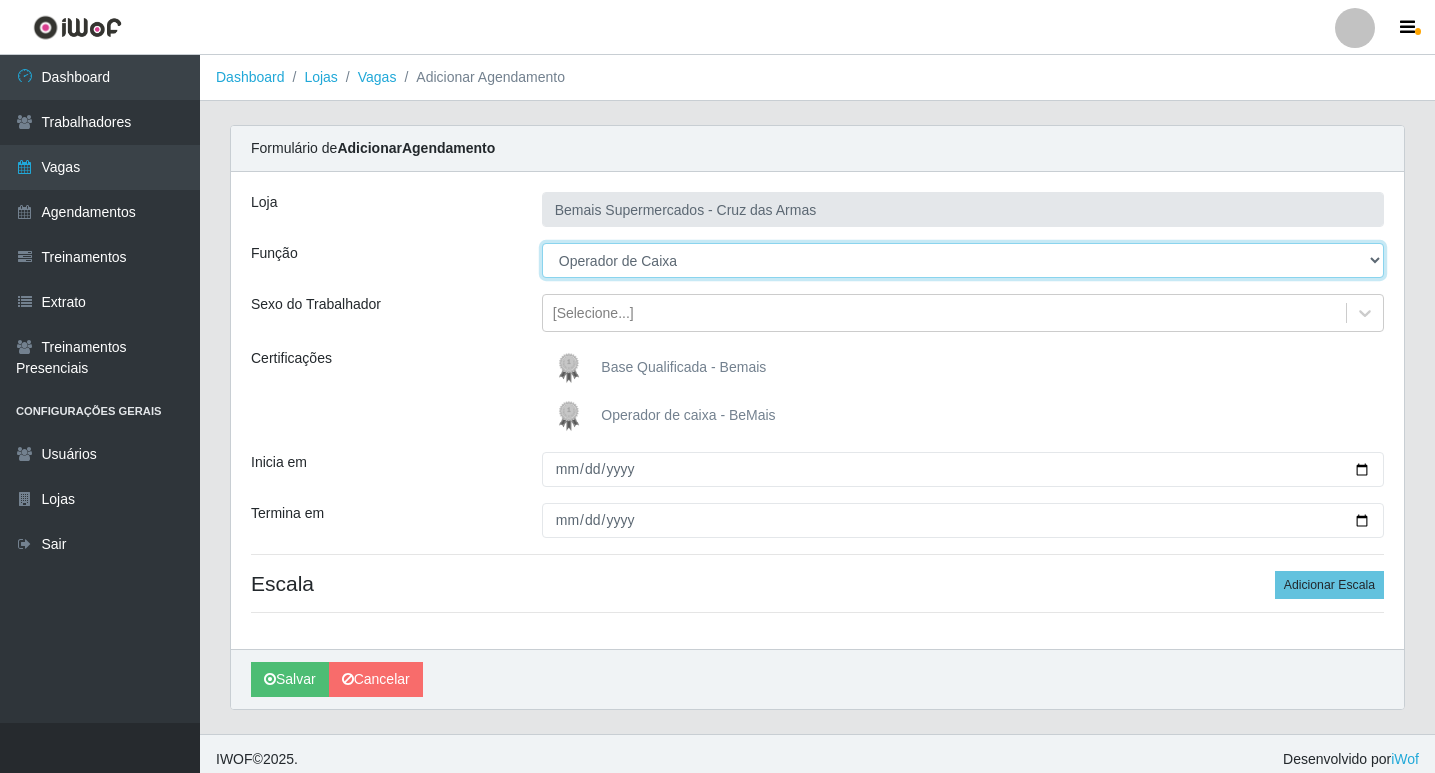 click on "[Selecione...] ASG ASG + ASG ++ Auxiliar de Estacionamento Auxiliar de Estacionamento + Auxiliar de Estacionamento ++ Balconista de Açougue  Balconista de Açougue + Balconista de Açougue ++ Balconista de Padaria  Balconista de Padaria + Balconista de Padaria ++ Embalador Embalador + Embalador ++ Operador de Caixa Operador de Caixa + Operador de Caixa ++ Repositor  Repositor + Repositor ++ Repositor de Hortifruti Repositor de Hortifruti + Repositor de Hortifruti ++" at bounding box center (963, 260) 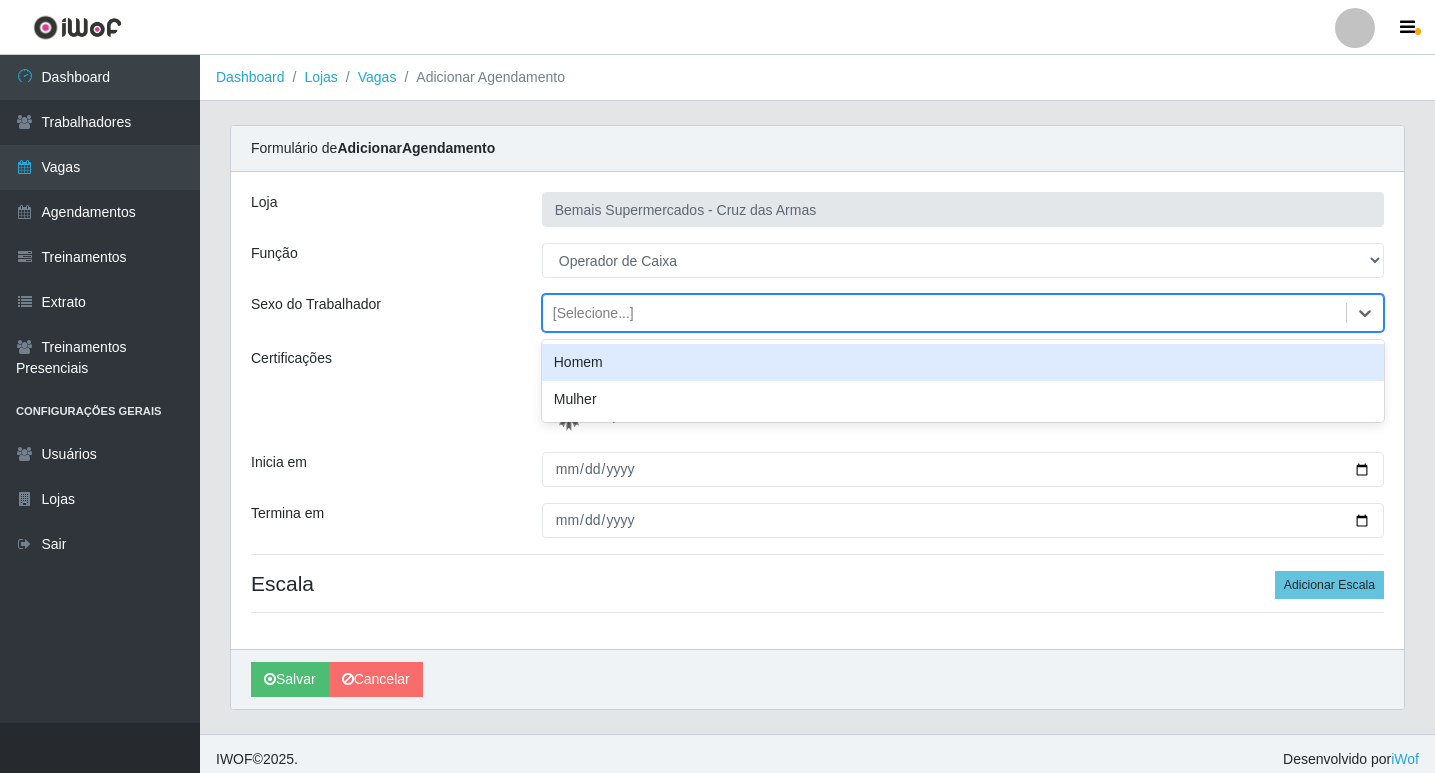 click on "[Selecione...]" at bounding box center [593, 313] 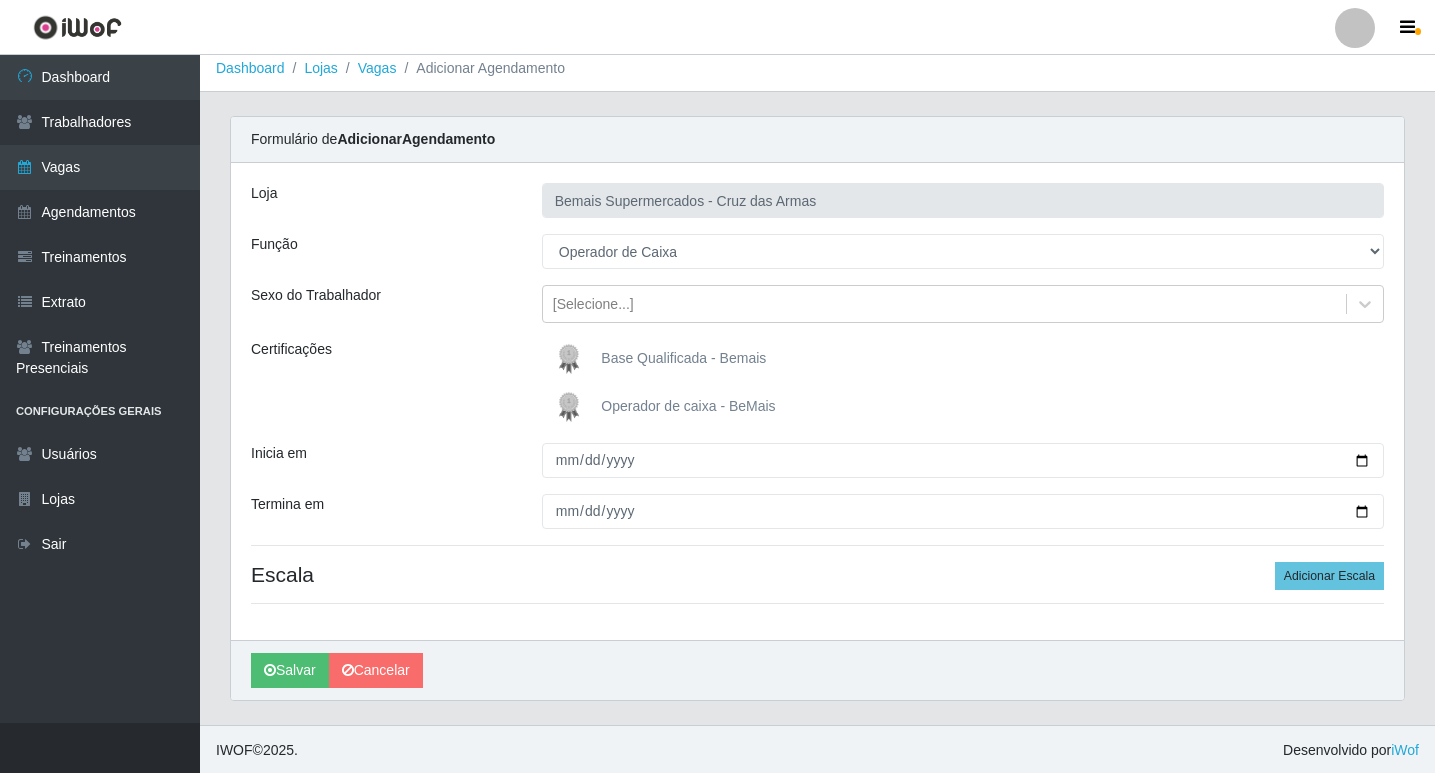 scroll, scrollTop: 11, scrollLeft: 0, axis: vertical 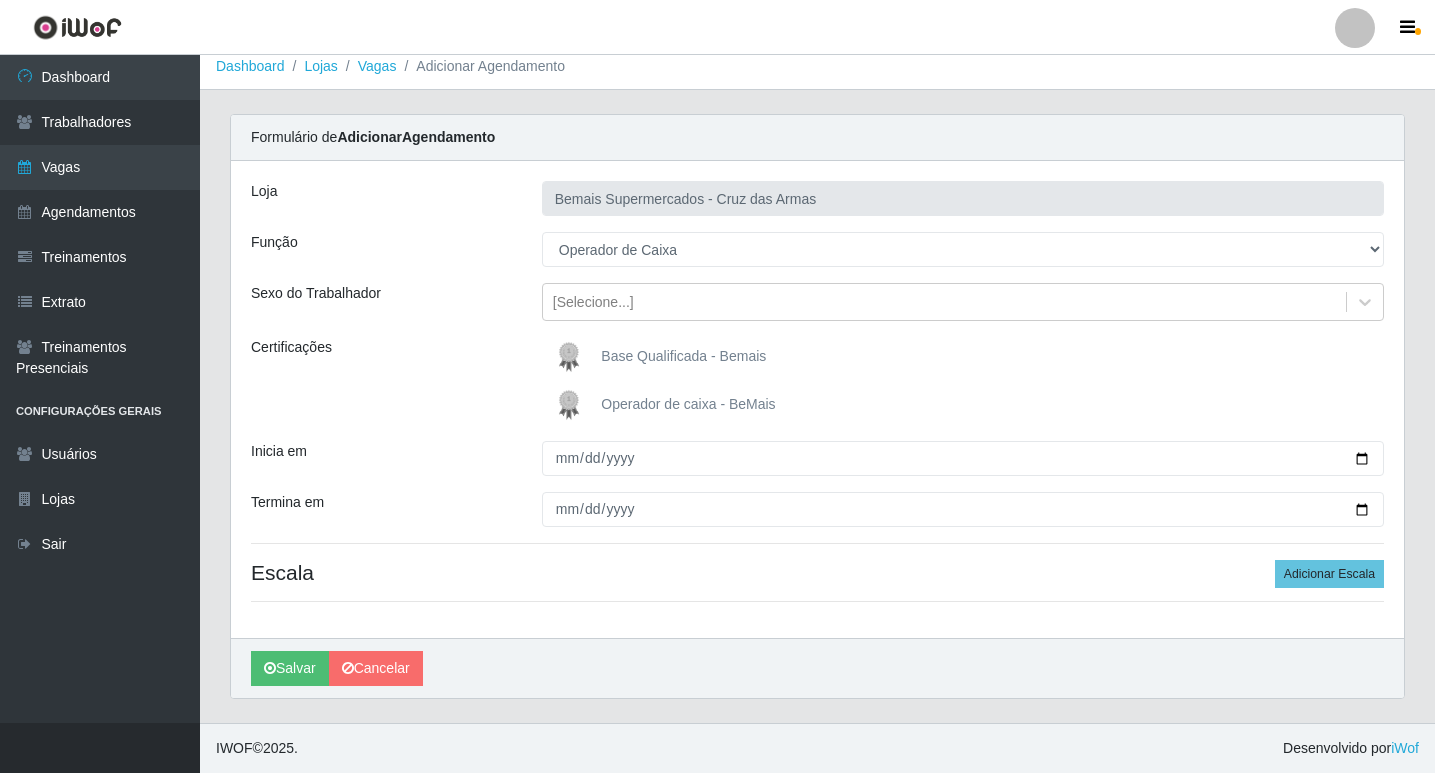 drag, startPoint x: 564, startPoint y: 407, endPoint x: 577, endPoint y: 450, distance: 44.922153 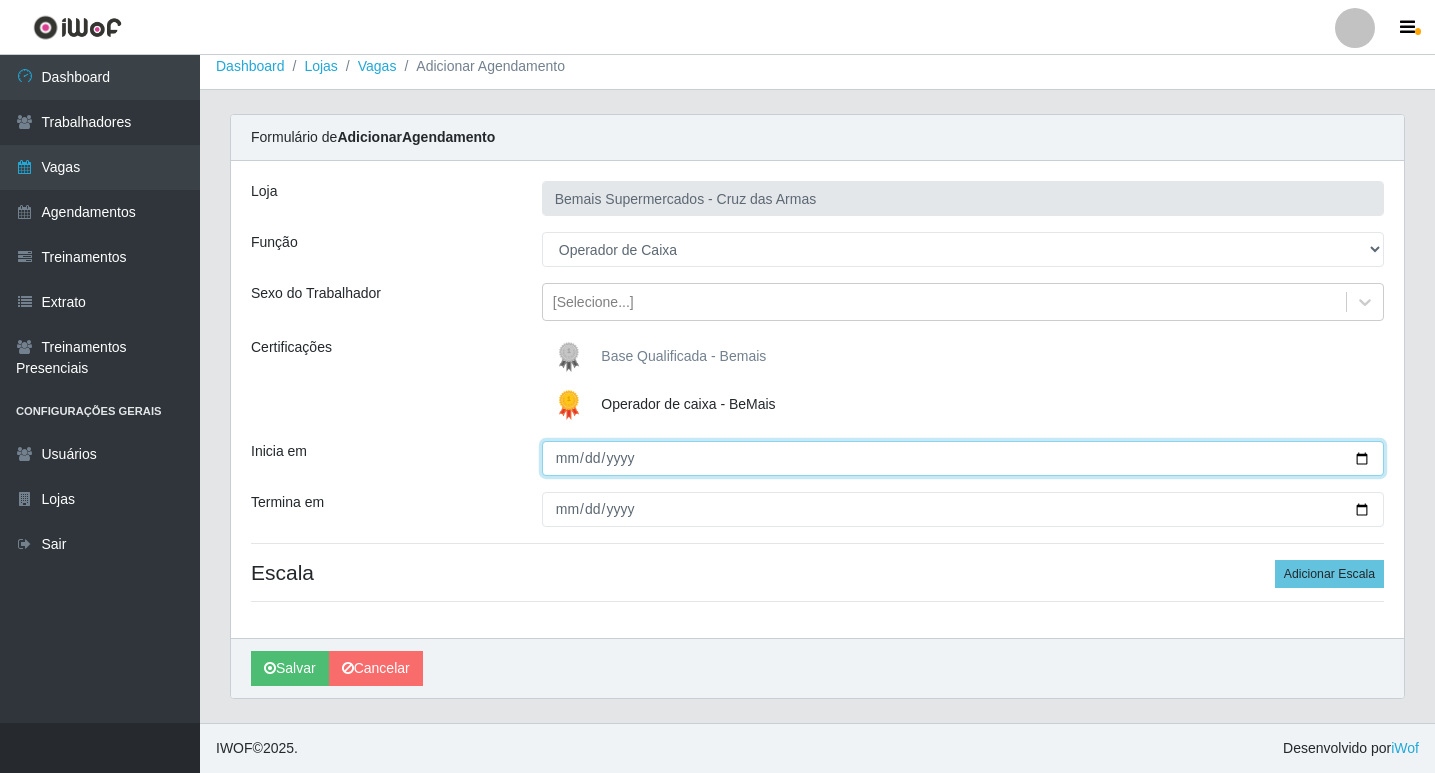 click on "Inicia em" at bounding box center (963, 458) 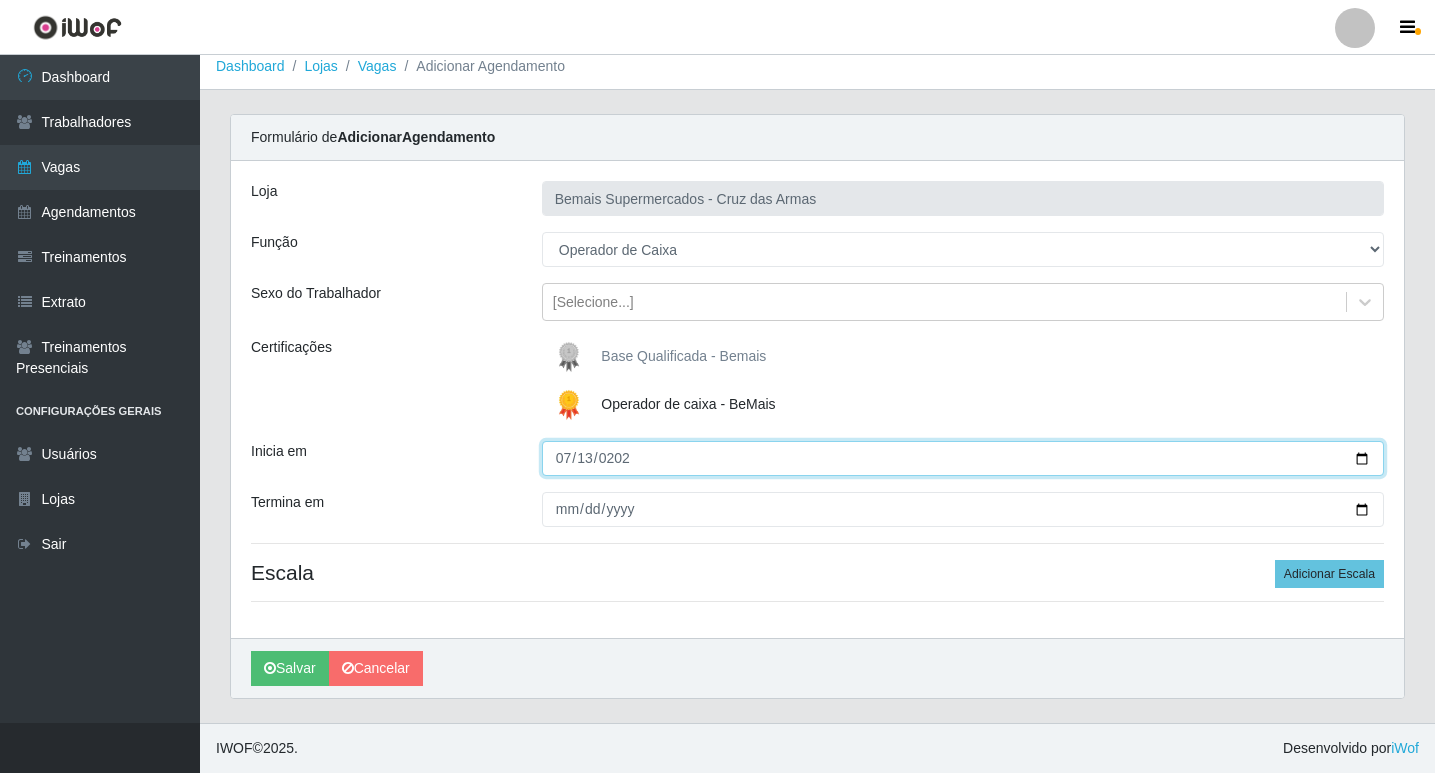 type on "[DATE]" 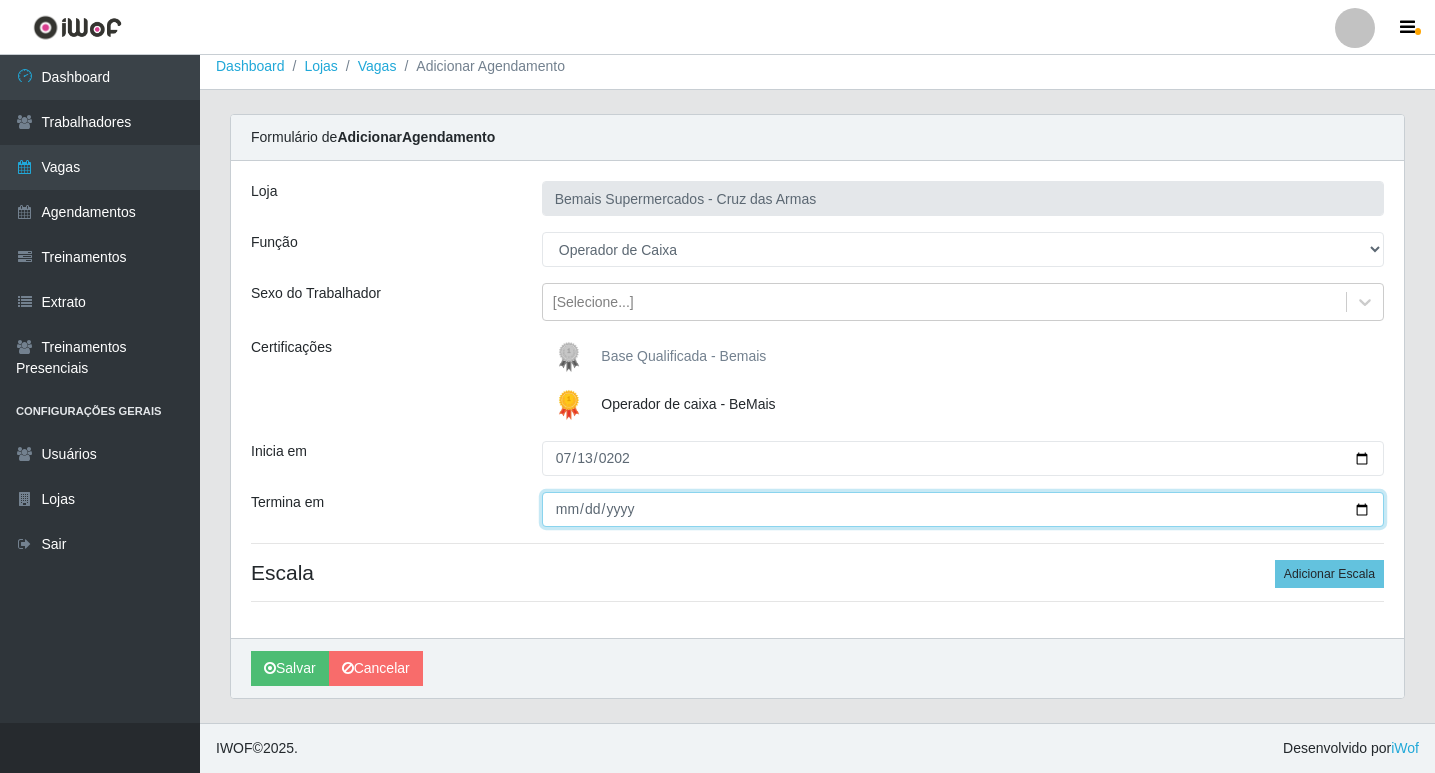 click on "Termina em" at bounding box center (963, 509) 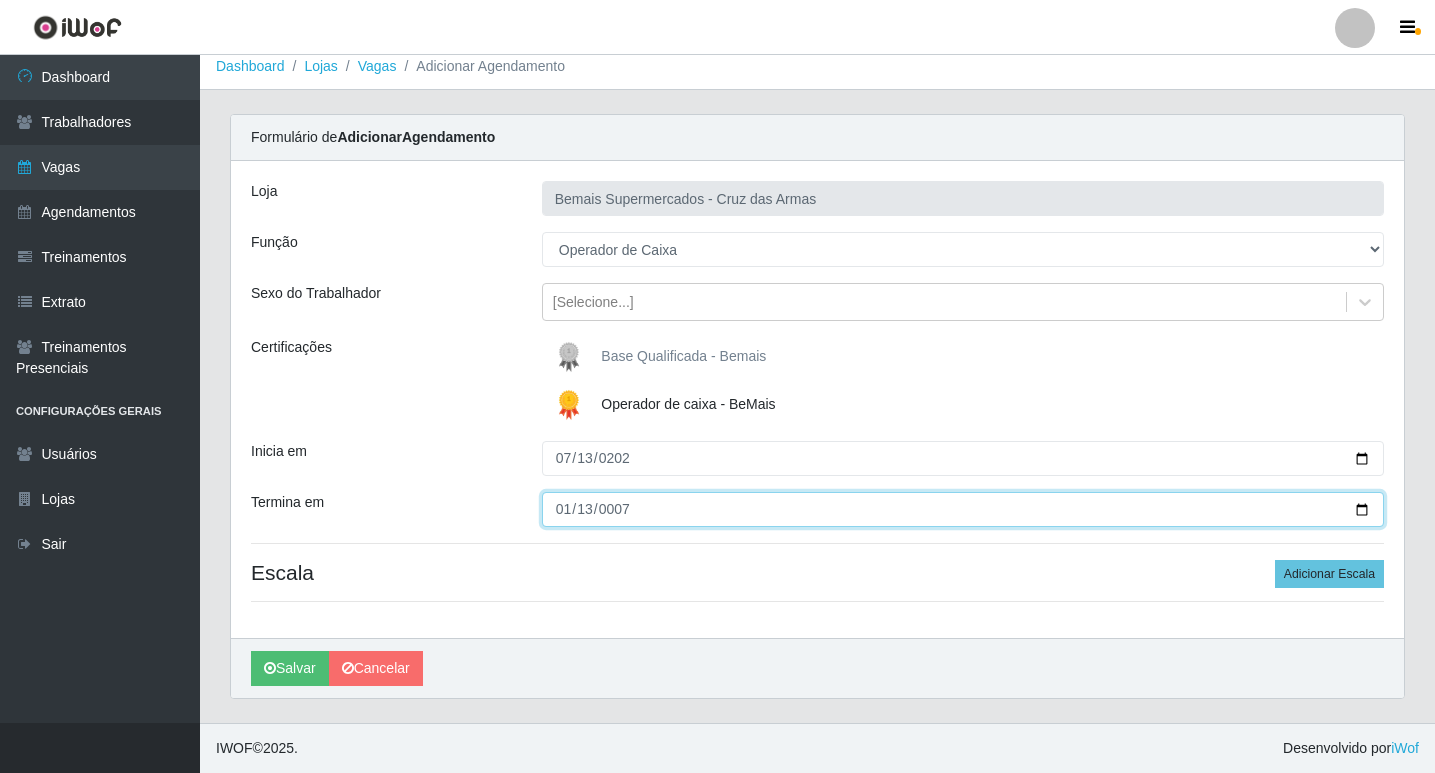 click on "0007-01-13" at bounding box center [963, 509] 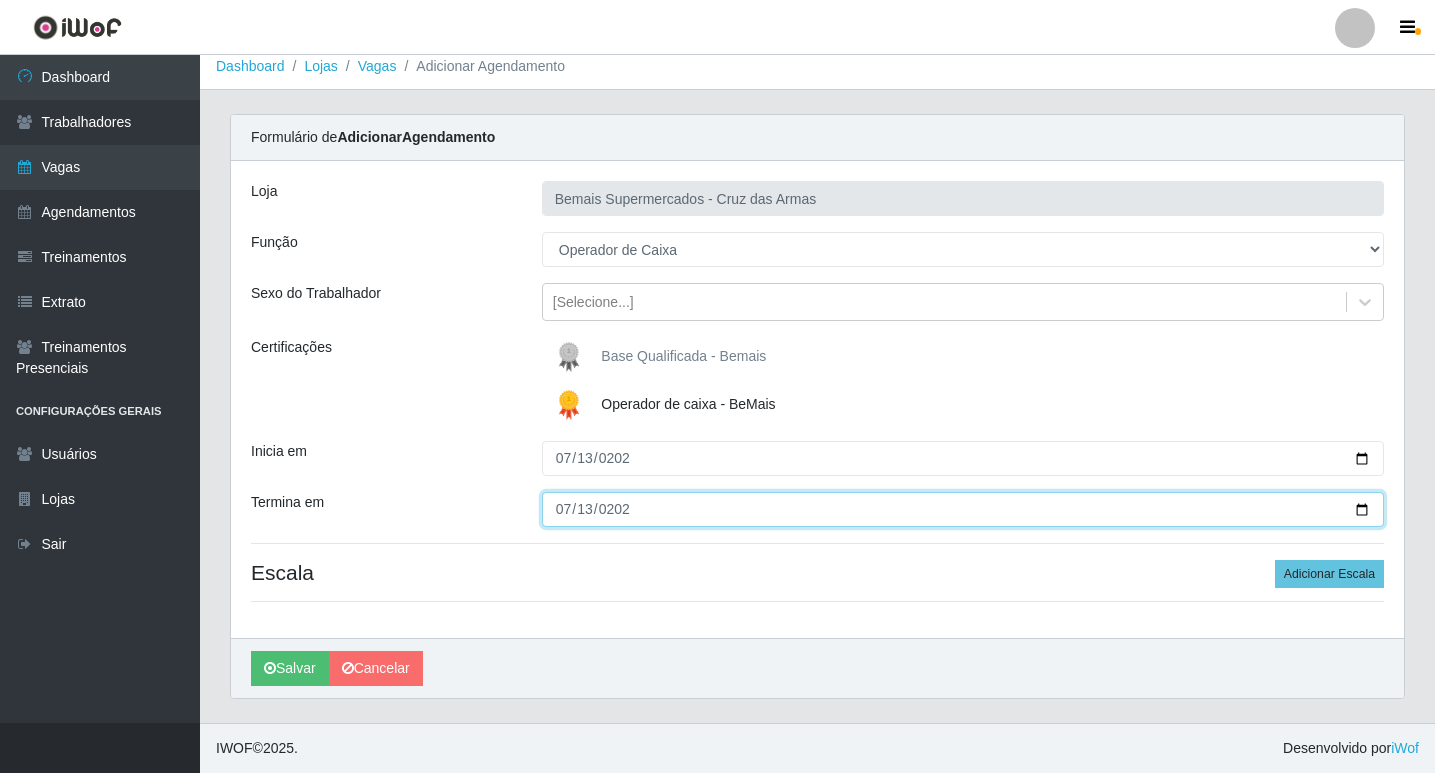 type on "[DATE]" 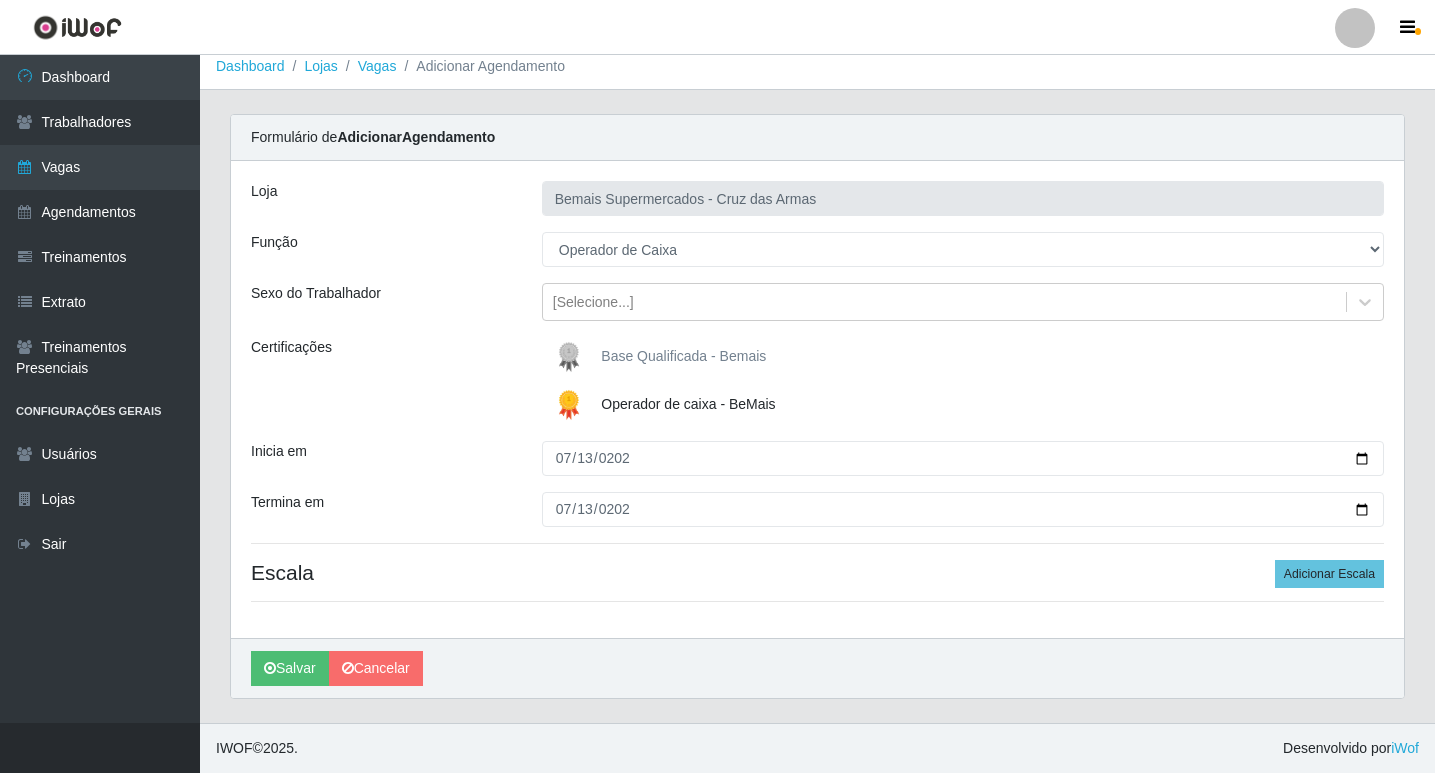 click on "Loja Bemais Supermercados - Cruz das Armas Função [Selecione...] ASG ASG + ASG ++ Auxiliar de Estacionamento Auxiliar de Estacionamento + Auxiliar de Estacionamento ++ Balconista de Açougue  Balconista de Açougue + Balconista de Açougue ++ Balconista de Padaria  Balconista de Padaria + Balconista de Padaria ++ Embalador Embalador + Embalador ++ Operador de Caixa Operador de Caixa + Operador de Caixa ++ Repositor  Repositor + Repositor ++ Repositor de Hortifruti Repositor de Hortifruti + Repositor de Hortifruti ++ Sexo do Trabalhador [Selecione...] Certificações   Base Qualificada -  Bemais   Operador de caixa - BeMais Inicia em [DATE] Termina em [DATE] Escala Adicionar Escala" at bounding box center (817, 399) 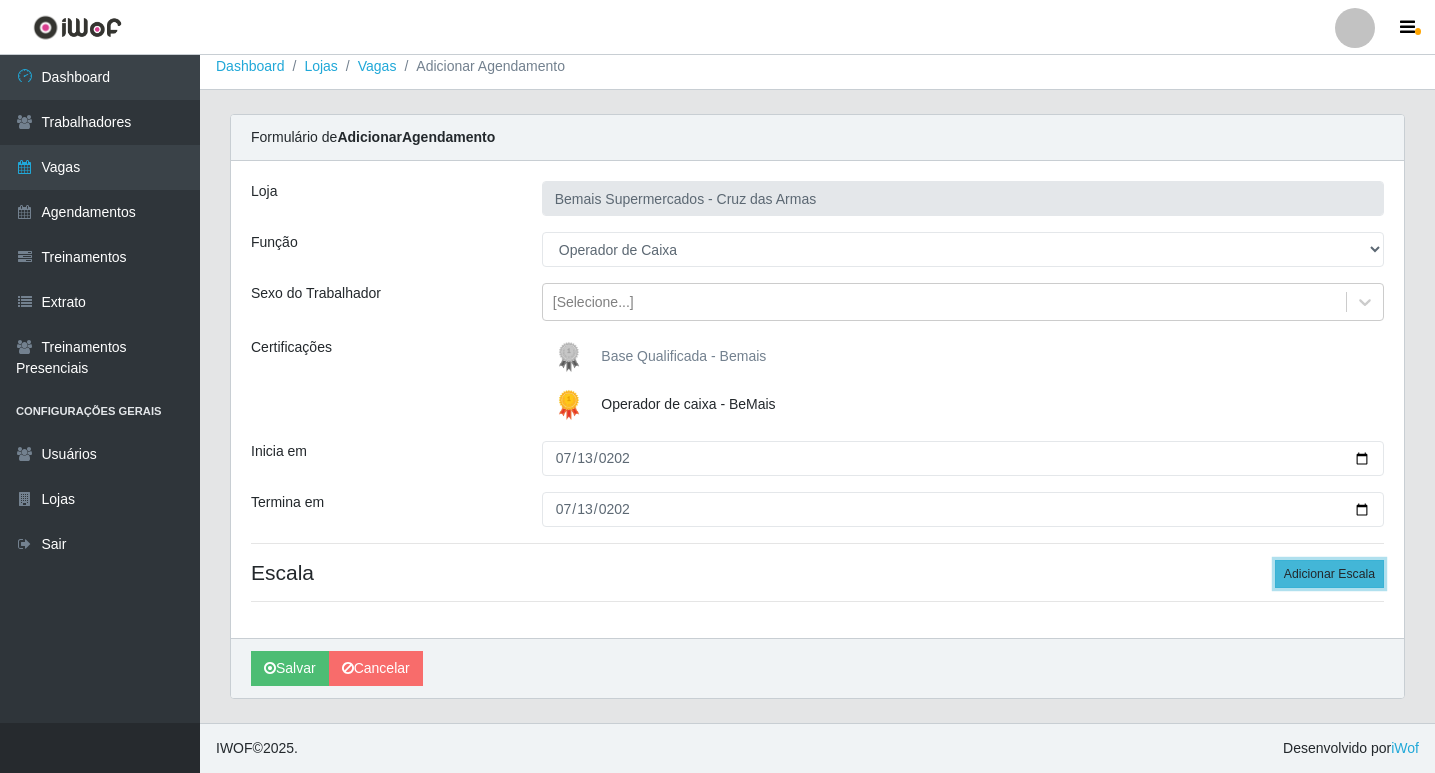 click on "Adicionar Escala" at bounding box center (1329, 574) 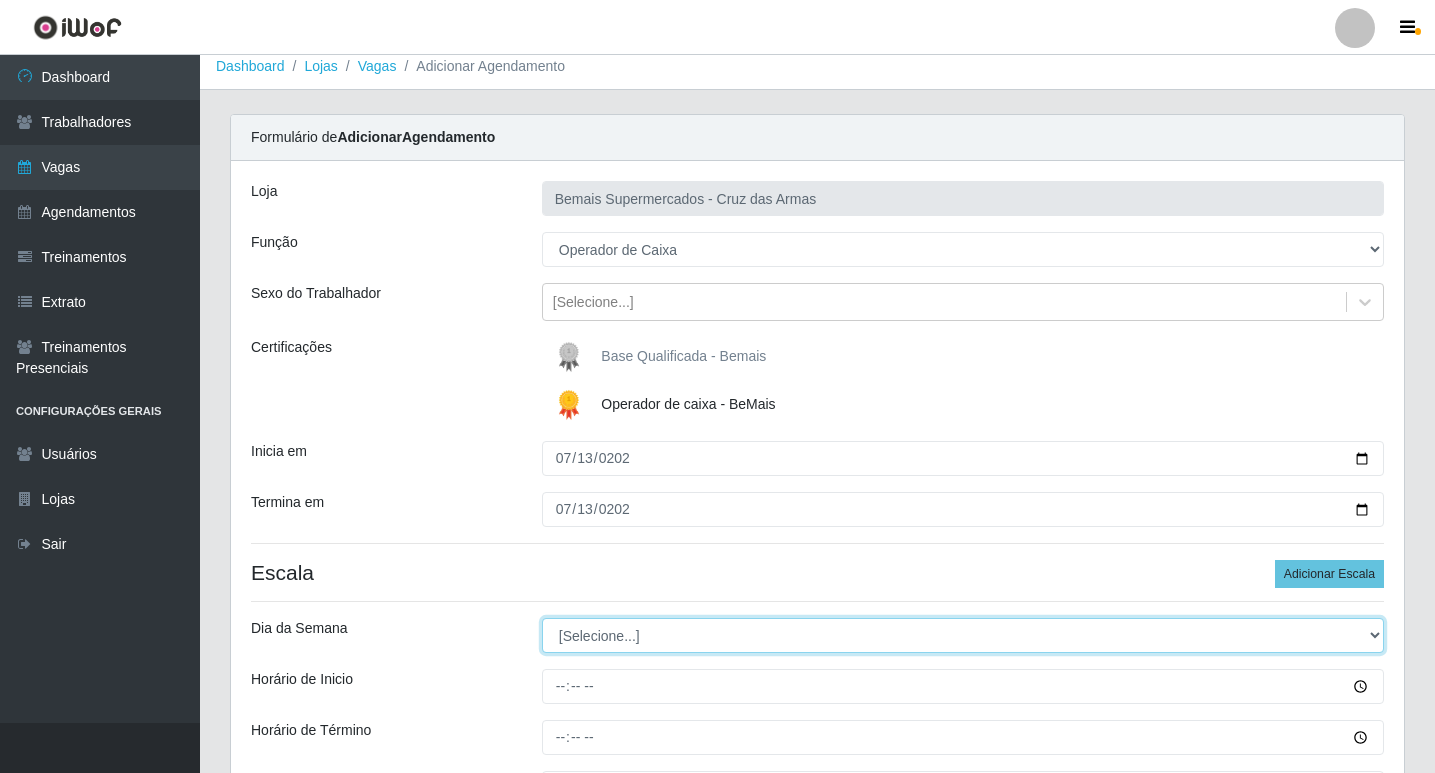 click on "[Selecione...] Segunda Terça Quarta Quinta Sexta Sábado Domingo" at bounding box center [963, 635] 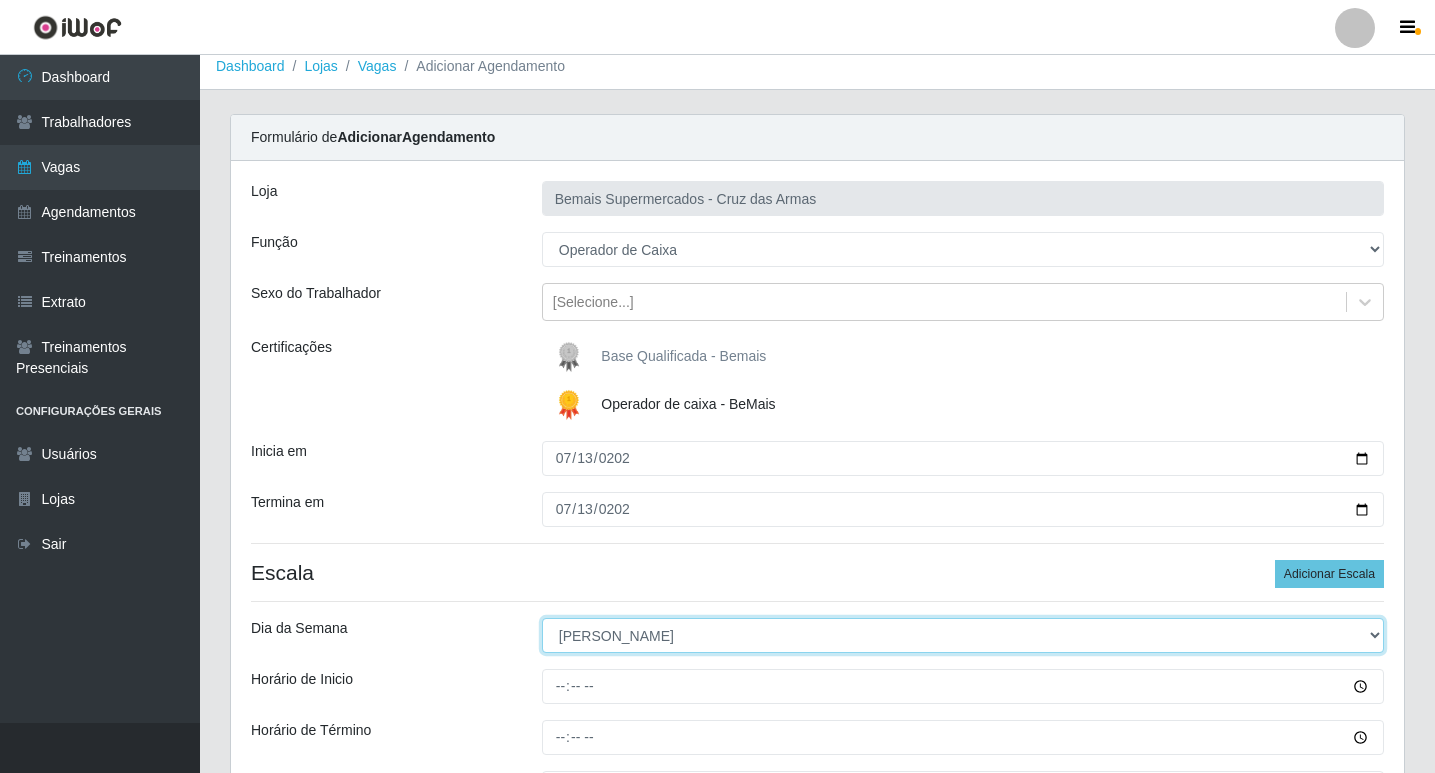 click on "[Selecione...] Segunda Terça Quarta Quinta Sexta Sábado Domingo" at bounding box center (963, 635) 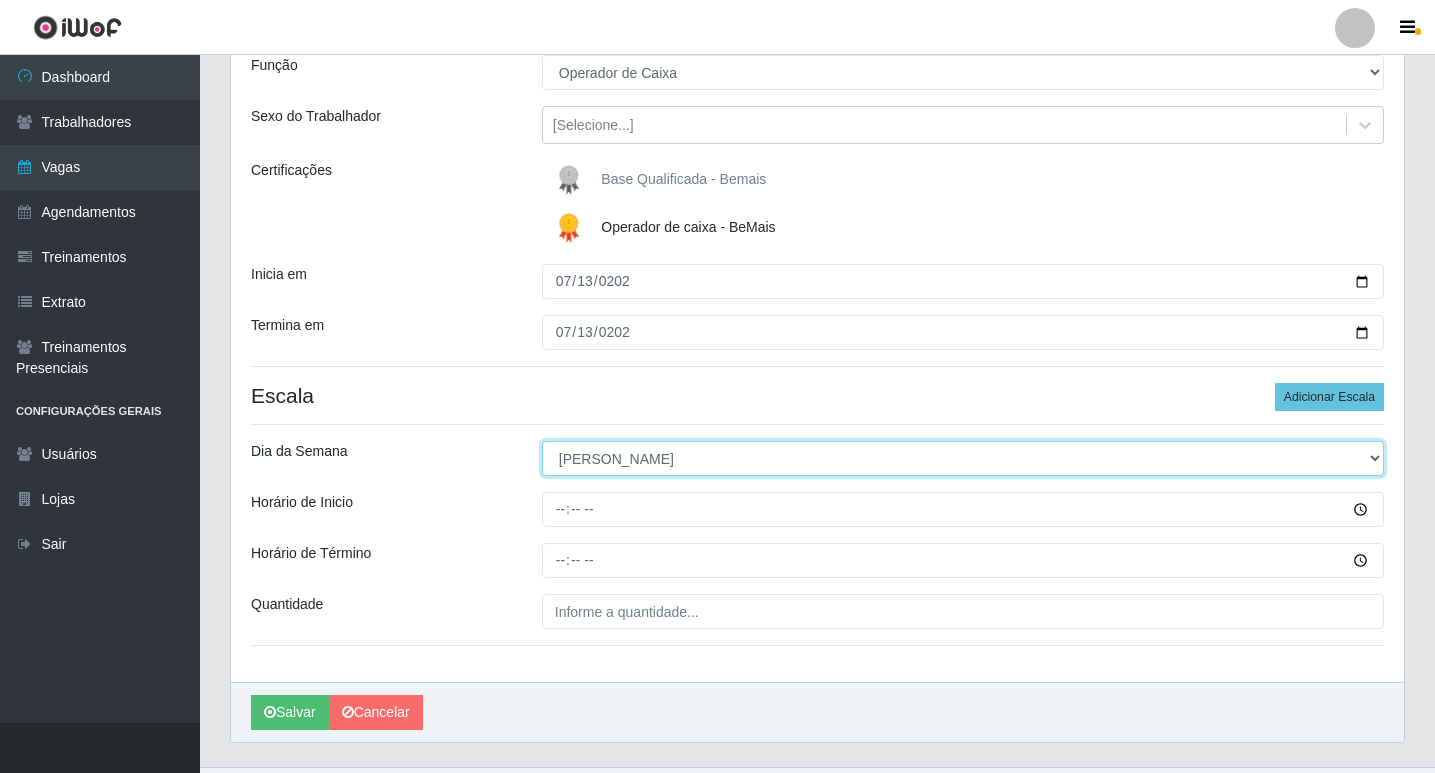scroll, scrollTop: 211, scrollLeft: 0, axis: vertical 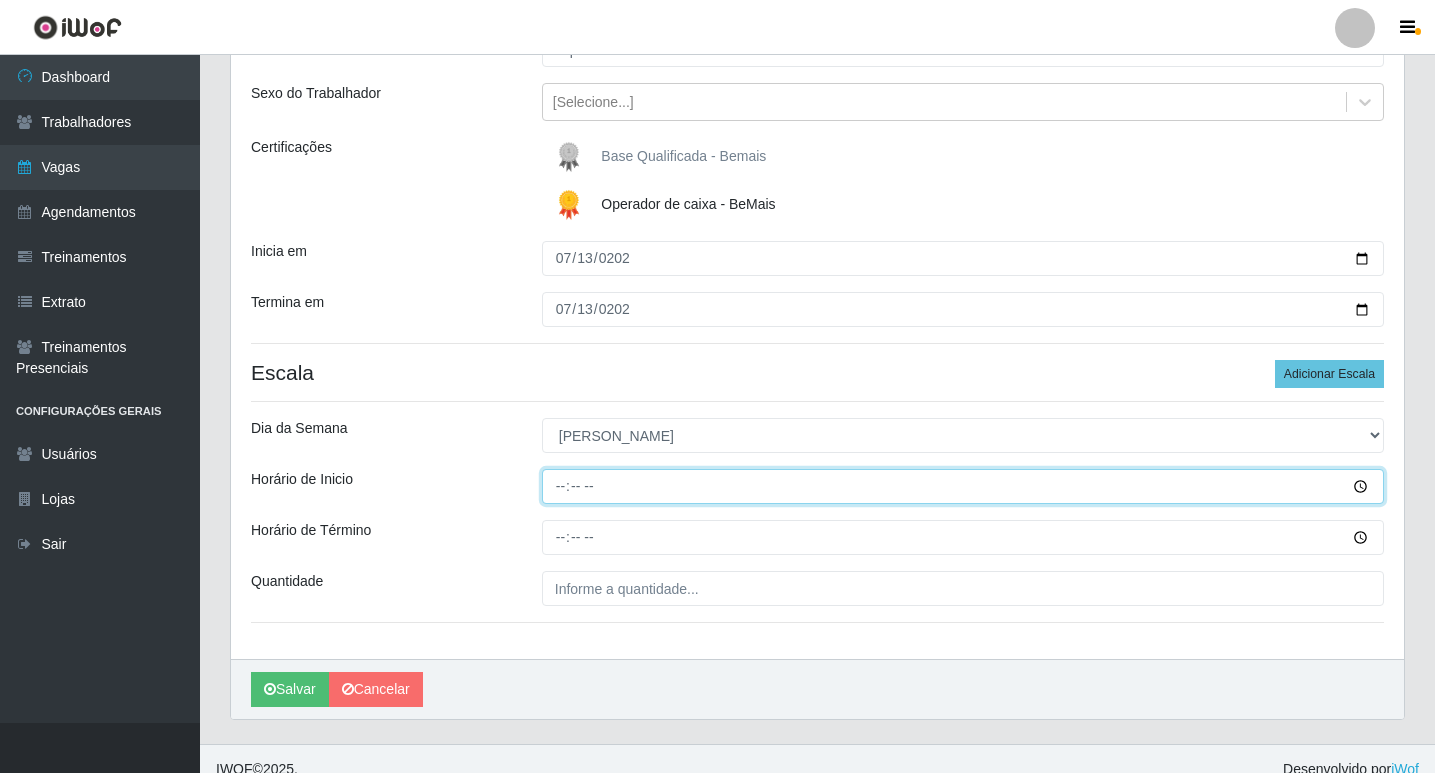 click on "Horário de Inicio" at bounding box center (963, 486) 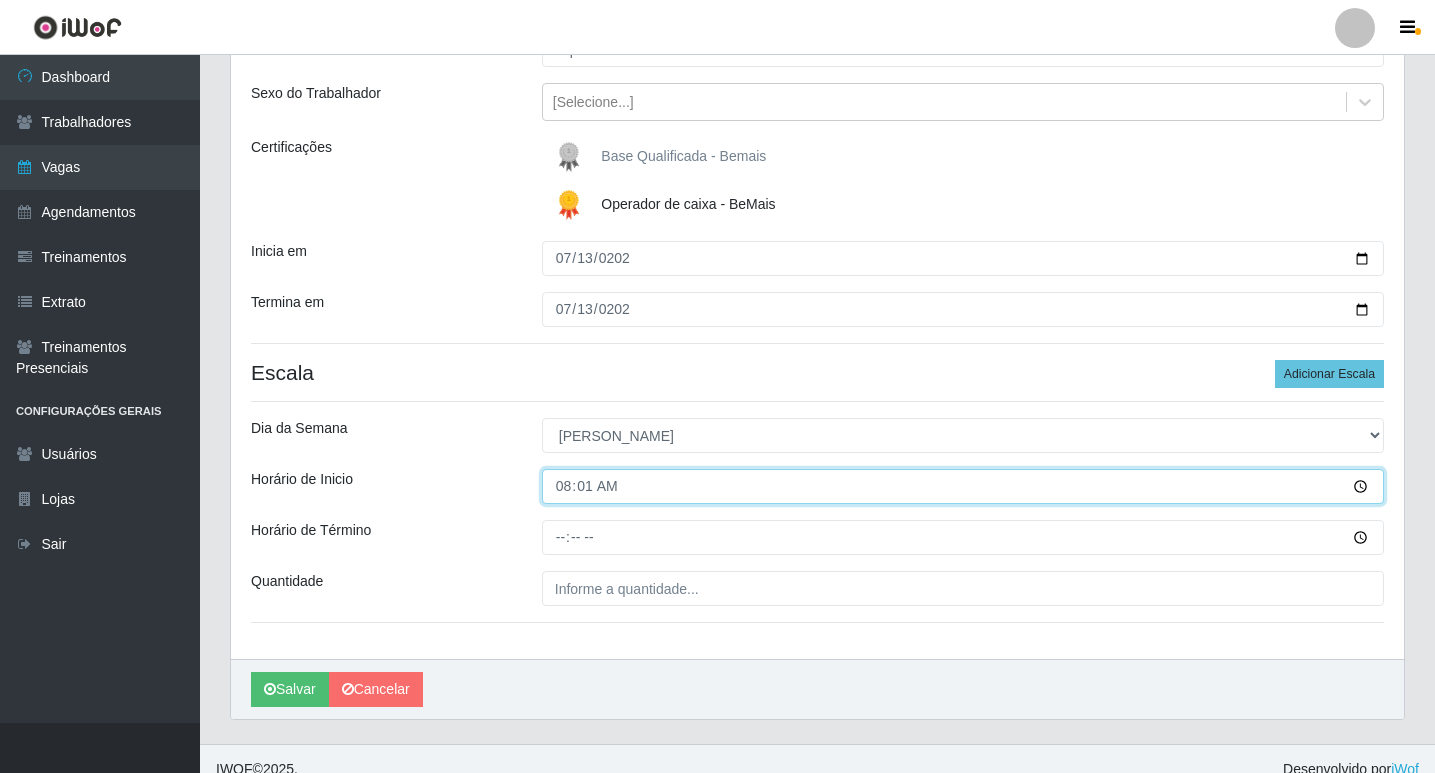 type on "08:15" 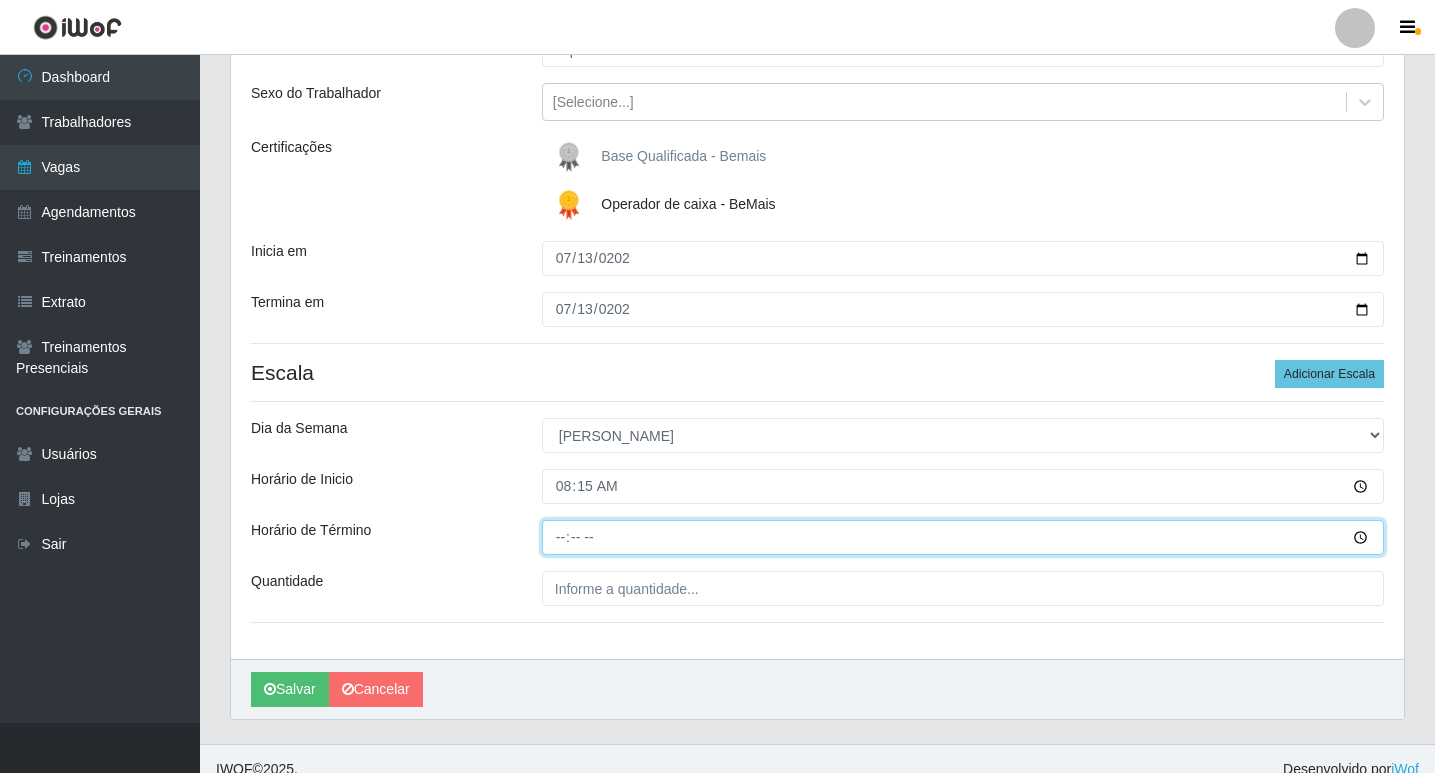 click on "Horário de Término" at bounding box center (963, 537) 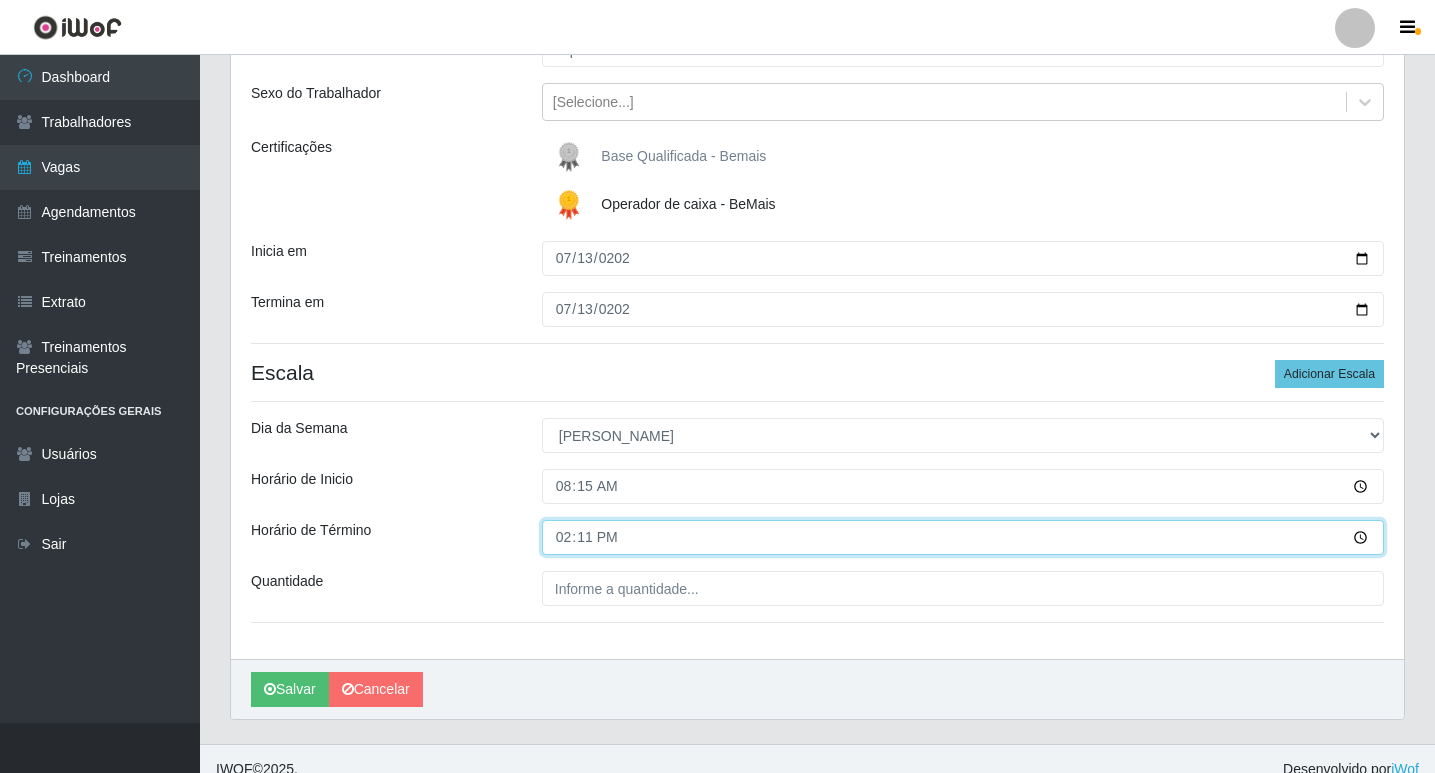 type on "14:15" 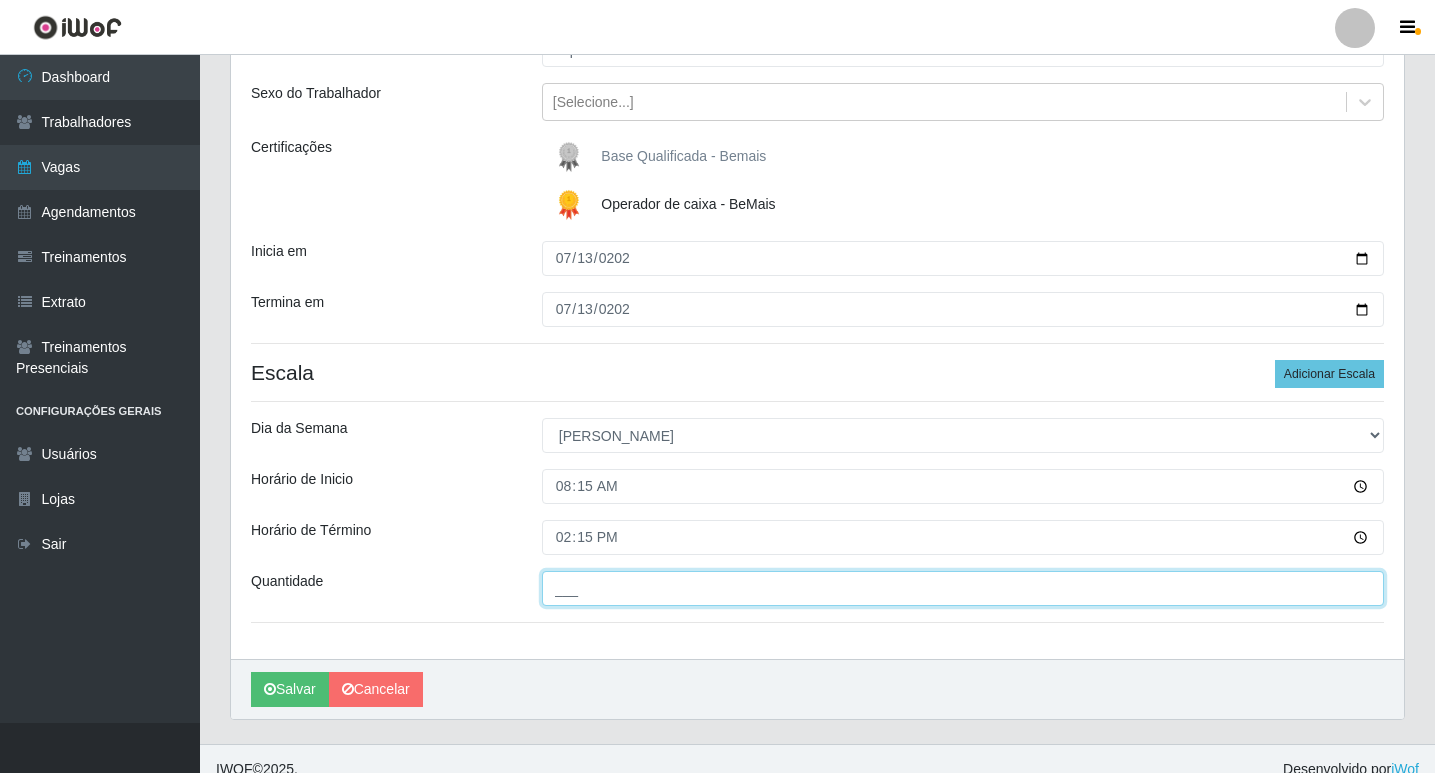 click on "___" at bounding box center (963, 588) 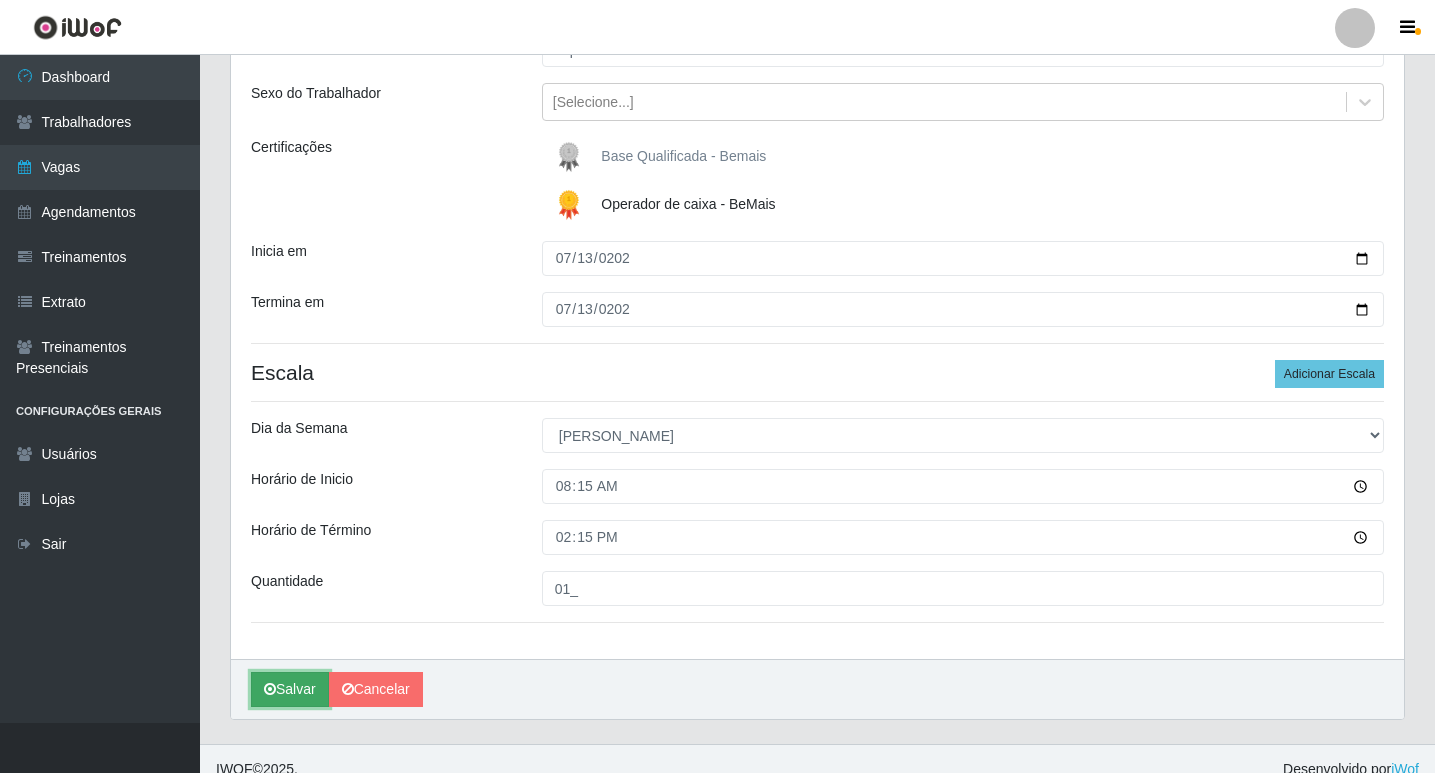 click at bounding box center [270, 689] 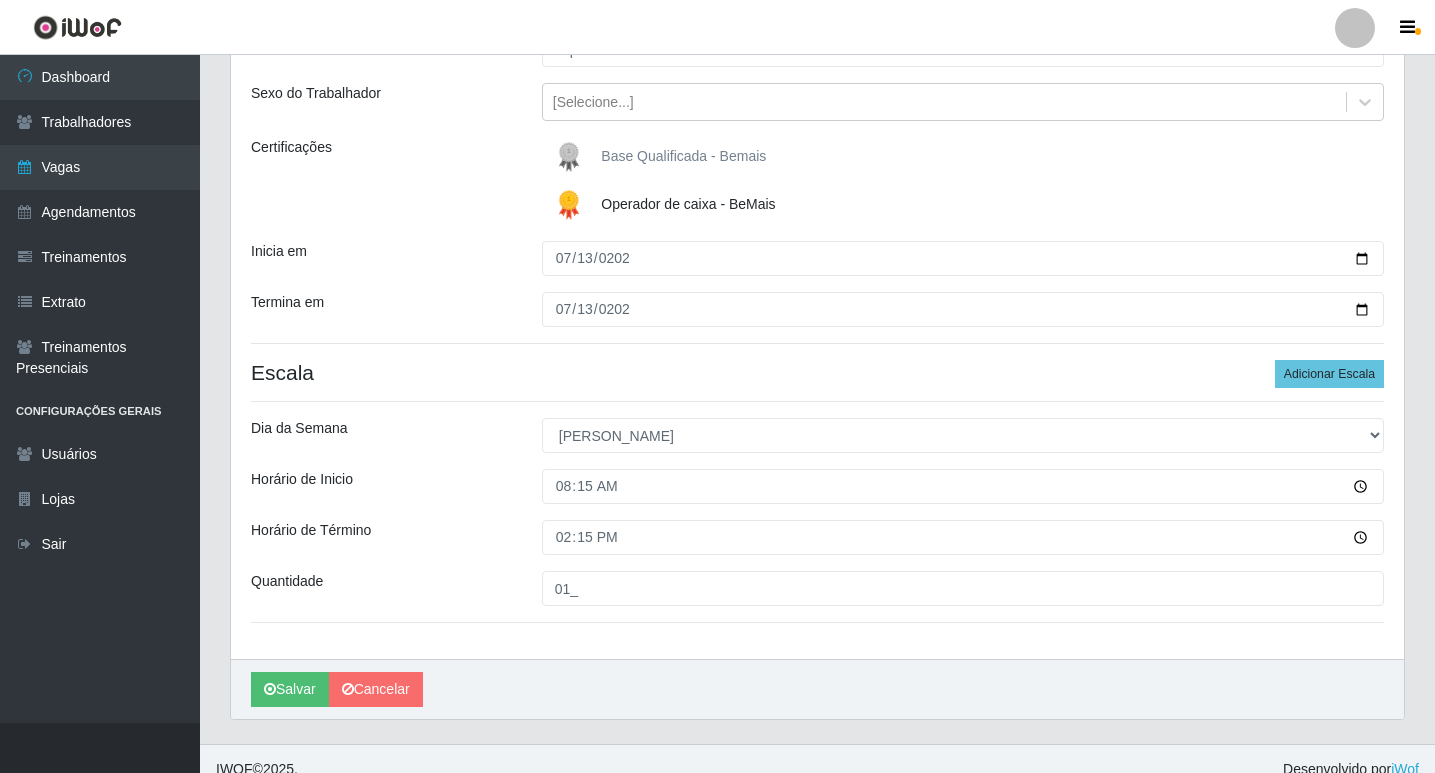 scroll, scrollTop: 0, scrollLeft: 0, axis: both 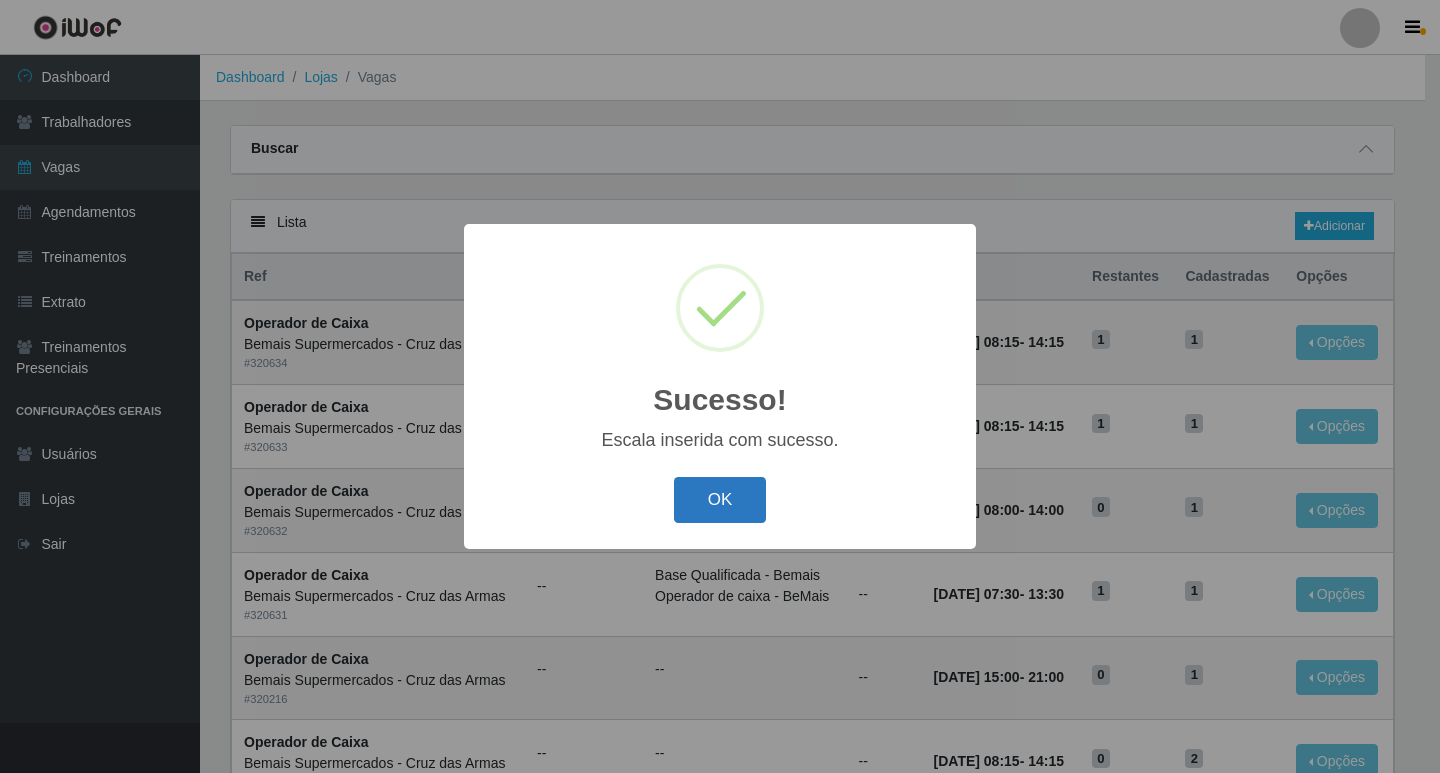 click on "OK" at bounding box center (720, 500) 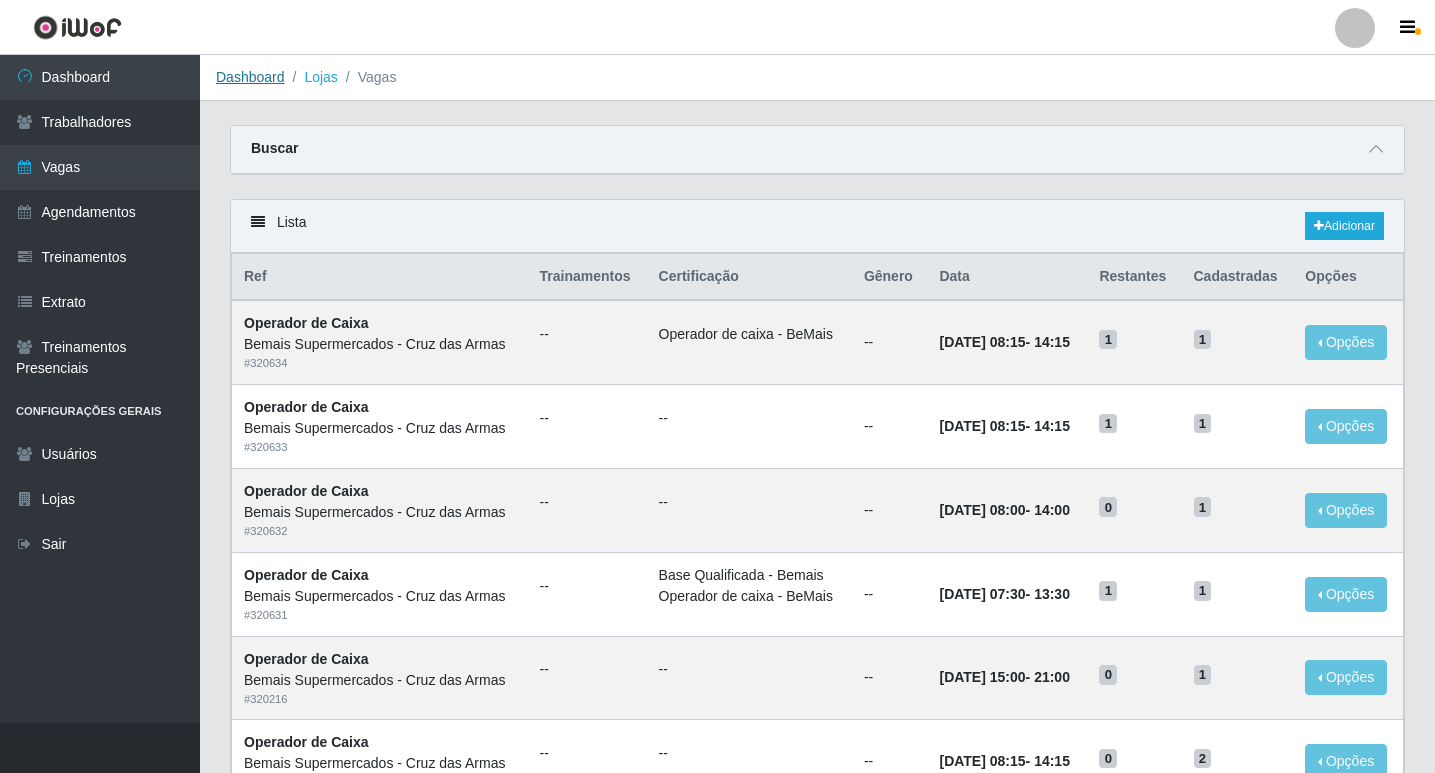 click on "Dashboard" at bounding box center [250, 77] 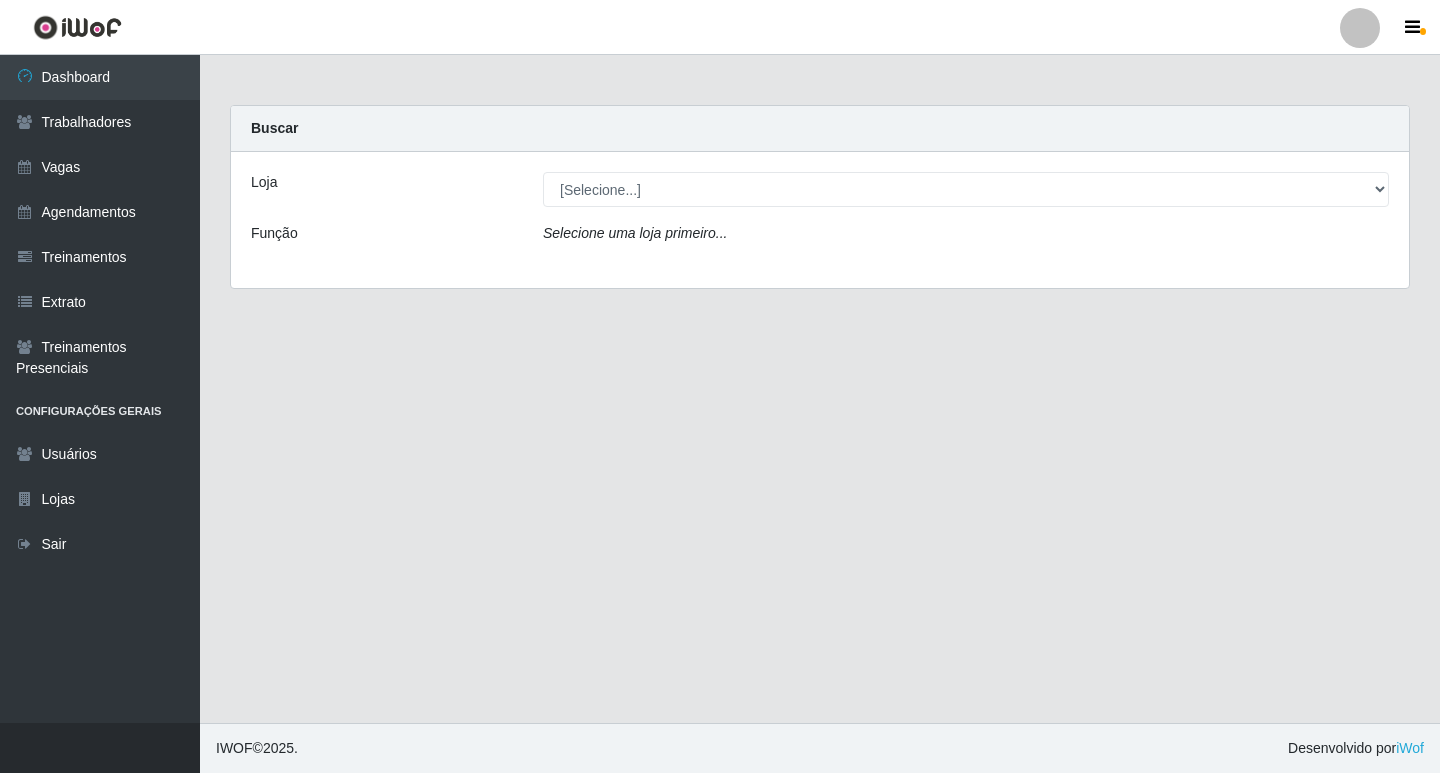 click on "Selecione uma loja primeiro..." at bounding box center [966, 237] 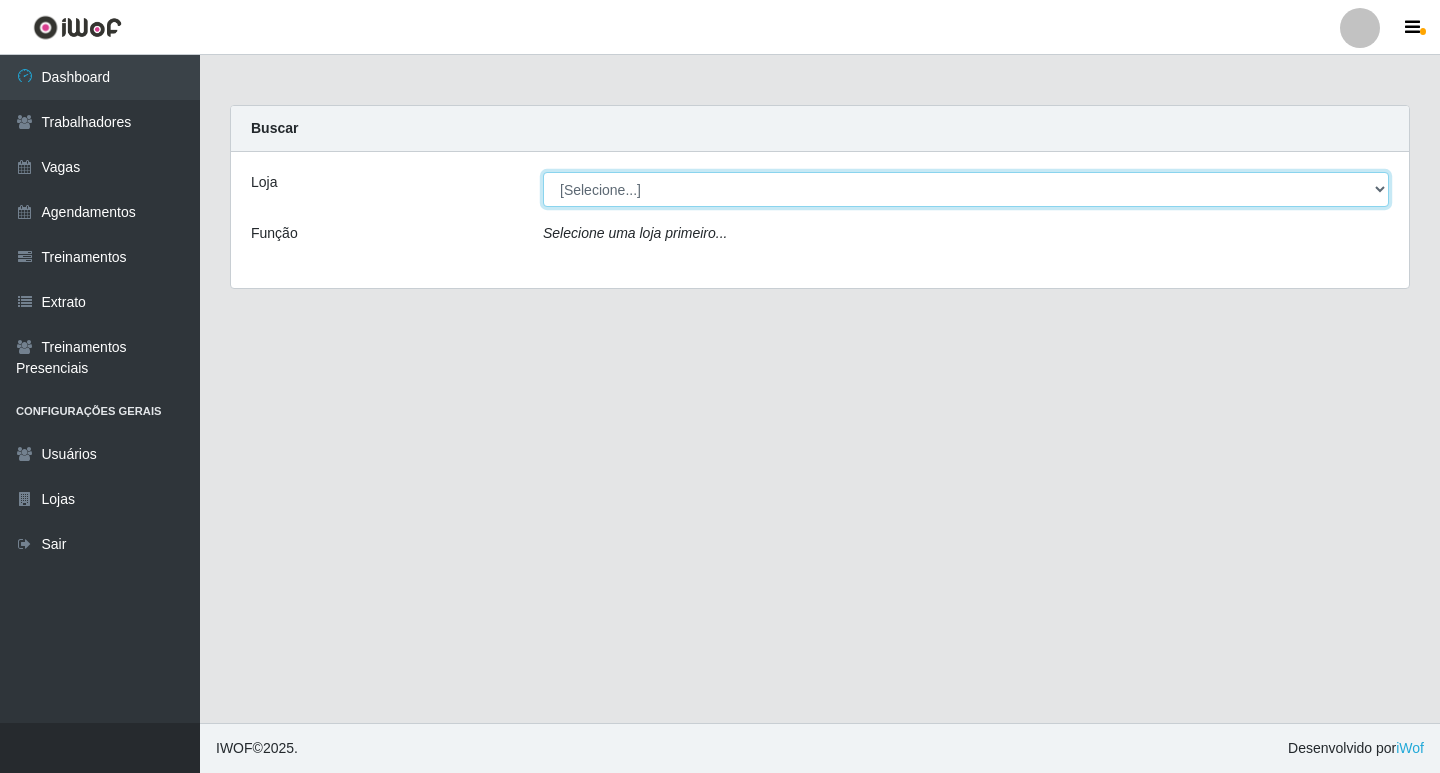 click on "[Selecione...] Bemais Supermercados - Cruz das Armas" at bounding box center (966, 189) 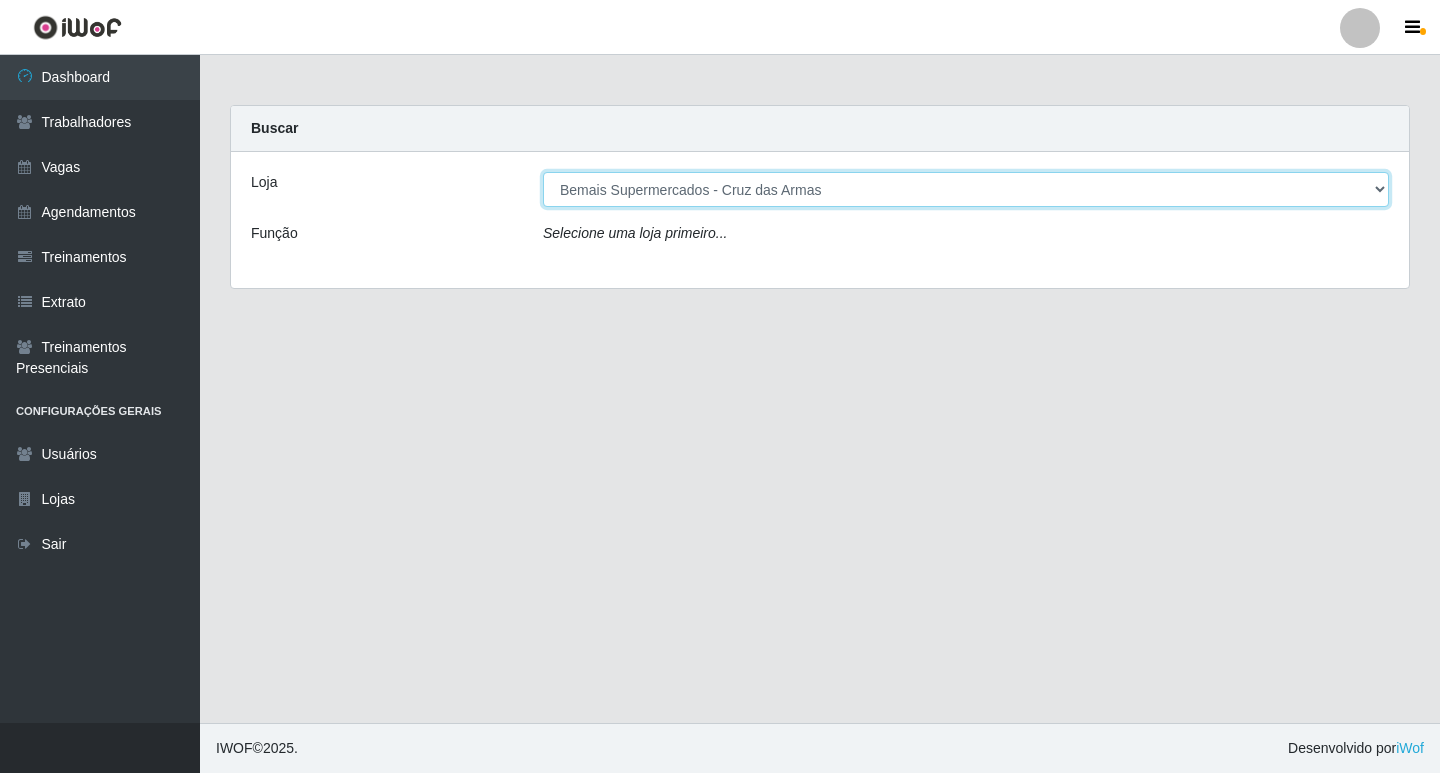 click on "[Selecione...] Bemais Supermercados - Cruz das Armas" at bounding box center (966, 189) 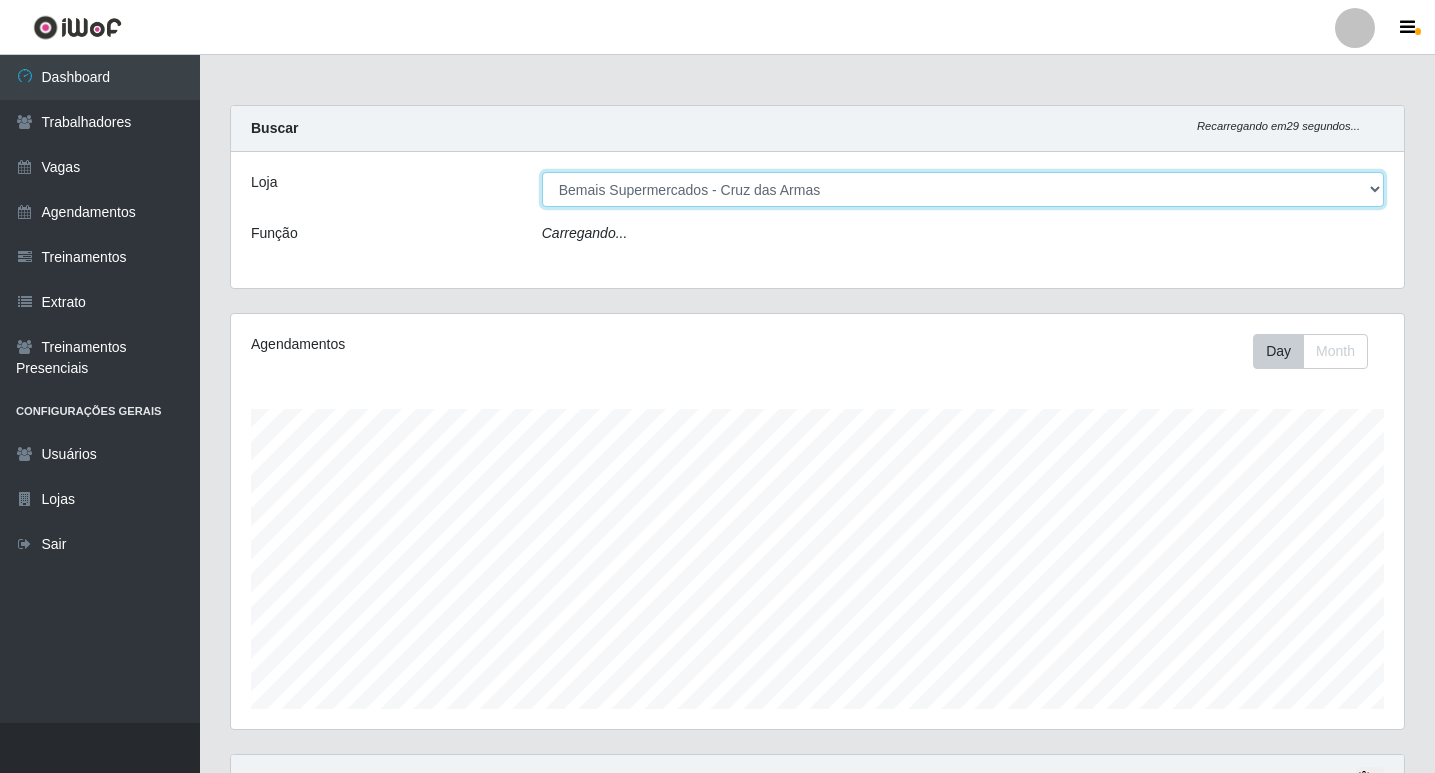 scroll, scrollTop: 999585, scrollLeft: 998827, axis: both 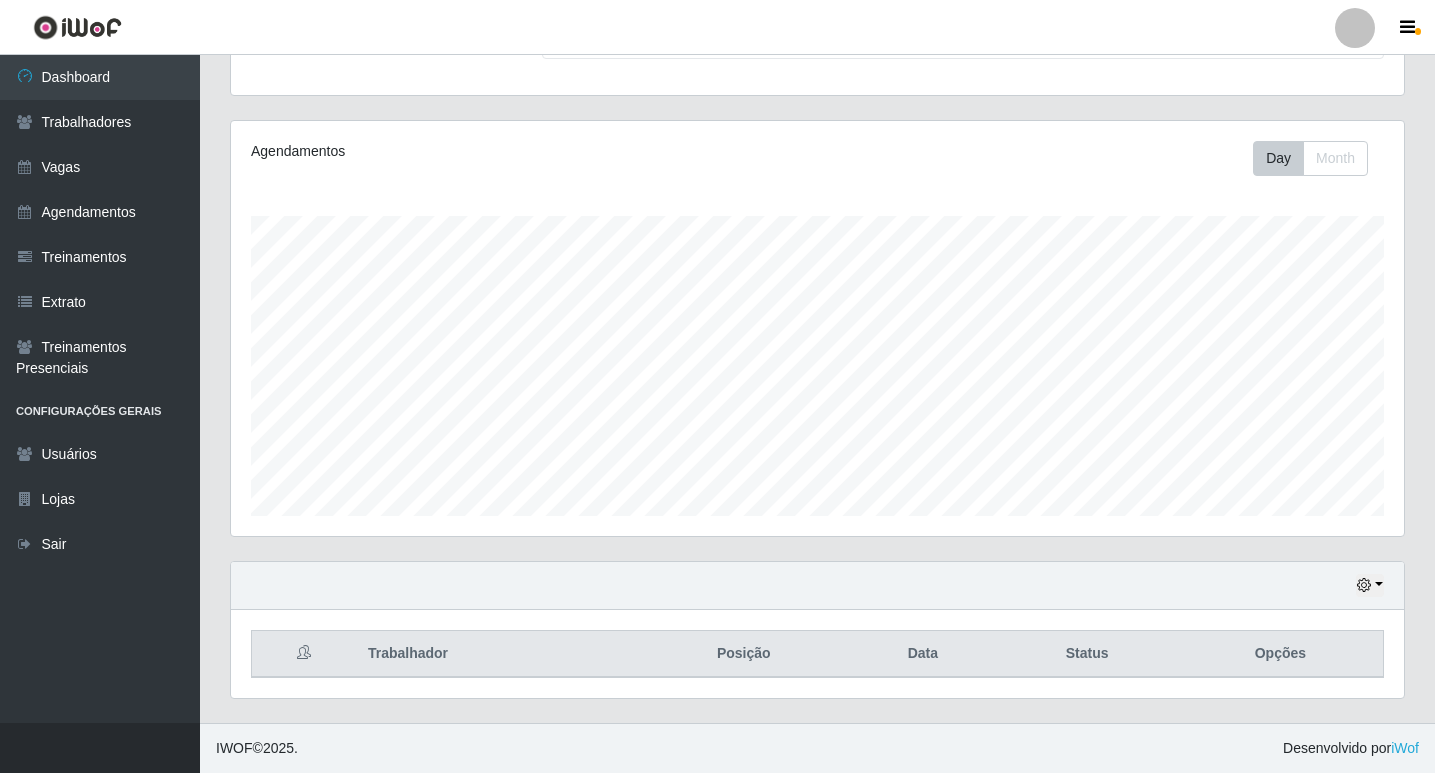 click on "Hoje 1 dia 3 dias 1 Semana Não encerrados" at bounding box center (817, 586) 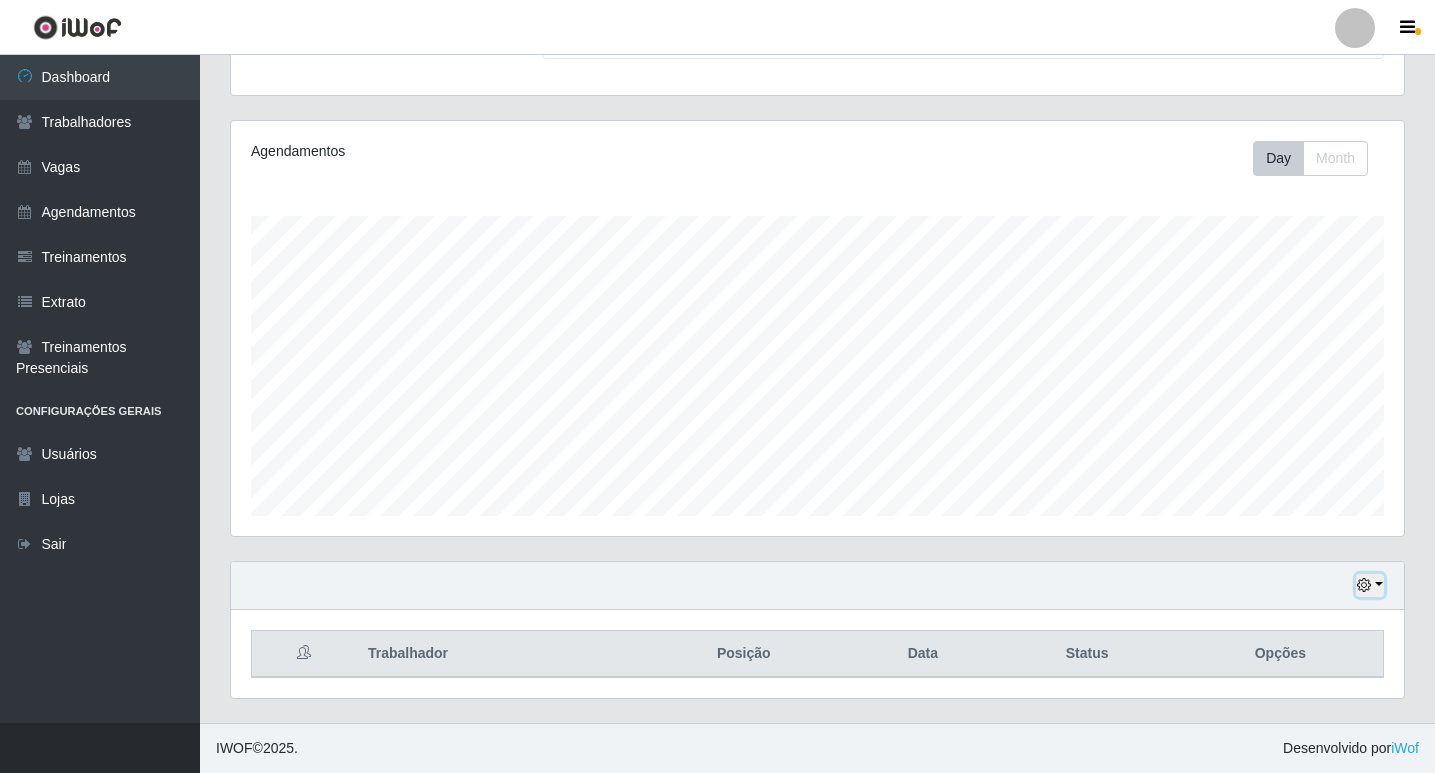 click at bounding box center [1370, 585] 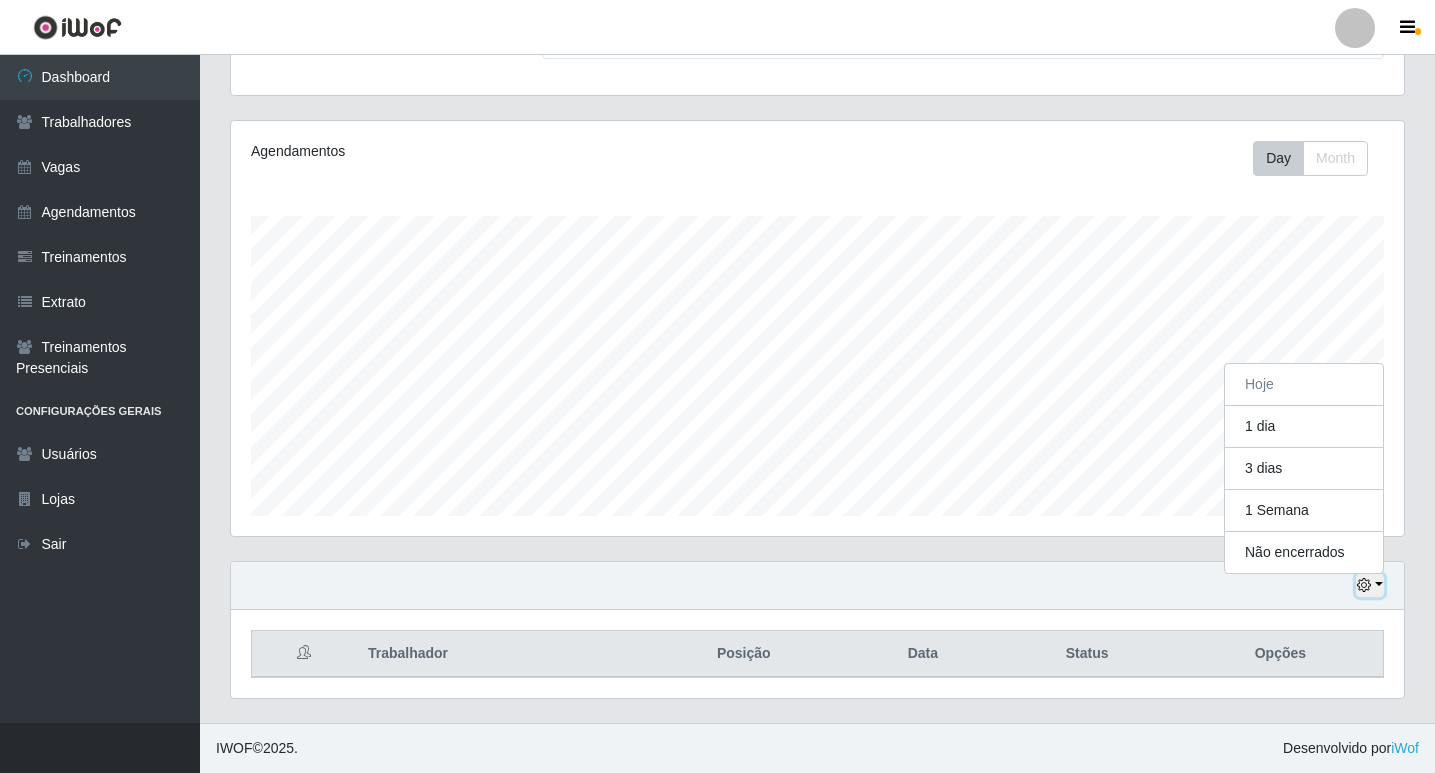 scroll, scrollTop: 415, scrollLeft: 1173, axis: both 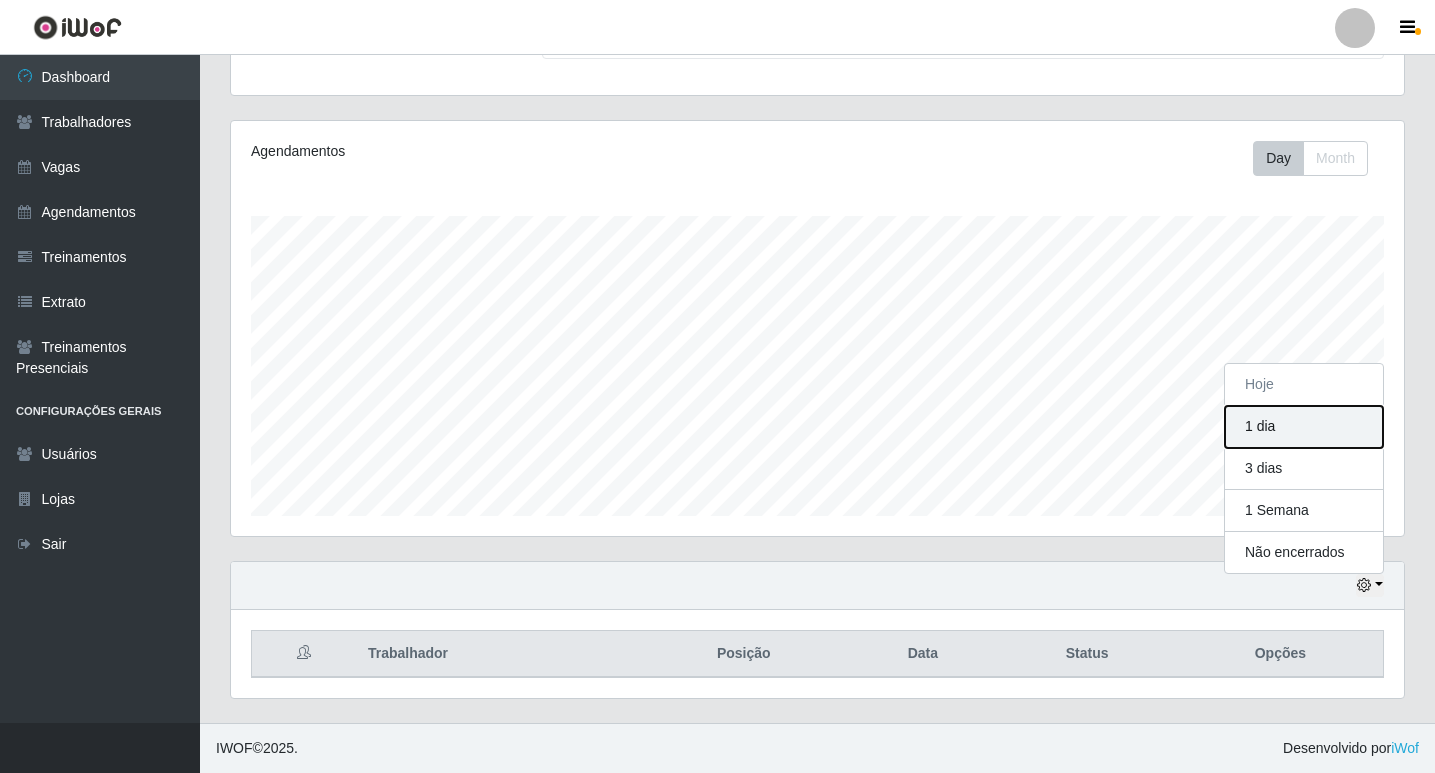 click on "1 dia" at bounding box center (1304, 427) 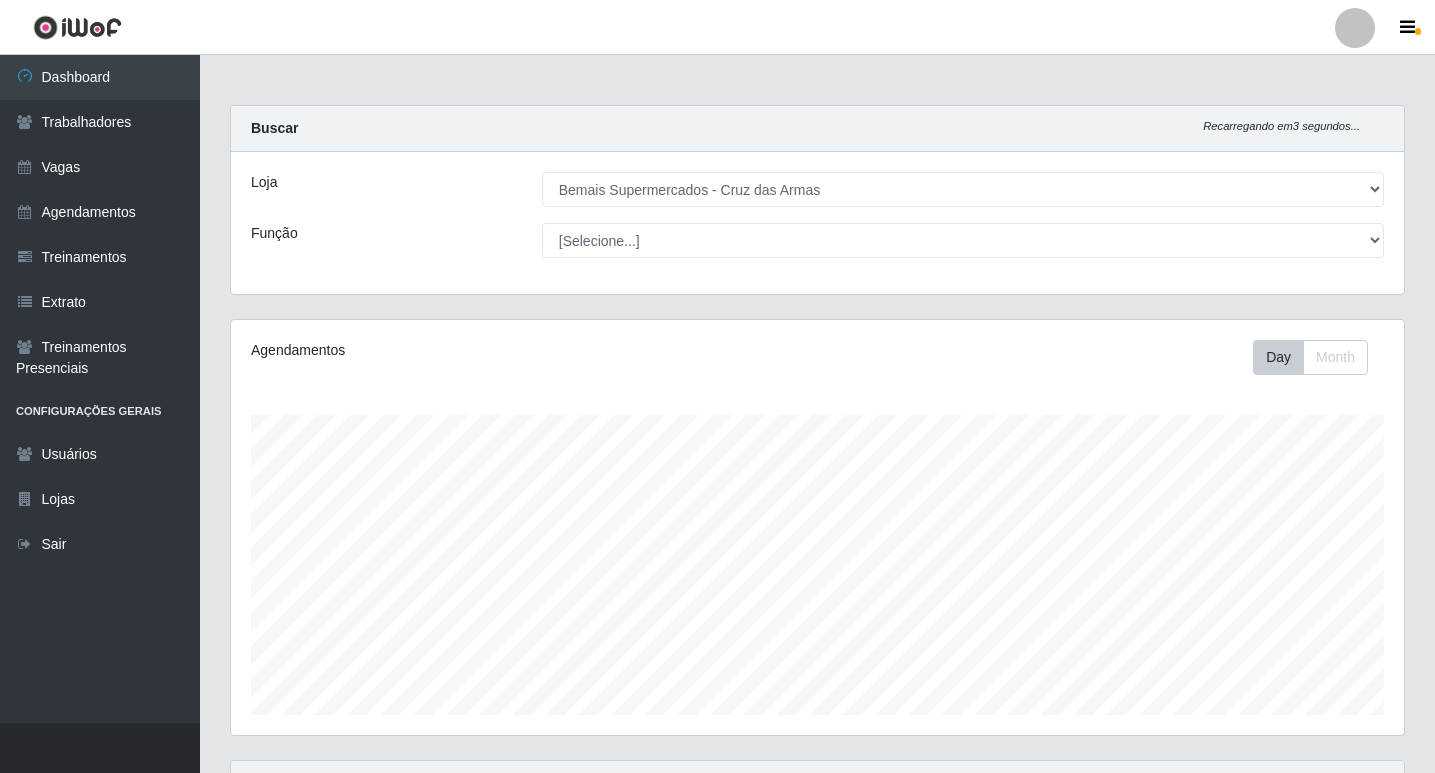 scroll, scrollTop: 199, scrollLeft: 0, axis: vertical 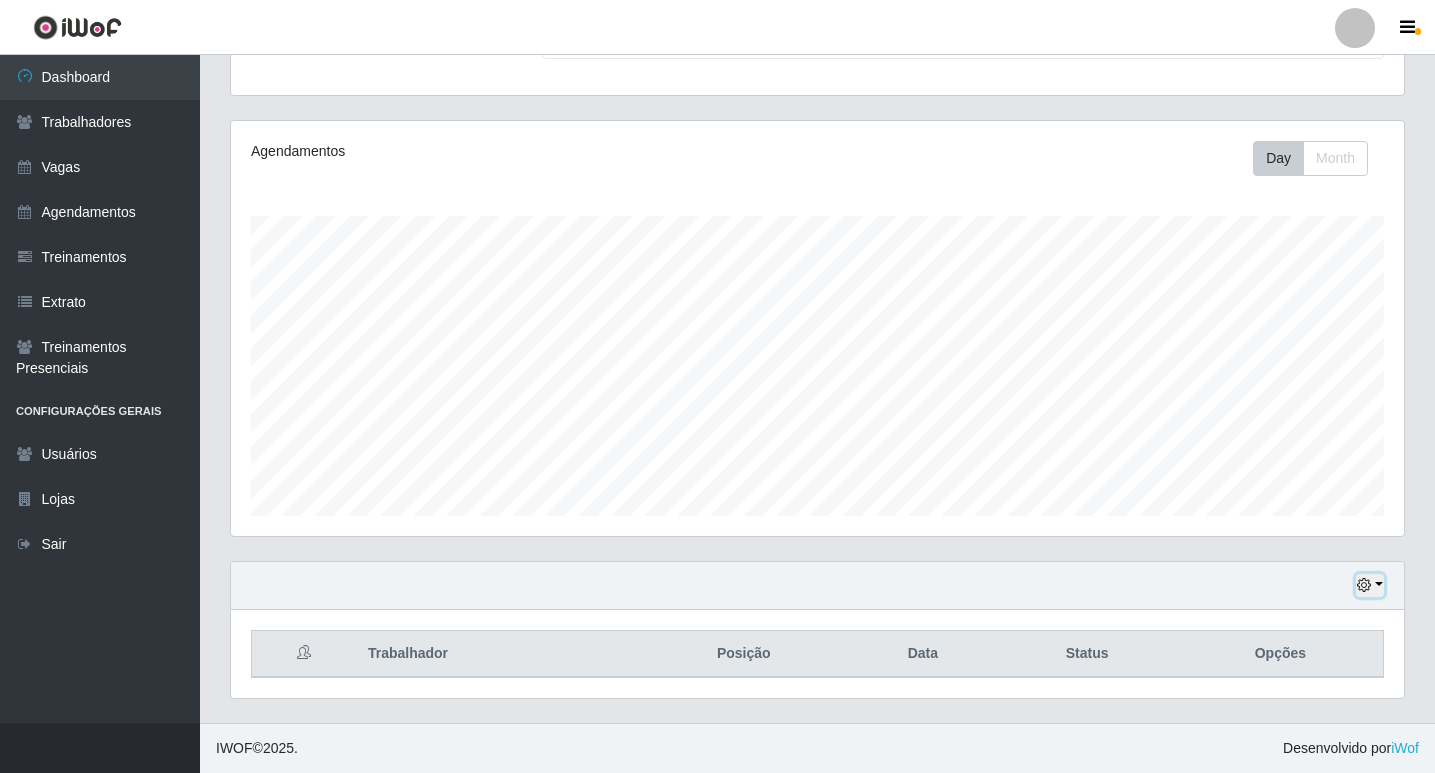drag, startPoint x: 1373, startPoint y: 586, endPoint x: 1358, endPoint y: 615, distance: 32.649654 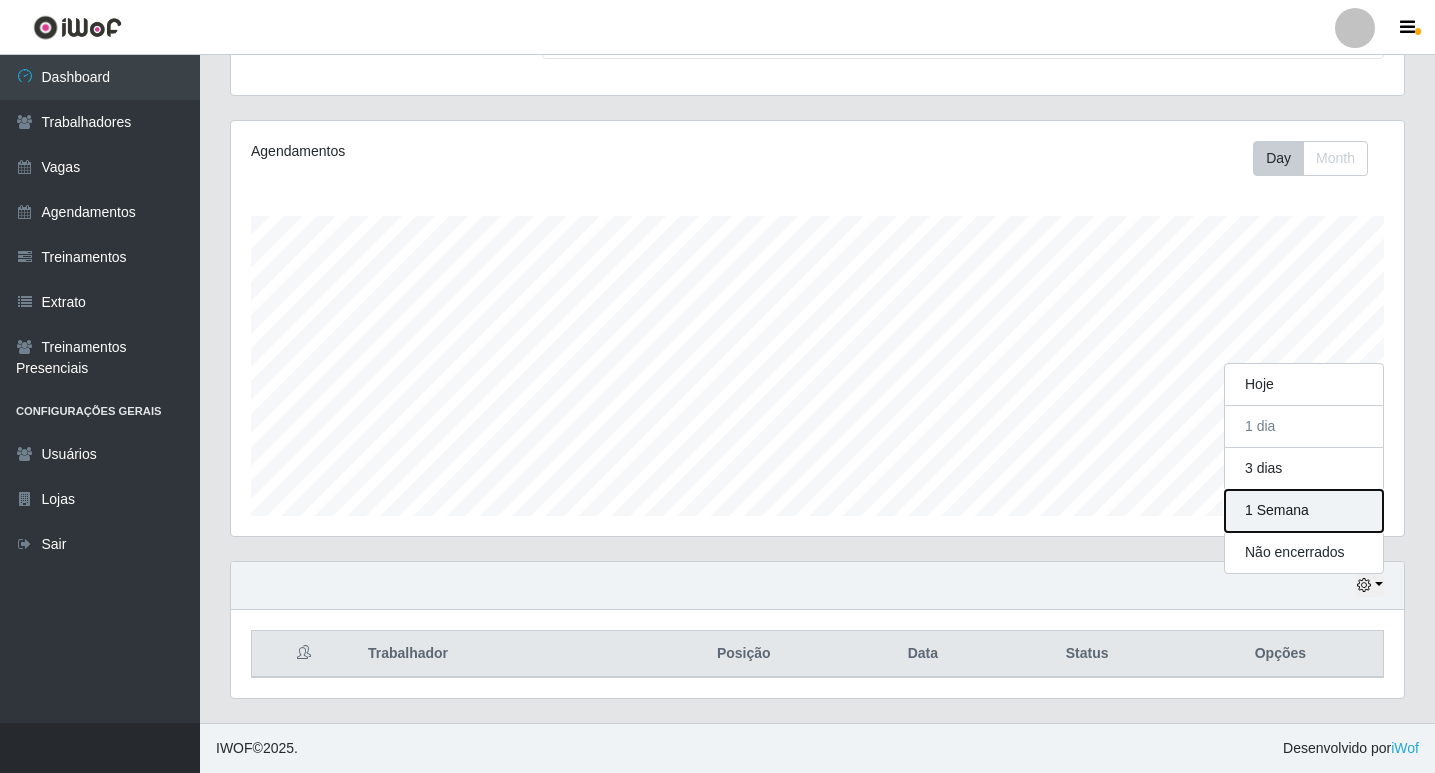 drag, startPoint x: 1274, startPoint y: 512, endPoint x: 1439, endPoint y: 533, distance: 166.331 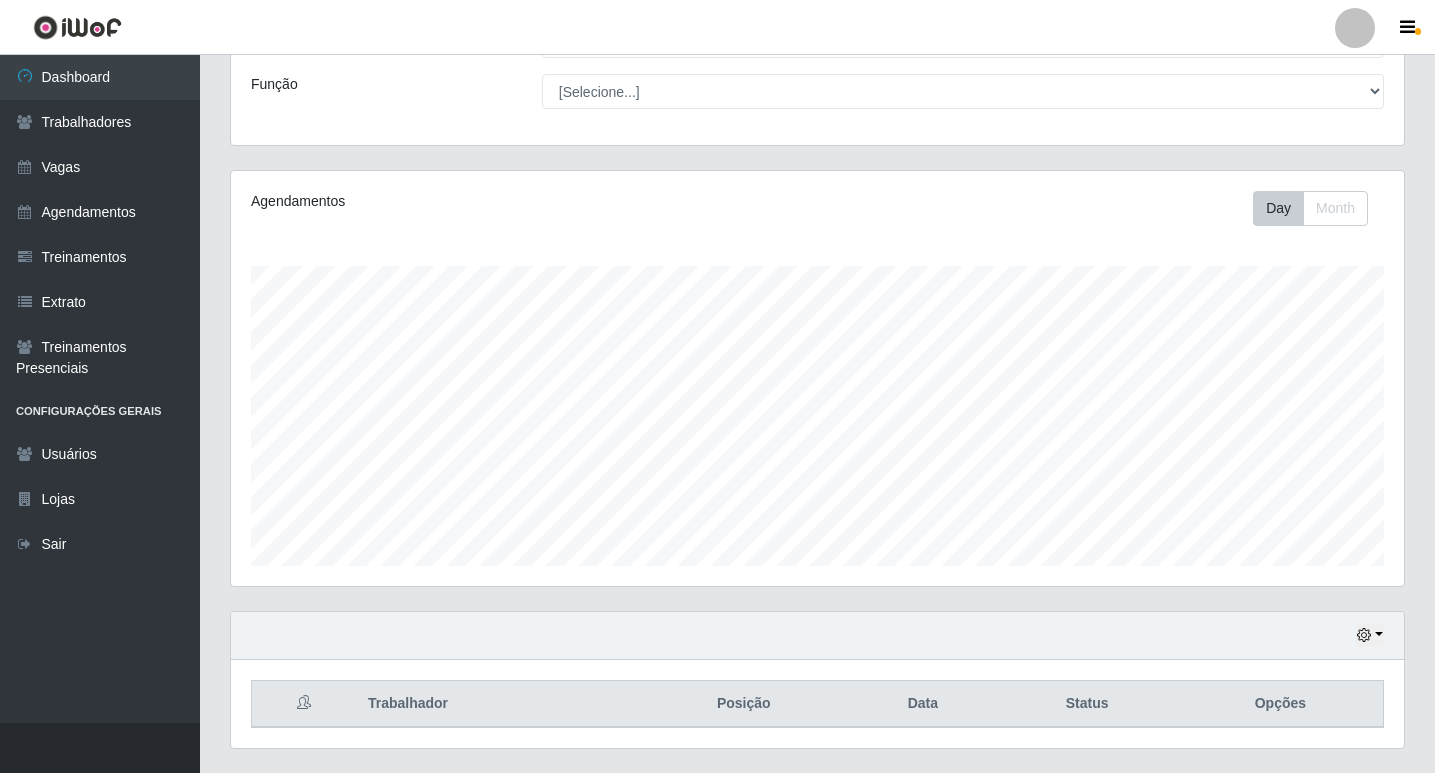scroll, scrollTop: 199, scrollLeft: 0, axis: vertical 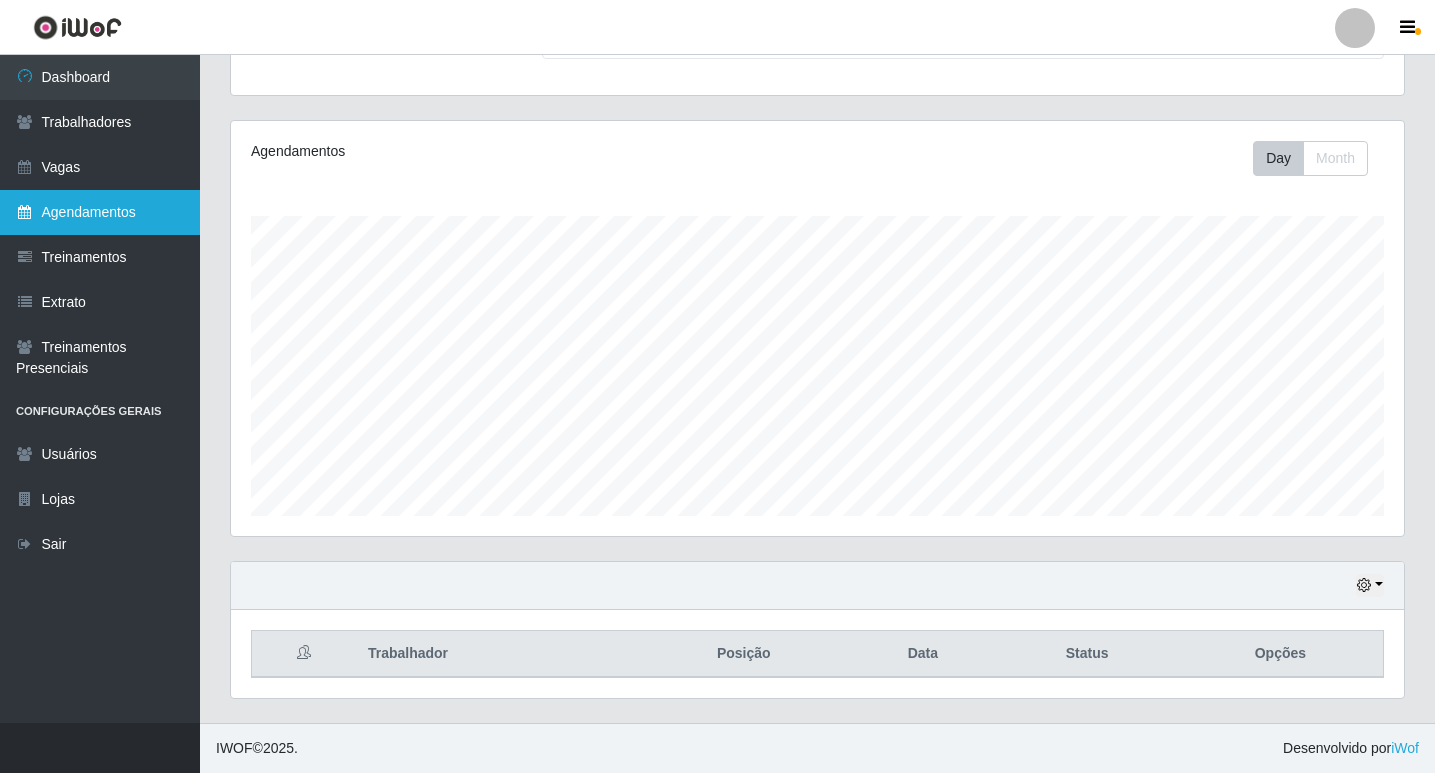 click on "Agendamentos" at bounding box center (100, 212) 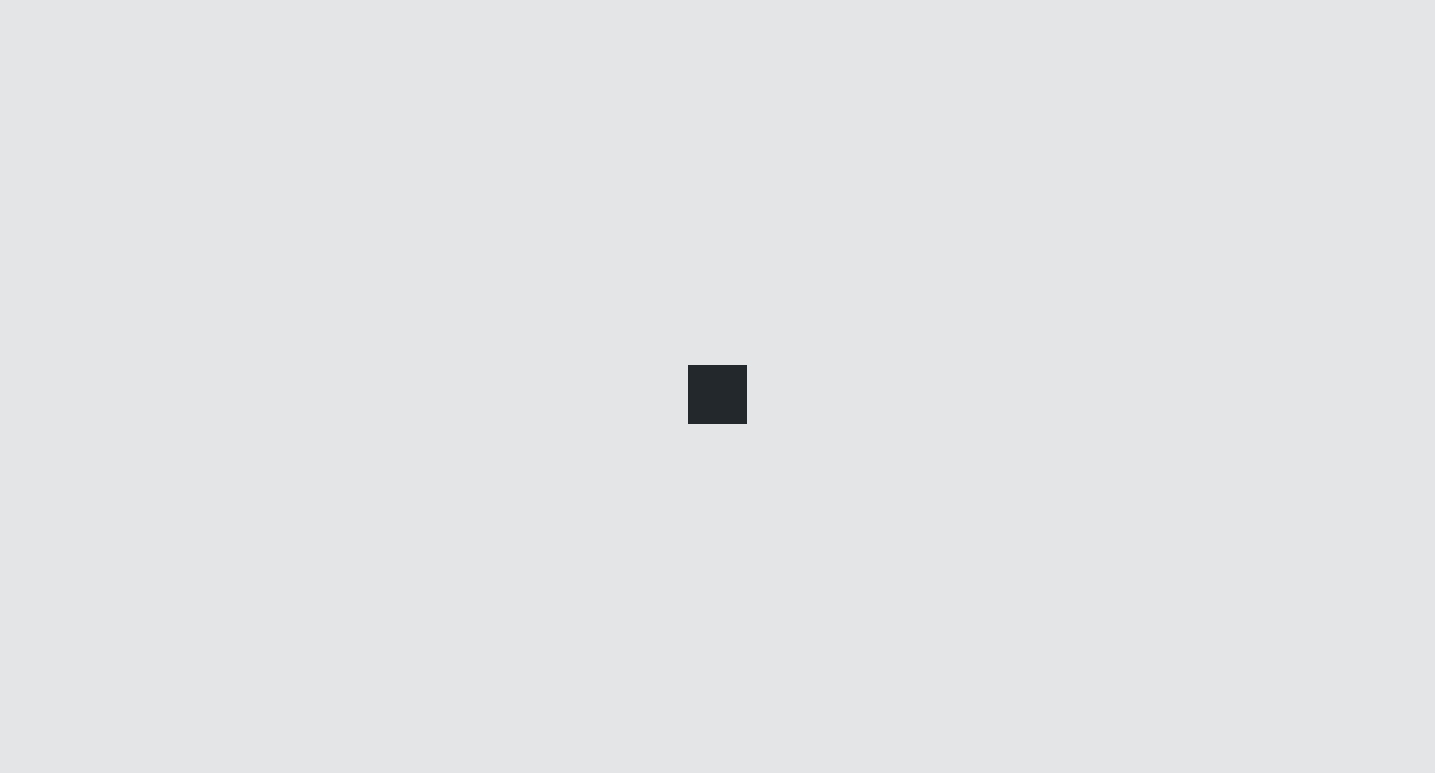 scroll, scrollTop: 0, scrollLeft: 0, axis: both 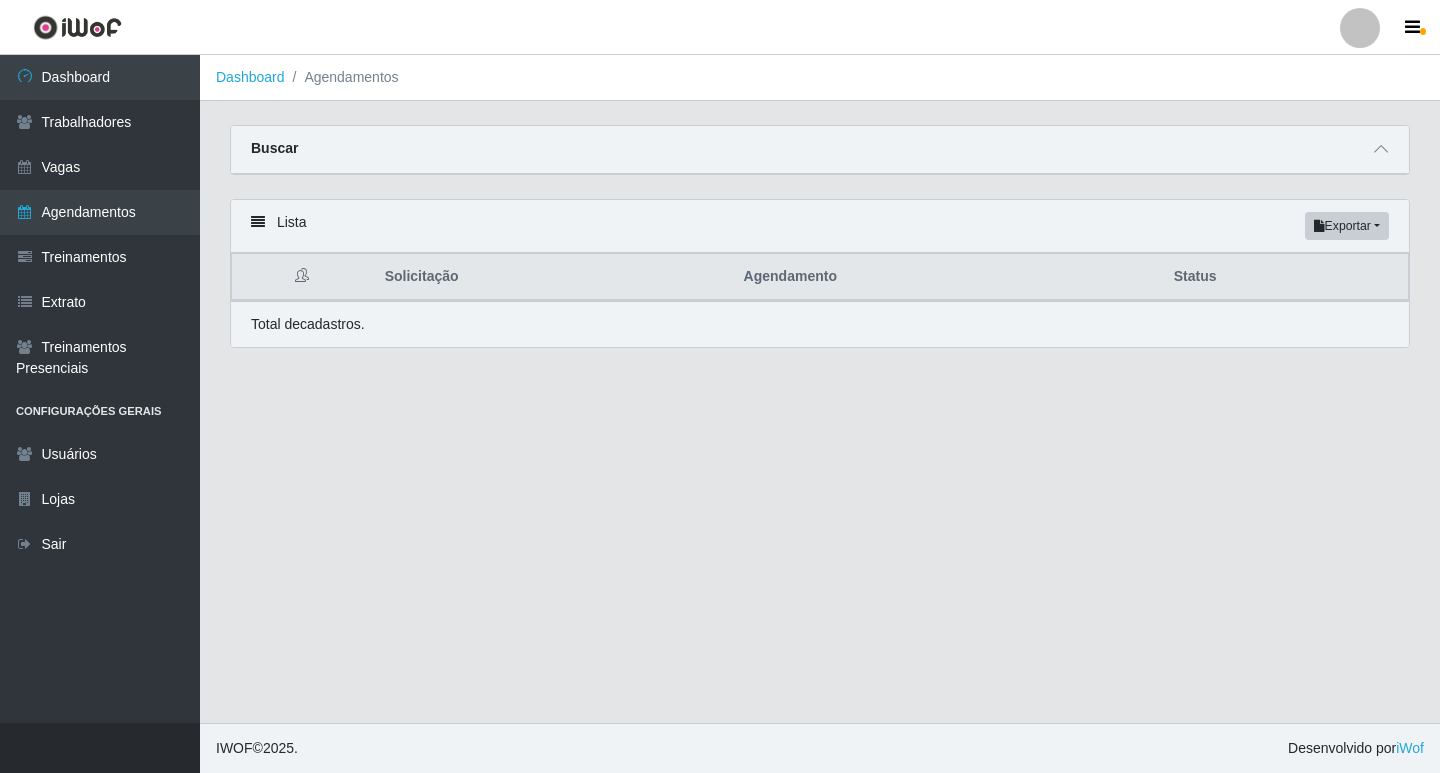 click on "Buscar" at bounding box center (274, 148) 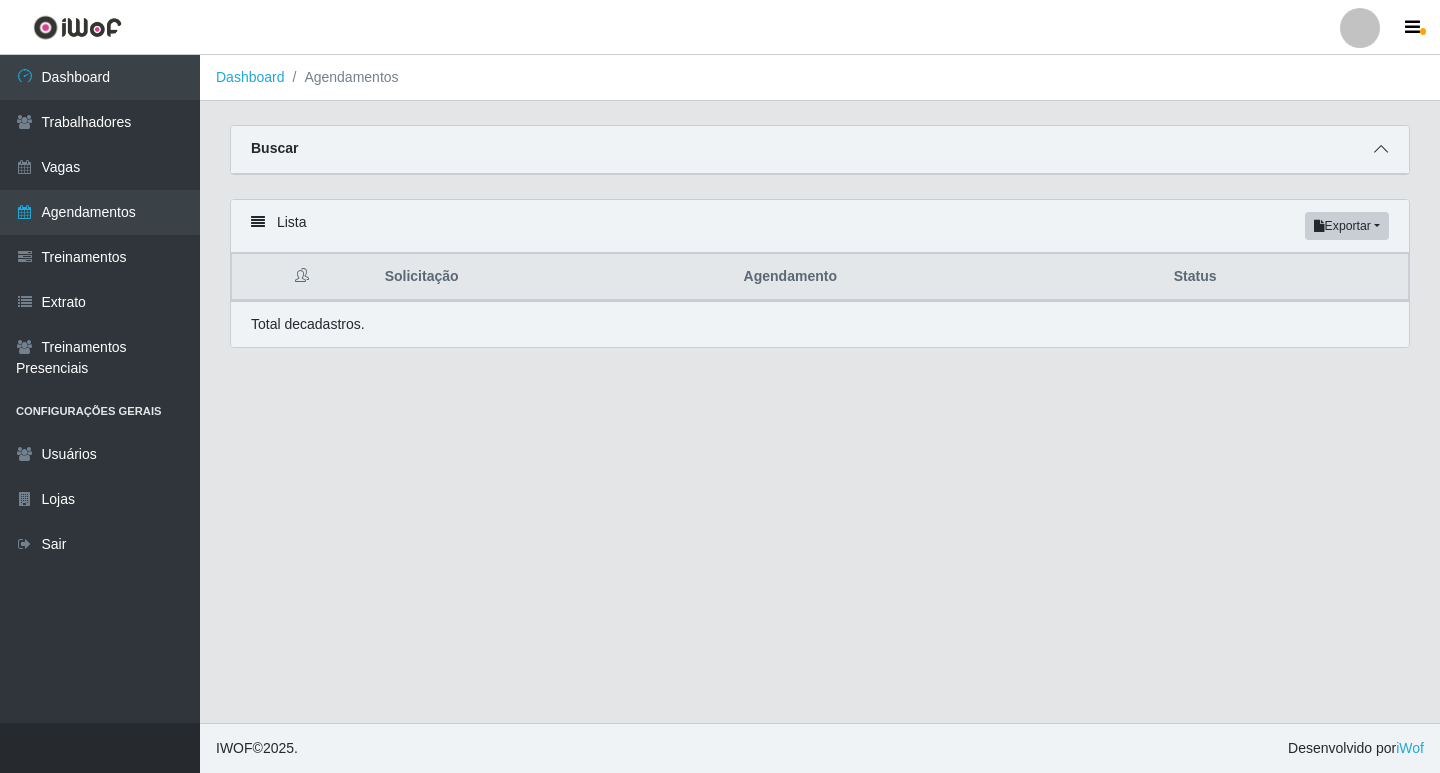 click at bounding box center (1381, 149) 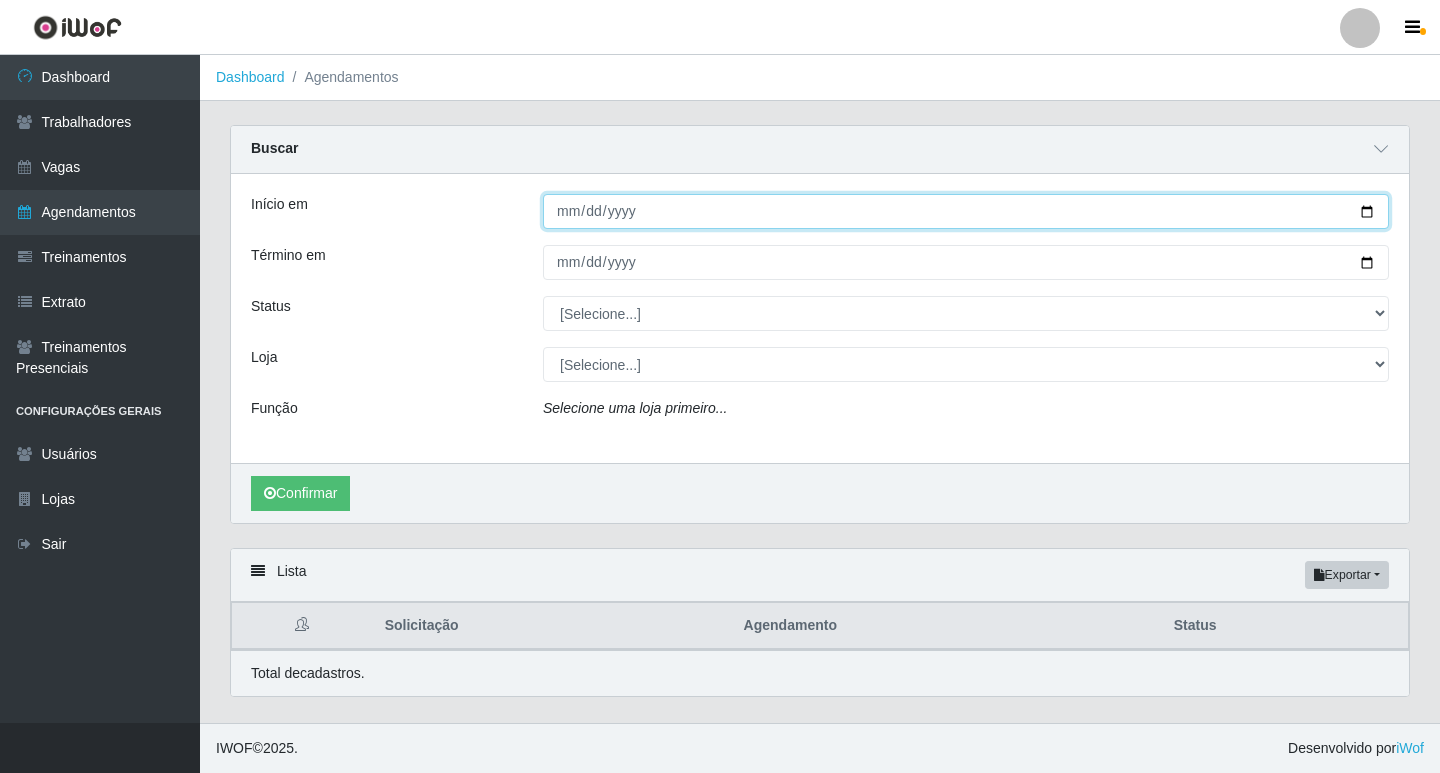 click on "Início em" at bounding box center [966, 211] 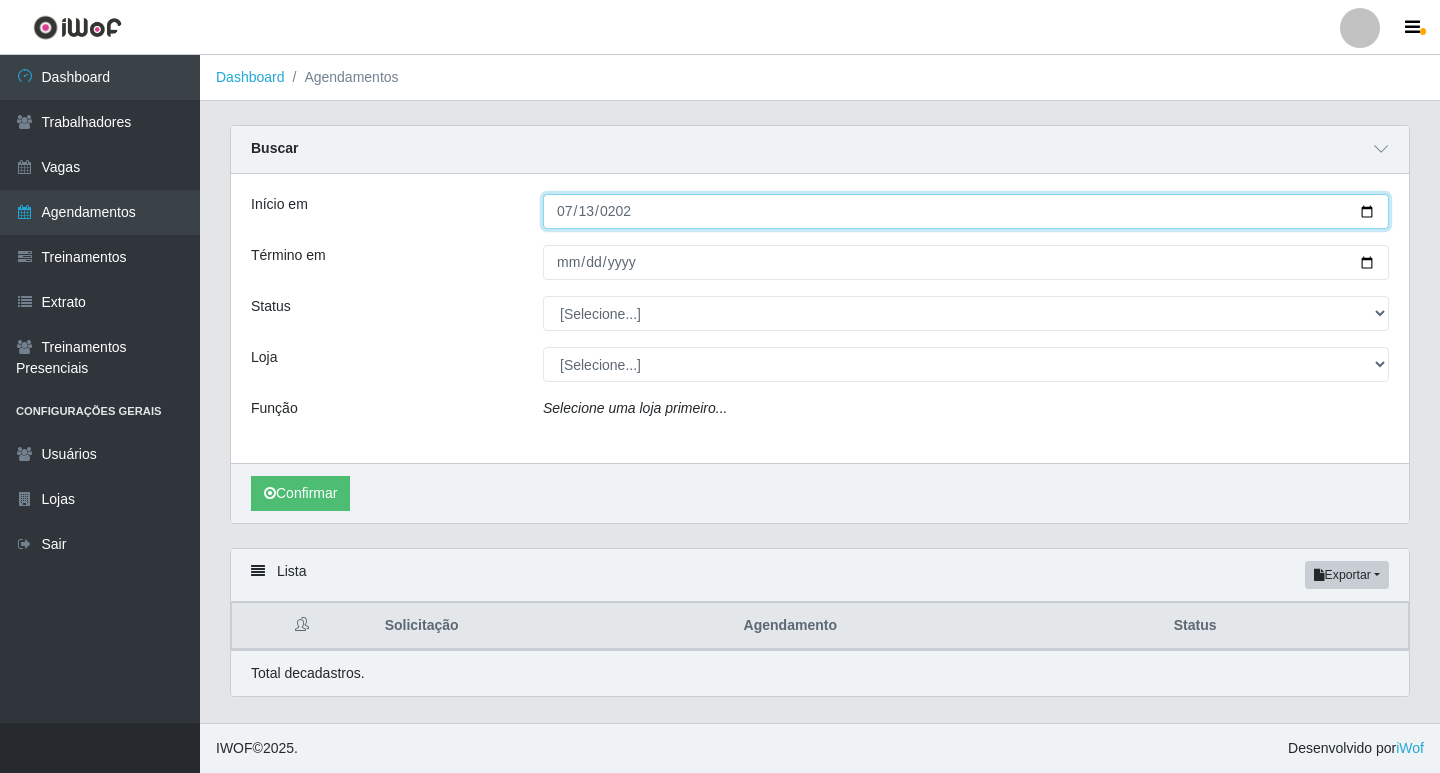 type on "[DATE]" 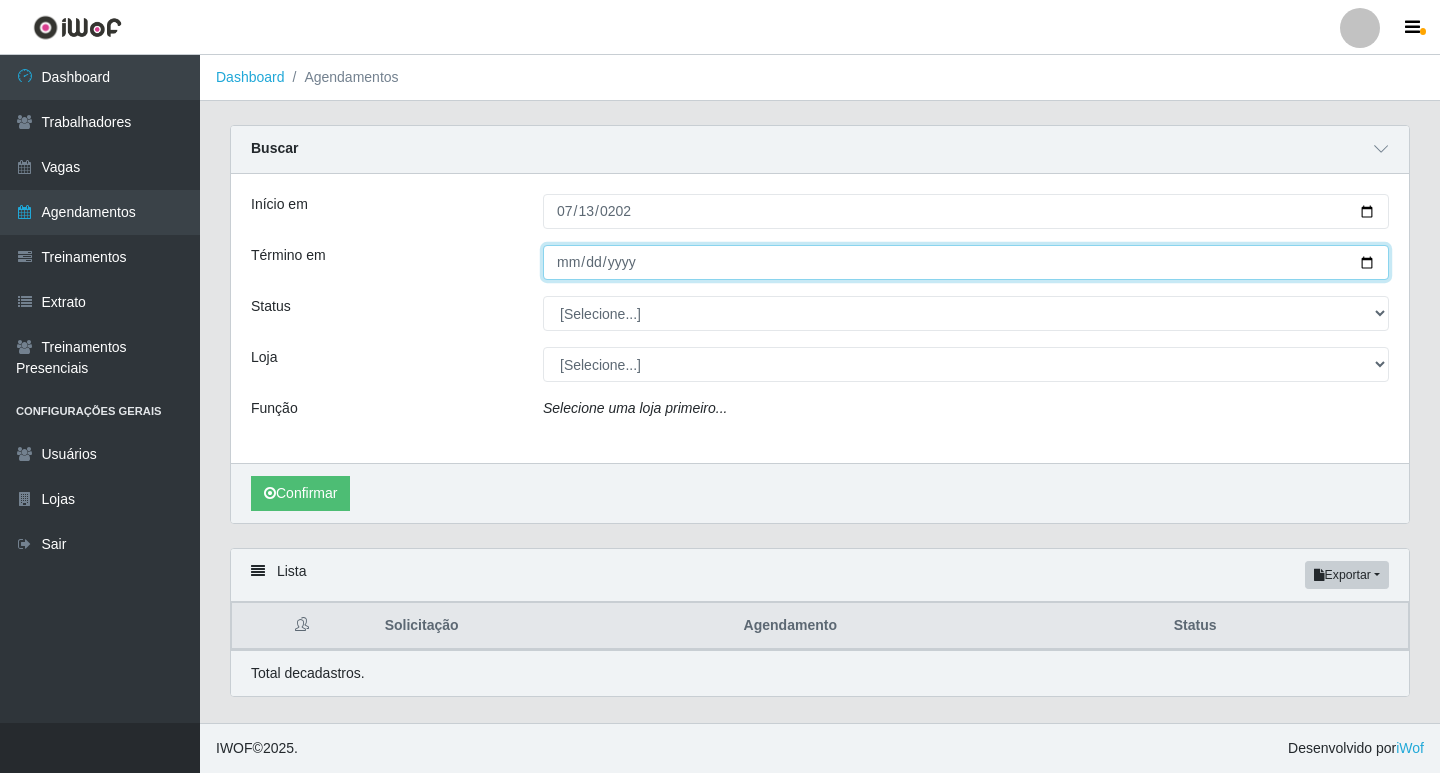 click on "Término em" at bounding box center [966, 262] 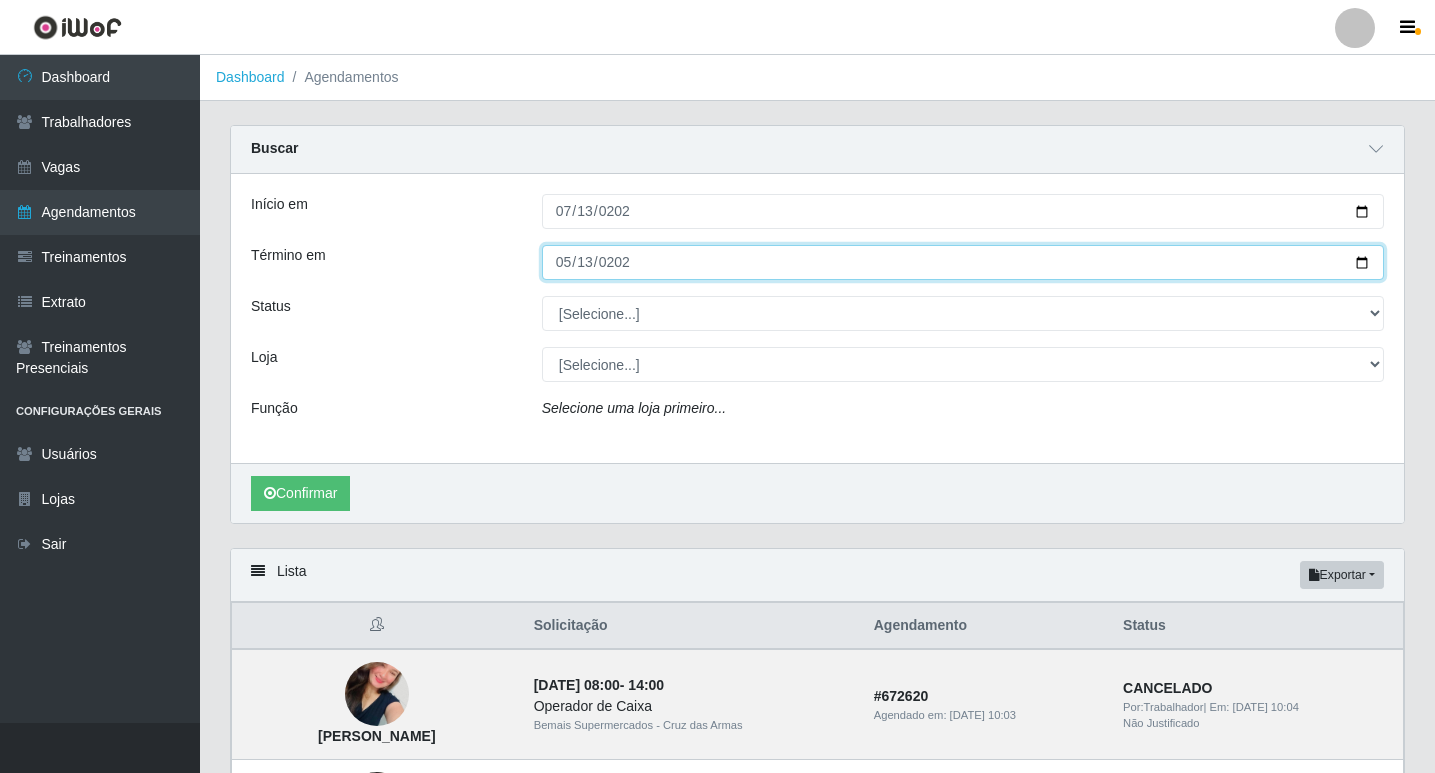 type on "[DATE]" 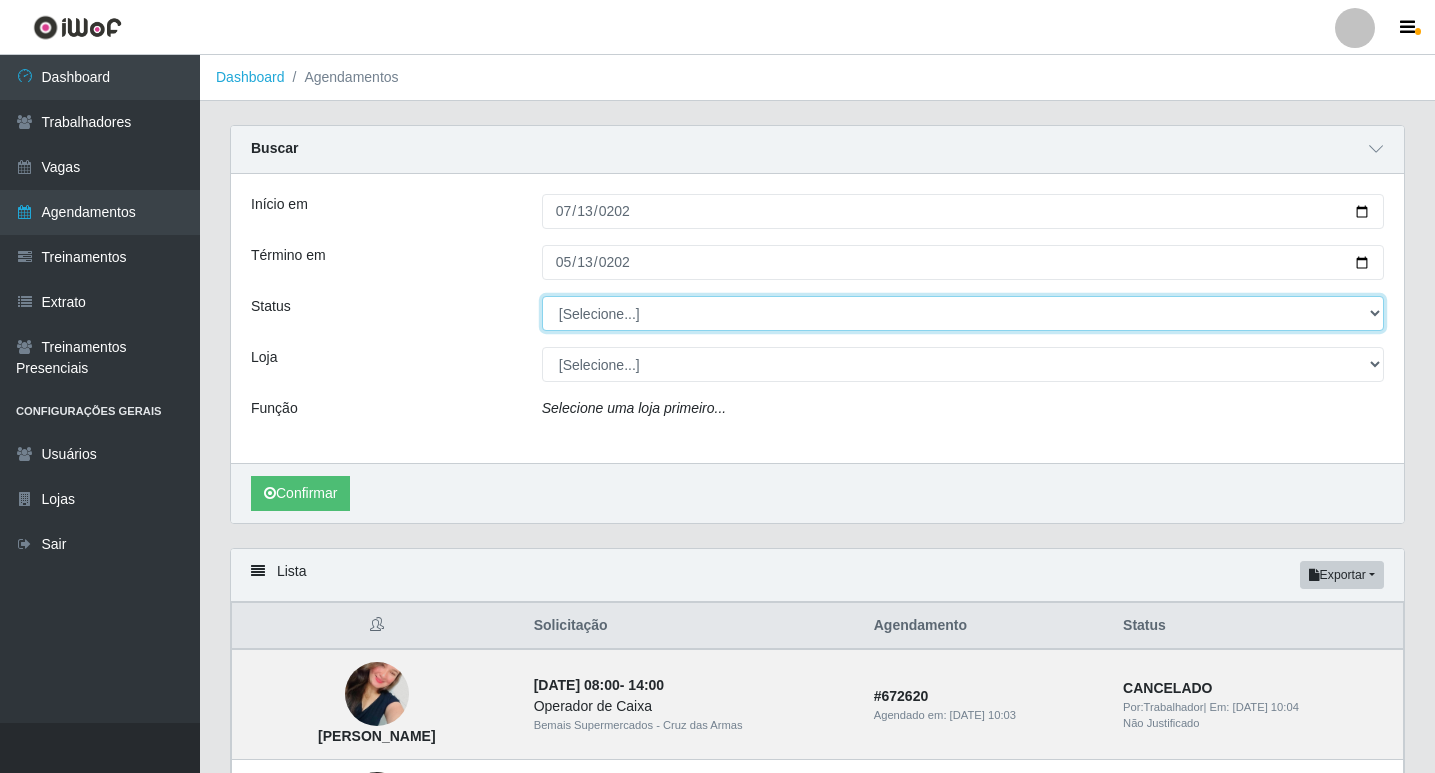 click on "[Selecione...] AGENDADO AGUARDANDO LIBERAR EM ANDAMENTO EM REVISÃO FINALIZADO CANCELADO FALTA" at bounding box center (963, 313) 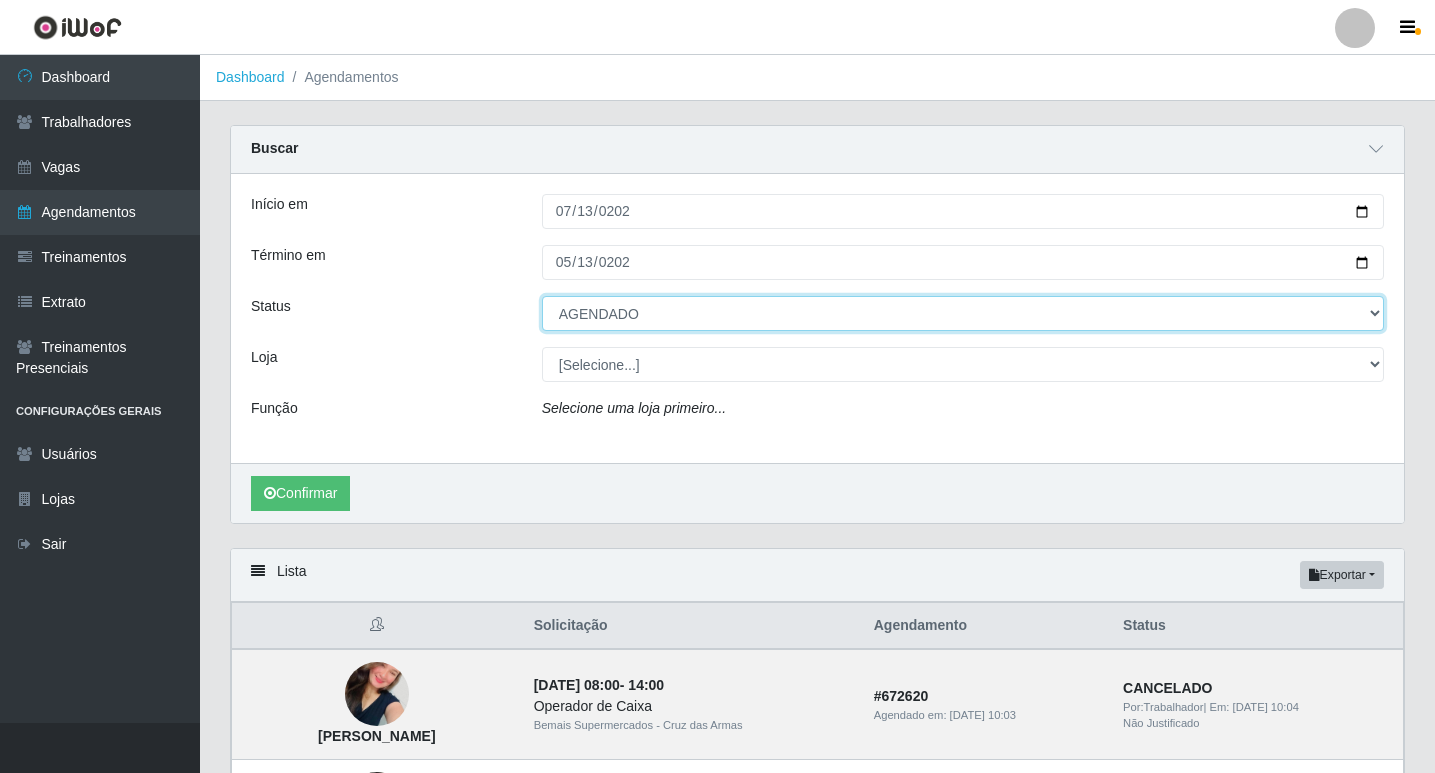click on "[Selecione...] AGENDADO AGUARDANDO LIBERAR EM ANDAMENTO EM REVISÃO FINALIZADO CANCELADO FALTA" at bounding box center (963, 313) 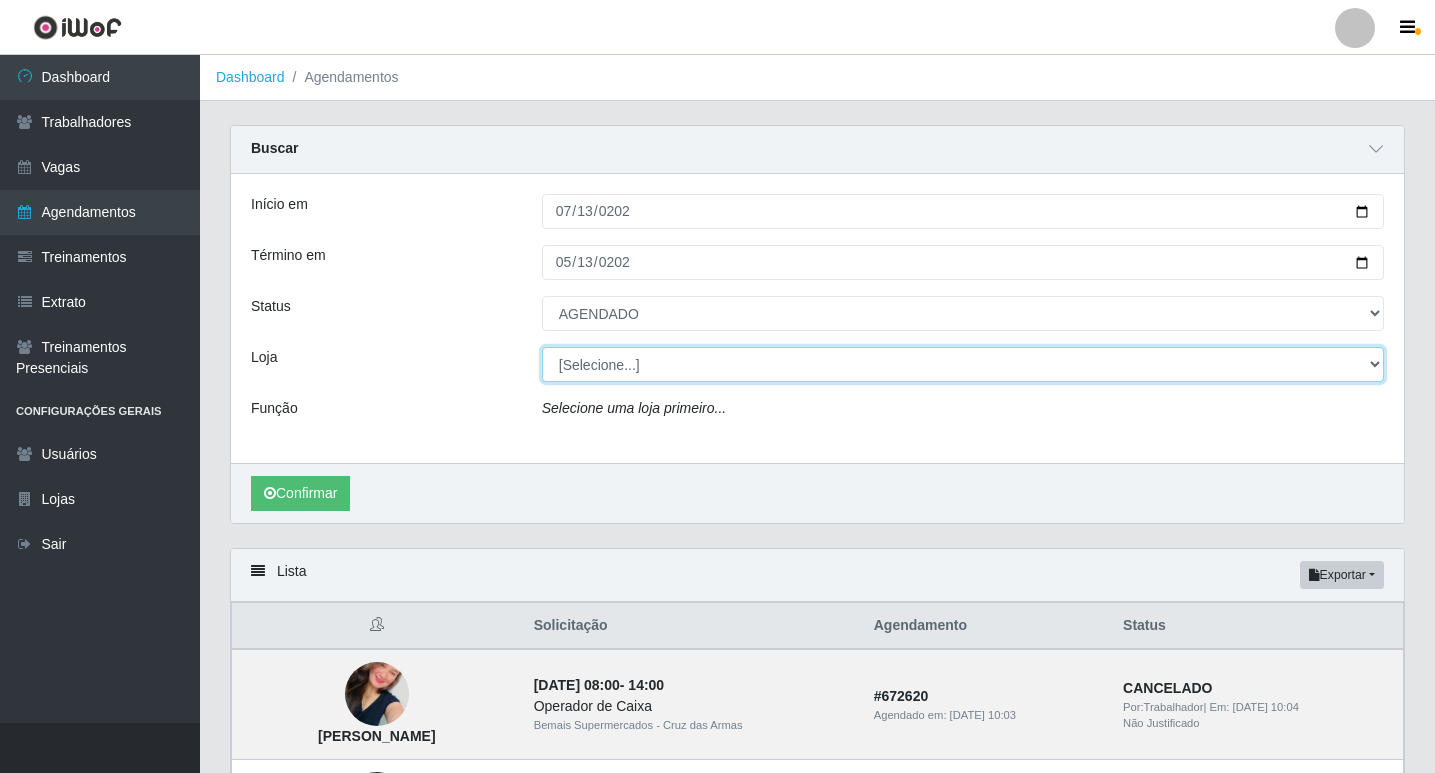 click on "[Selecione...] Bemais Supermercados - Cruz das Armas" at bounding box center [963, 364] 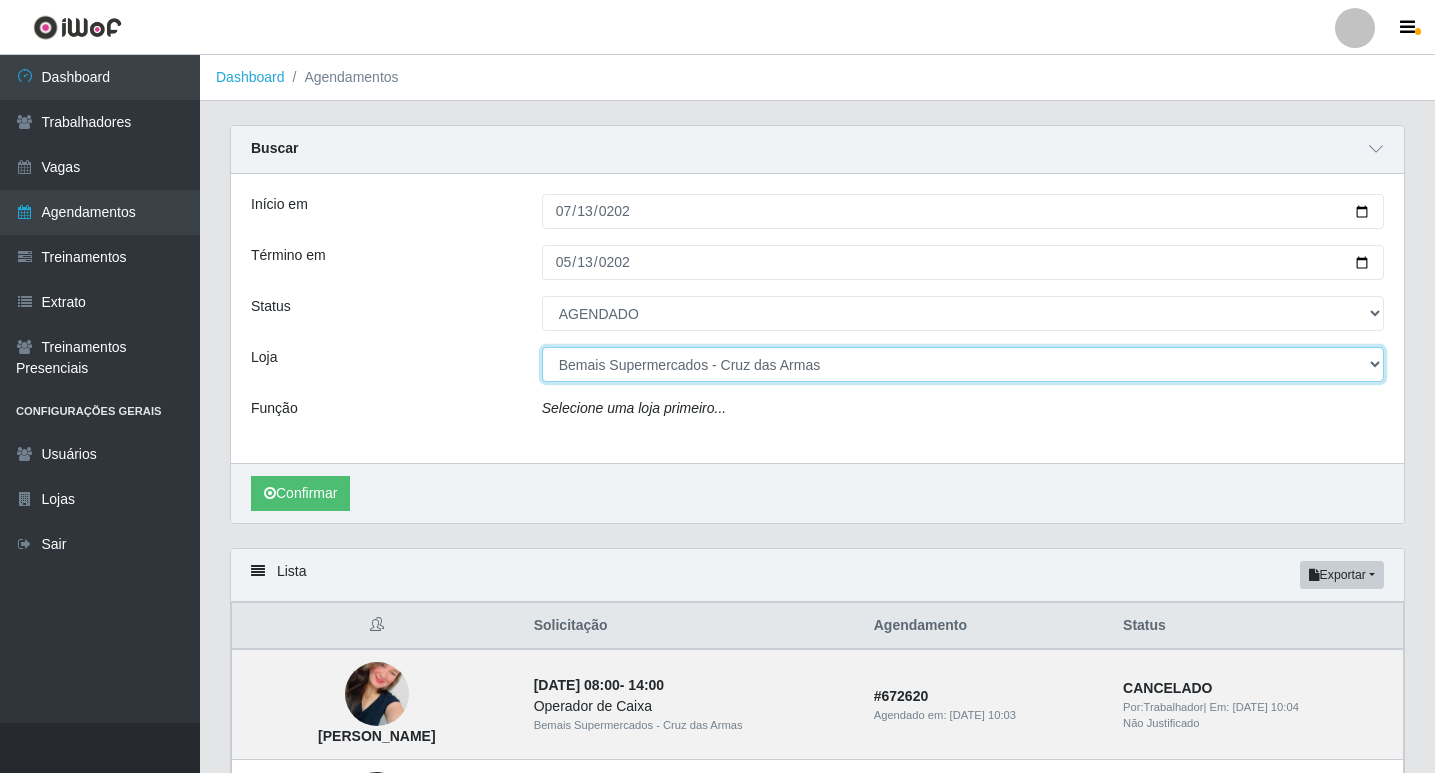 click on "[Selecione...] Bemais Supermercados - Cruz das Armas" at bounding box center (963, 364) 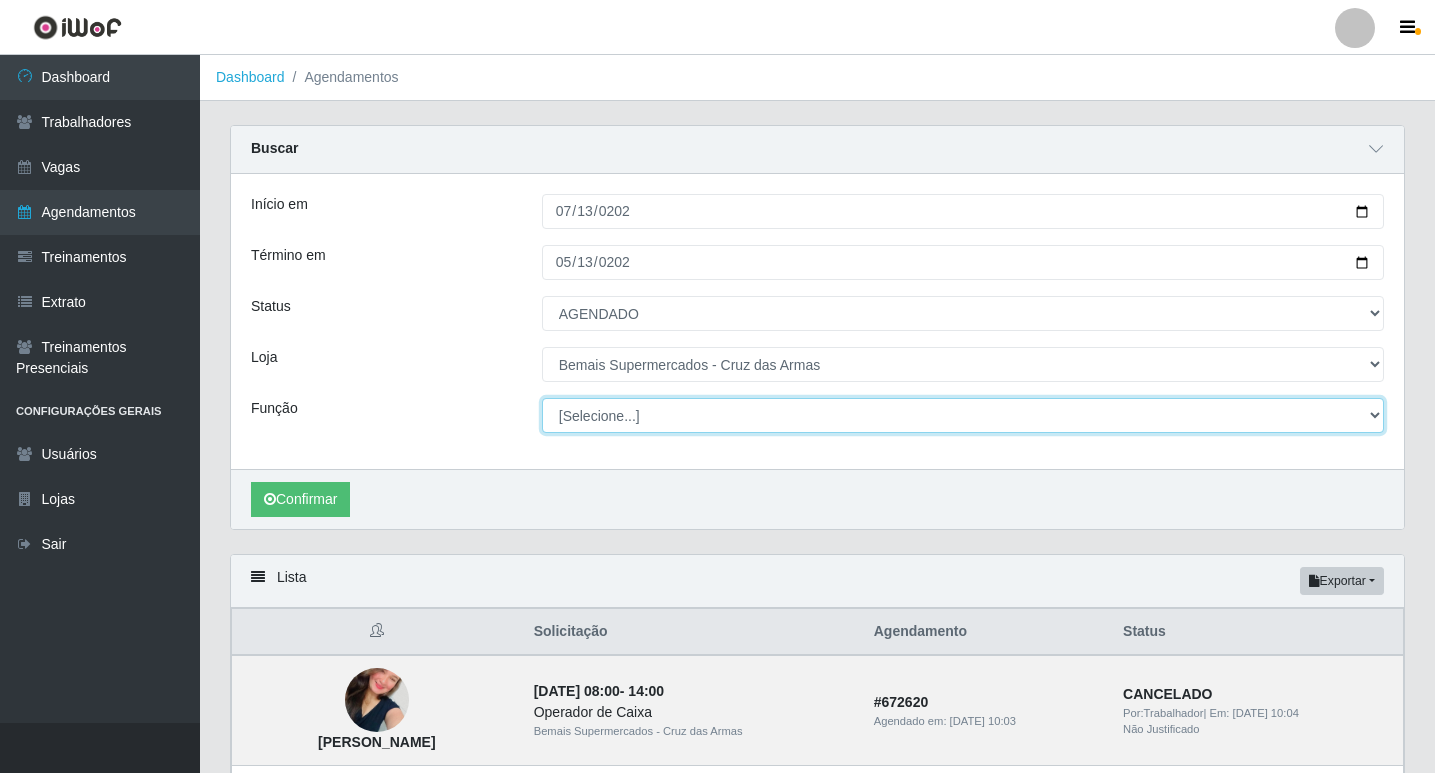 click on "[Selecione...] ASG ASG + ASG ++ Auxiliar de Estacionamento Auxiliar de Estacionamento + Auxiliar de Estacionamento ++ Balconista de Açougue  Balconista de Açougue + Balconista de Açougue ++ Balconista de Padaria  Balconista de Padaria + Balconista de Padaria ++ Embalador Embalador + Embalador ++ Operador de Caixa Operador de Caixa + Operador de Caixa ++ Repositor  Repositor + Repositor ++ Repositor de Hortifruti Repositor de Hortifruti + Repositor de Hortifruti ++" at bounding box center (963, 415) 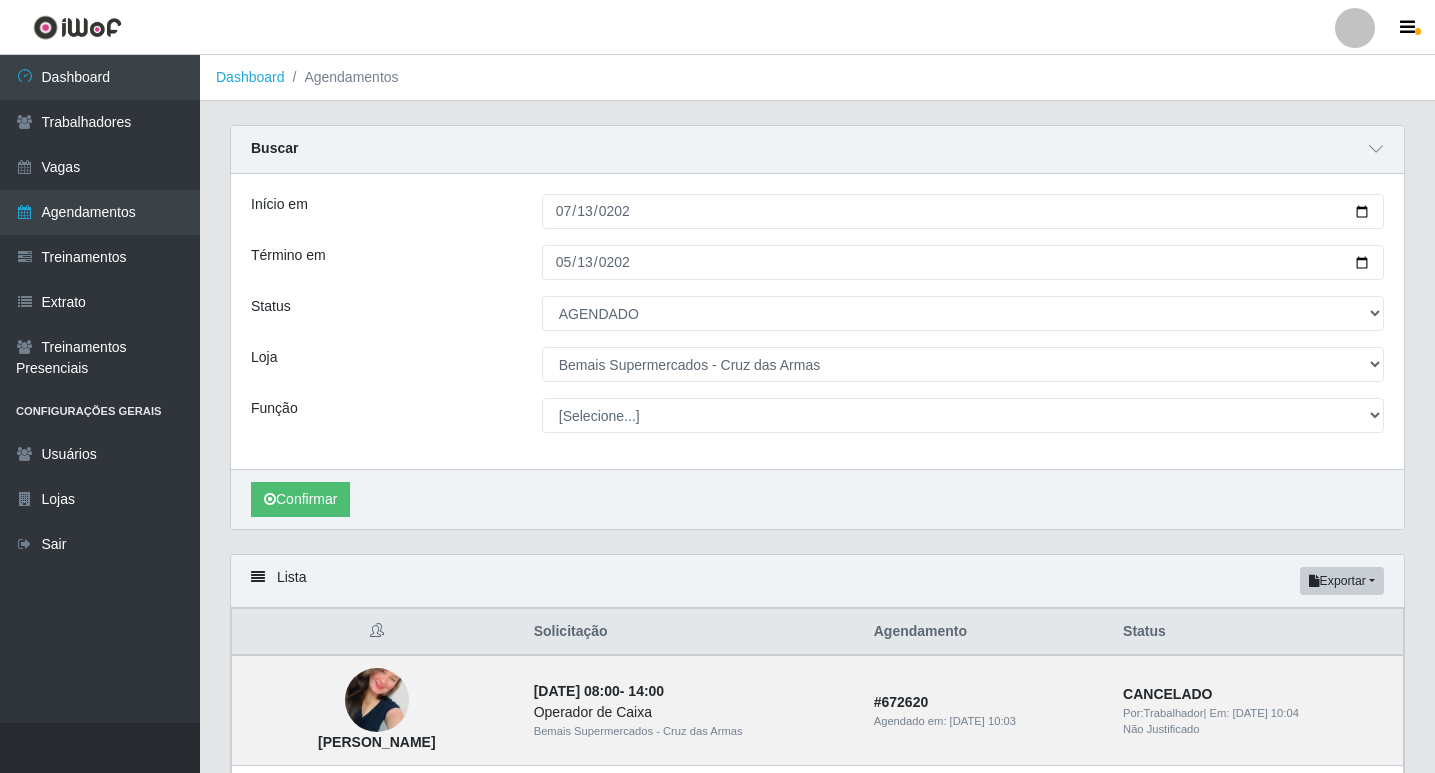 drag, startPoint x: 524, startPoint y: 557, endPoint x: 556, endPoint y: 545, distance: 34.176014 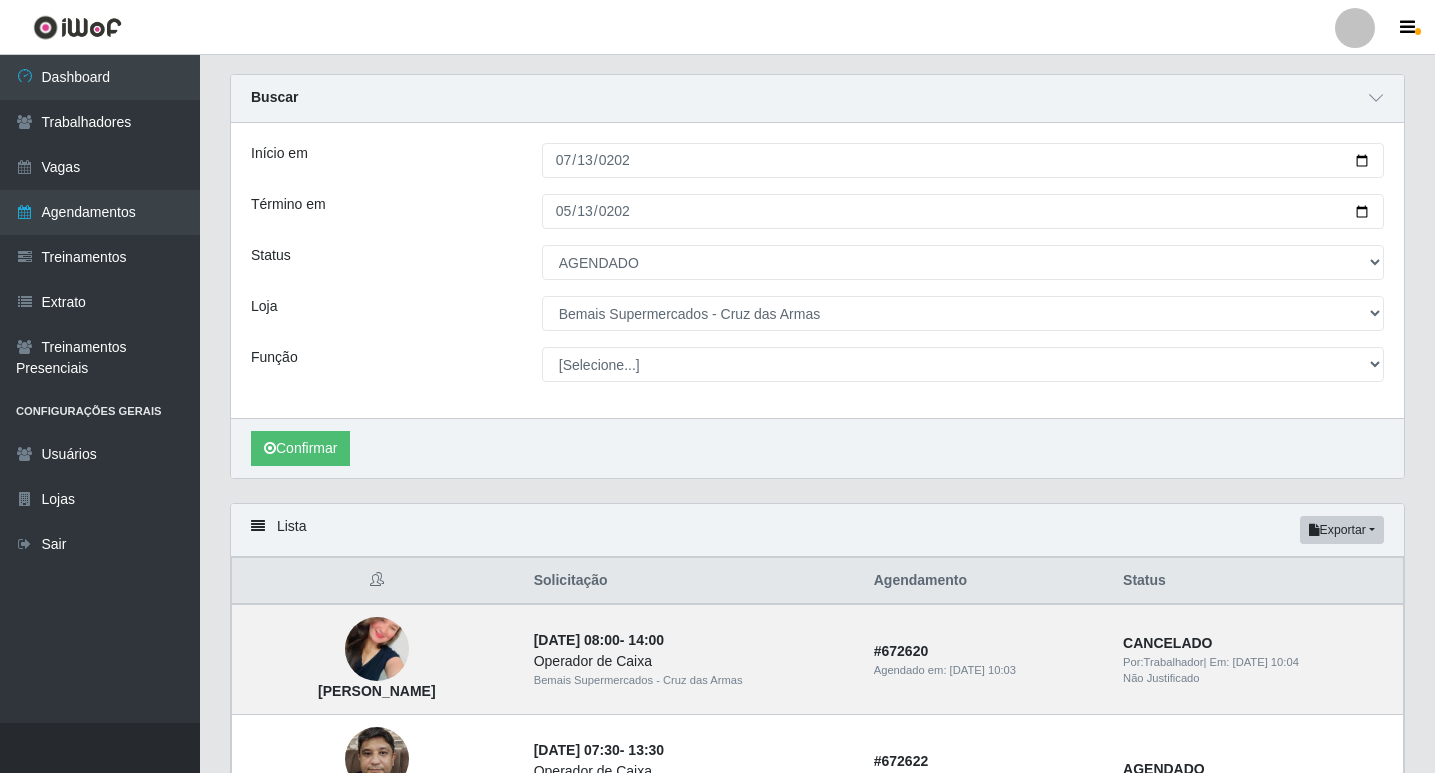 scroll, scrollTop: 0, scrollLeft: 0, axis: both 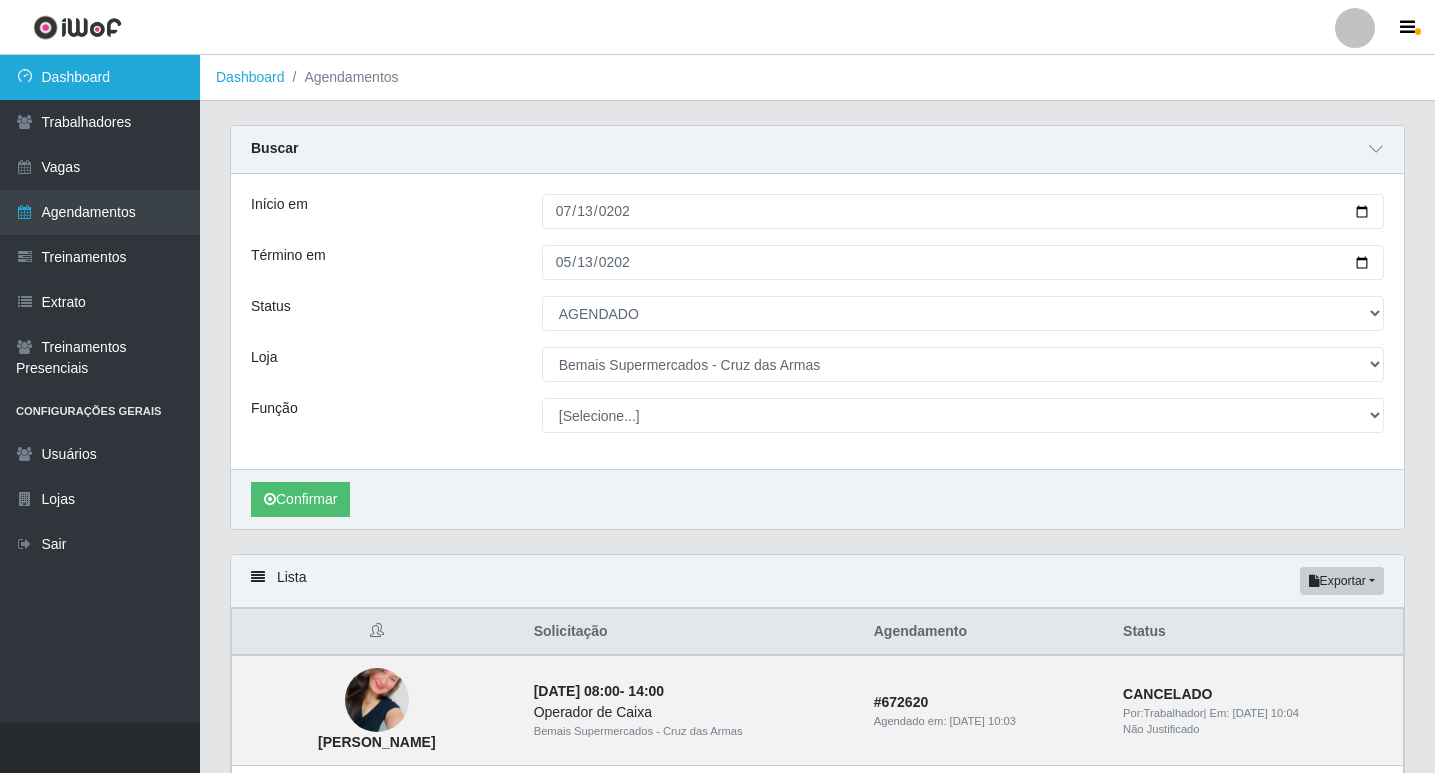 click on "Dashboard" at bounding box center [100, 77] 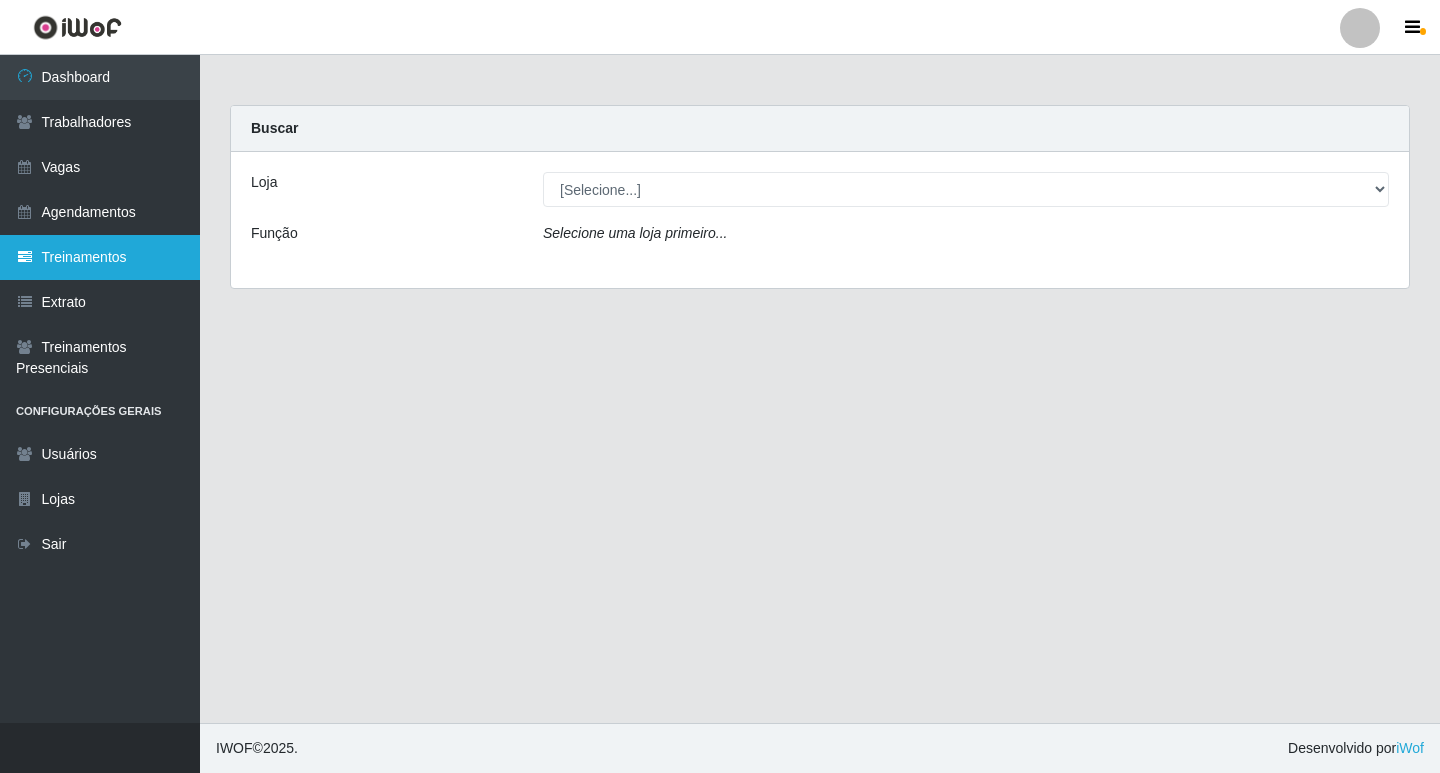 drag, startPoint x: 54, startPoint y: 171, endPoint x: 97, endPoint y: 235, distance: 77.10383 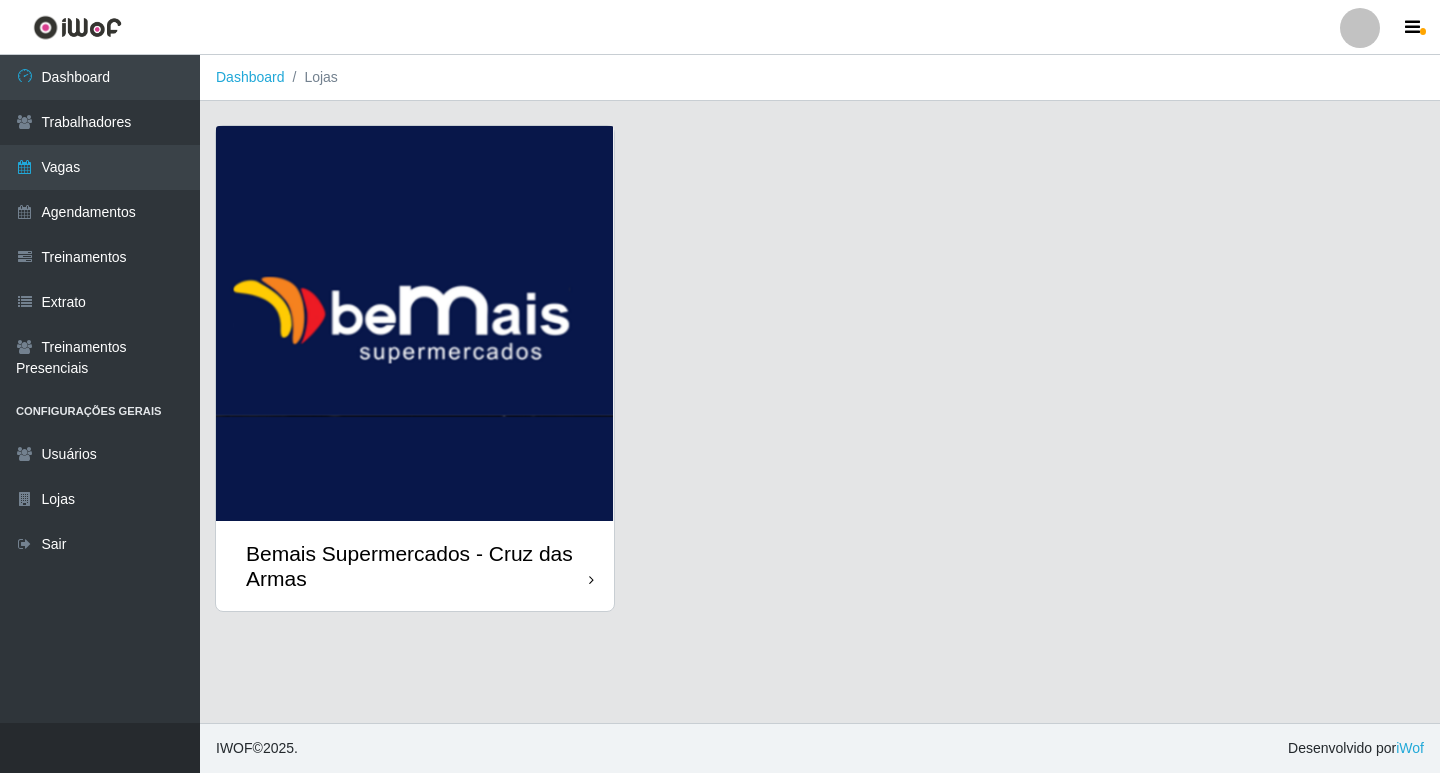 click at bounding box center [415, 323] 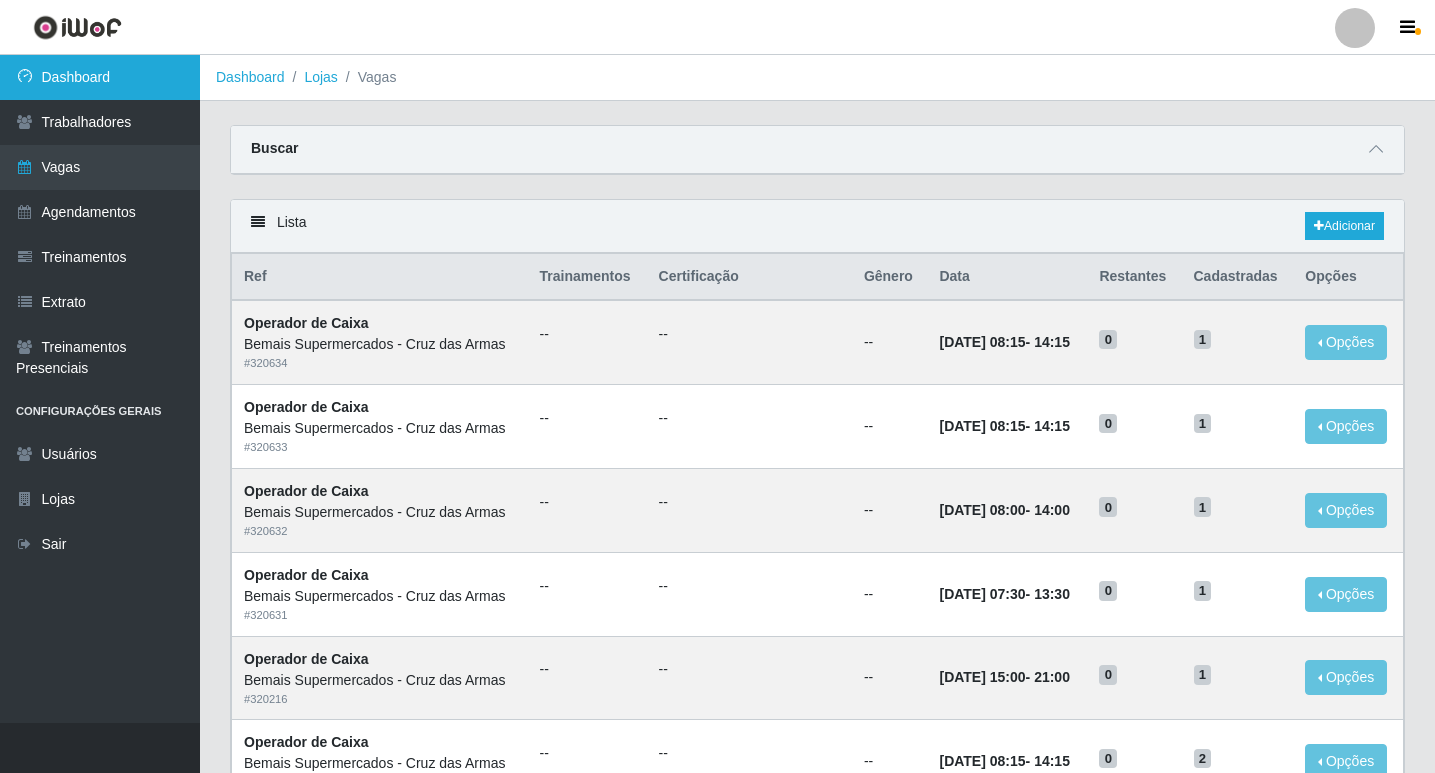 click on "Dashboard" at bounding box center (100, 77) 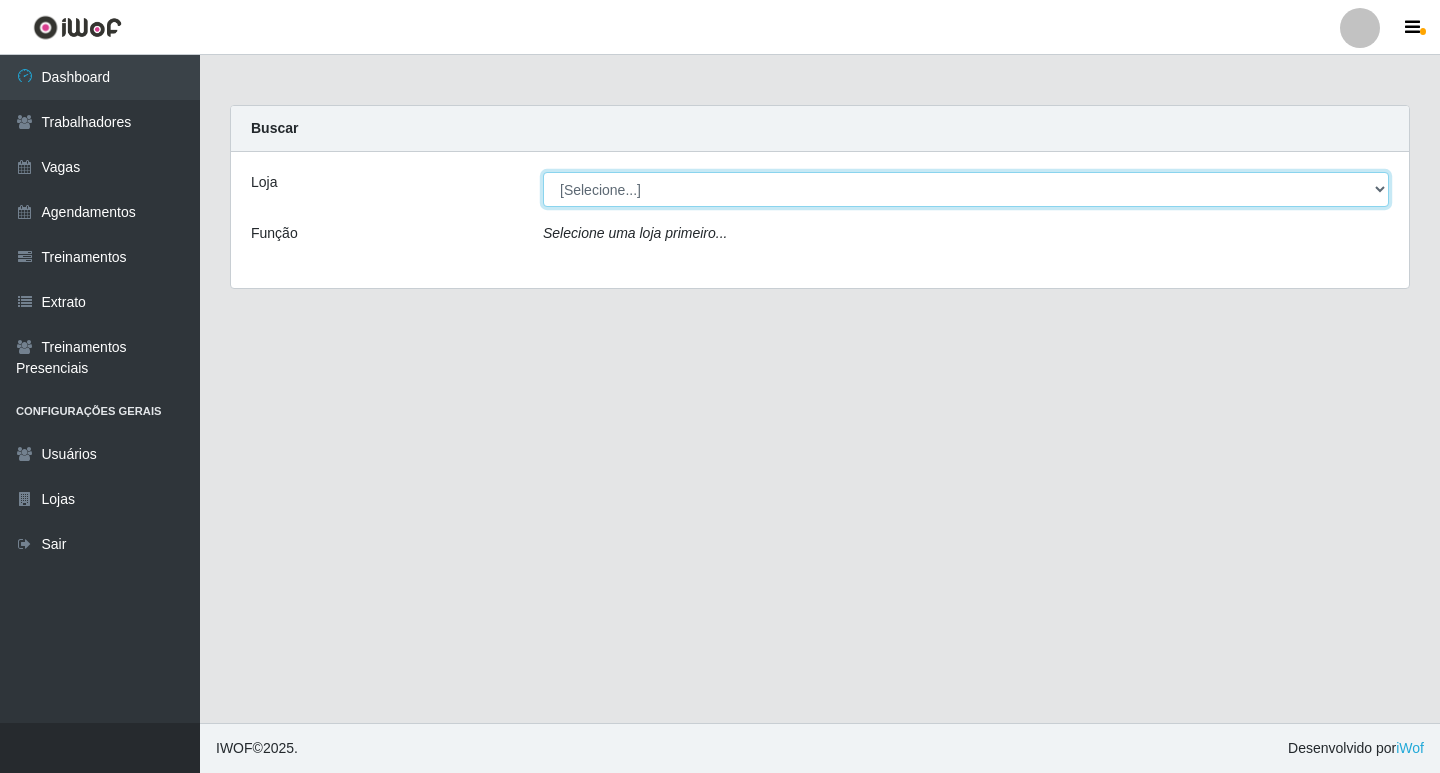 click on "[Selecione...] Bemais Supermercados - Cruz das Armas" at bounding box center (966, 189) 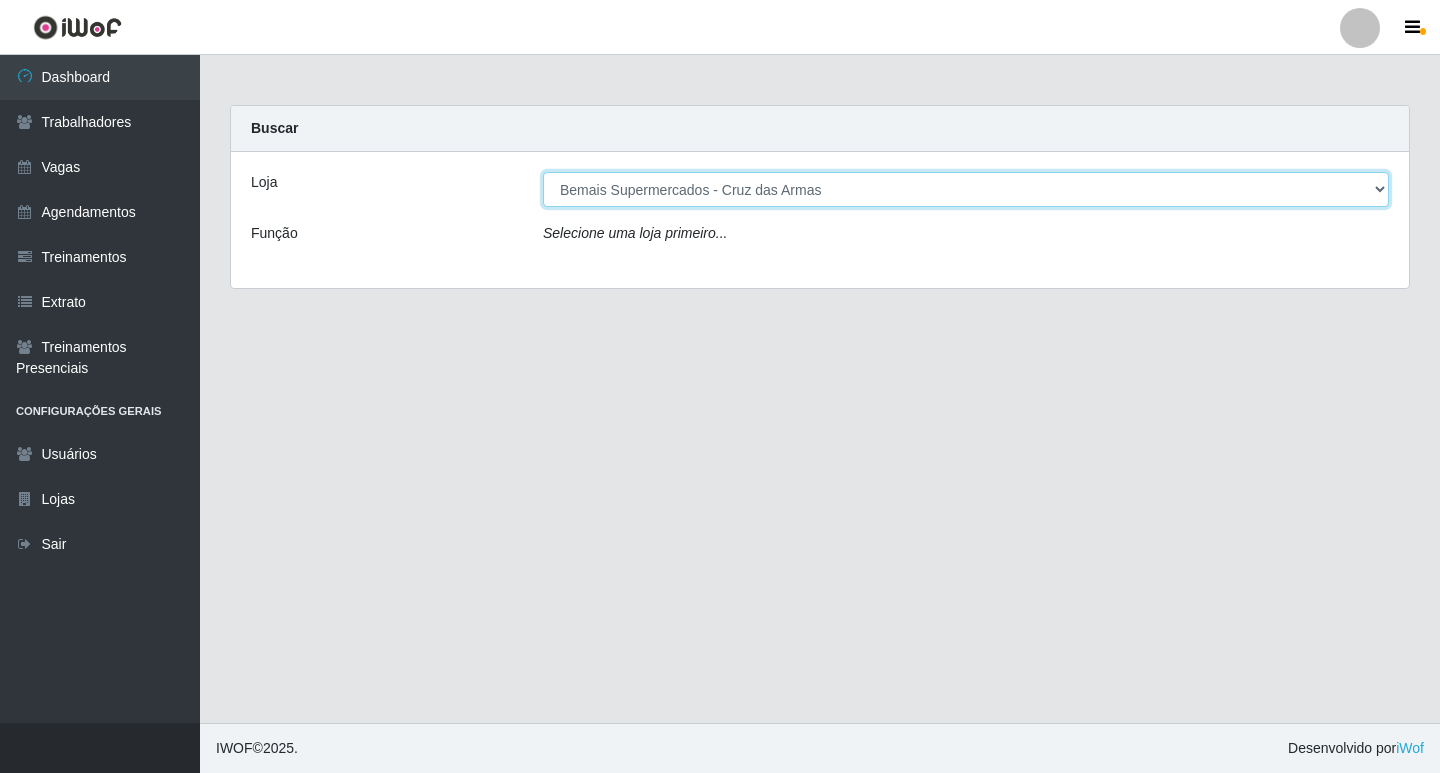 click on "[Selecione...] Bemais Supermercados - Cruz das Armas" at bounding box center [966, 189] 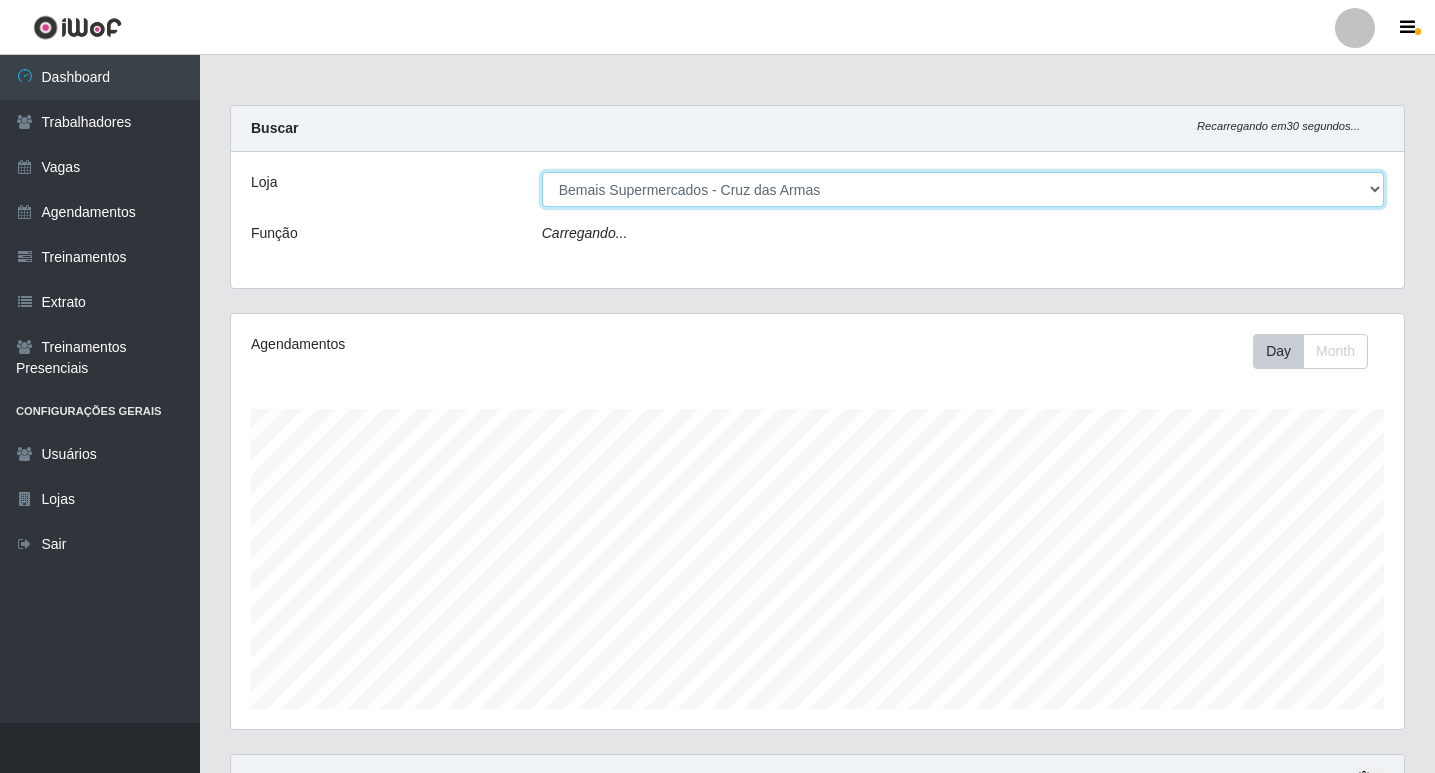 scroll, scrollTop: 999585, scrollLeft: 998827, axis: both 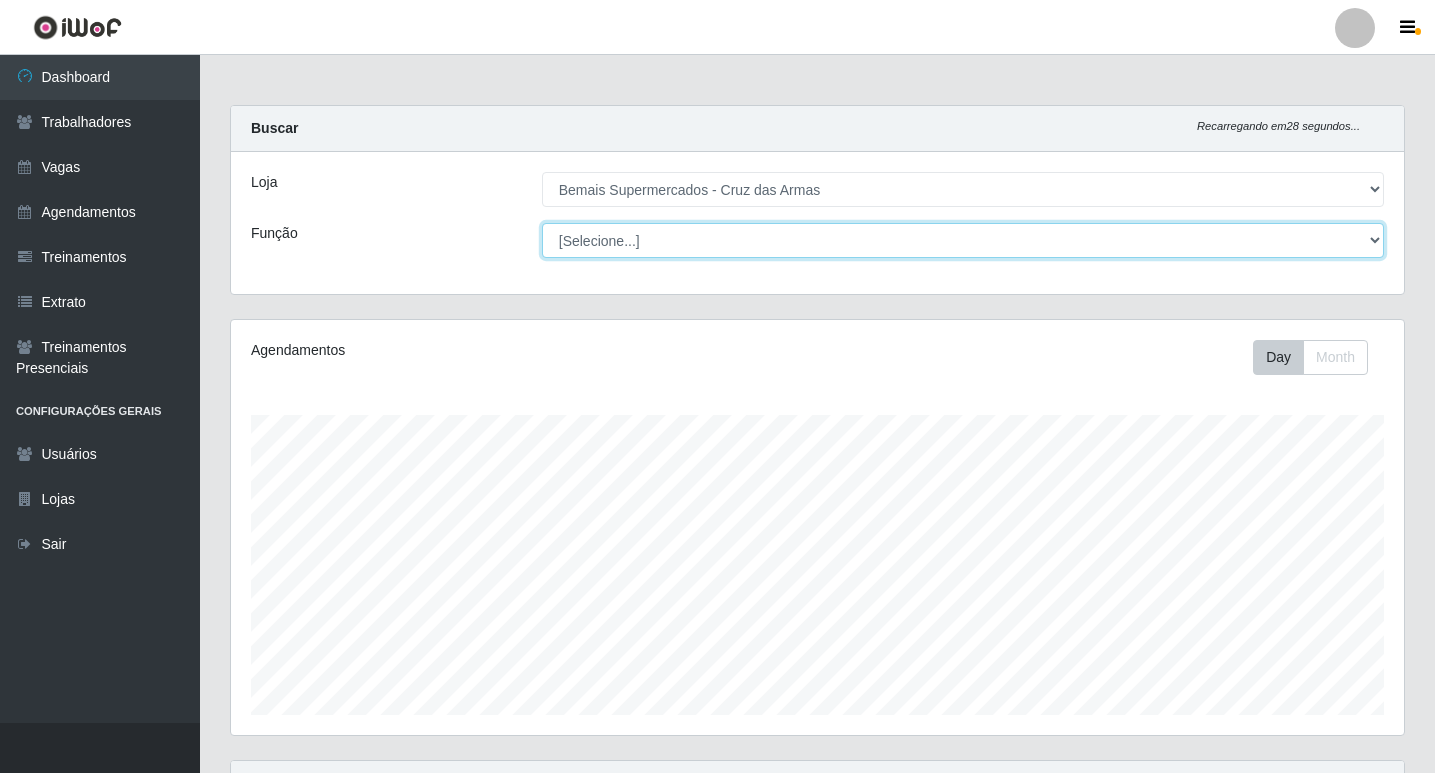 click on "[Selecione...] ASG ASG + ASG ++ Auxiliar de Estacionamento Auxiliar de Estacionamento + Auxiliar de Estacionamento ++ Balconista de Açougue  Balconista de Açougue + Balconista de Açougue ++ Balconista de Padaria  Balconista de Padaria + Balconista de Padaria ++ Embalador Embalador + Embalador ++ Operador de Caixa Operador de Caixa + Operador de Caixa ++ Repositor  Repositor + Repositor ++ Repositor de Hortifruti Repositor de Hortifruti + Repositor de Hortifruti ++" at bounding box center [963, 240] 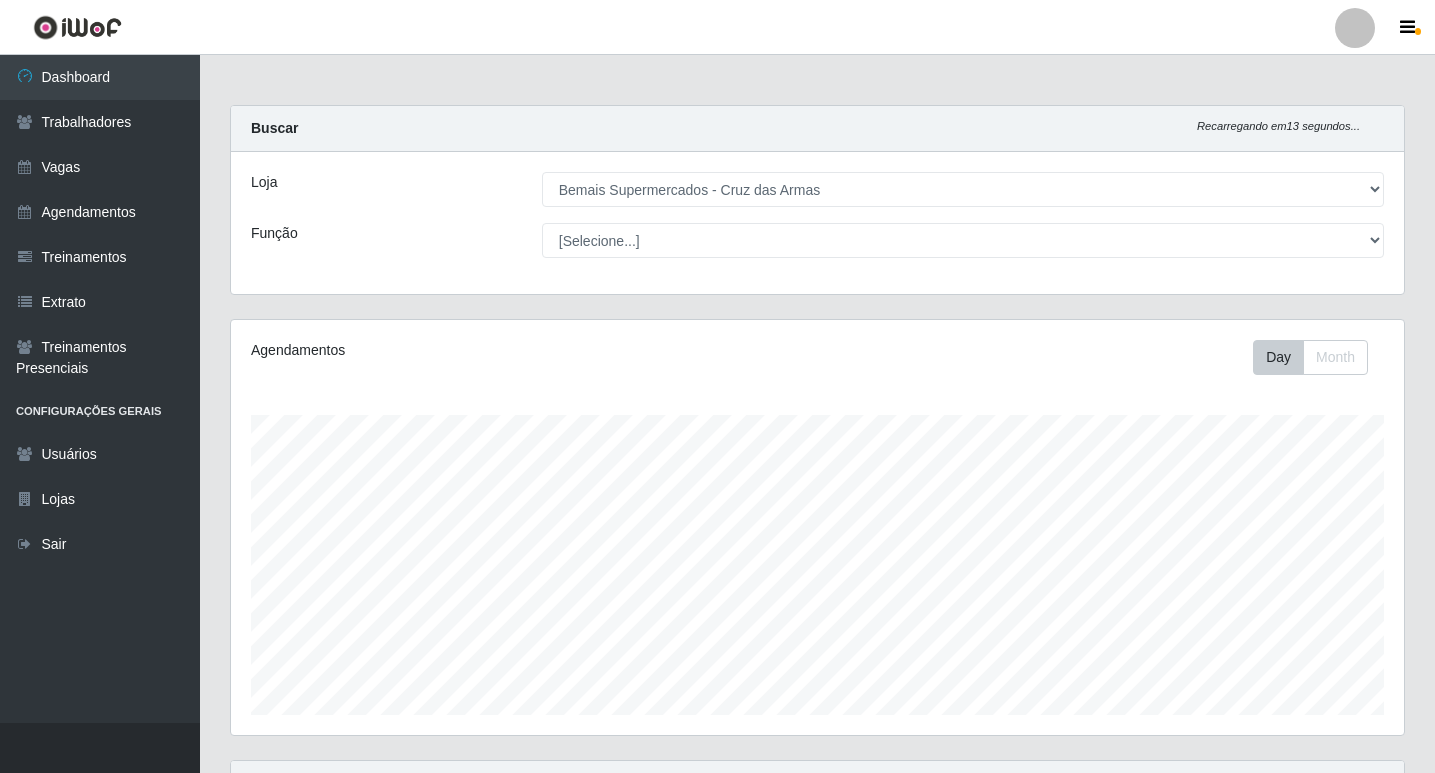 click on "Carregando...  Buscar Recarregando em  13   segundos... Loja [Selecione...] Bemais Supermercados - Cruz das Armas Função [Selecione...] ASG ASG + ASG ++ Auxiliar de Estacionamento Auxiliar de Estacionamento + Auxiliar de Estacionamento ++ Balconista de Açougue  Balconista de Açougue + Balconista de Açougue ++ Balconista de Padaria  Balconista de Padaria + Balconista de Padaria ++ Embalador Embalador + Embalador ++ Operador de Caixa Operador de Caixa + Operador de Caixa ++ Repositor  Repositor + Repositor ++ Repositor de Hortifruti Repositor de Hortifruti + Repositor de Hortifruti ++ Agendamentos Day Month   Hoje 1 dia 3 dias 1 Semana Não encerrados Trabalhador Posição Data Status Opções" at bounding box center [817, 488] 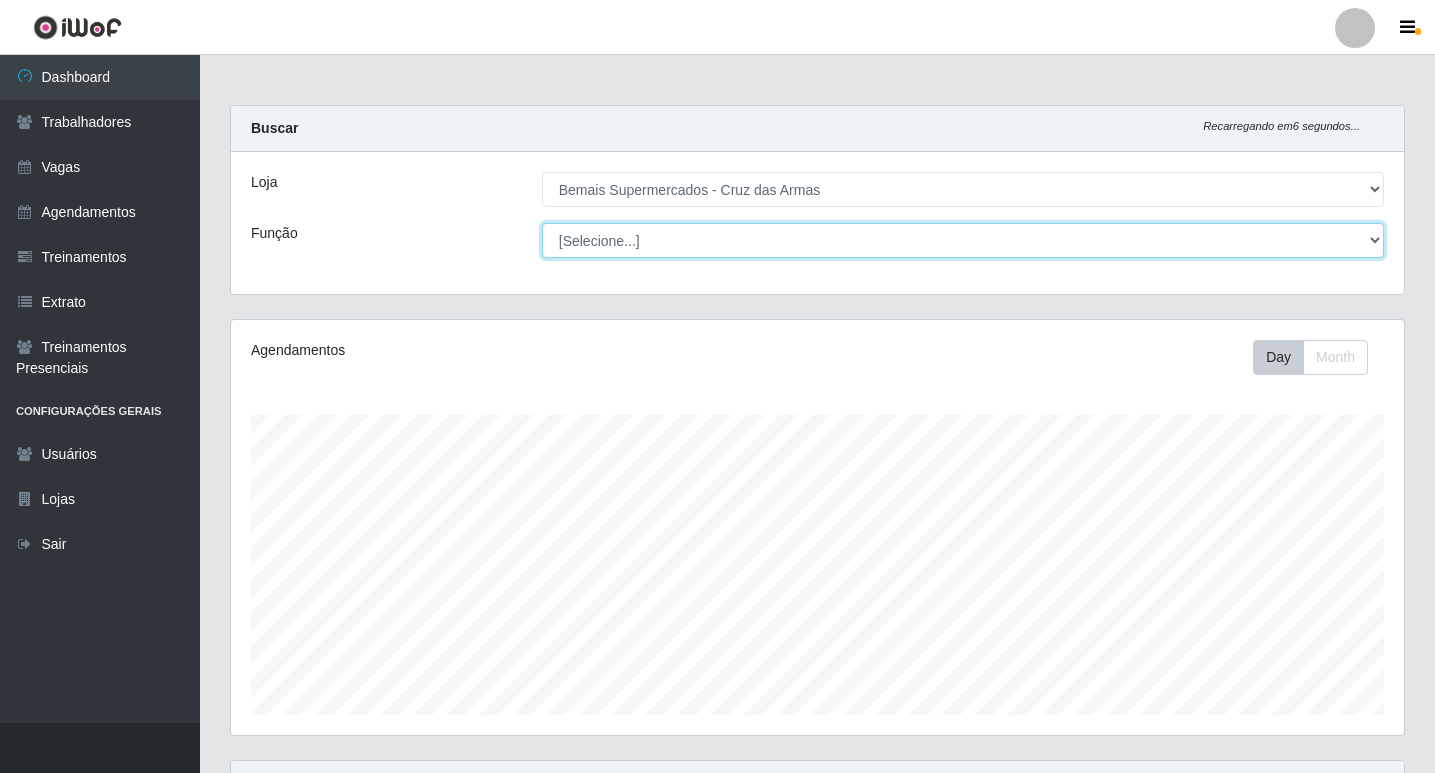 click on "[Selecione...] ASG ASG + ASG ++ Auxiliar de Estacionamento Auxiliar de Estacionamento + Auxiliar de Estacionamento ++ Balconista de Açougue  Balconista de Açougue + Balconista de Açougue ++ Balconista de Padaria  Balconista de Padaria + Balconista de Padaria ++ Embalador Embalador + Embalador ++ Operador de Caixa Operador de Caixa + Operador de Caixa ++ Repositor  Repositor + Repositor ++ Repositor de Hortifruti Repositor de Hortifruti + Repositor de Hortifruti ++" at bounding box center [963, 240] 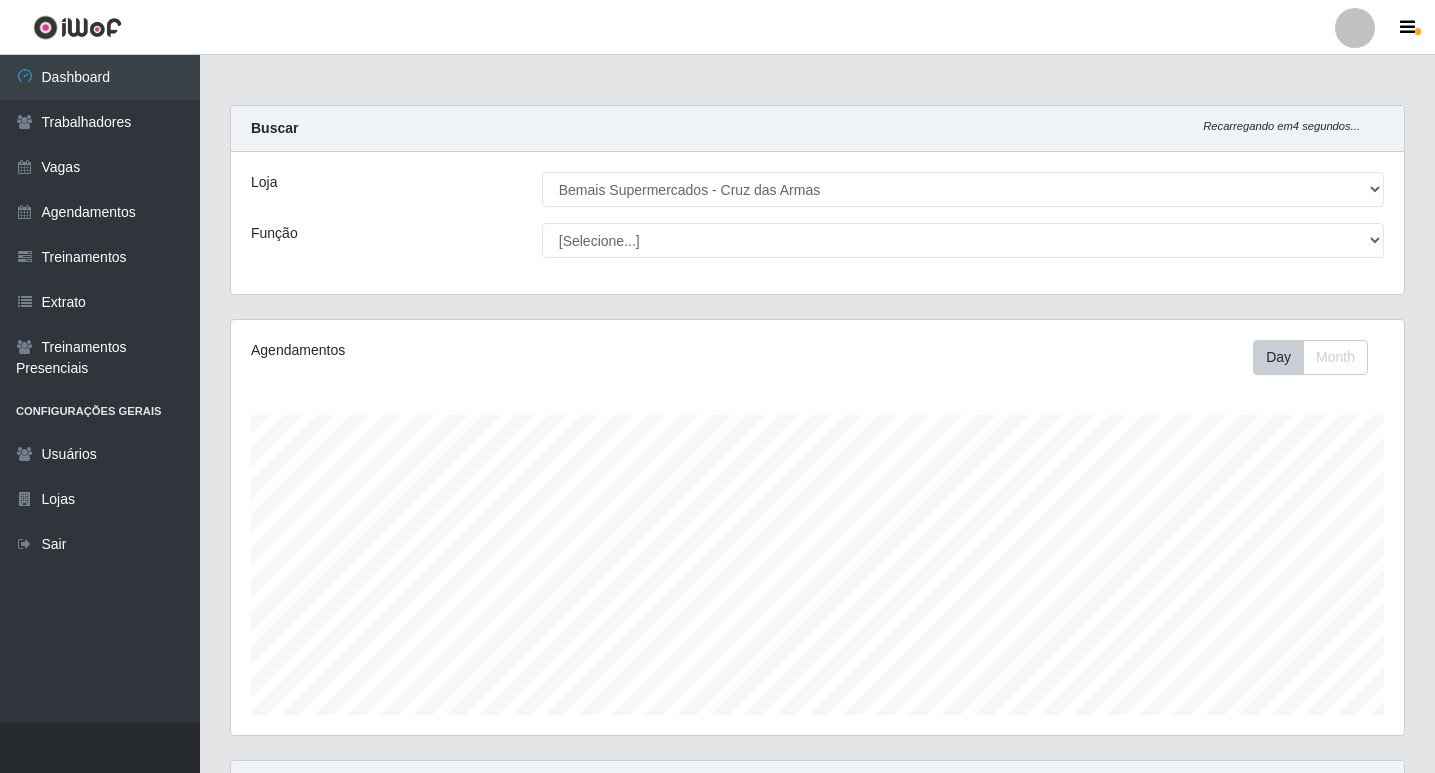 click on "Carregando...  Buscar Recarregando em  4   segundos... Loja [Selecione...] Bemais Supermercados - Cruz das Armas Função [Selecione...] ASG ASG + ASG ++ Auxiliar de Estacionamento Auxiliar de Estacionamento + Auxiliar de Estacionamento ++ Balconista de Açougue  Balconista de Açougue + Balconista de Açougue ++ Balconista de Padaria  Balconista de Padaria + Balconista de Padaria ++ Embalador Embalador + Embalador ++ Operador de Caixa Operador de Caixa + Operador de Caixa ++ Repositor  Repositor + Repositor ++ Repositor de Hortifruti Repositor de Hortifruti + Repositor de Hortifruti ++" at bounding box center [817, 212] 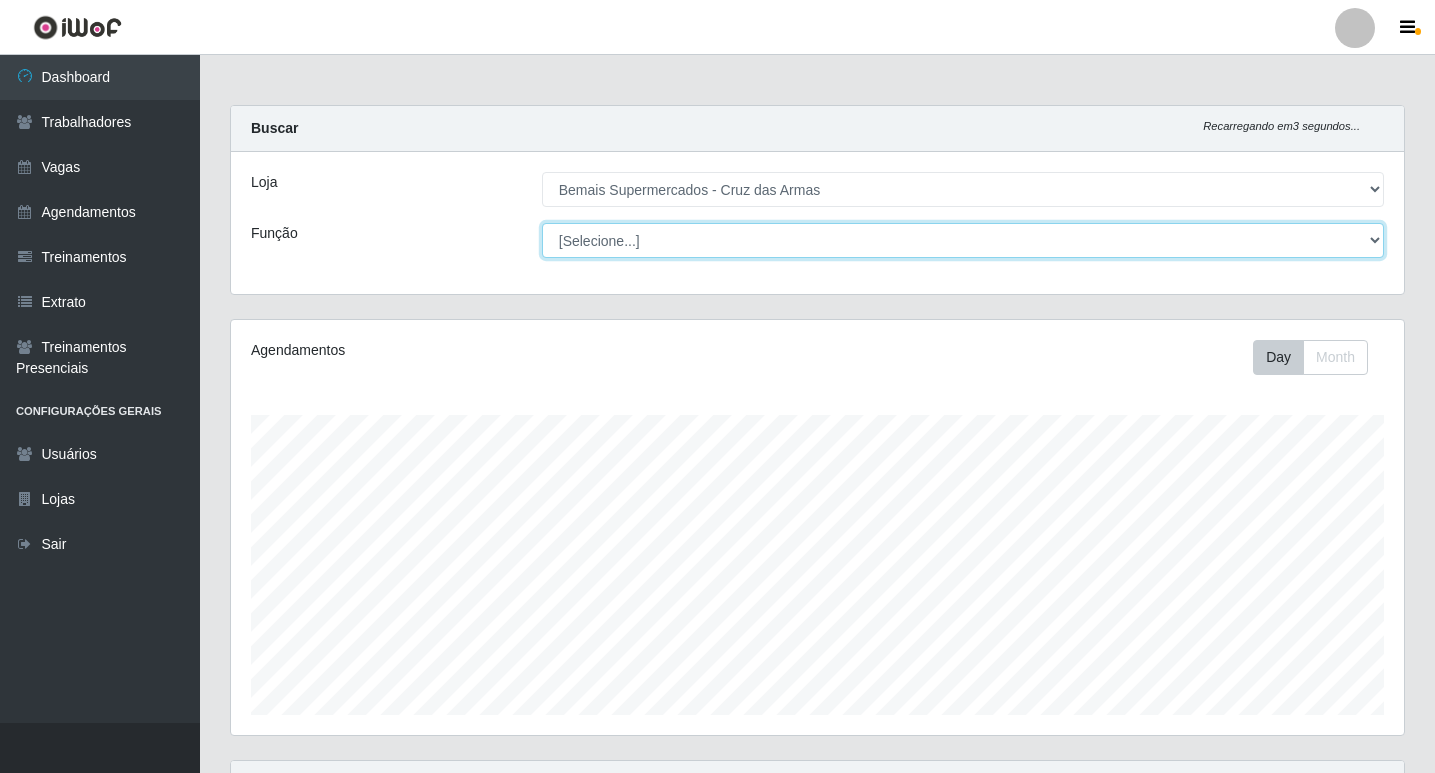 click on "[Selecione...] ASG ASG + ASG ++ Auxiliar de Estacionamento Auxiliar de Estacionamento + Auxiliar de Estacionamento ++ Balconista de Açougue  Balconista de Açougue + Balconista de Açougue ++ Balconista de Padaria  Balconista de Padaria + Balconista de Padaria ++ Embalador Embalador + Embalador ++ Operador de Caixa Operador de Caixa + Operador de Caixa ++ Repositor  Repositor + Repositor ++ Repositor de Hortifruti Repositor de Hortifruti + Repositor de Hortifruti ++" at bounding box center (963, 240) 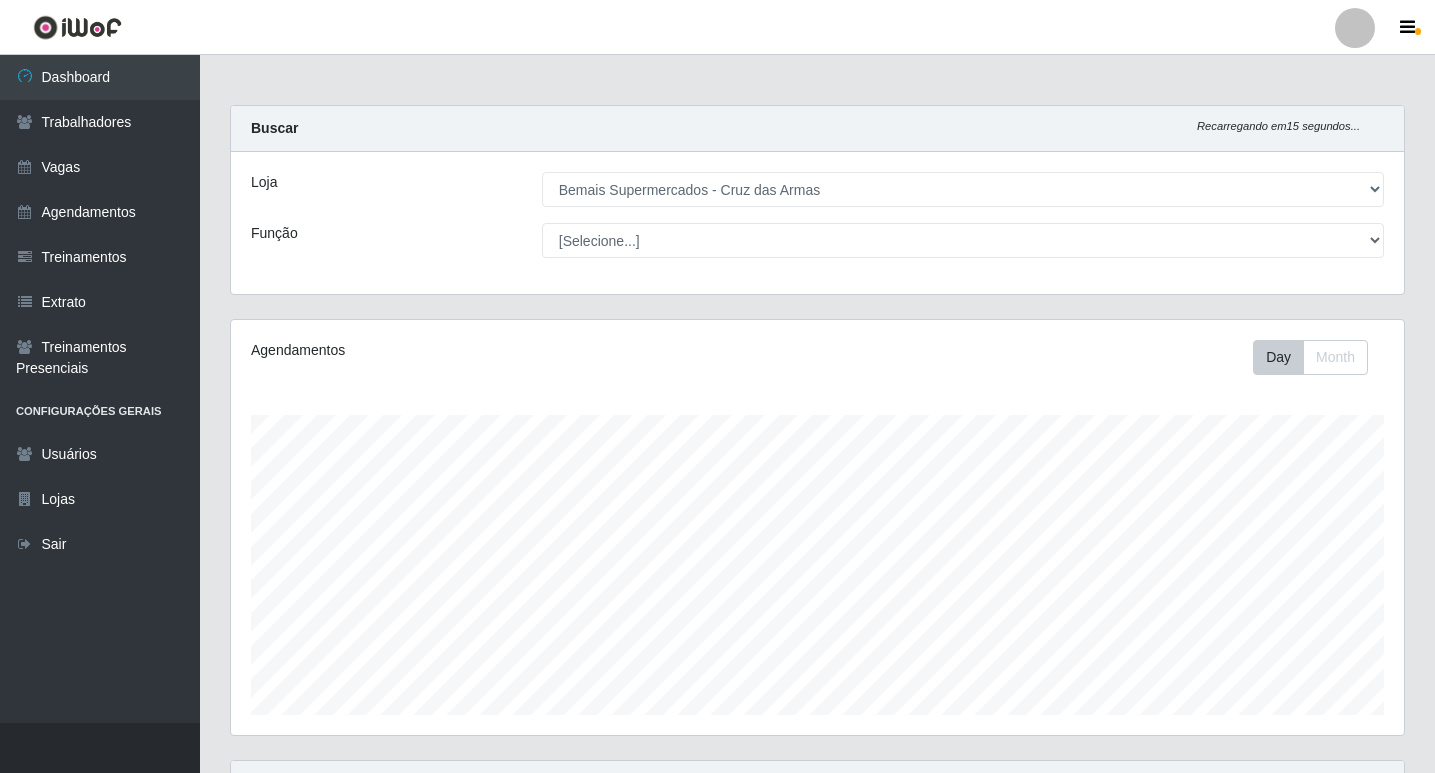 drag, startPoint x: 478, startPoint y: 76, endPoint x: 472, endPoint y: 140, distance: 64.28063 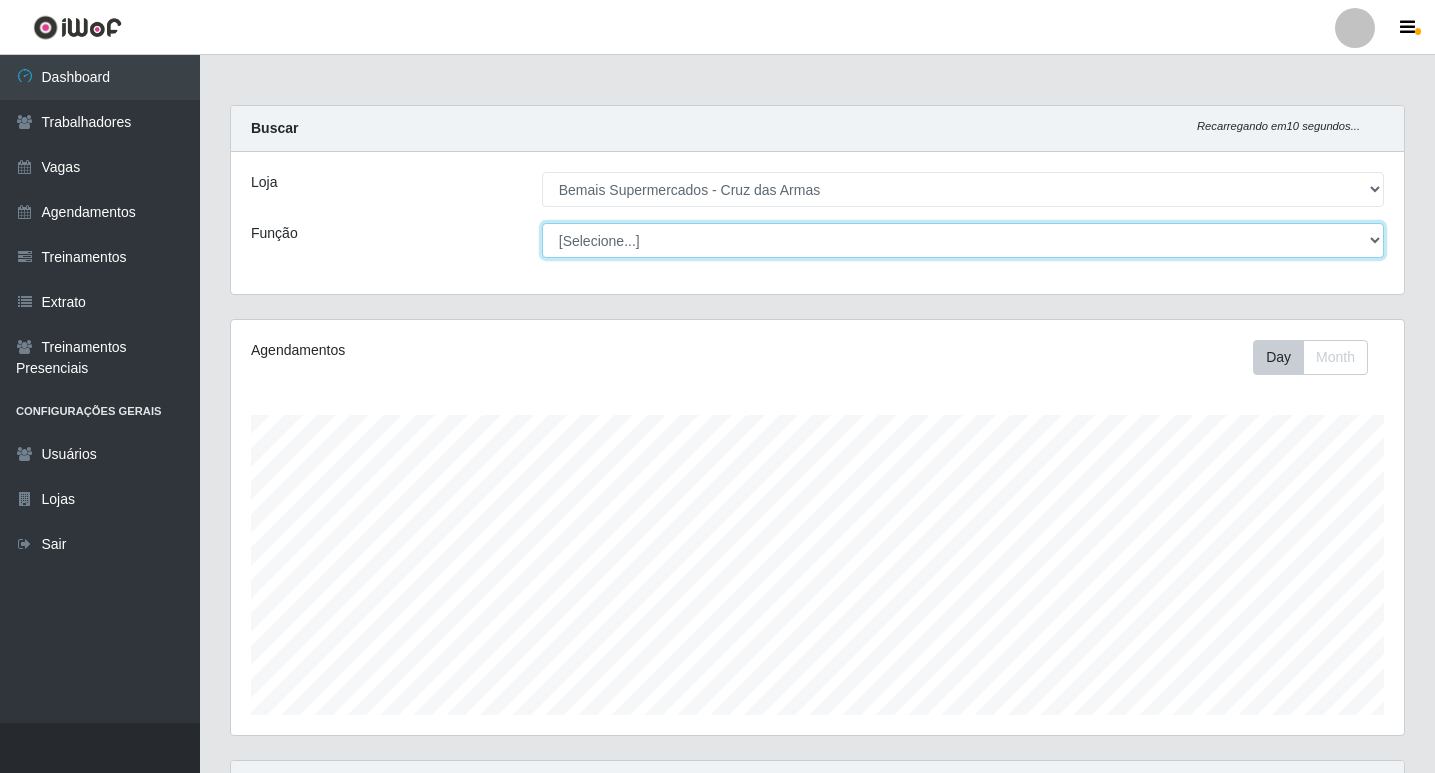 click on "[Selecione...] ASG ASG + ASG ++ Auxiliar de Estacionamento Auxiliar de Estacionamento + Auxiliar de Estacionamento ++ Balconista de Açougue  Balconista de Açougue + Balconista de Açougue ++ Balconista de Padaria  Balconista de Padaria + Balconista de Padaria ++ Embalador Embalador + Embalador ++ Operador de Caixa Operador de Caixa + Operador de Caixa ++ Repositor  Repositor + Repositor ++ Repositor de Hortifruti Repositor de Hortifruti + Repositor de Hortifruti ++" at bounding box center [963, 240] 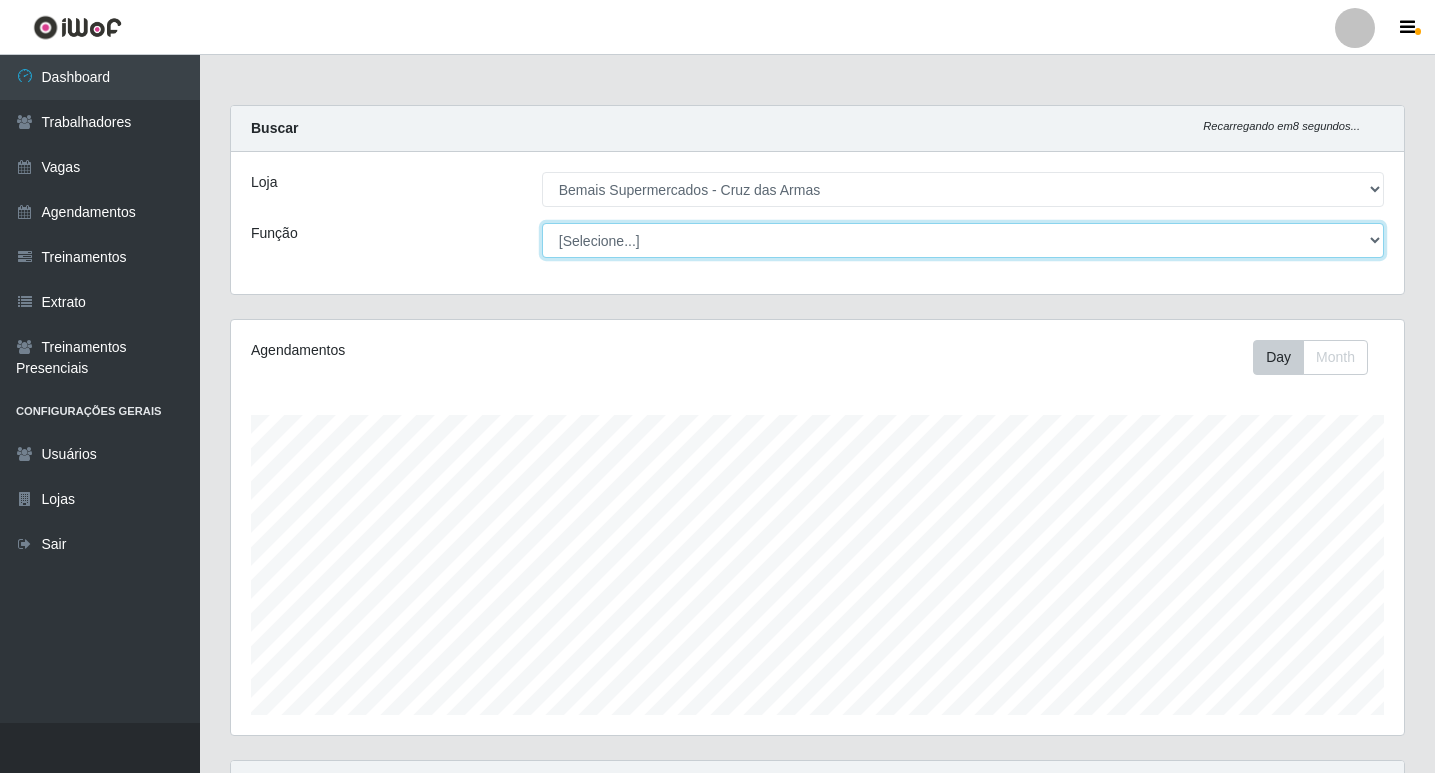 select on "123" 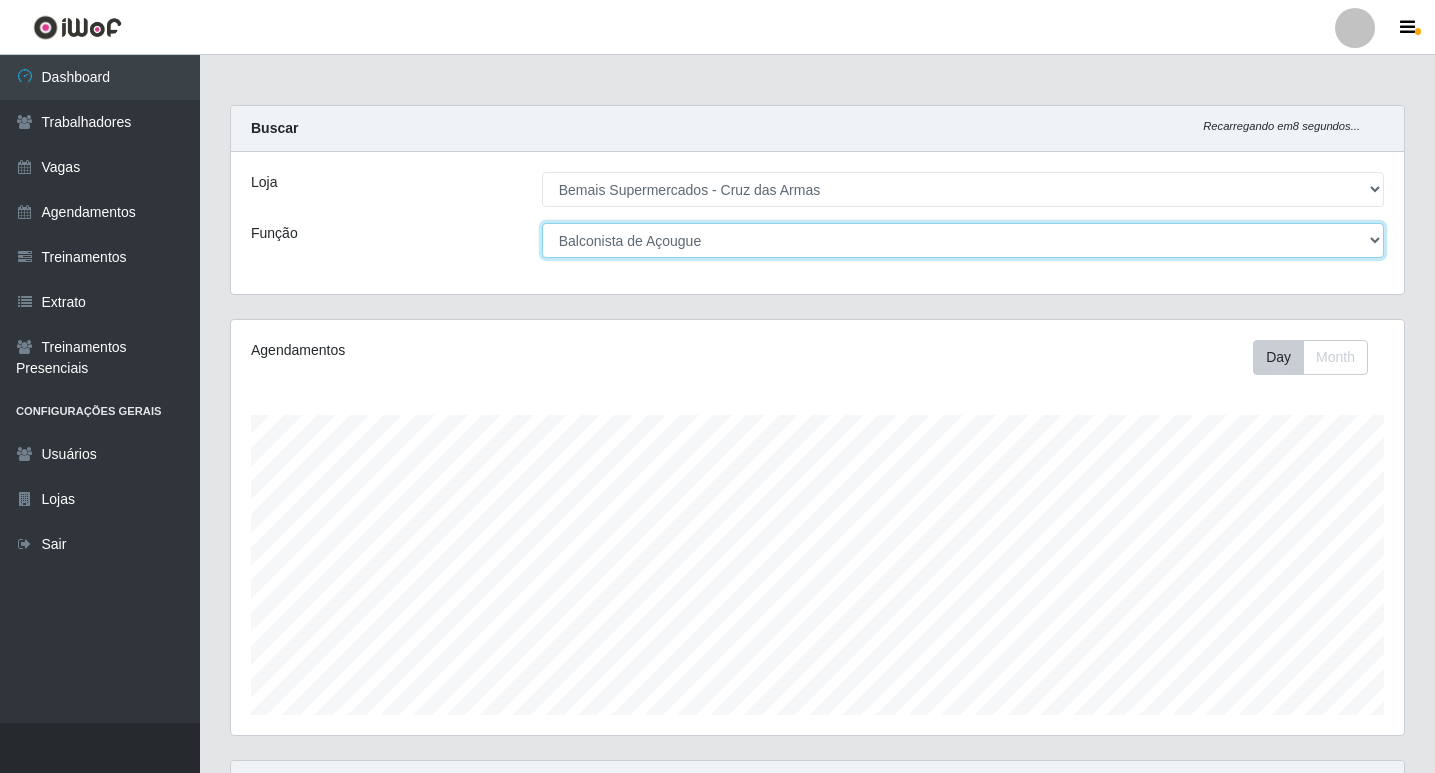 click on "[Selecione...] ASG ASG + ASG ++ Auxiliar de Estacionamento Auxiliar de Estacionamento + Auxiliar de Estacionamento ++ Balconista de Açougue  Balconista de Açougue + Balconista de Açougue ++ Balconista de Padaria  Balconista de Padaria + Balconista de Padaria ++ Embalador Embalador + Embalador ++ Operador de Caixa Operador de Caixa + Operador de Caixa ++ Repositor  Repositor + Repositor ++ Repositor de Hortifruti Repositor de Hortifruti + Repositor de Hortifruti ++" at bounding box center [963, 240] 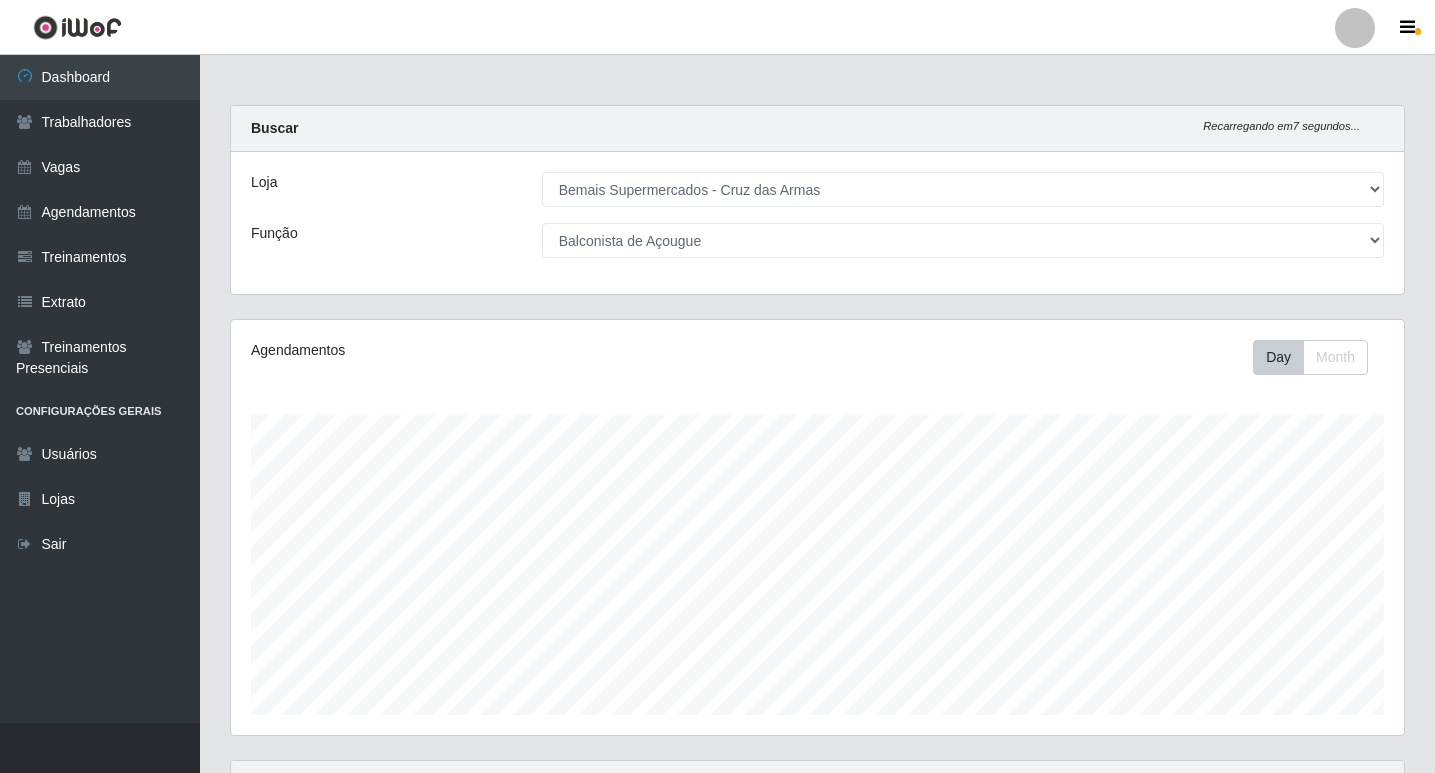 drag, startPoint x: 76, startPoint y: 169, endPoint x: 233, endPoint y: 248, distance: 175.75551 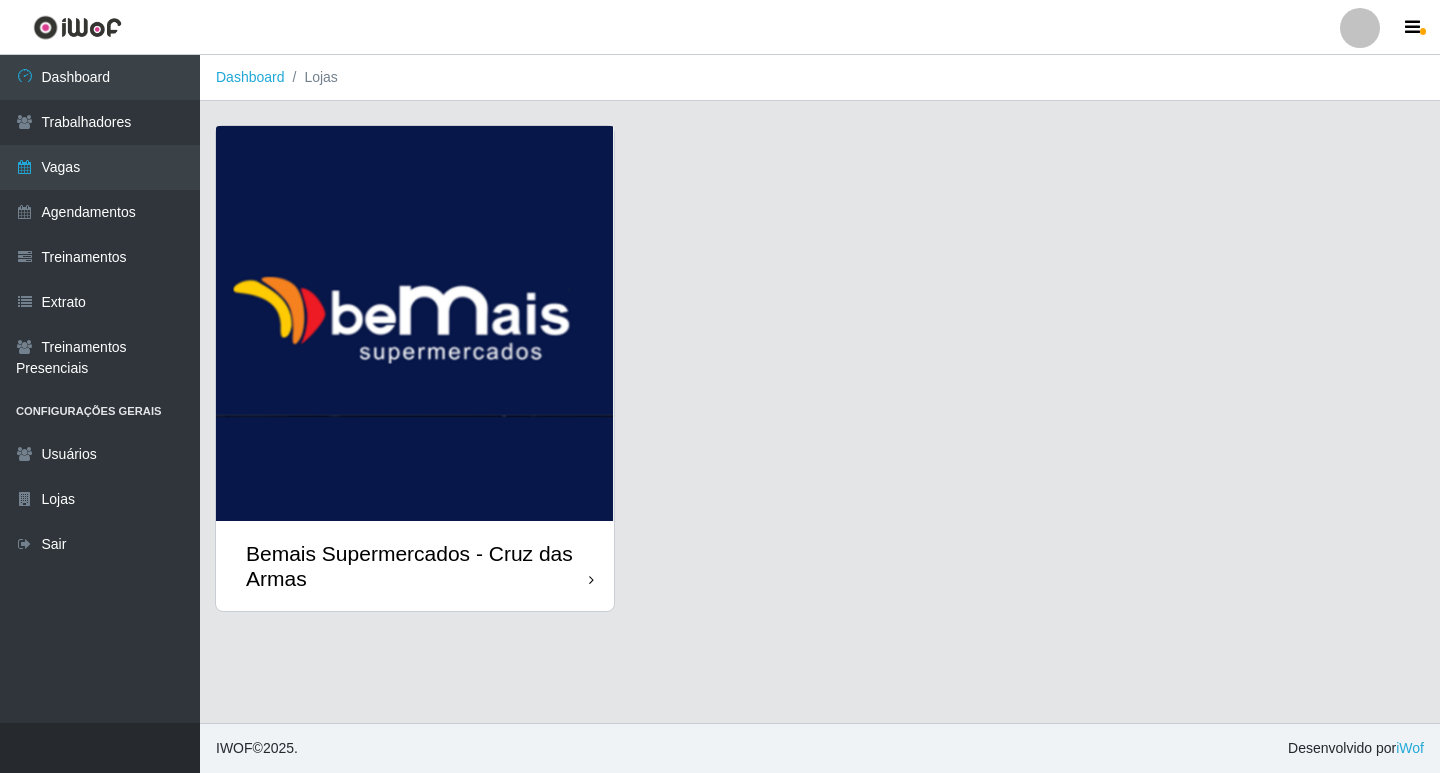 click at bounding box center (415, 323) 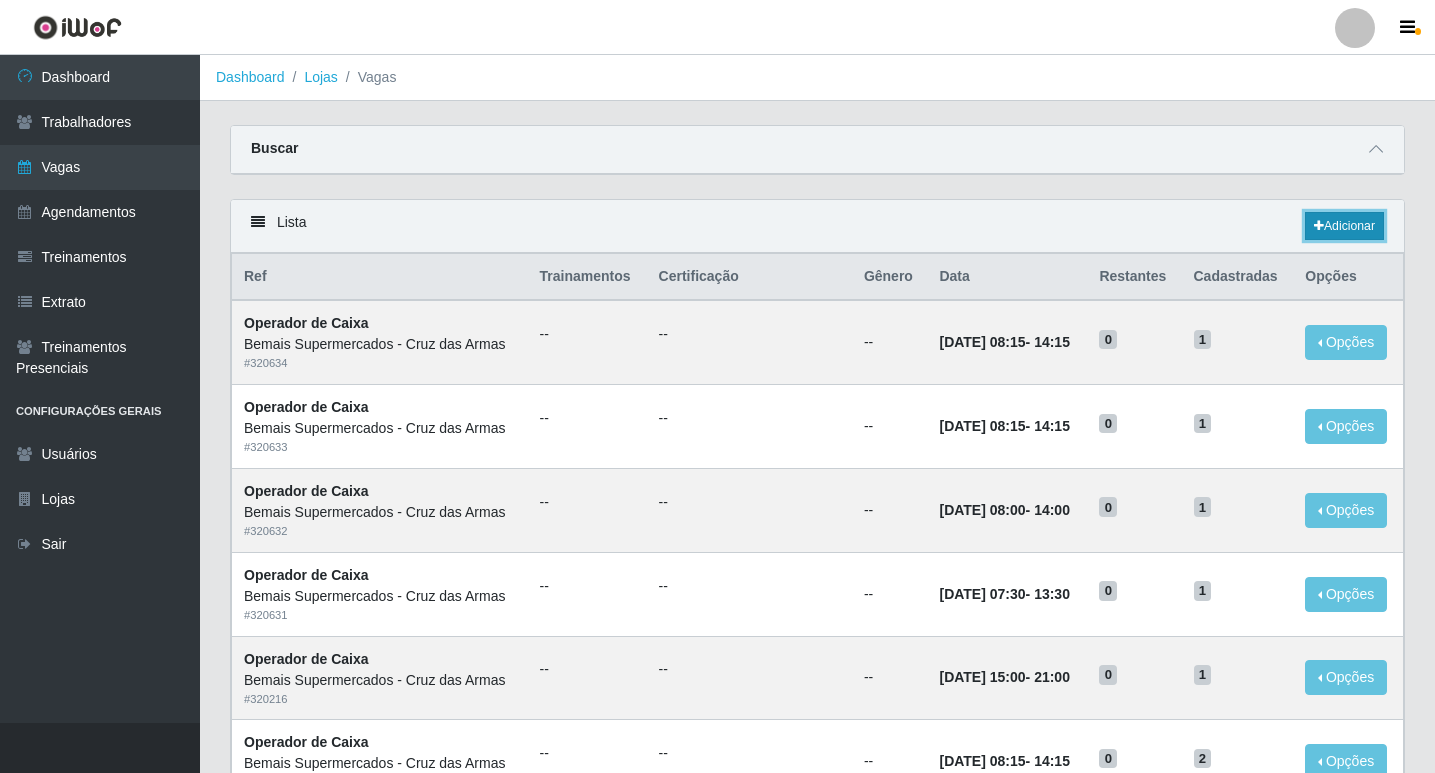 click on "Adicionar" at bounding box center (1344, 226) 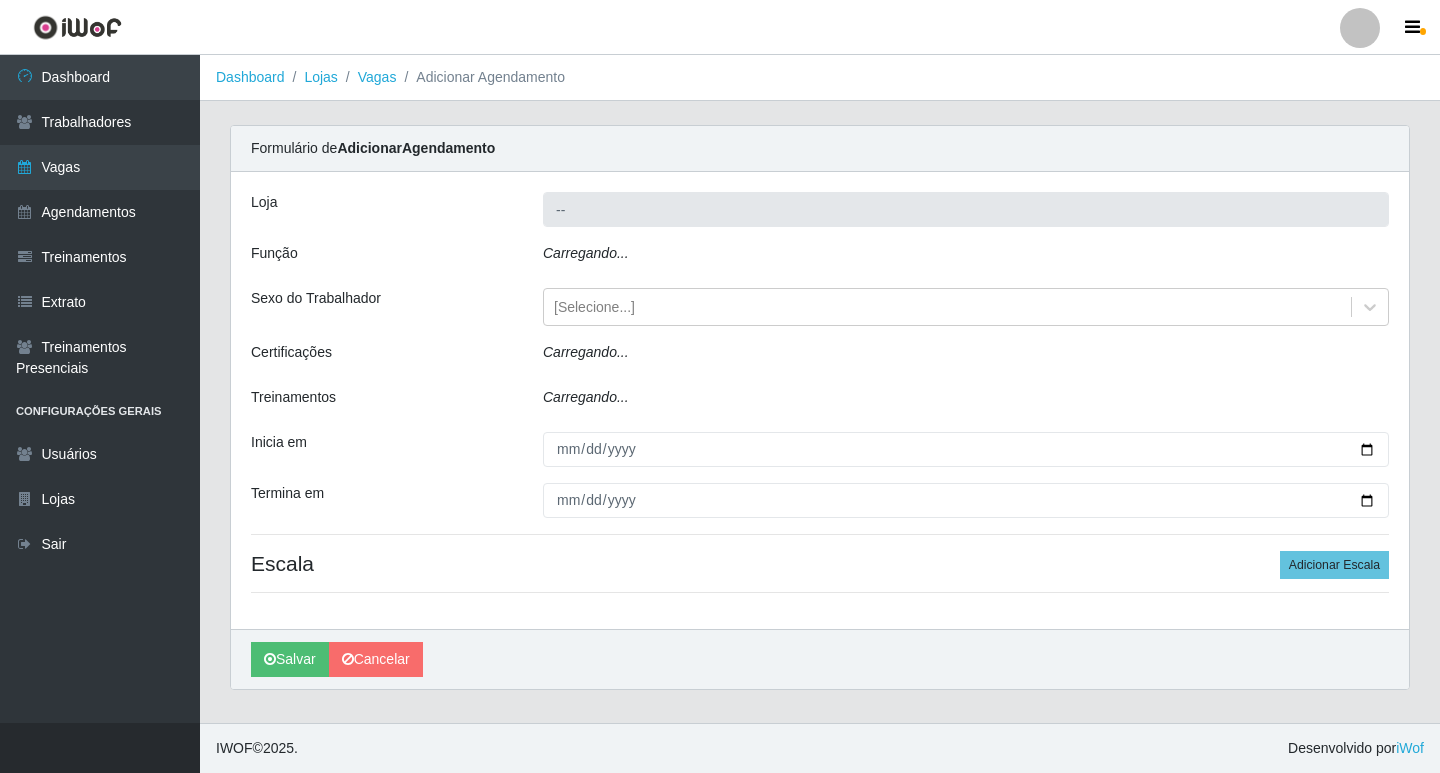 type on "Bemais Supermercados - Cruz das Armas" 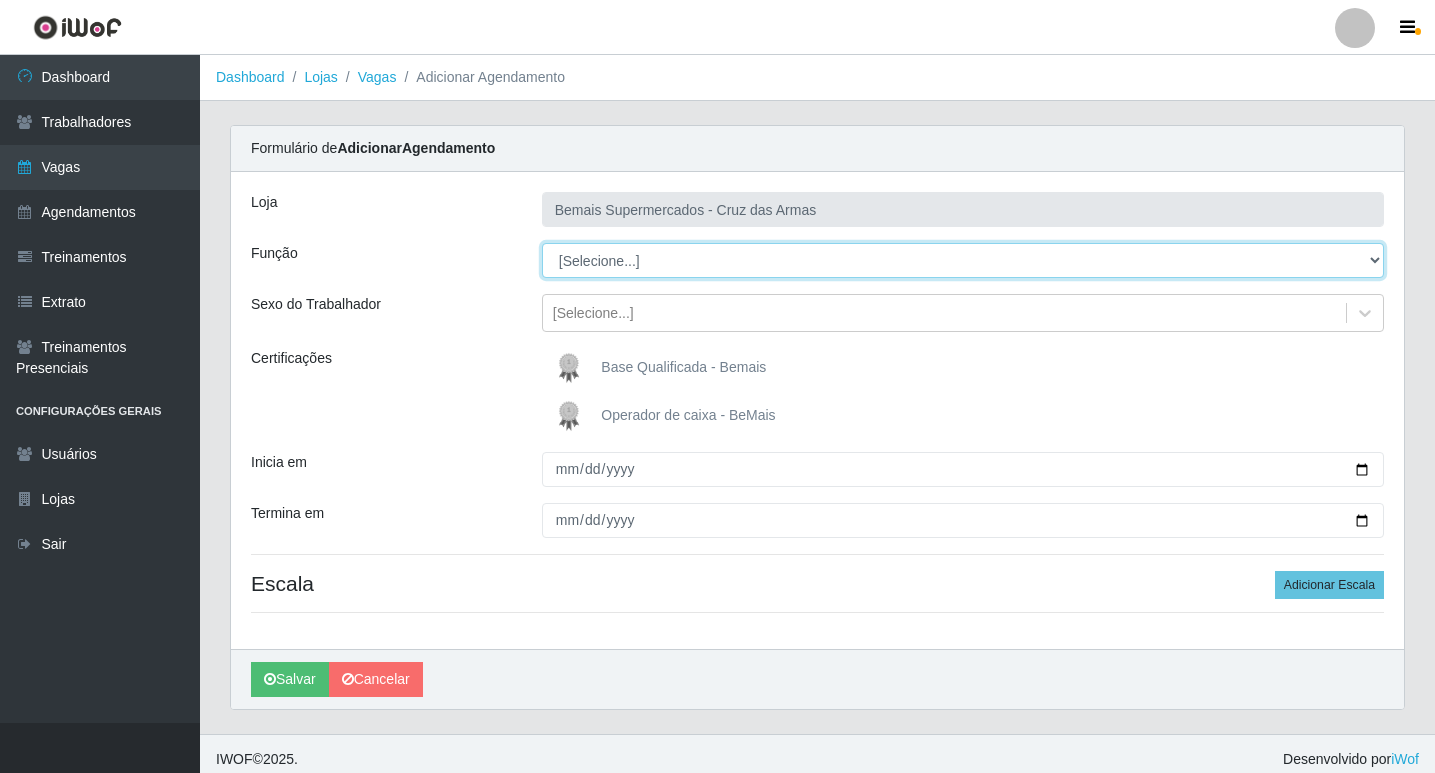 click on "[Selecione...] ASG ASG + ASG ++ Auxiliar de Estacionamento Auxiliar de Estacionamento + Auxiliar de Estacionamento ++ Balconista de Açougue  Balconista de Açougue + Balconista de Açougue ++ Balconista de Padaria  Balconista de Padaria + Balconista de Padaria ++ Embalador Embalador + Embalador ++ Operador de Caixa Operador de Caixa + Operador de Caixa ++ Repositor  Repositor + Repositor ++ Repositor de Hortifruti Repositor de Hortifruti + Repositor de Hortifruti ++" at bounding box center [963, 260] 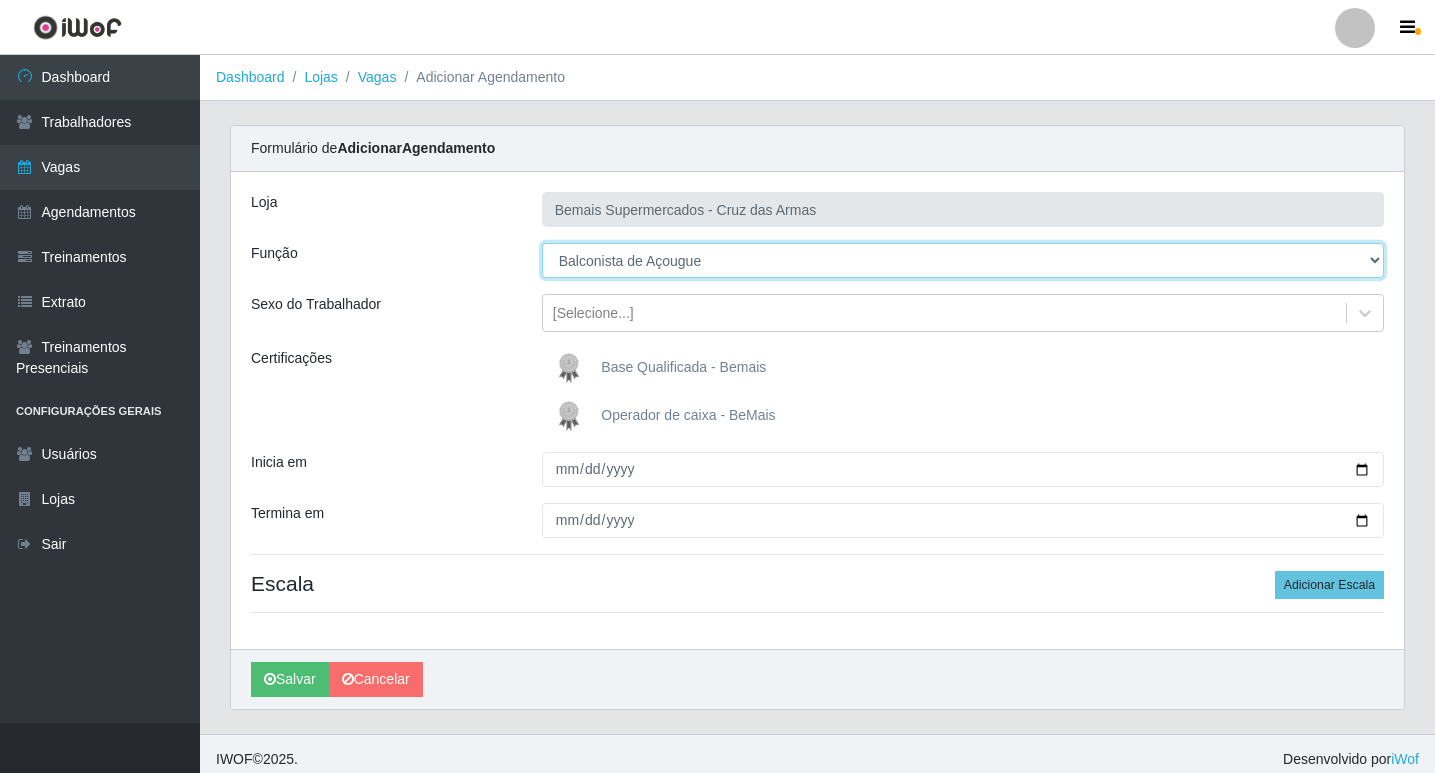 click on "[Selecione...] ASG ASG + ASG ++ Auxiliar de Estacionamento Auxiliar de Estacionamento + Auxiliar de Estacionamento ++ Balconista de Açougue  Balconista de Açougue + Balconista de Açougue ++ Balconista de Padaria  Balconista de Padaria + Balconista de Padaria ++ Embalador Embalador + Embalador ++ Operador de Caixa Operador de Caixa + Operador de Caixa ++ Repositor  Repositor + Repositor ++ Repositor de Hortifruti Repositor de Hortifruti + Repositor de Hortifruti ++" at bounding box center (963, 260) 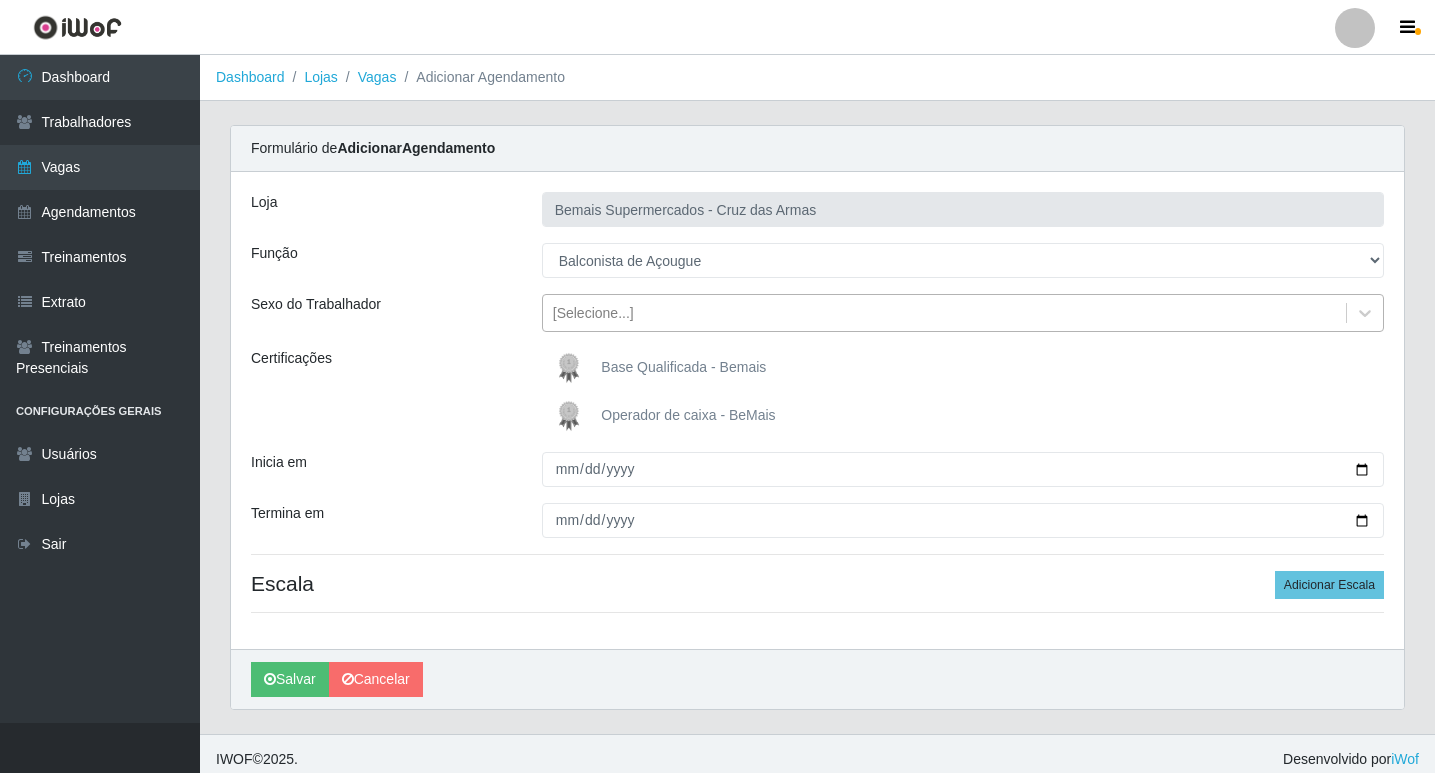 click on "[Selecione...]" at bounding box center (593, 313) 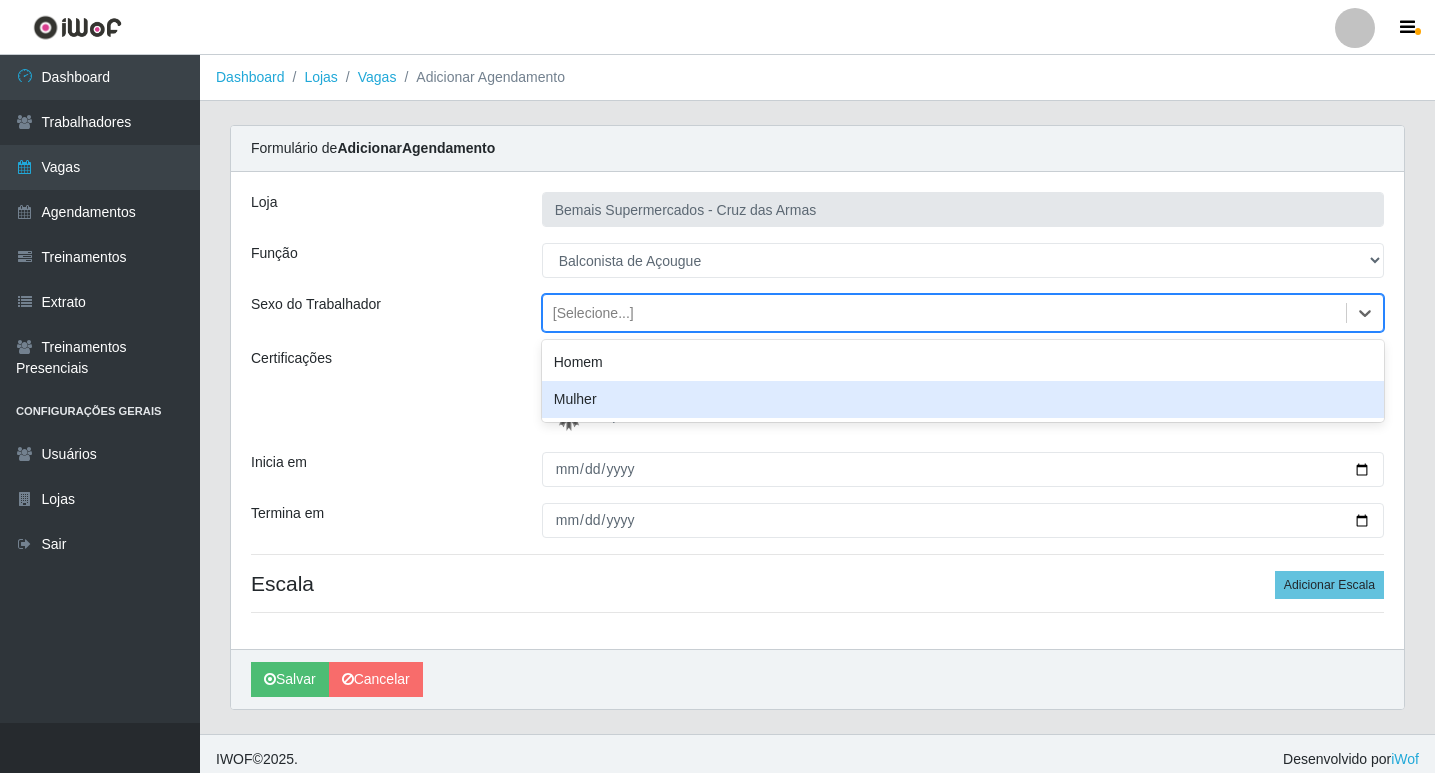 click on "Mulher" at bounding box center [963, 399] 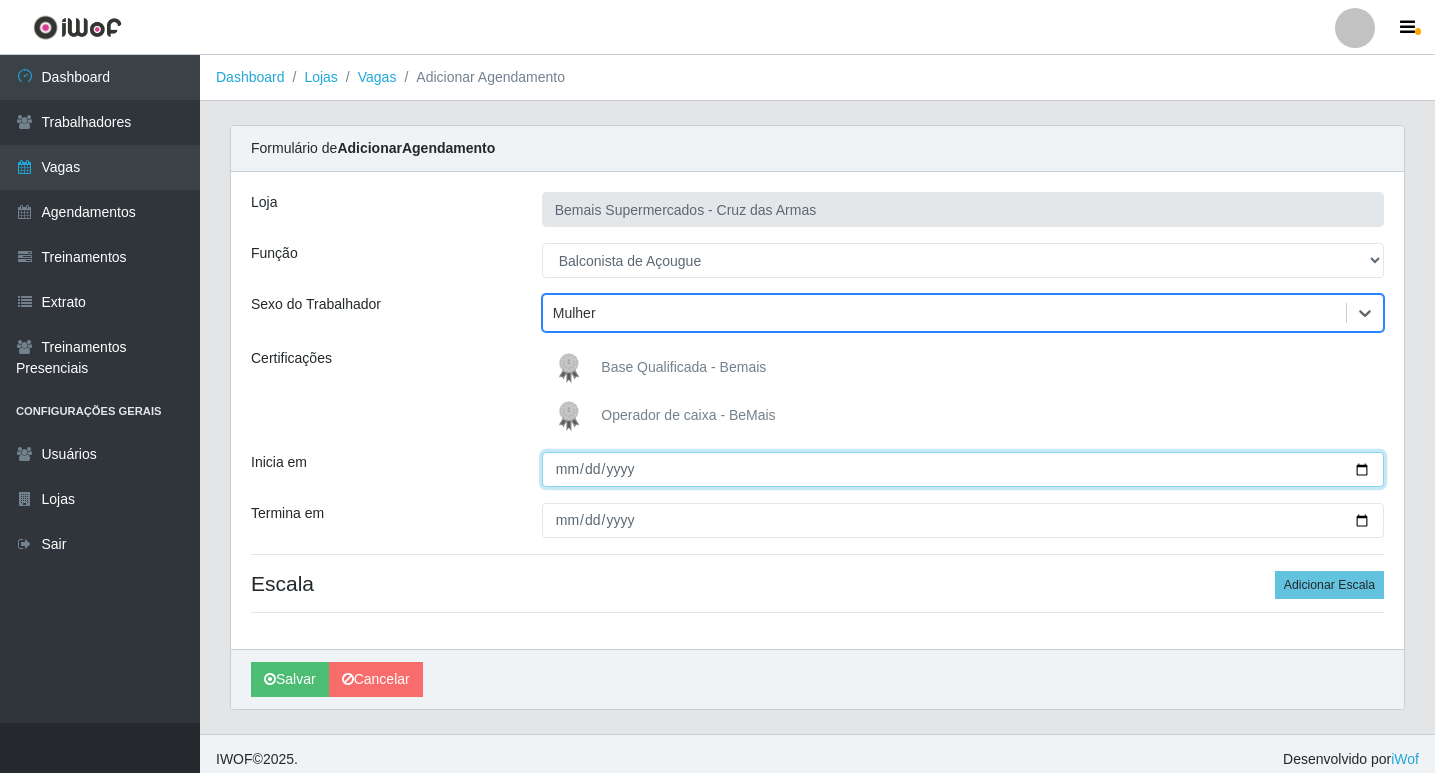 drag, startPoint x: 566, startPoint y: 471, endPoint x: 572, endPoint y: 480, distance: 10.816654 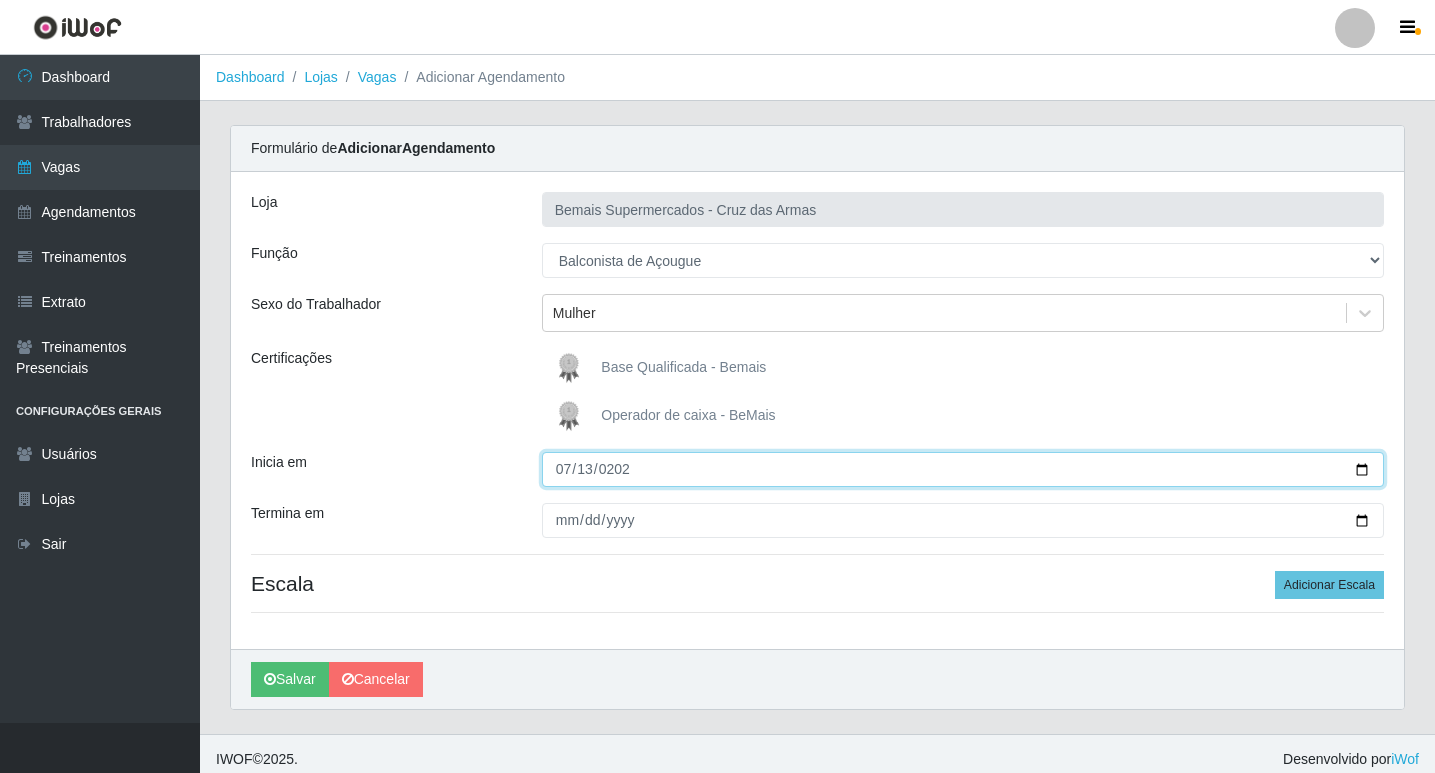 type on "[DATE]" 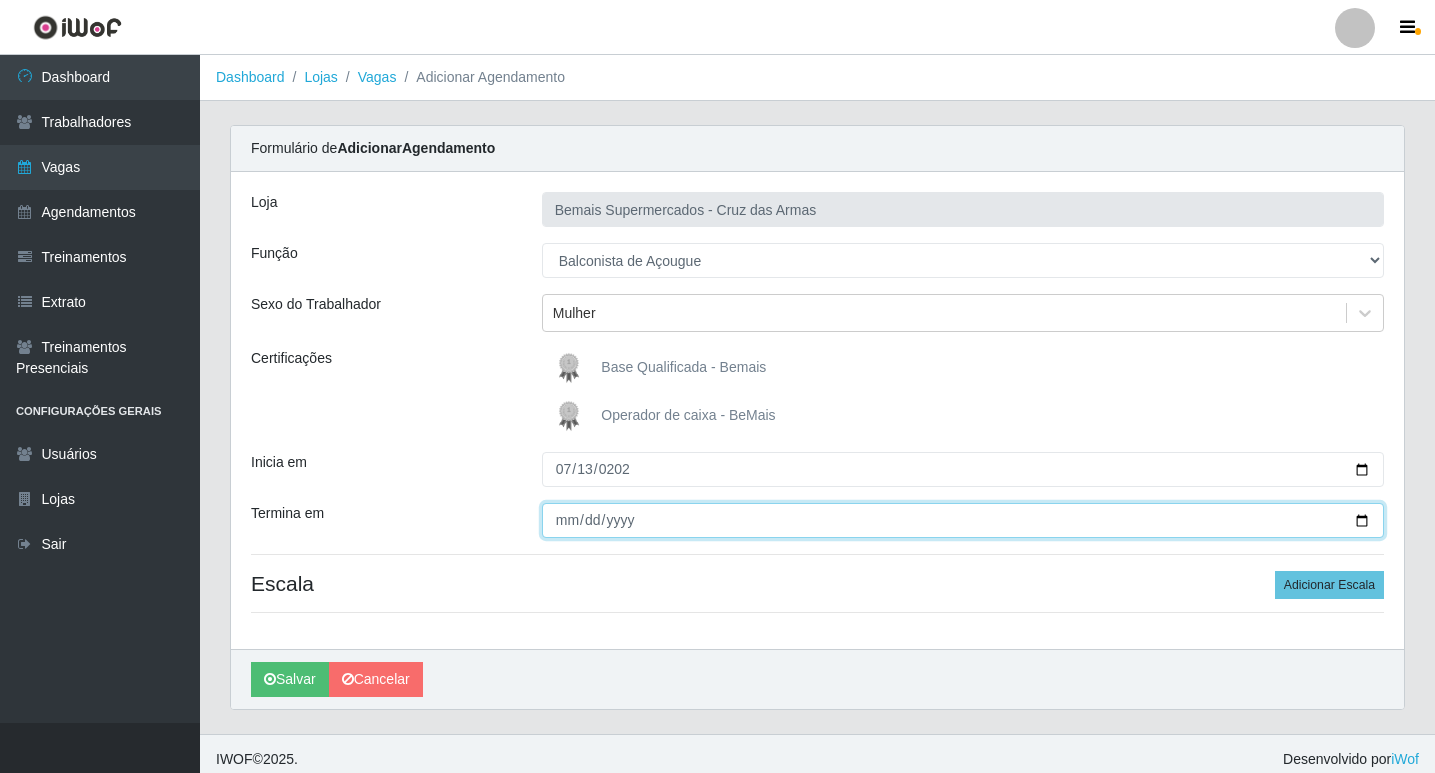 click on "Termina em" at bounding box center (963, 520) 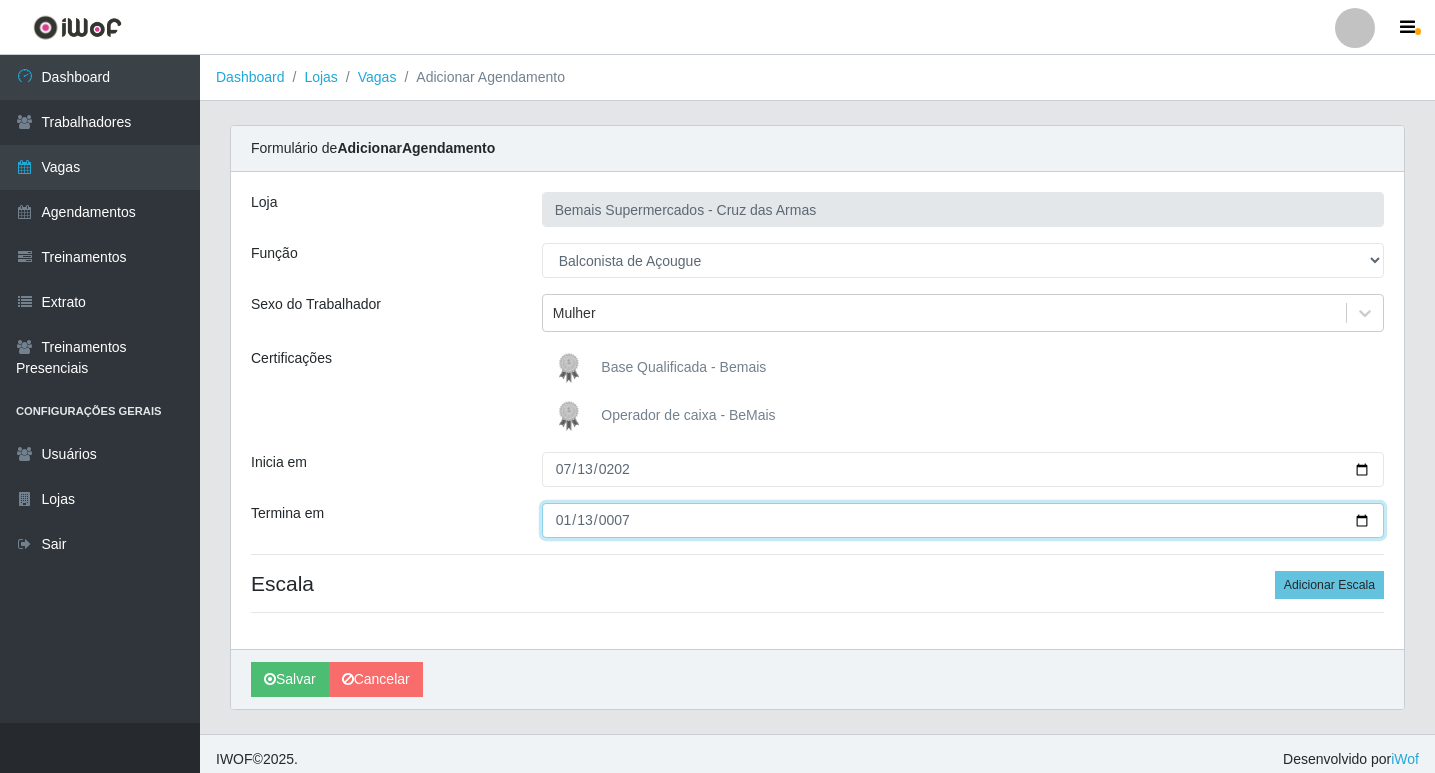 click on "0007-01-13" at bounding box center [963, 520] 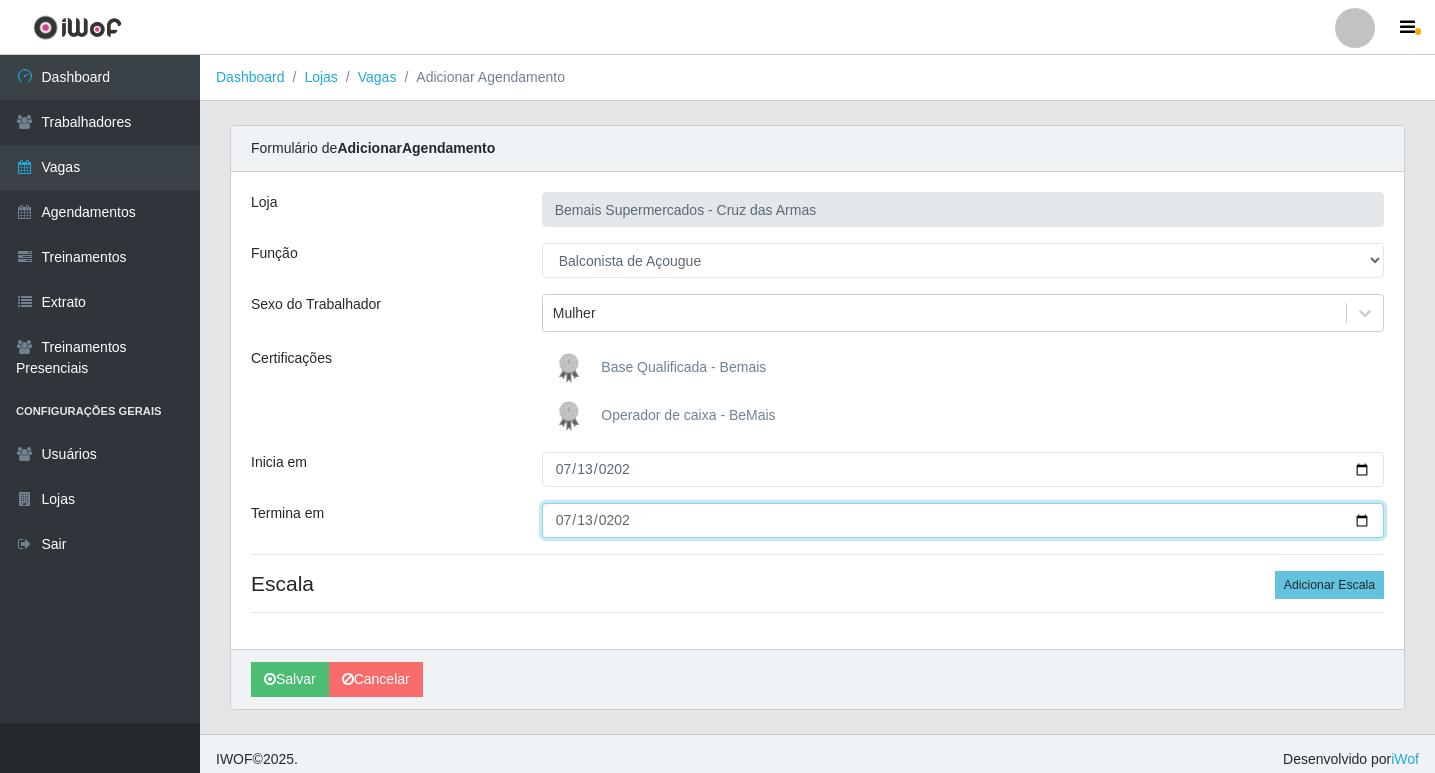type on "[DATE]" 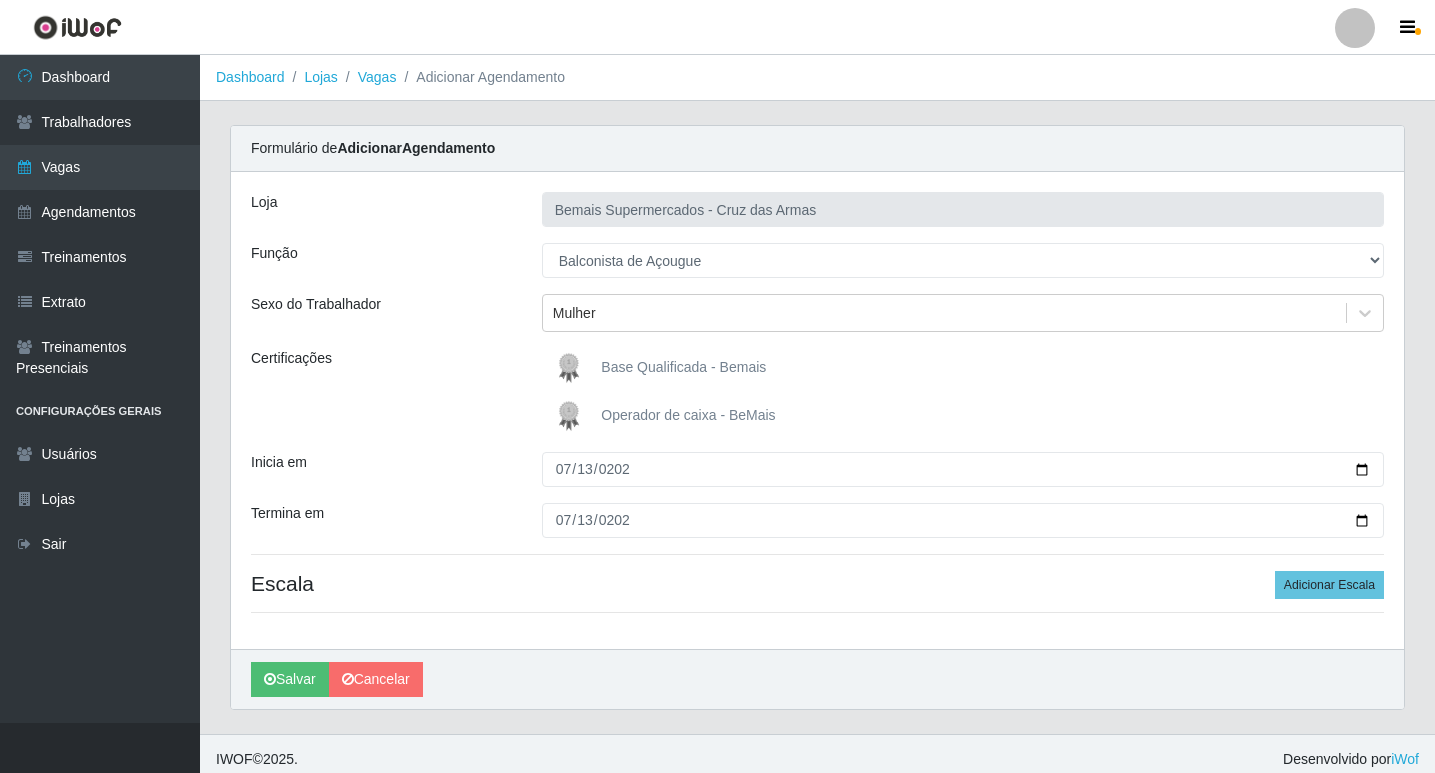 drag, startPoint x: 540, startPoint y: 564, endPoint x: 568, endPoint y: 552, distance: 30.463093 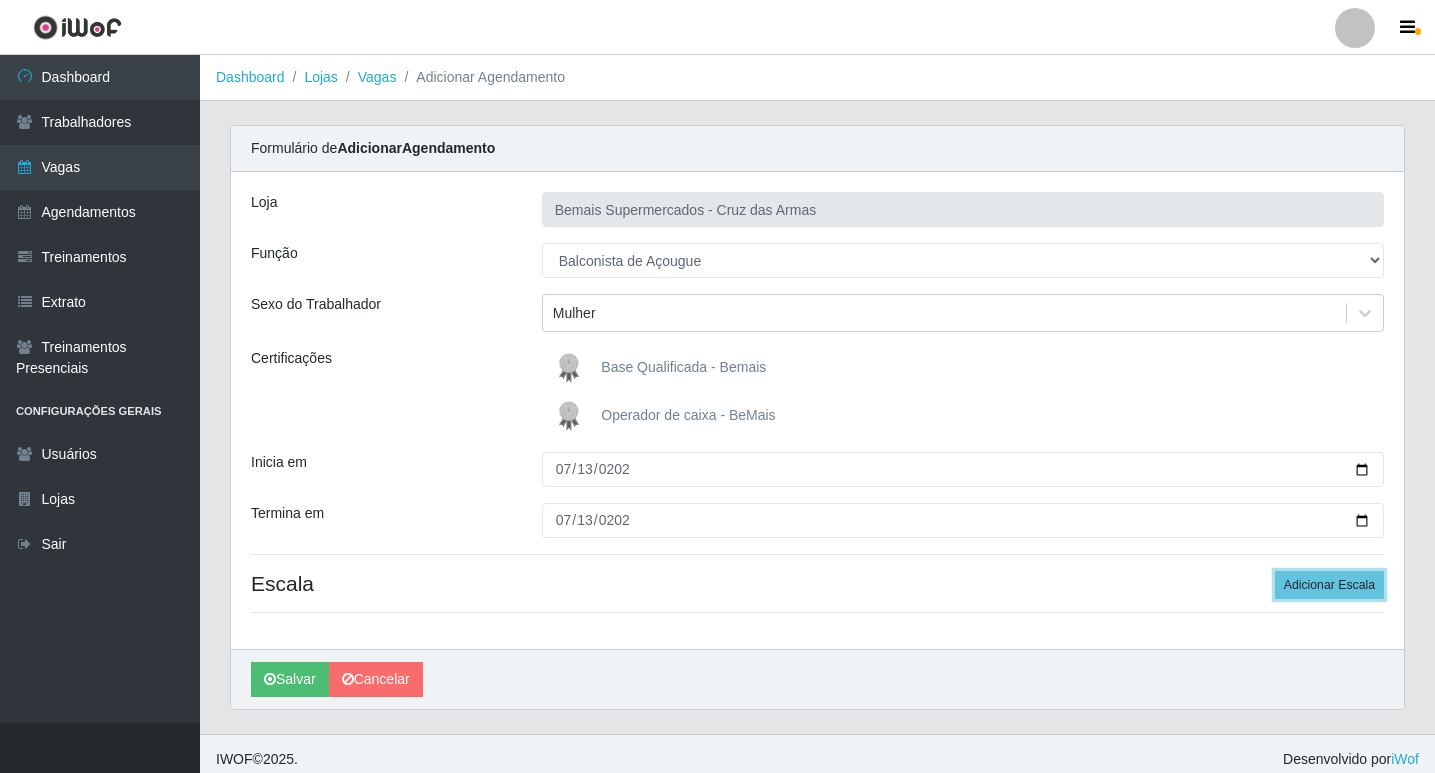 drag, startPoint x: 1315, startPoint y: 581, endPoint x: 918, endPoint y: 628, distance: 399.77243 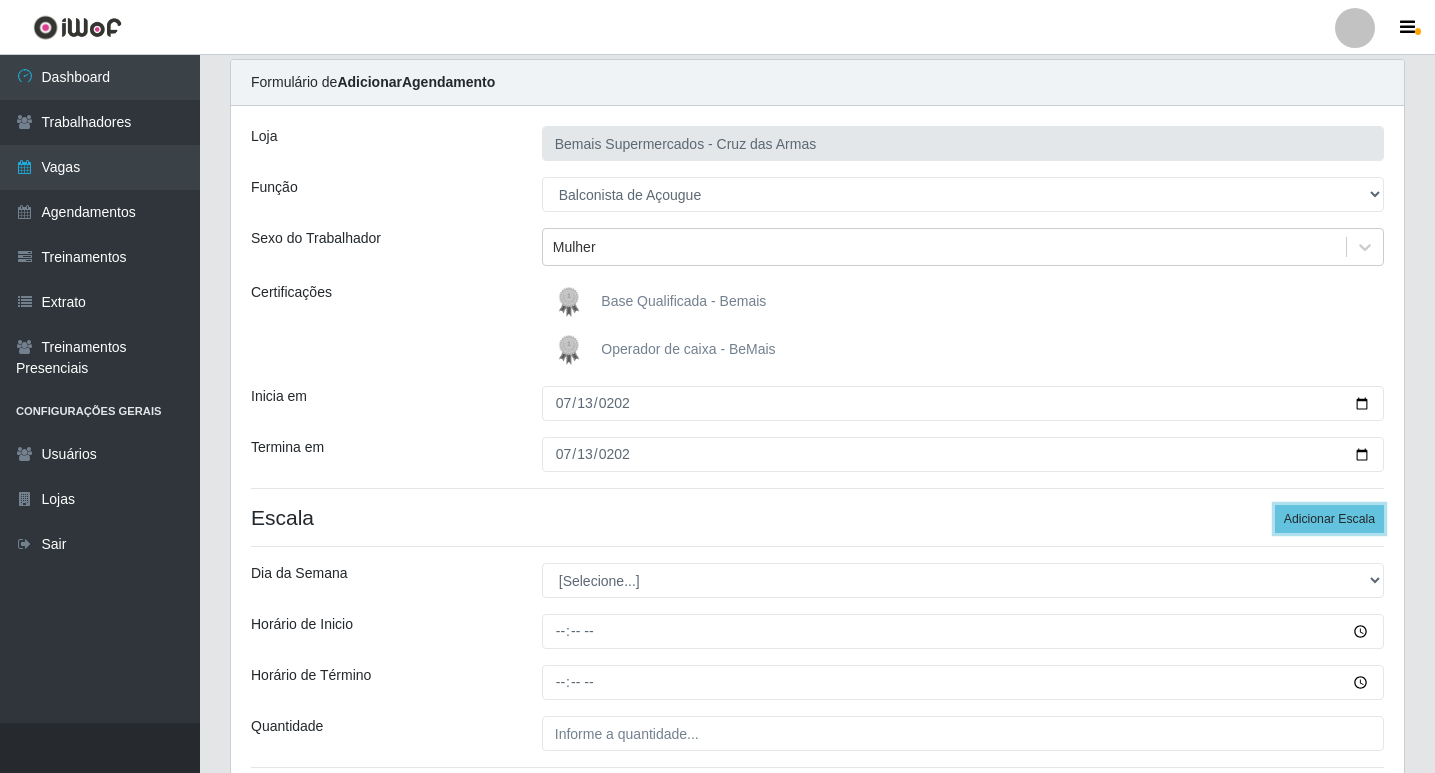 scroll, scrollTop: 100, scrollLeft: 0, axis: vertical 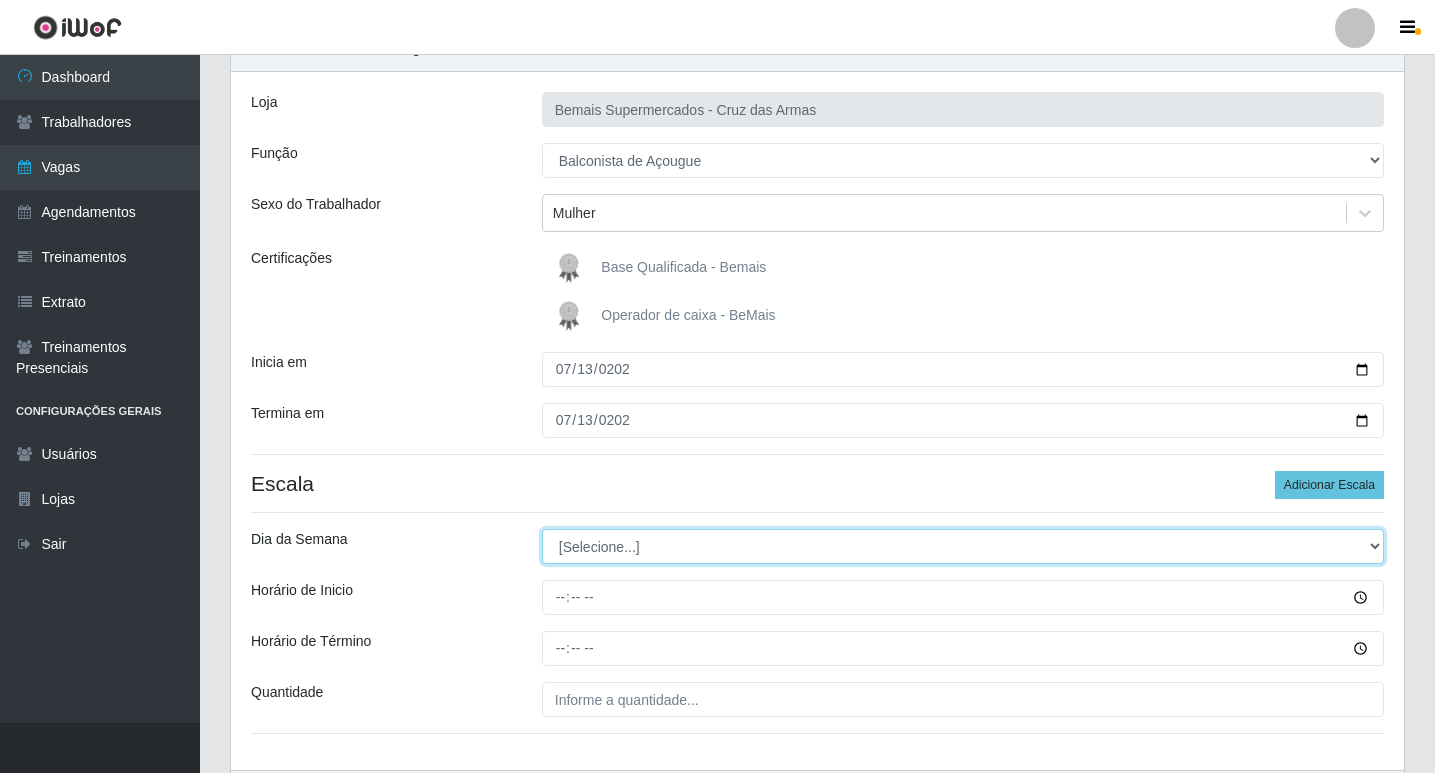 drag, startPoint x: 593, startPoint y: 540, endPoint x: 596, endPoint y: 554, distance: 14.3178215 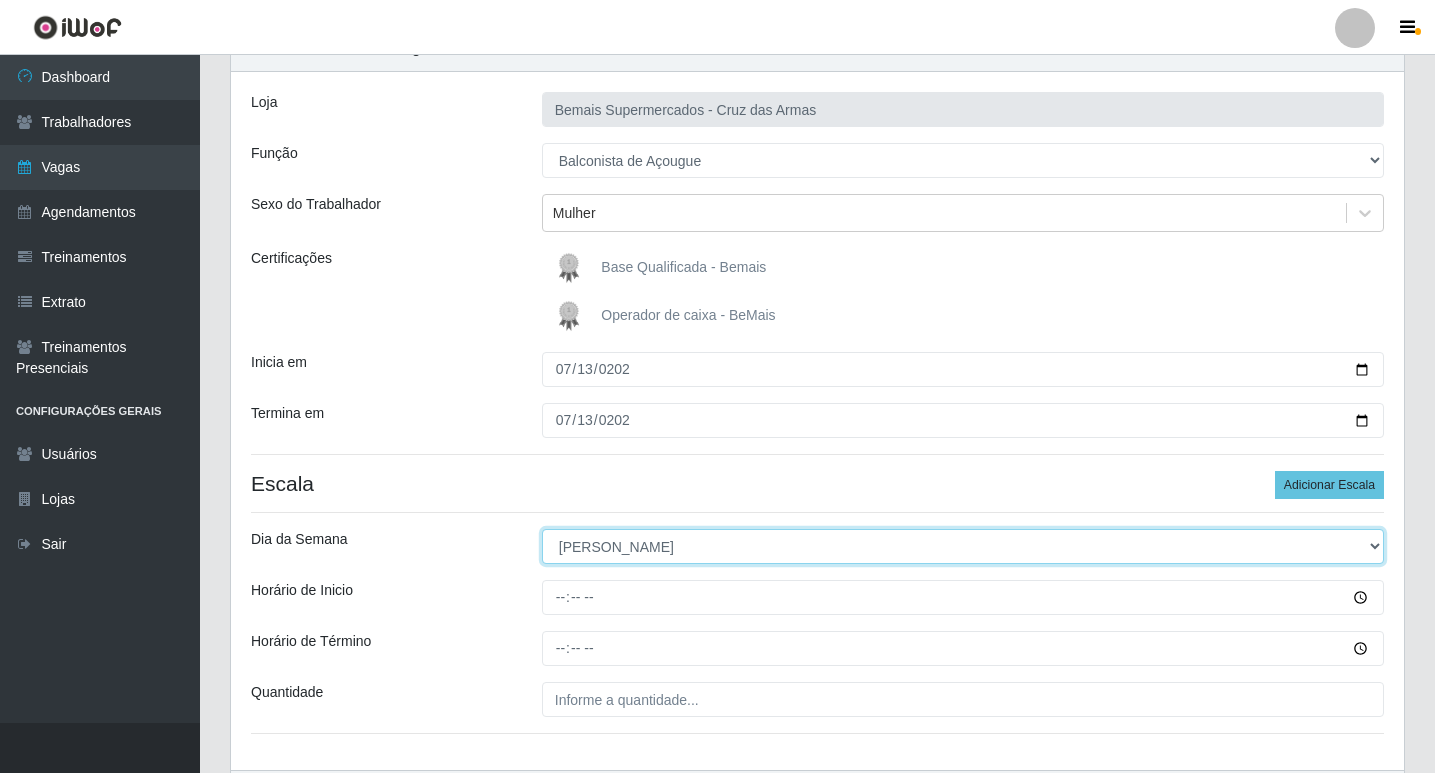 click on "[Selecione...] Segunda Terça Quarta Quinta Sexta Sábado Domingo" at bounding box center [963, 546] 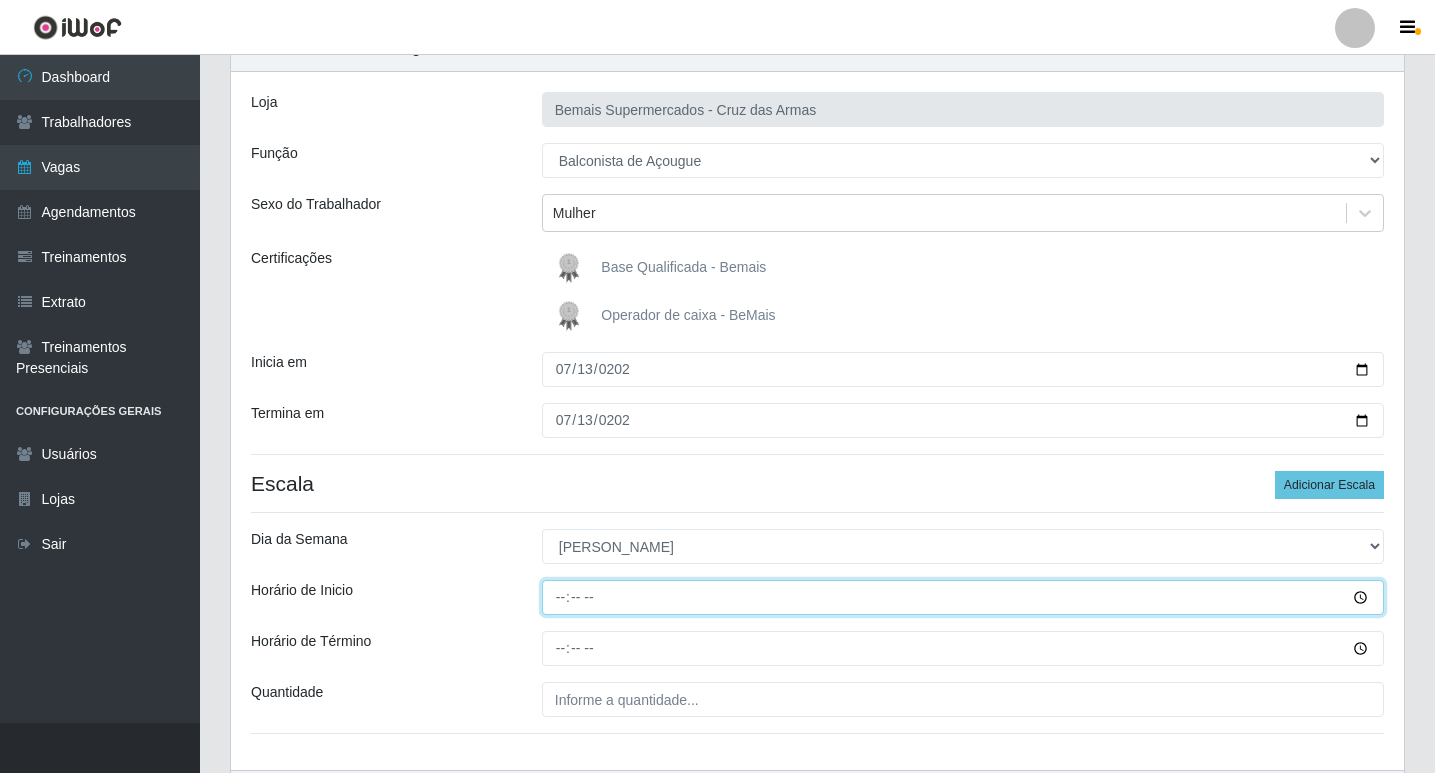 click on "Horário de Inicio" at bounding box center (963, 597) 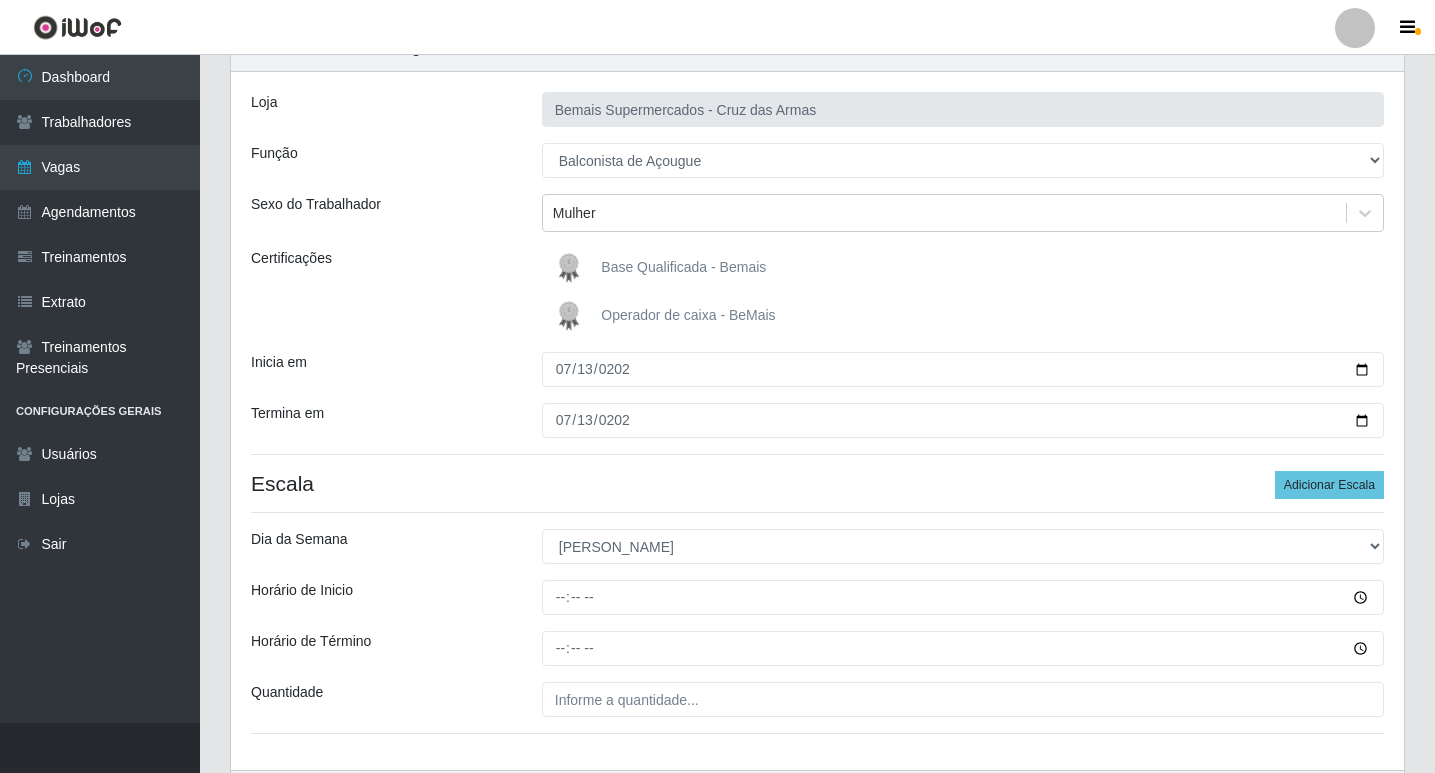 click at bounding box center [963, 597] 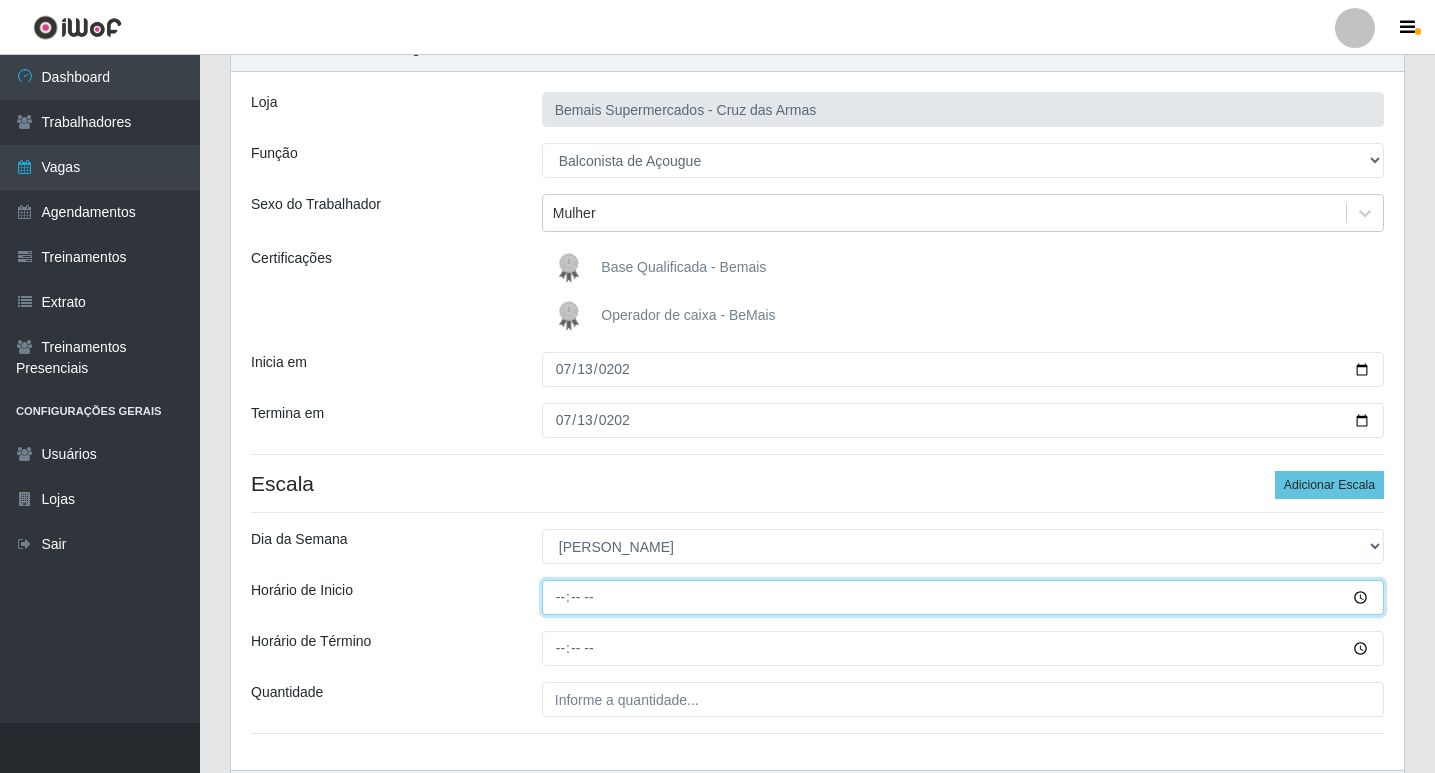 drag, startPoint x: 556, startPoint y: 600, endPoint x: 588, endPoint y: 606, distance: 32.55764 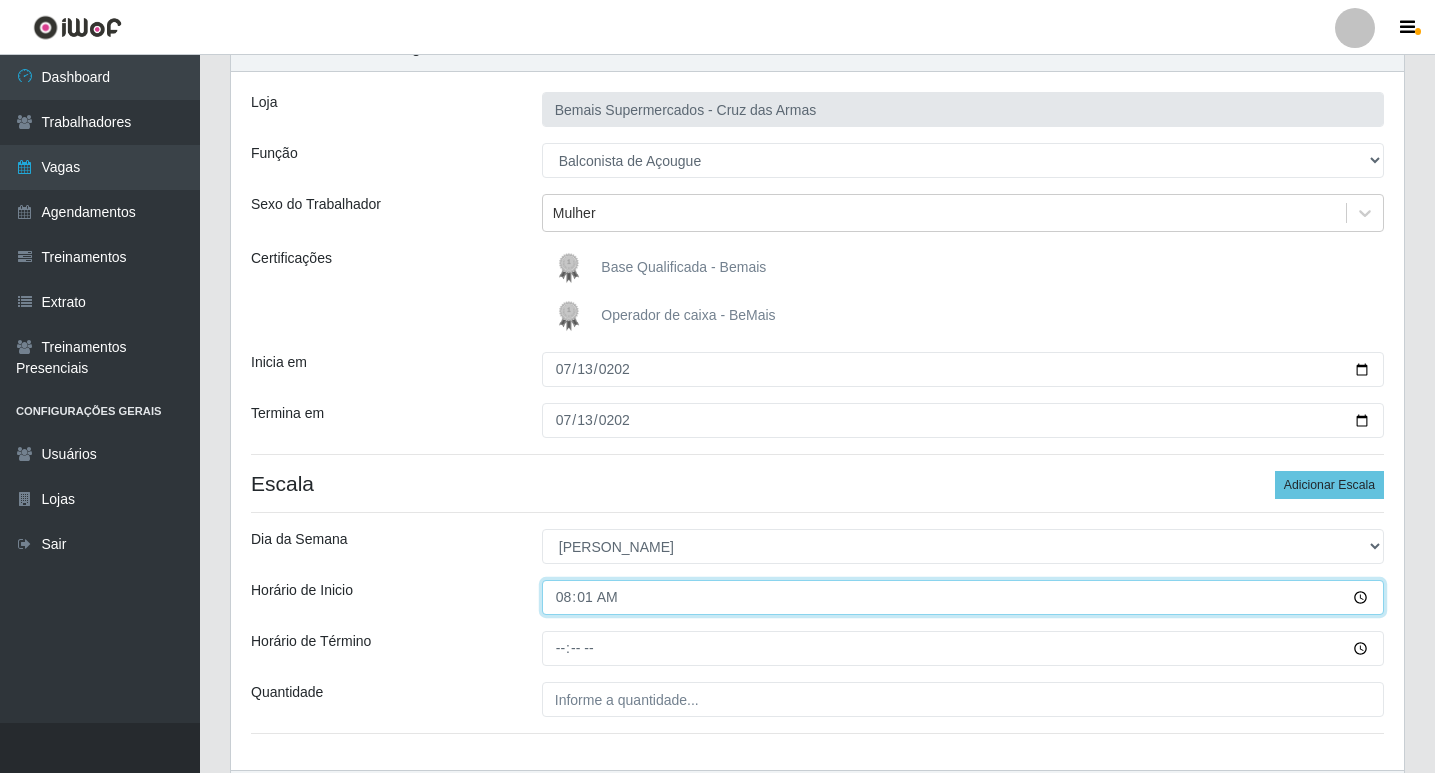 type on "08:15" 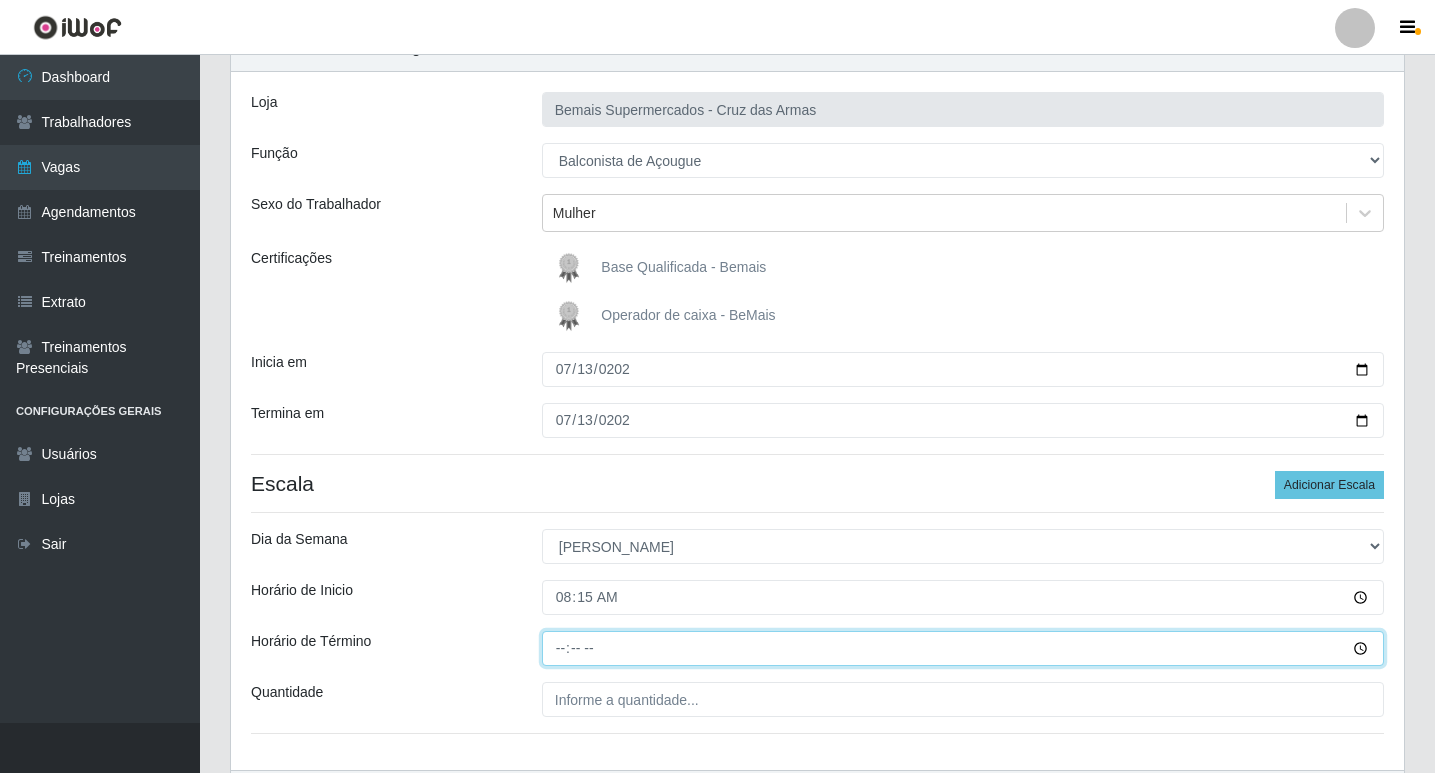 click on "Horário de Término" at bounding box center [963, 648] 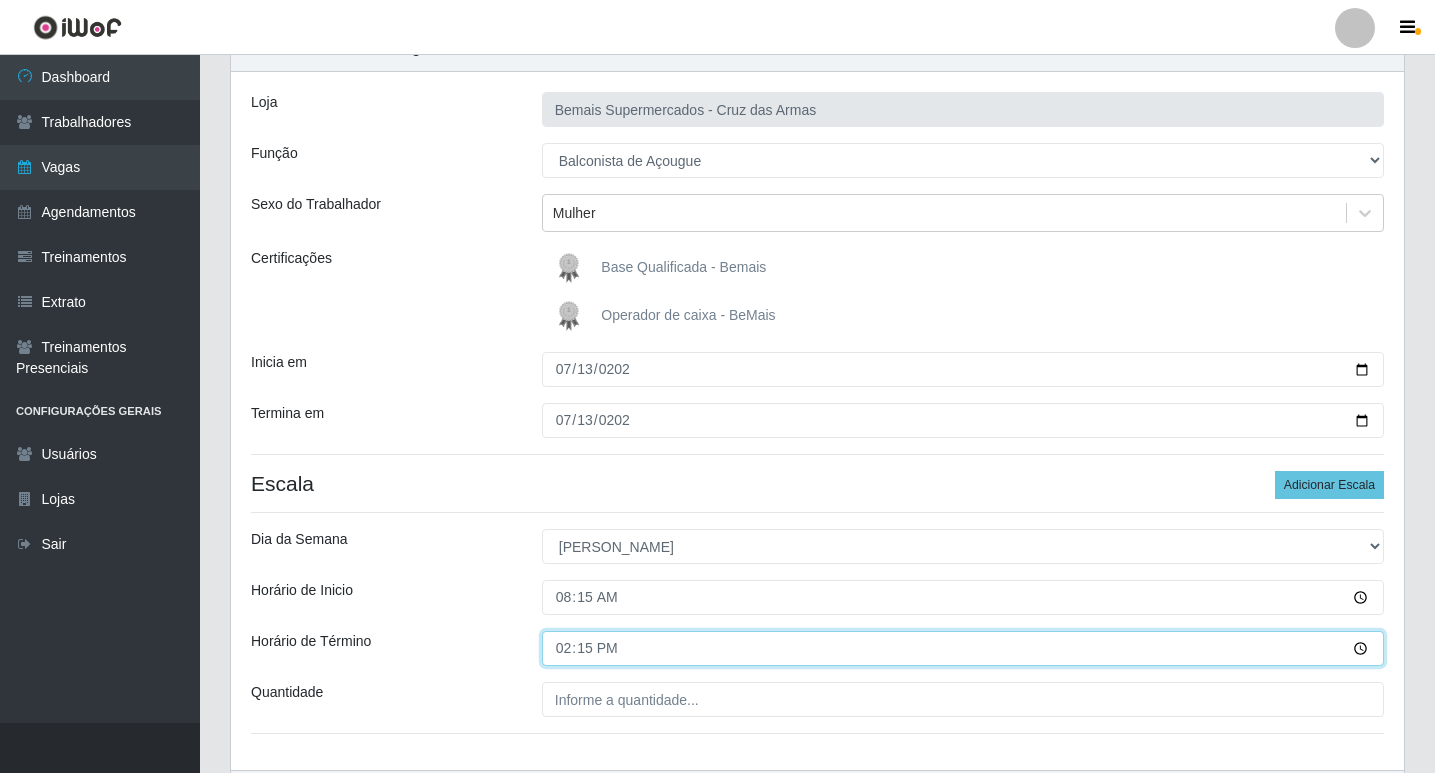 type on "14:54" 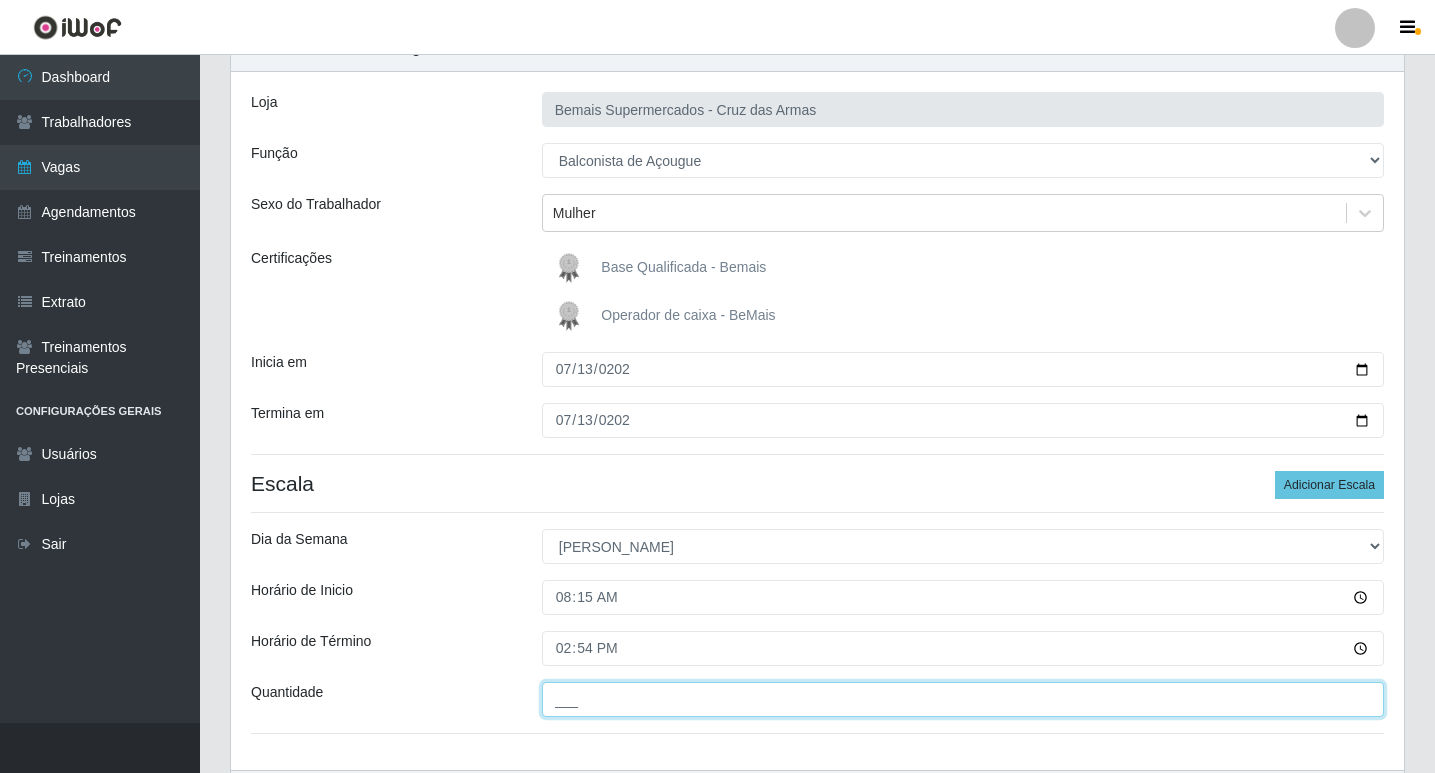 click on "___" at bounding box center (963, 699) 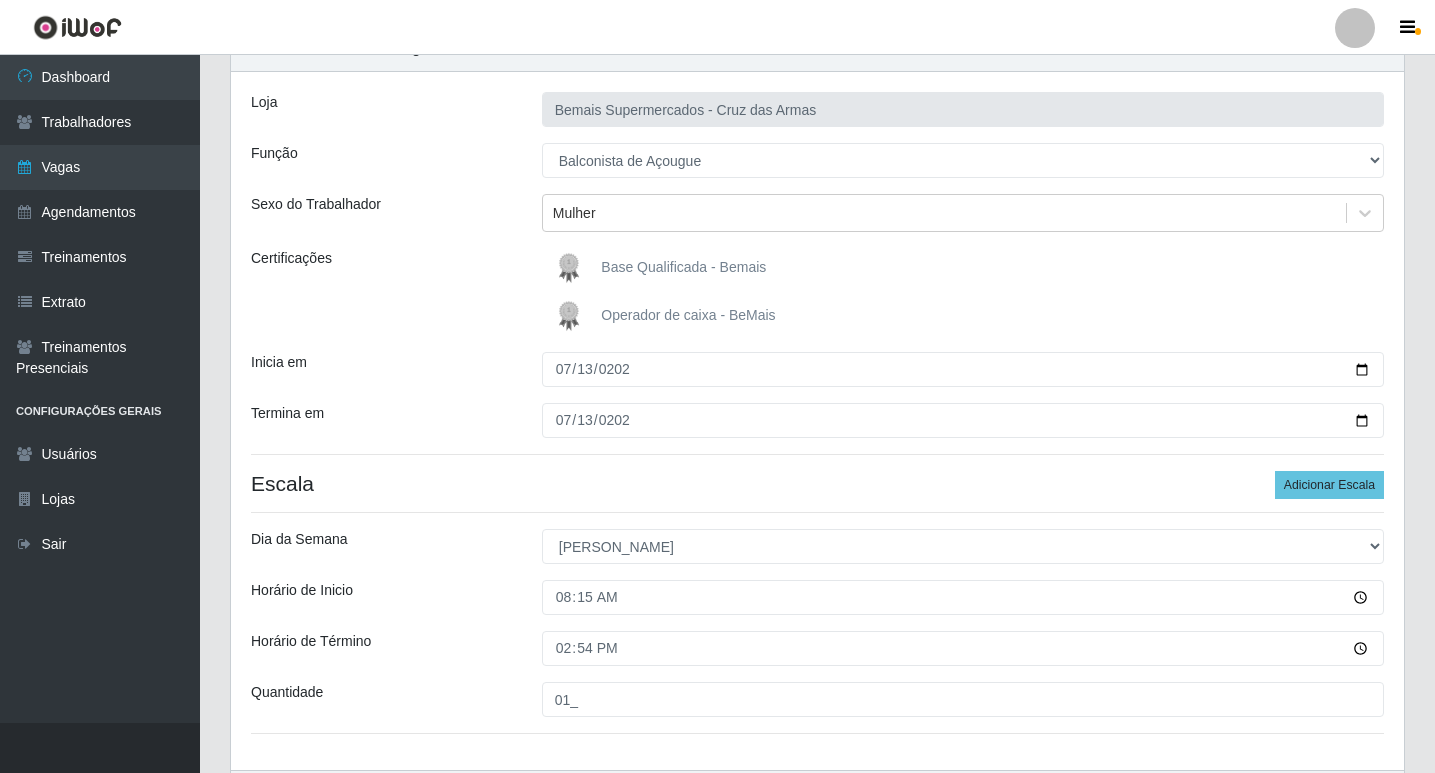 click on "Loja Bemais Supermercados - Cruz das Armas Função [Selecione...] ASG ASG + ASG ++ Auxiliar de Estacionamento Auxiliar de Estacionamento + Auxiliar de Estacionamento ++ Balconista de Açougue  Balconista de Açougue + Balconista de Açougue ++ Balconista de Padaria  Balconista de Padaria + Balconista de Padaria ++ Embalador Embalador + Embalador ++ Operador de Caixa Operador de Caixa + Operador de Caixa ++ Repositor  Repositor + Repositor ++ Repositor de Hortifruti Repositor de Hortifruti + Repositor de Hortifruti ++ Sexo do Trabalhador Mulher Certificações   Base Qualificada -  Bemais   Operador de caixa - BeMais Inicia em [DATE] Termina em [DATE] Escala Adicionar Escala Dia da Semana [Selecione...] Segunda Terça Quarta Quinta Sexta Sábado [PERSON_NAME] de Inicio 08:15 Horário de Término 14:54 Quantidade 01_" at bounding box center (817, 421) 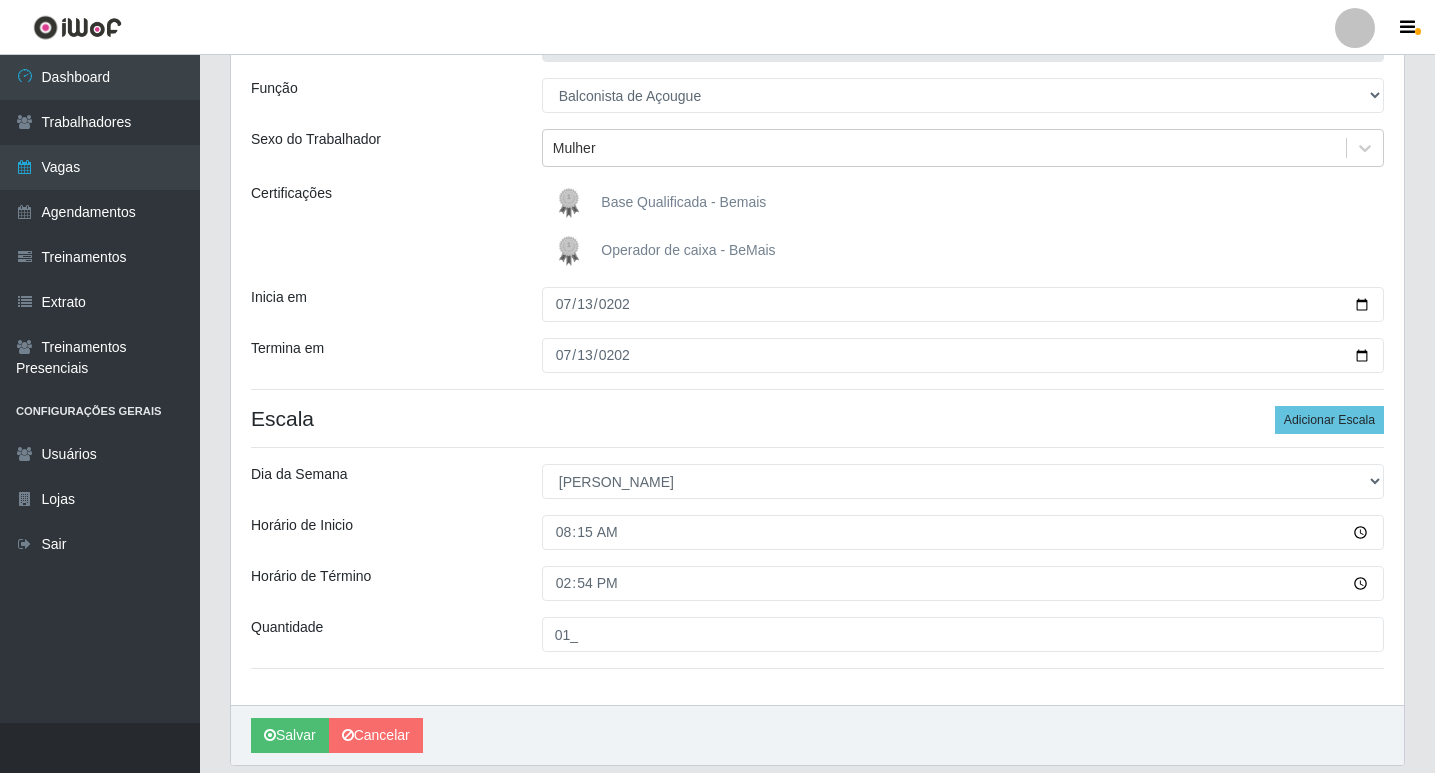scroll, scrollTop: 200, scrollLeft: 0, axis: vertical 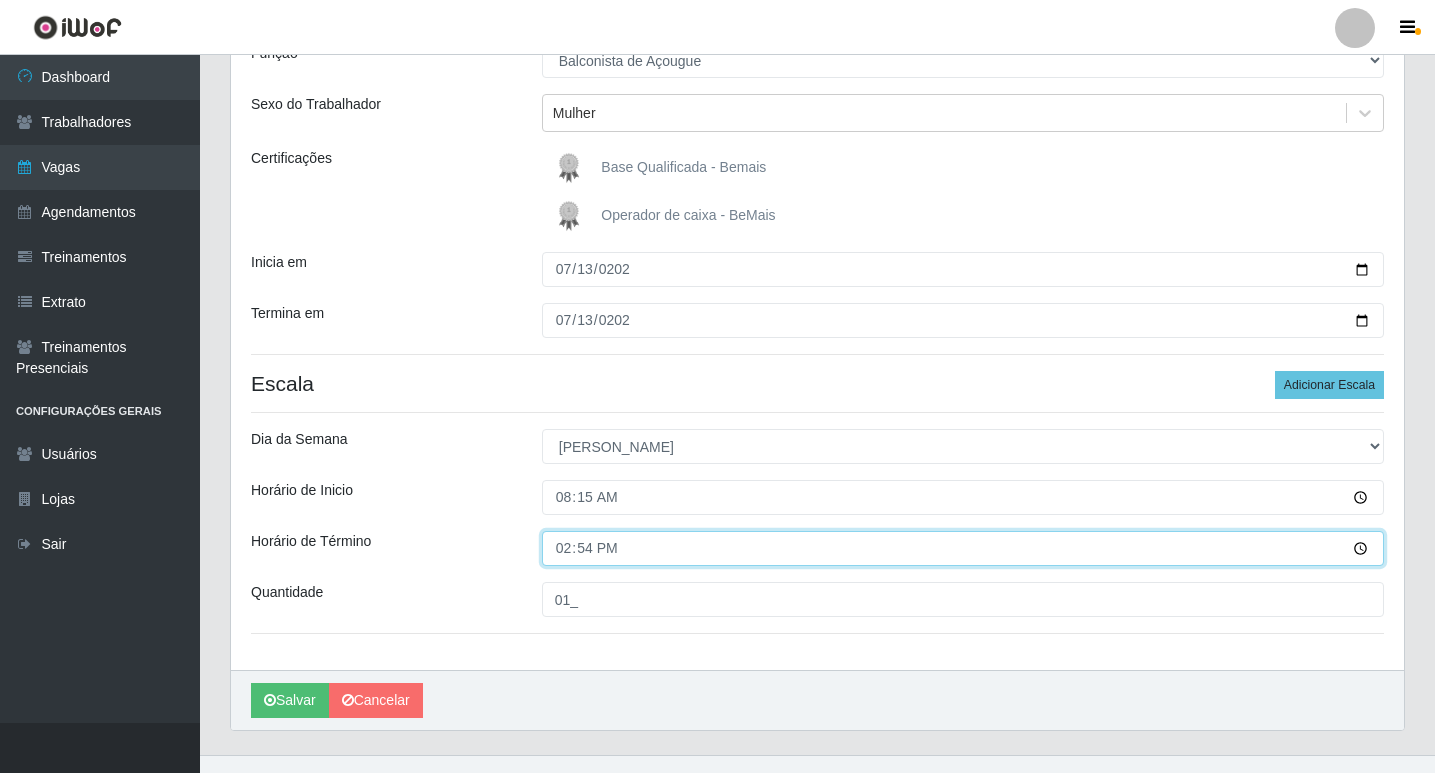 click on "14:54" at bounding box center (963, 548) 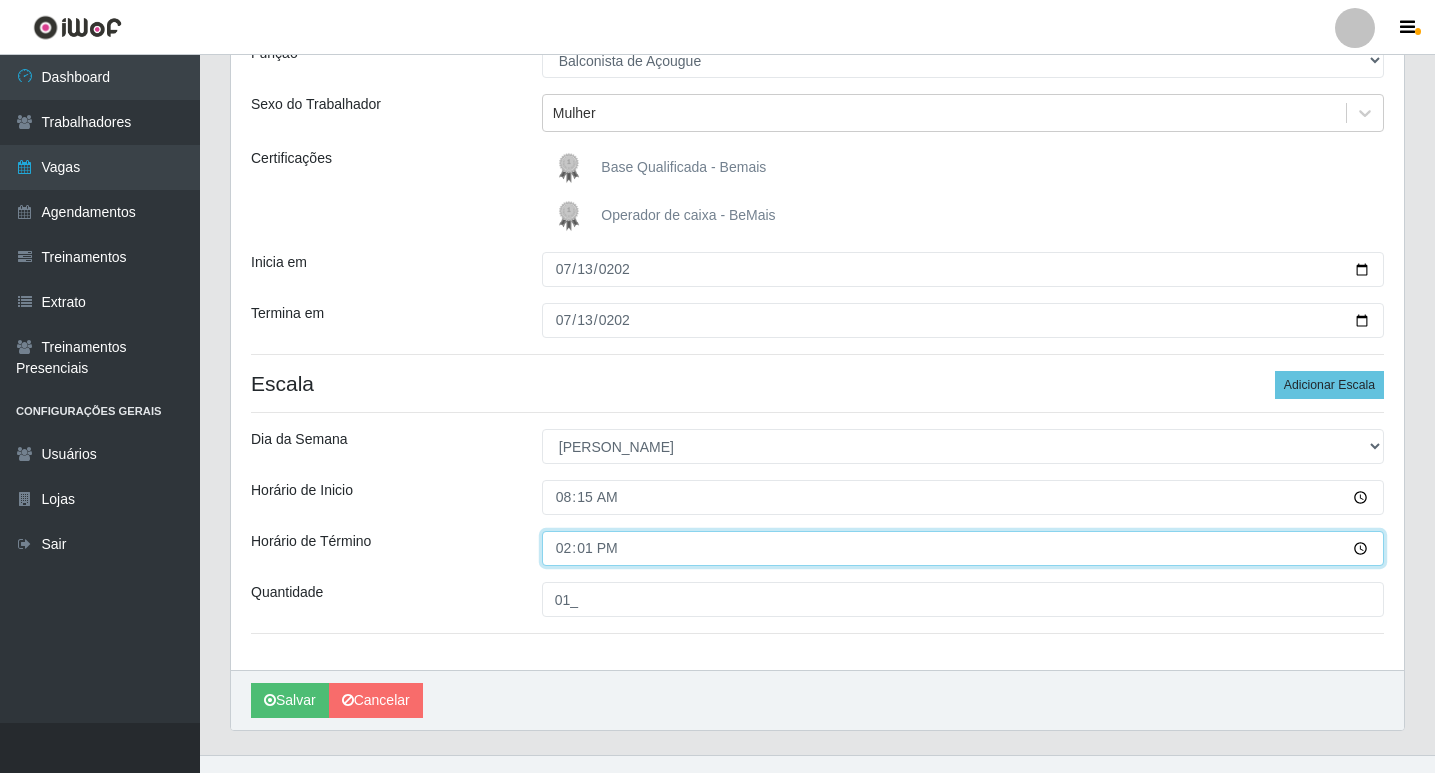 type on "14:15" 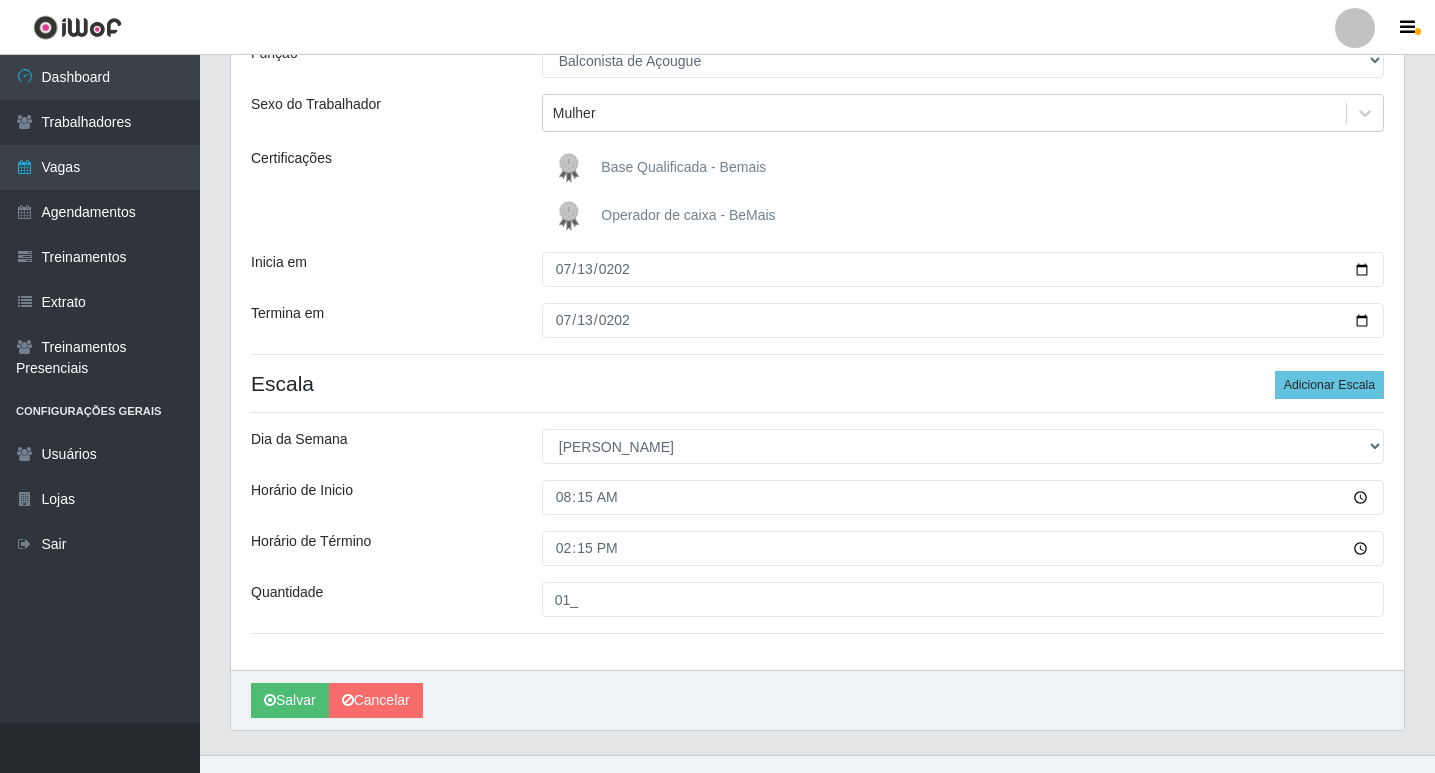 click on "Quantidade" at bounding box center (381, 599) 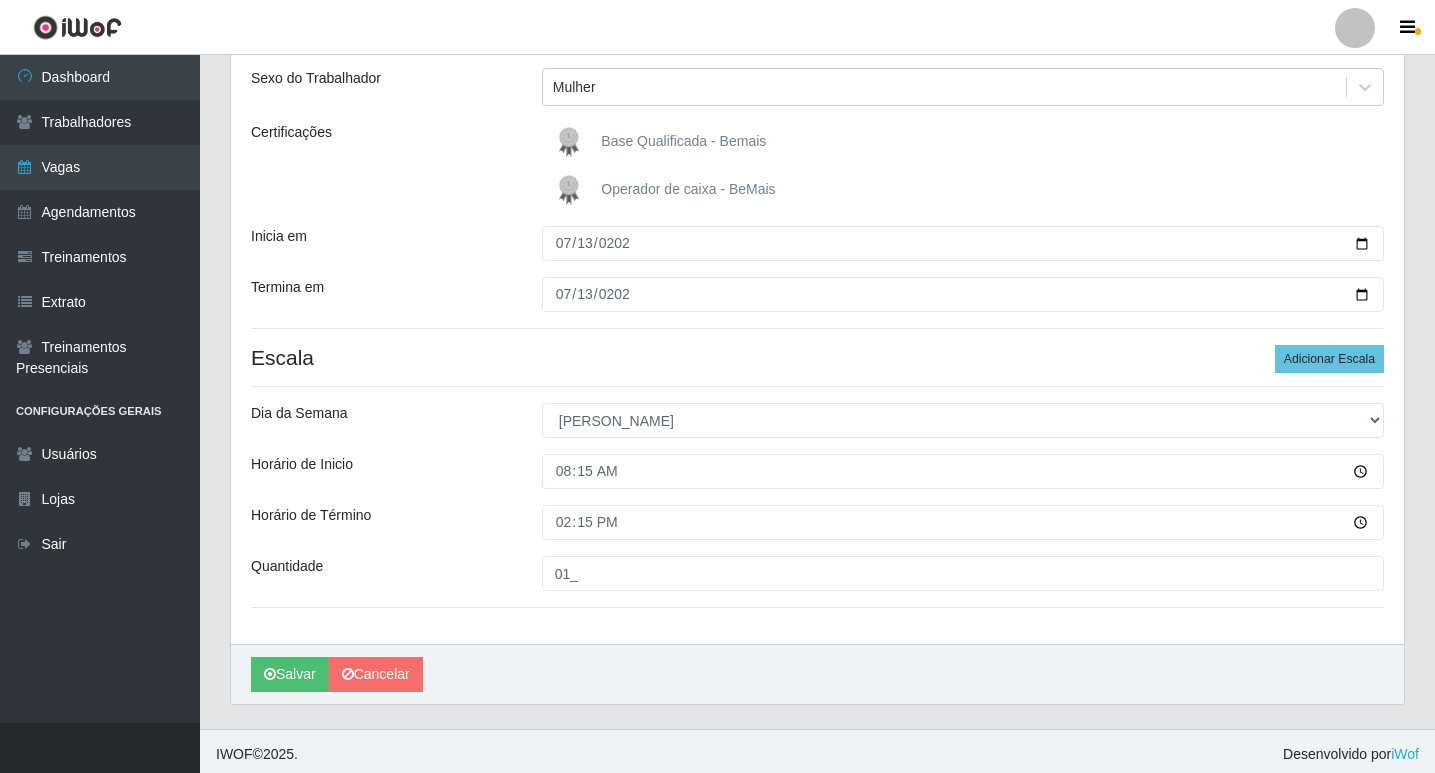 scroll, scrollTop: 232, scrollLeft: 0, axis: vertical 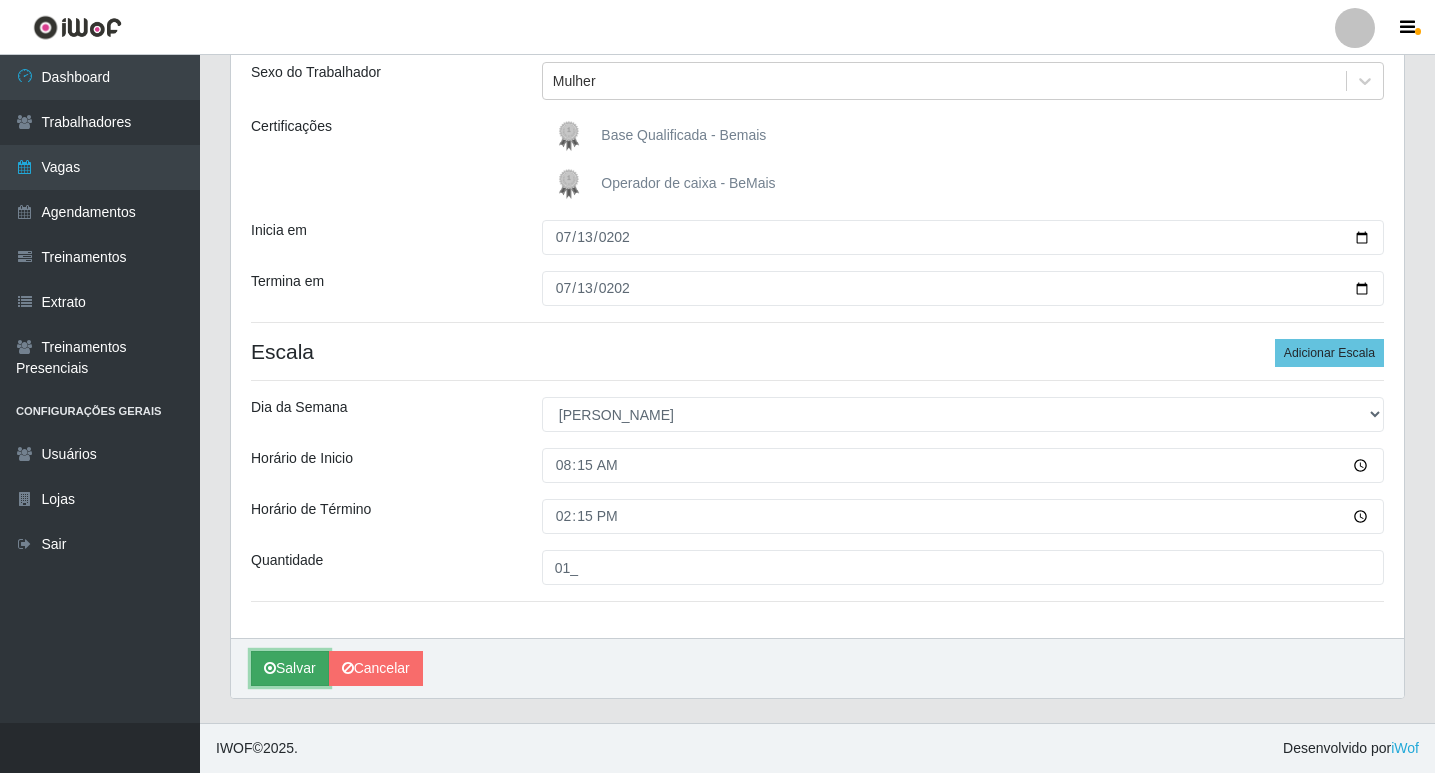 click on "Salvar" at bounding box center [290, 668] 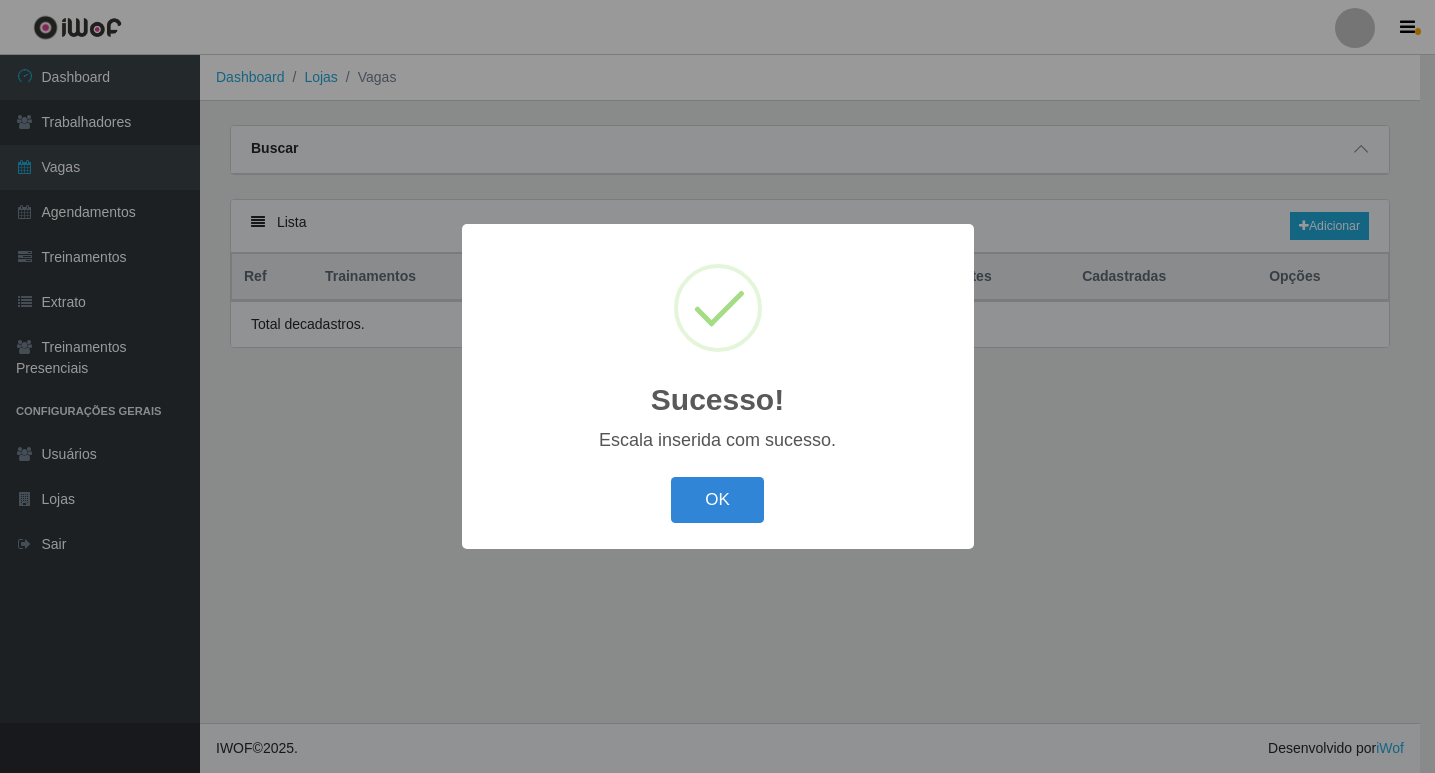 scroll, scrollTop: 0, scrollLeft: 0, axis: both 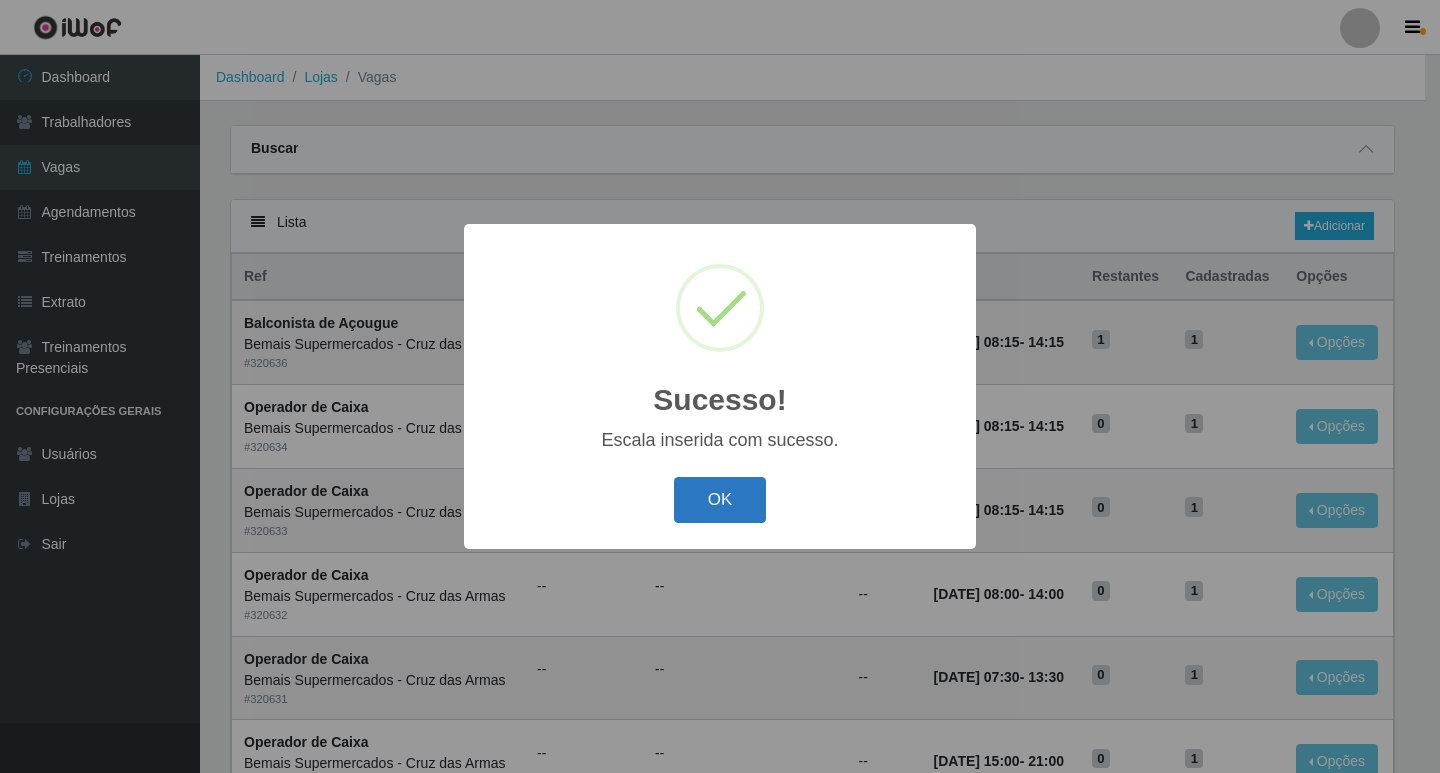 click on "OK" at bounding box center (720, 500) 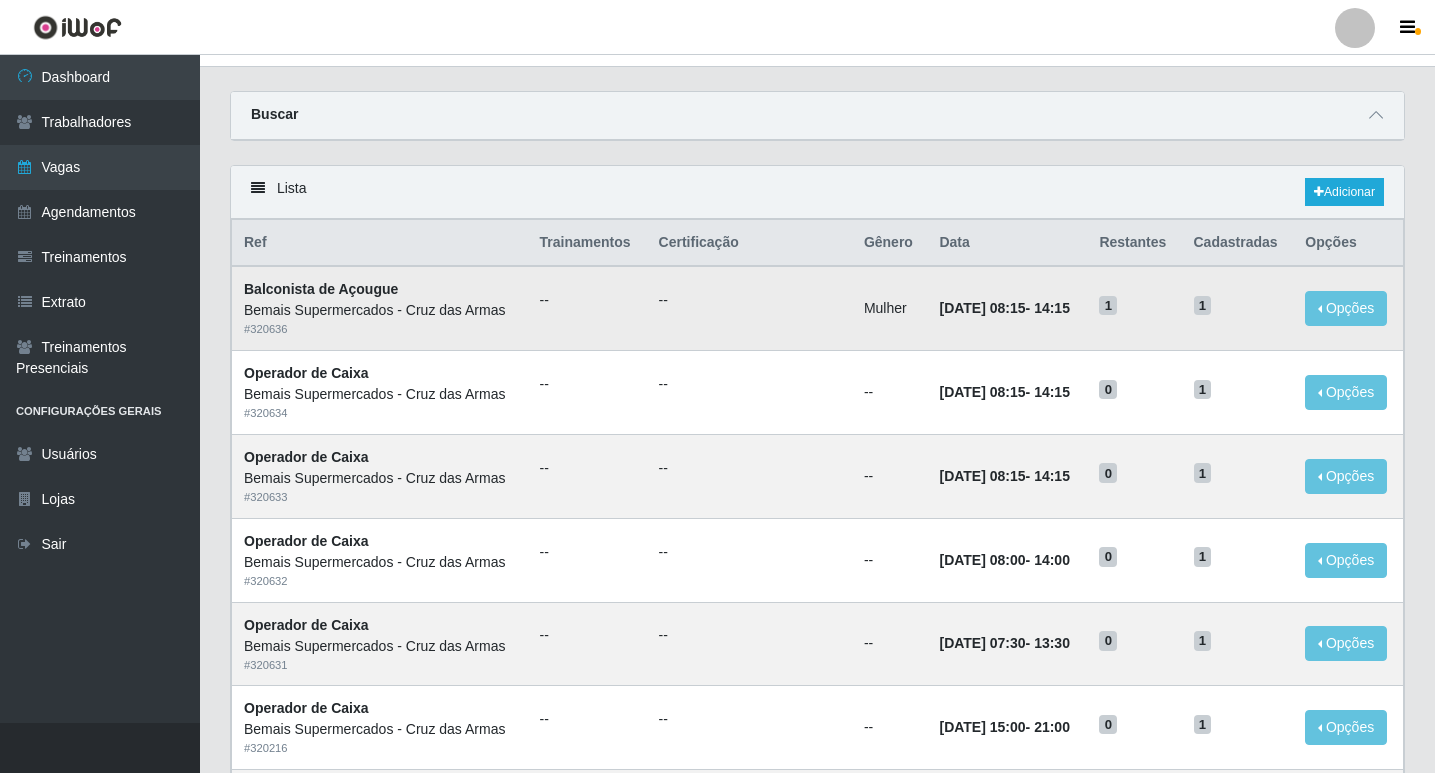 scroll, scrollTop: 0, scrollLeft: 0, axis: both 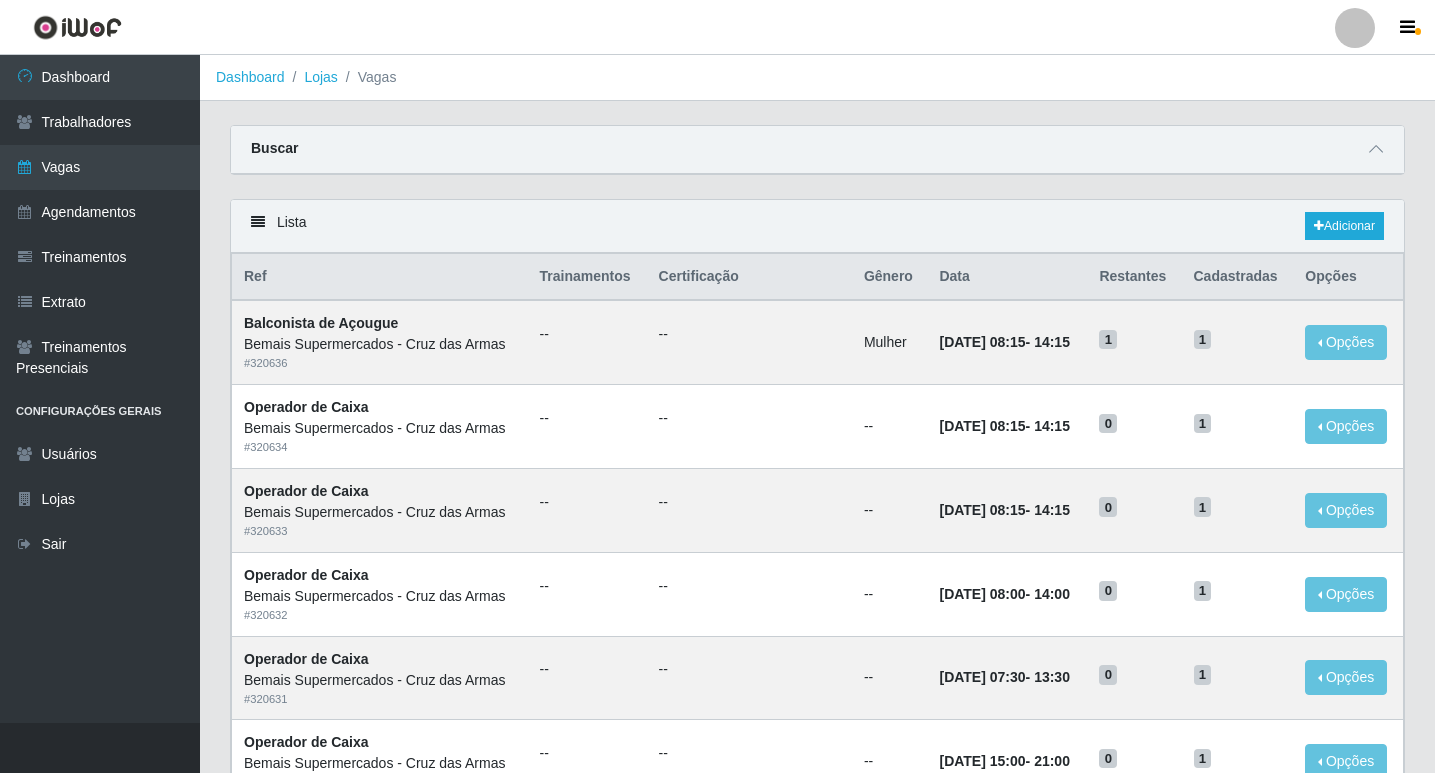 drag, startPoint x: 93, startPoint y: 206, endPoint x: 911, endPoint y: 531, distance: 880.1983 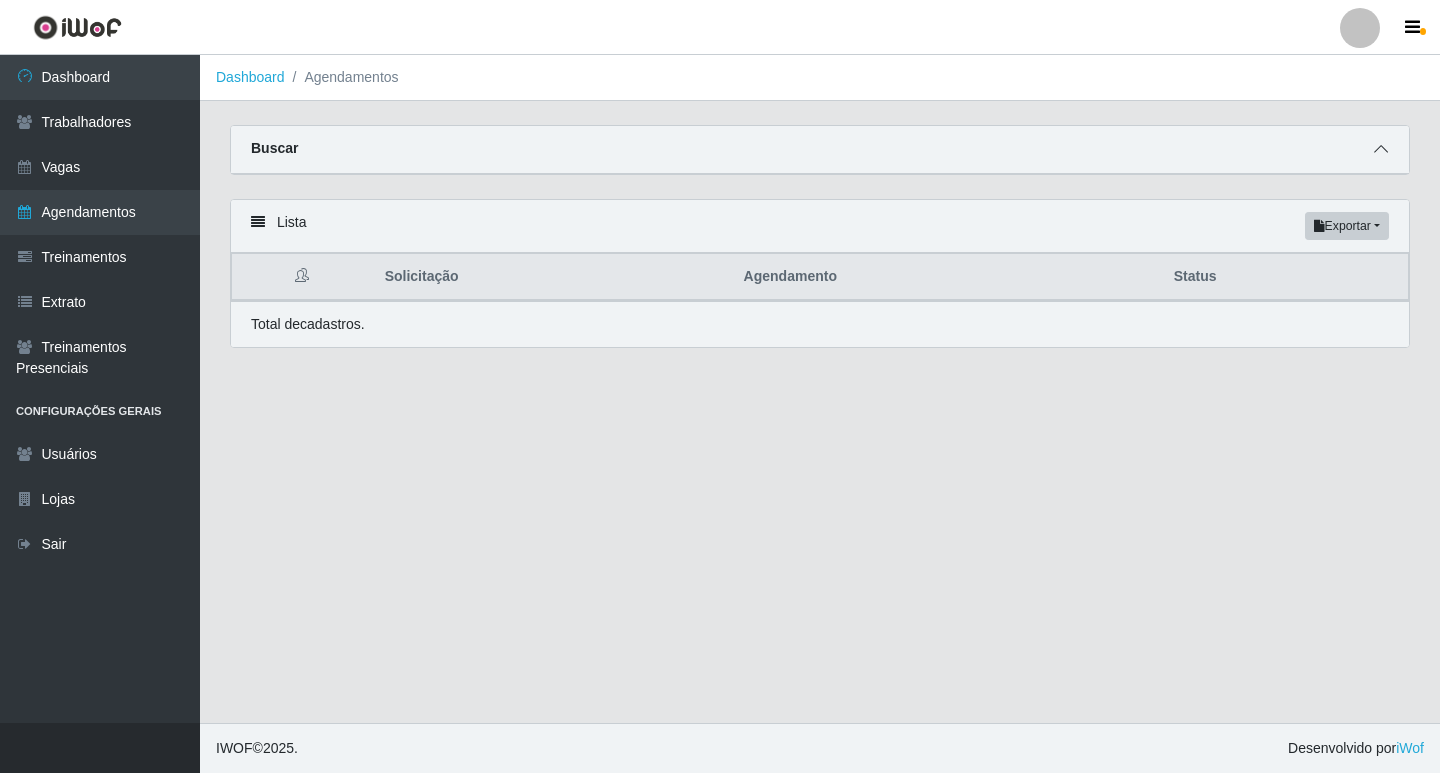 click at bounding box center (1381, 149) 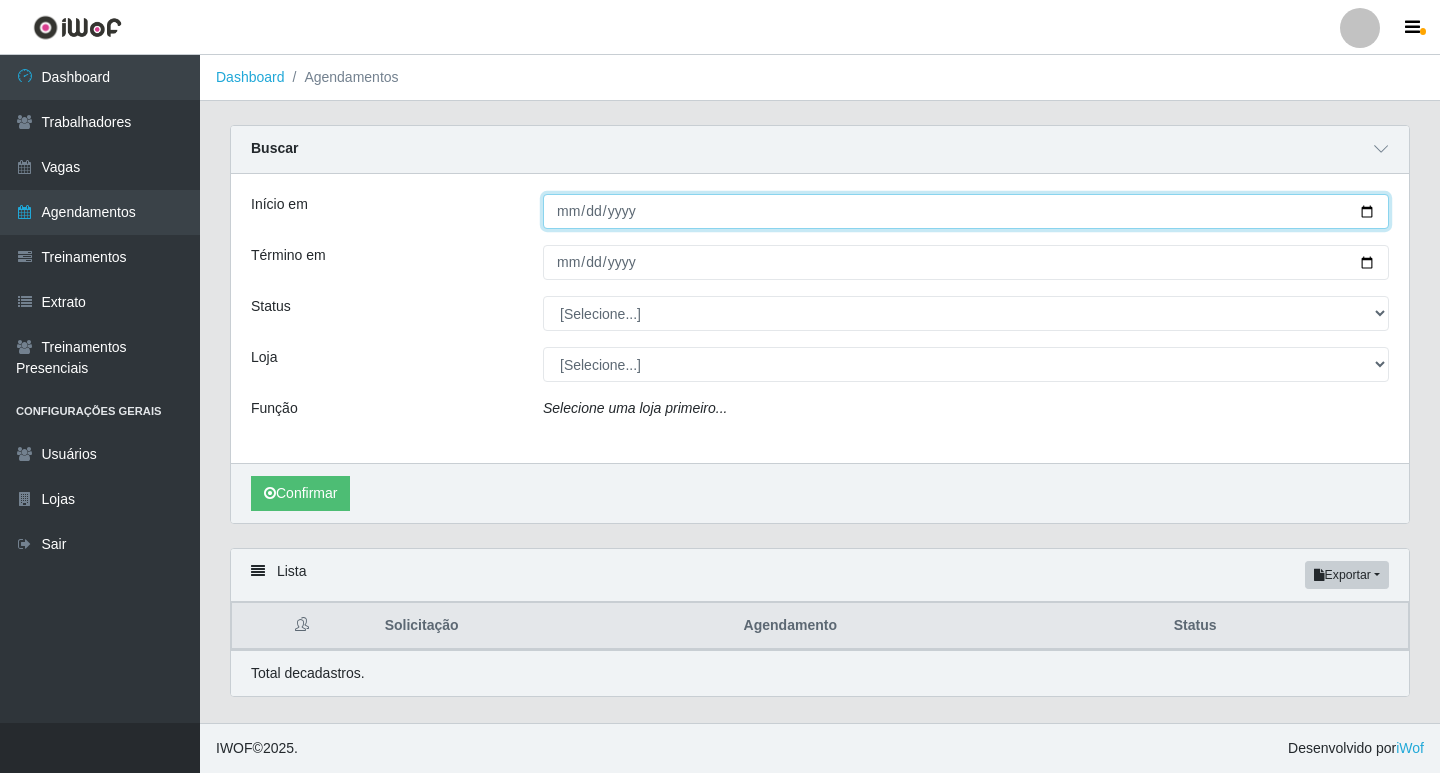 click on "Início em" at bounding box center [966, 211] 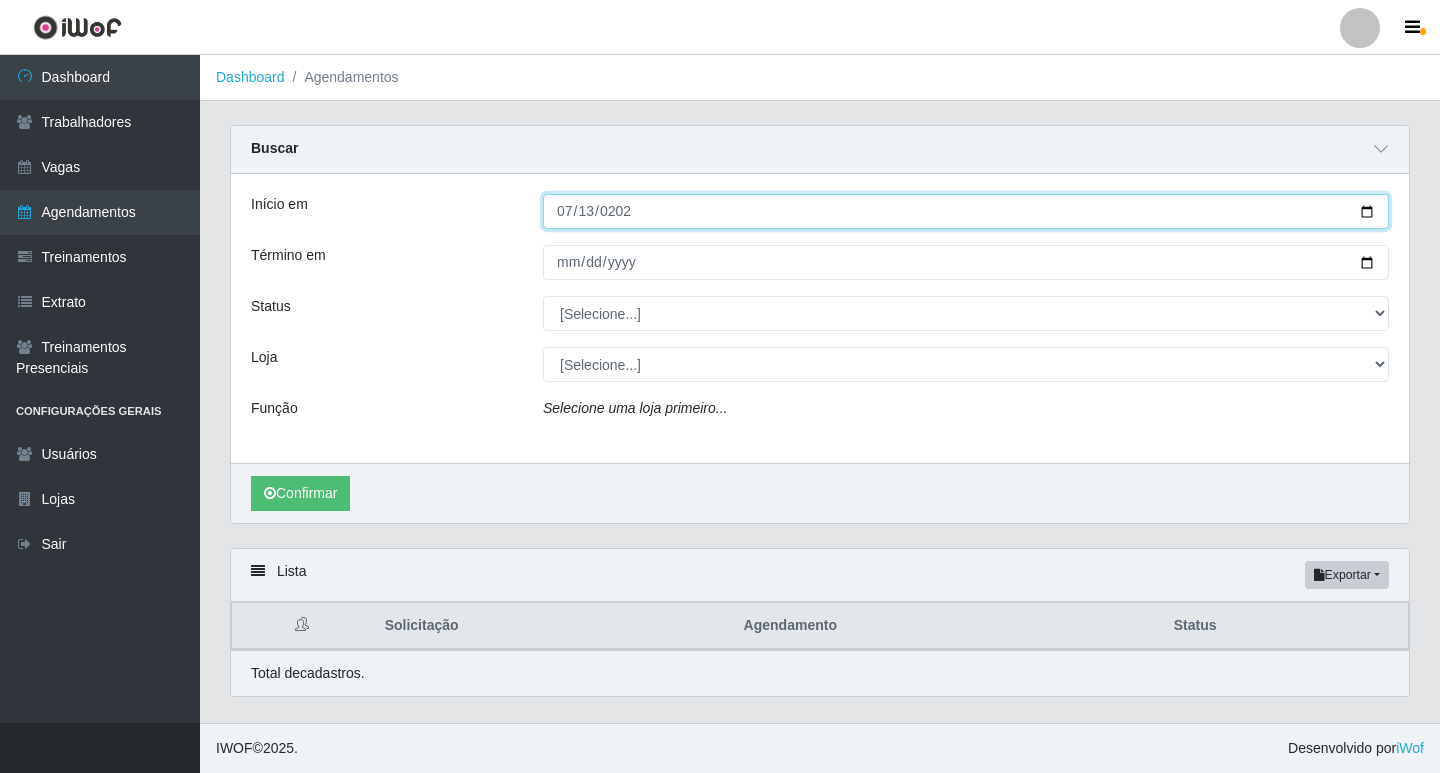 type on "[DATE]" 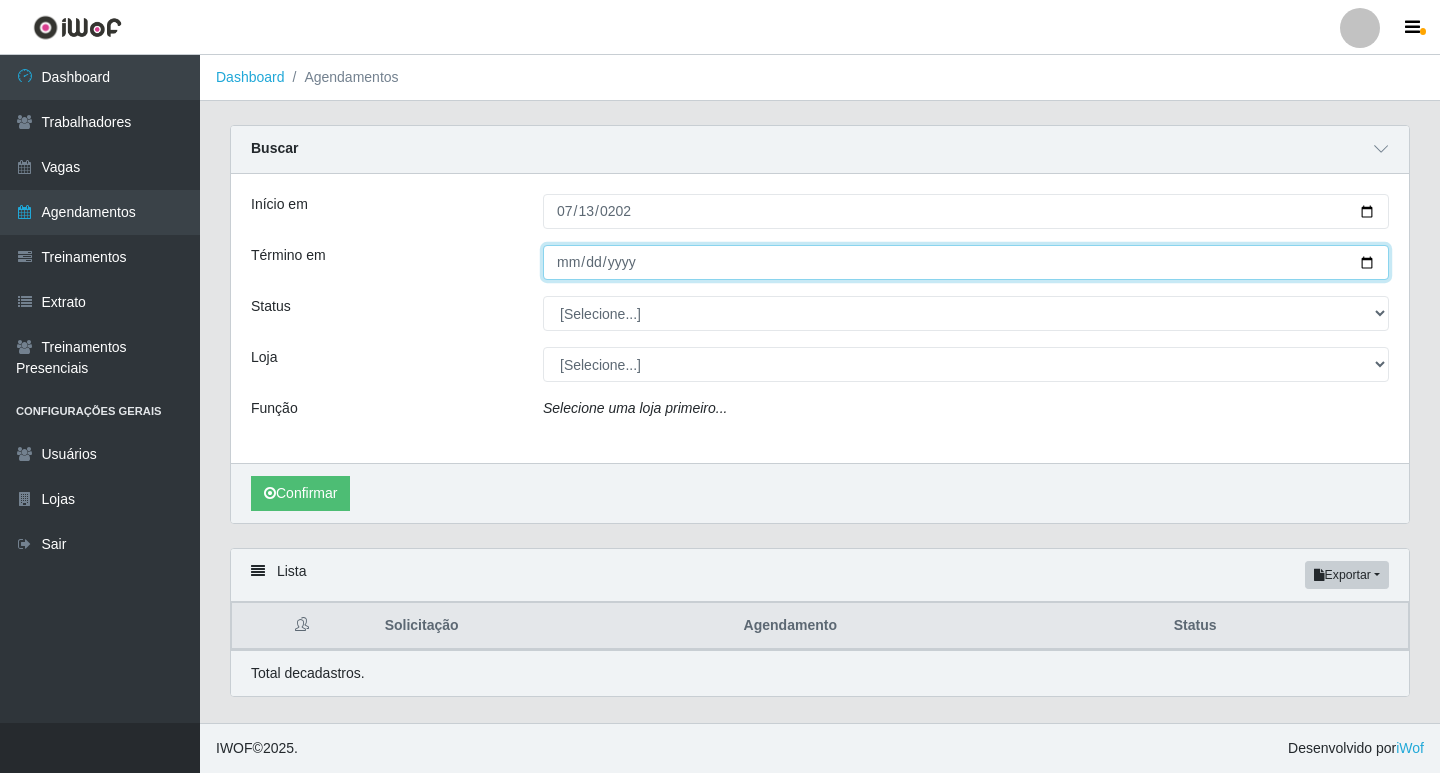 click on "Término em" at bounding box center (966, 262) 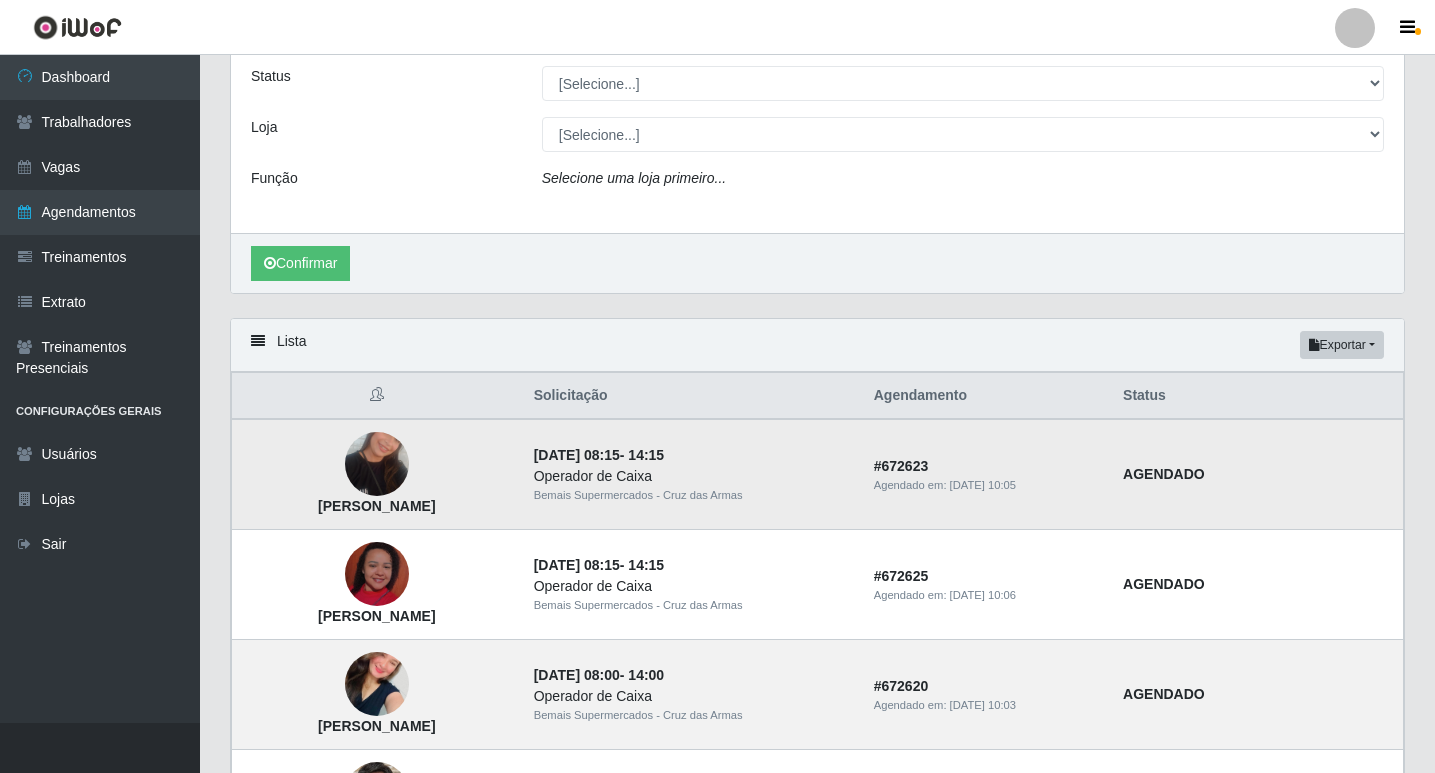 scroll, scrollTop: 100, scrollLeft: 0, axis: vertical 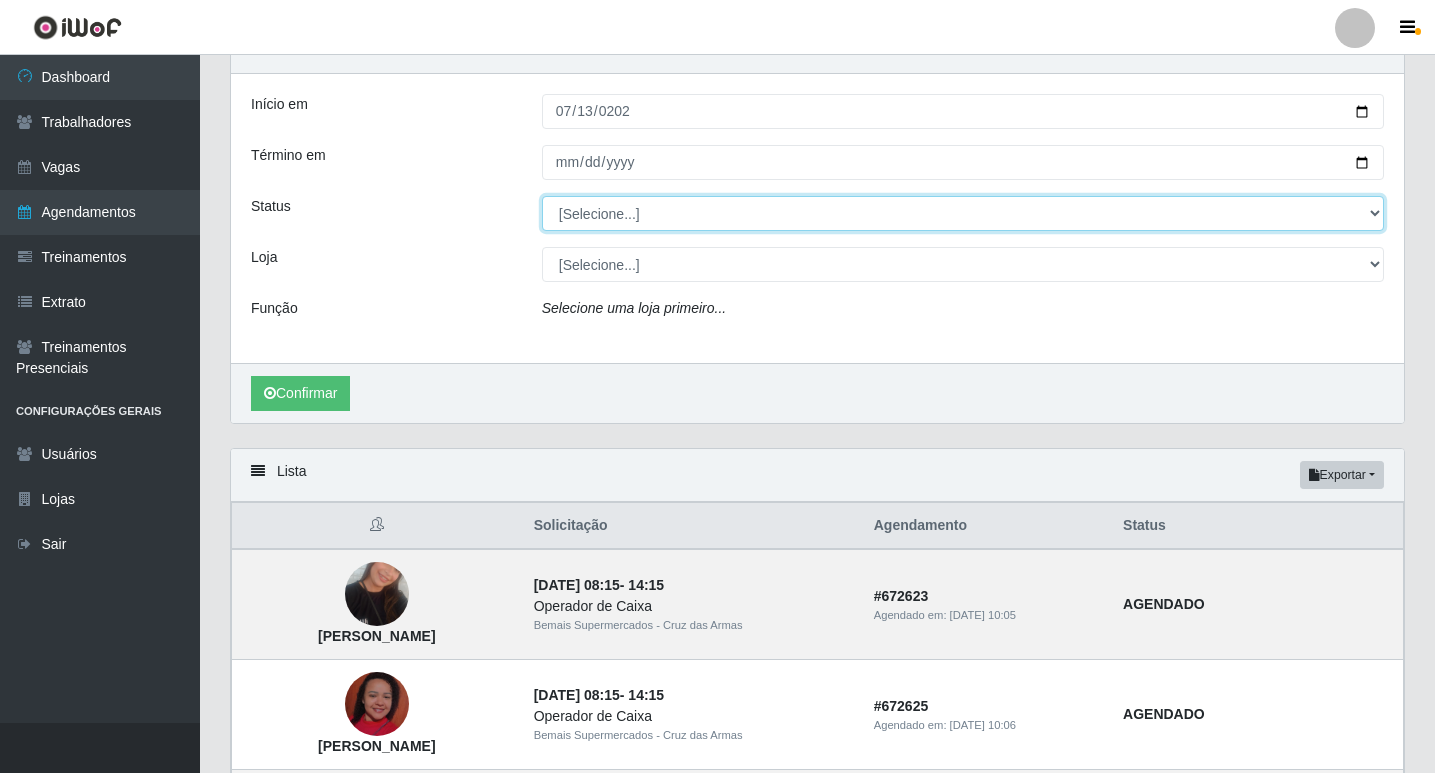 click on "[Selecione...] AGENDADO AGUARDANDO LIBERAR EM ANDAMENTO EM REVISÃO FINALIZADO CANCELADO FALTA" at bounding box center [963, 213] 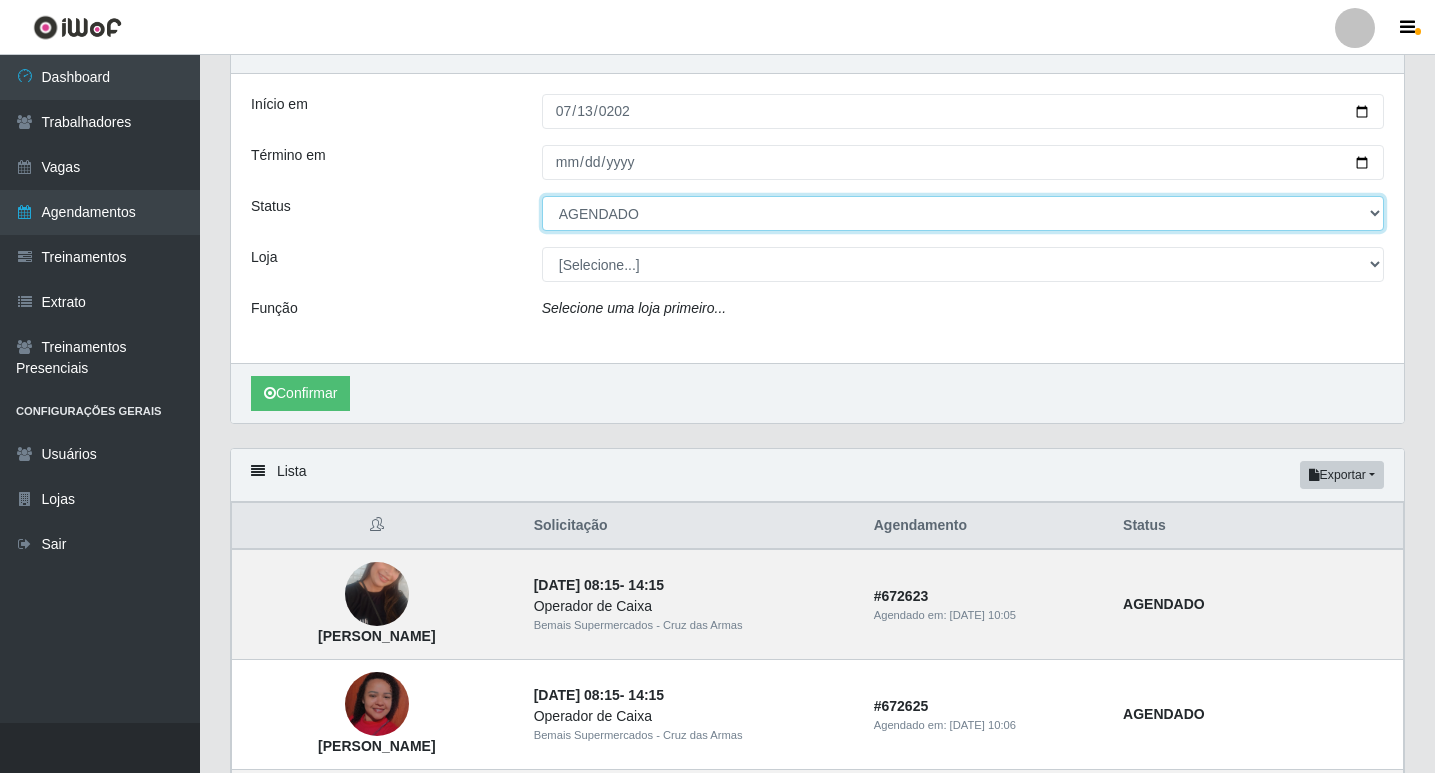 click on "[Selecione...] AGENDADO AGUARDANDO LIBERAR EM ANDAMENTO EM REVISÃO FINALIZADO CANCELADO FALTA" at bounding box center [963, 213] 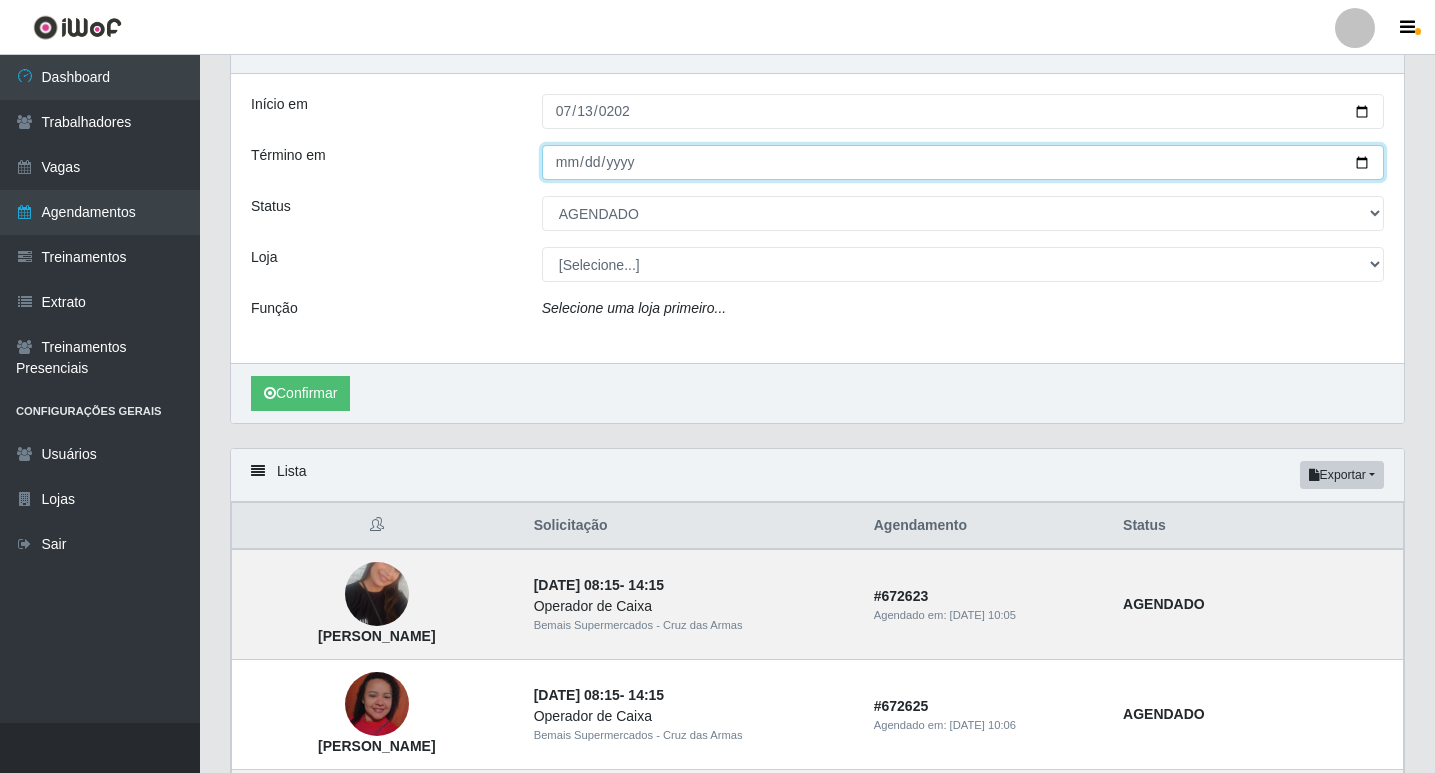 click on "Término em" at bounding box center [963, 162] 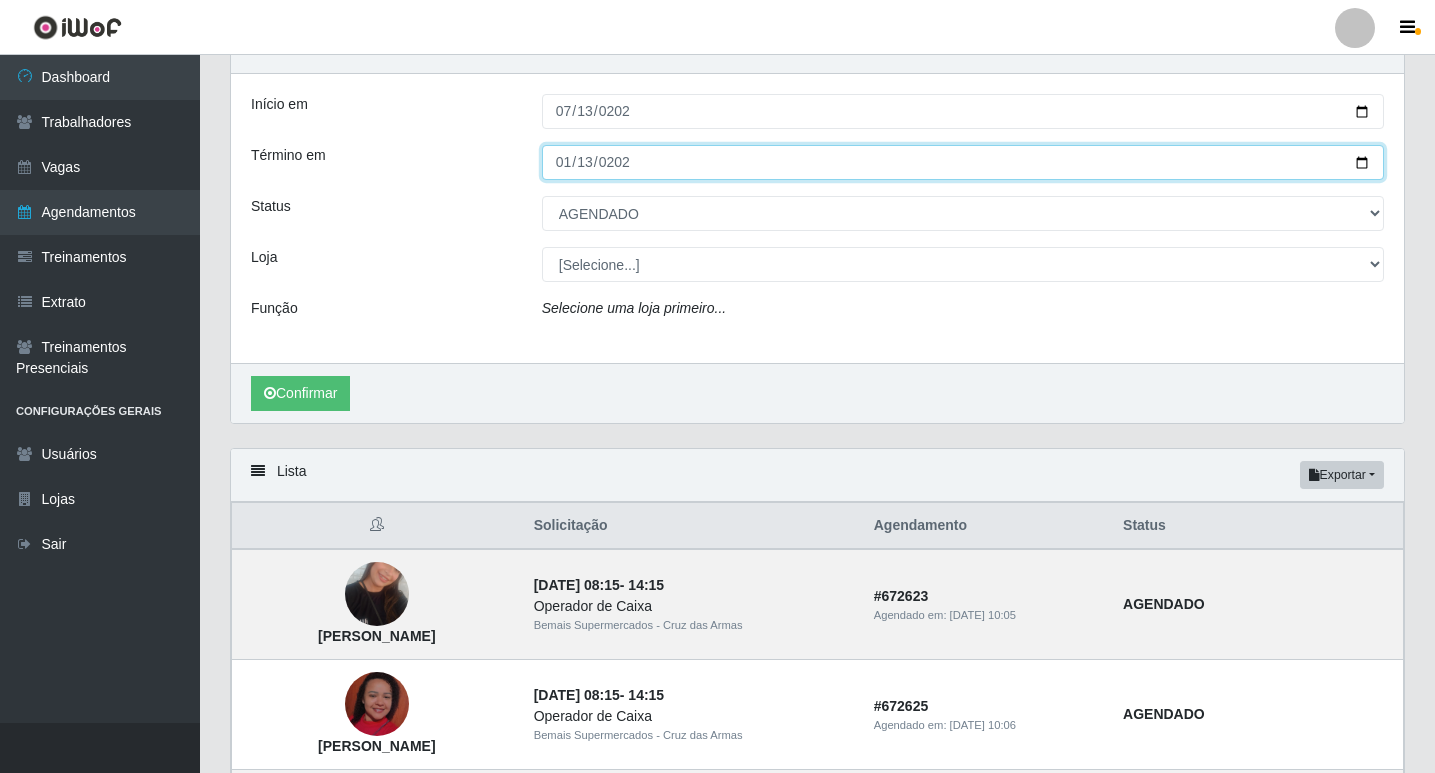 type on "[DATE]" 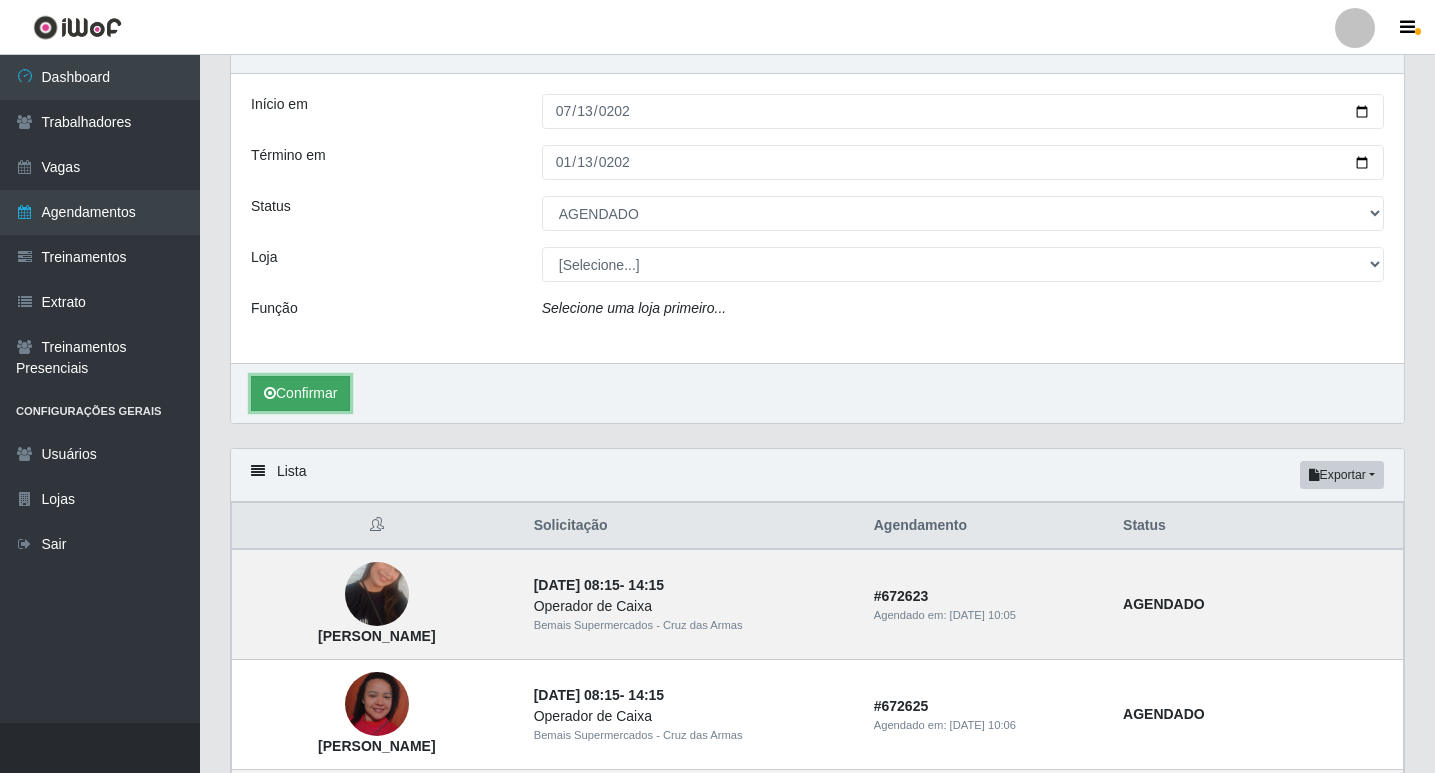 click on "Confirmar" at bounding box center [300, 393] 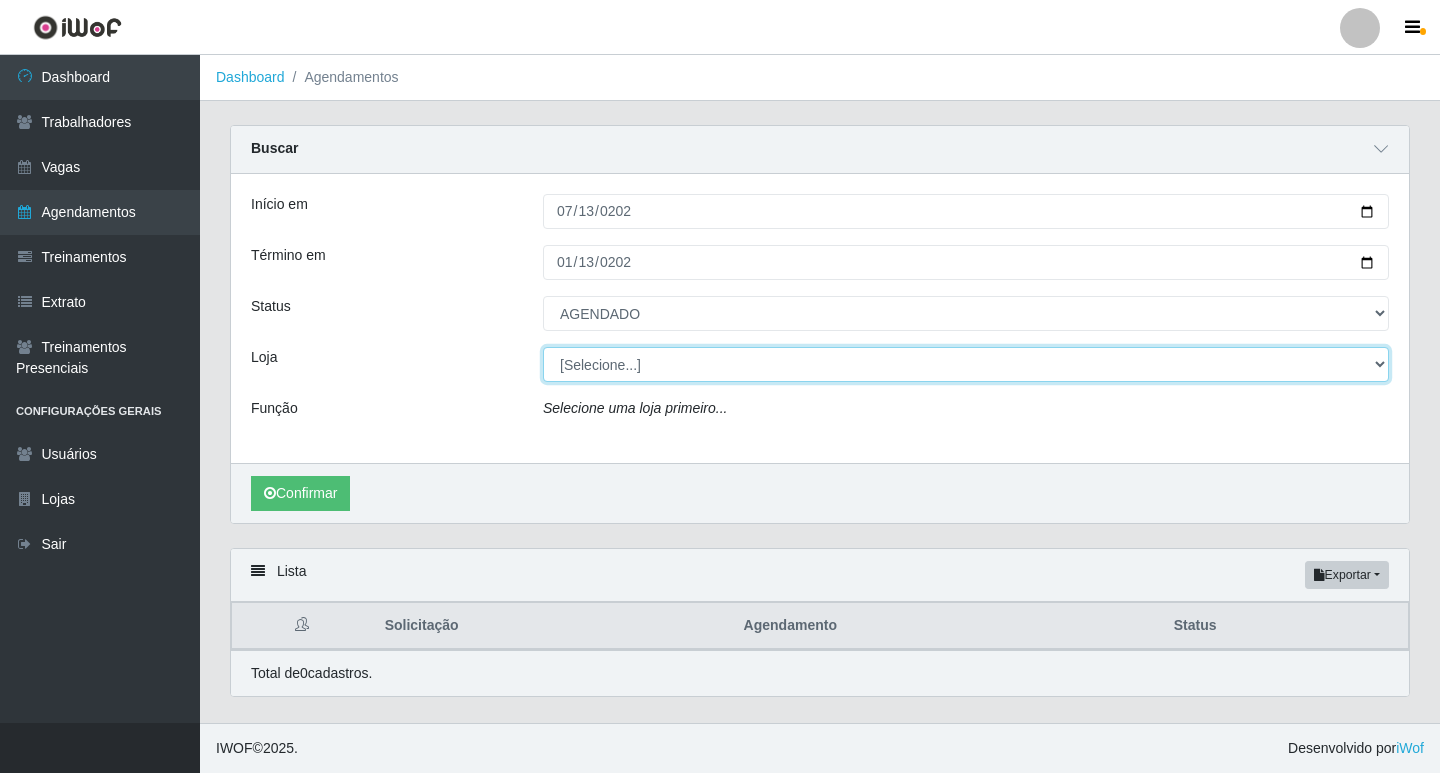 click on "[Selecione...] Bemais Supermercados - Cruz das Armas" at bounding box center [966, 364] 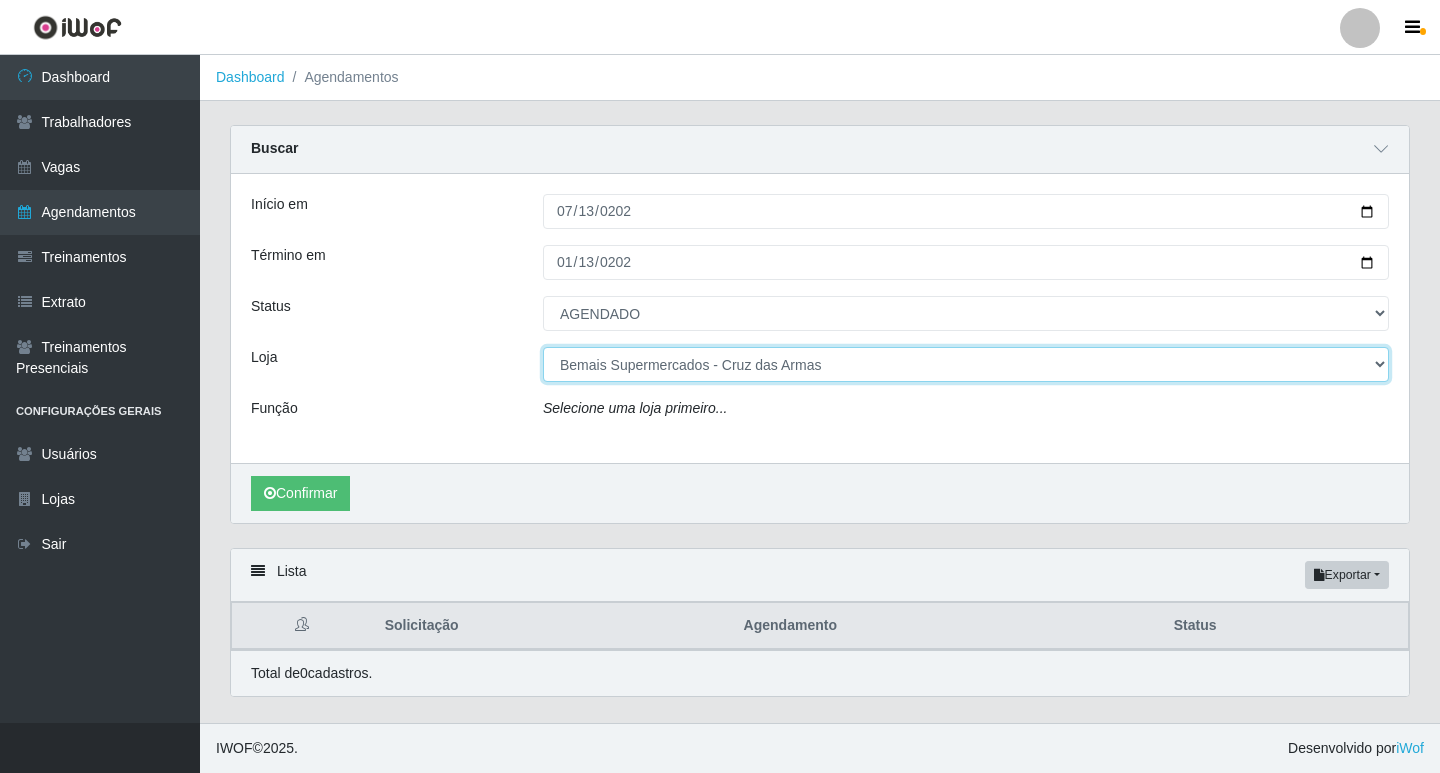 click on "[Selecione...] Bemais Supermercados - Cruz das Armas" at bounding box center [966, 364] 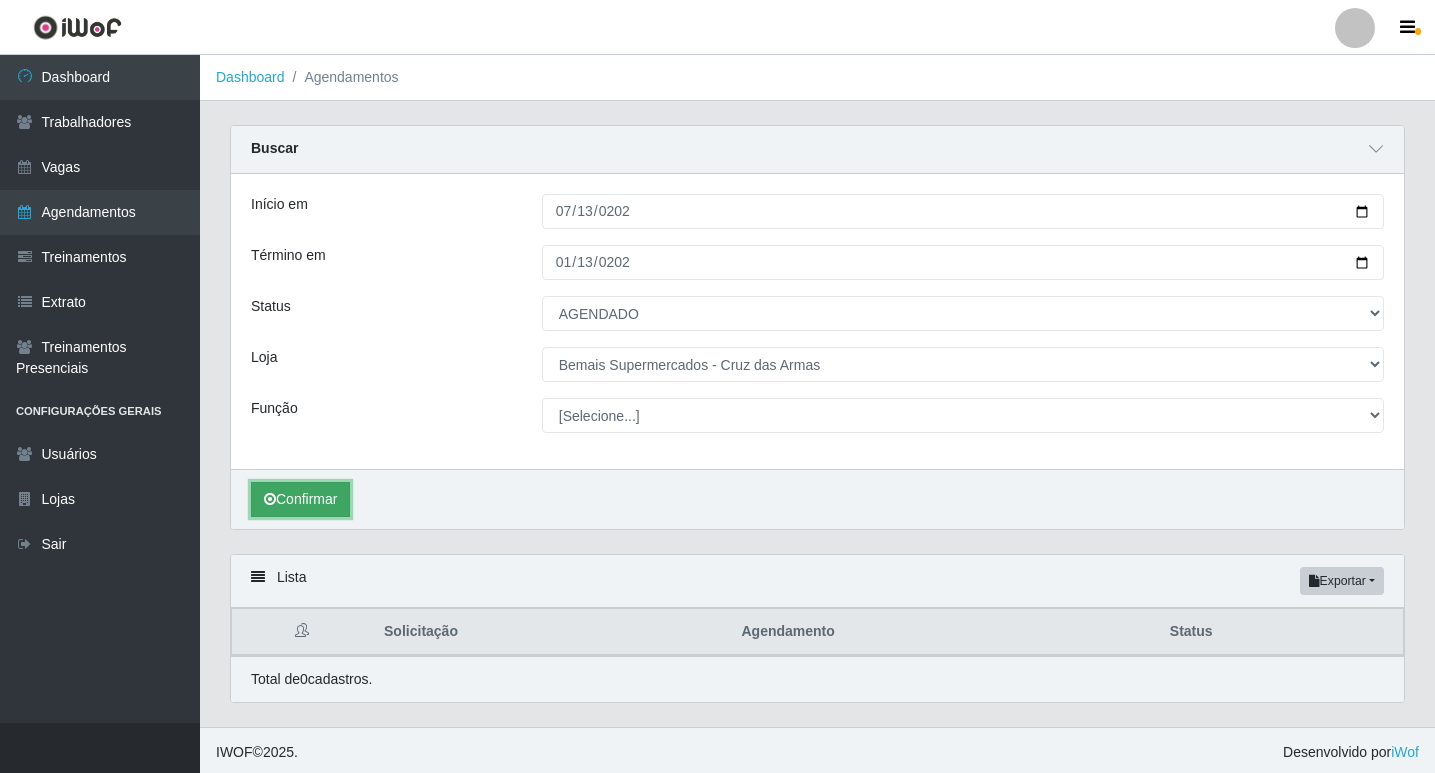 click on "Confirmar" at bounding box center (300, 499) 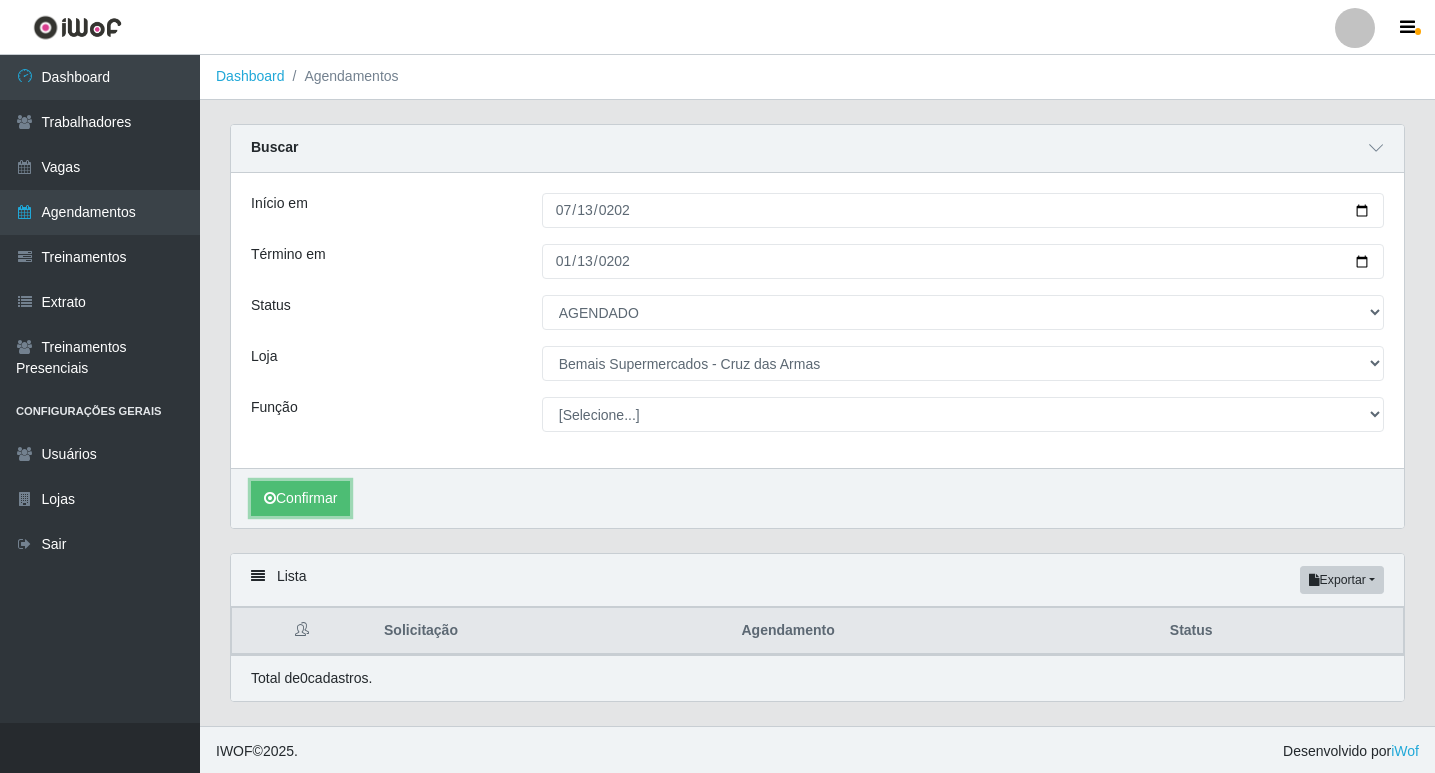 scroll, scrollTop: 0, scrollLeft: 0, axis: both 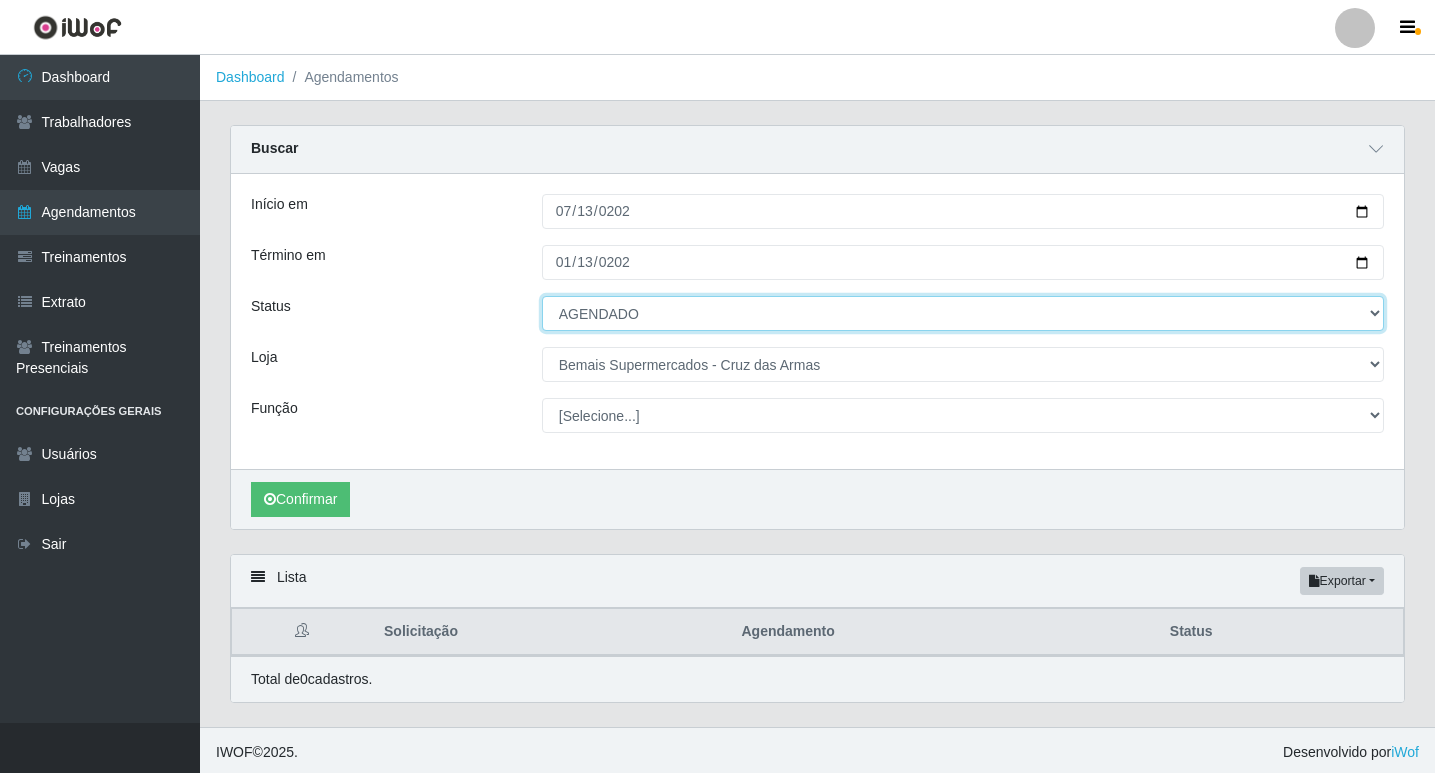 click on "[Selecione...] AGENDADO AGUARDANDO LIBERAR EM ANDAMENTO EM REVISÃO FINALIZADO CANCELADO FALTA" at bounding box center (963, 313) 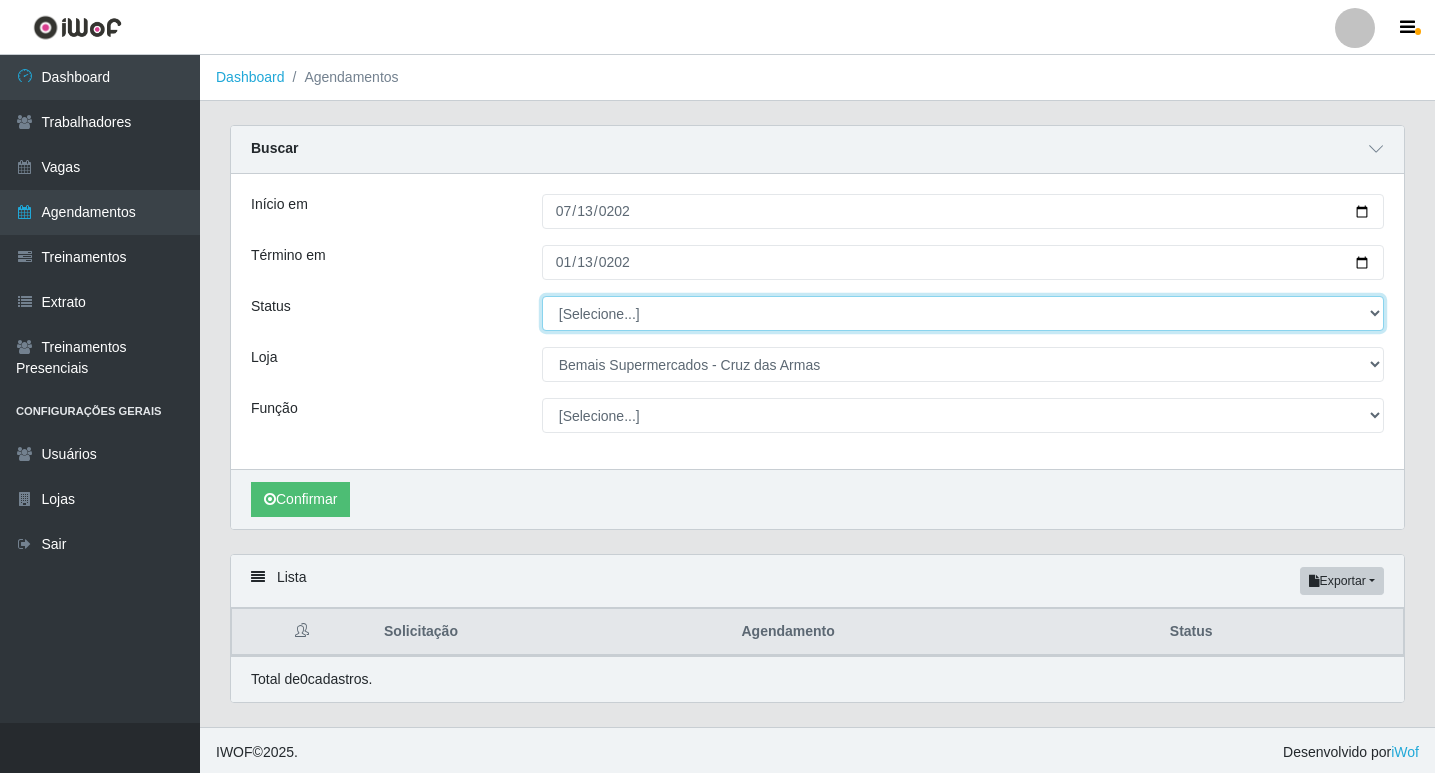 click on "[Selecione...] AGENDADO AGUARDANDO LIBERAR EM ANDAMENTO EM REVISÃO FINALIZADO CANCELADO FALTA" at bounding box center [963, 313] 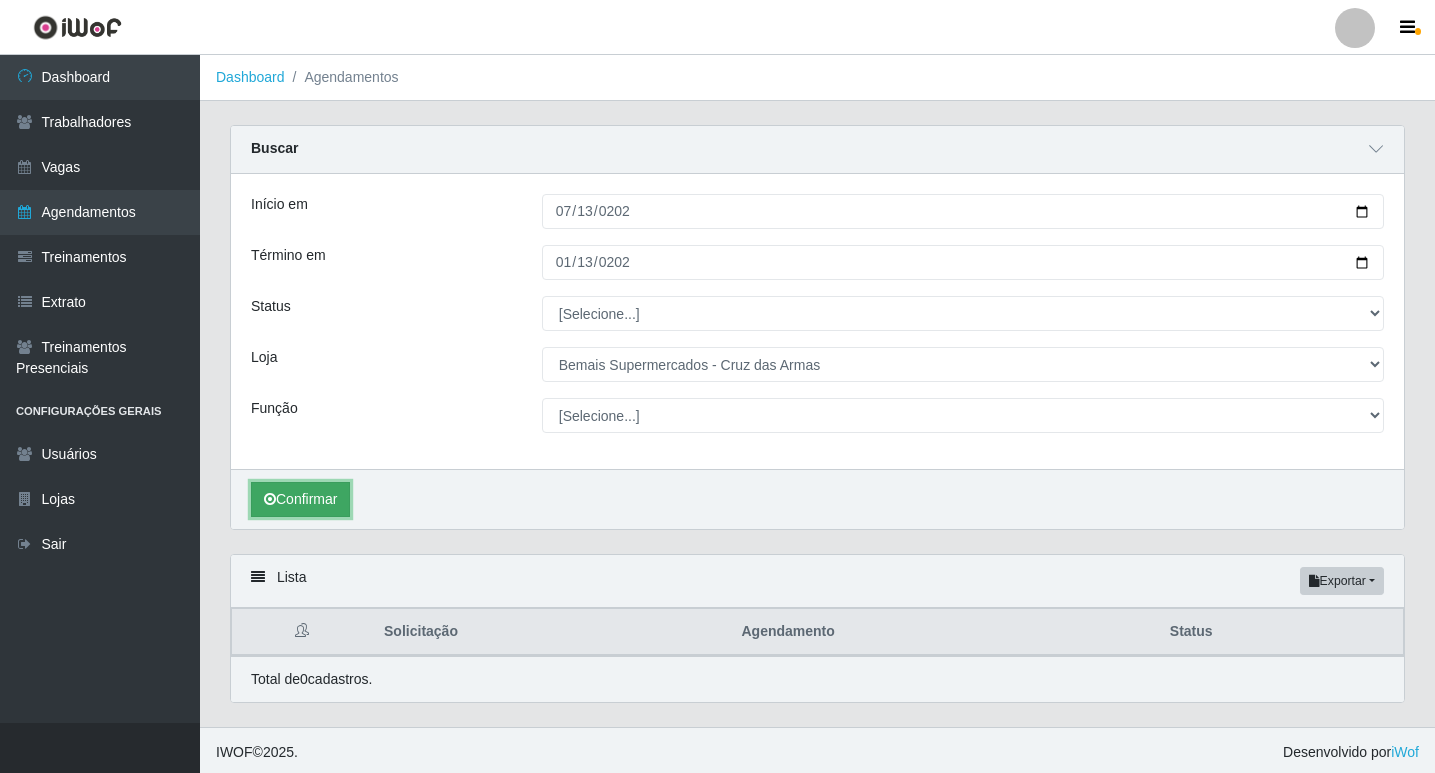 click on "Confirmar" at bounding box center [300, 499] 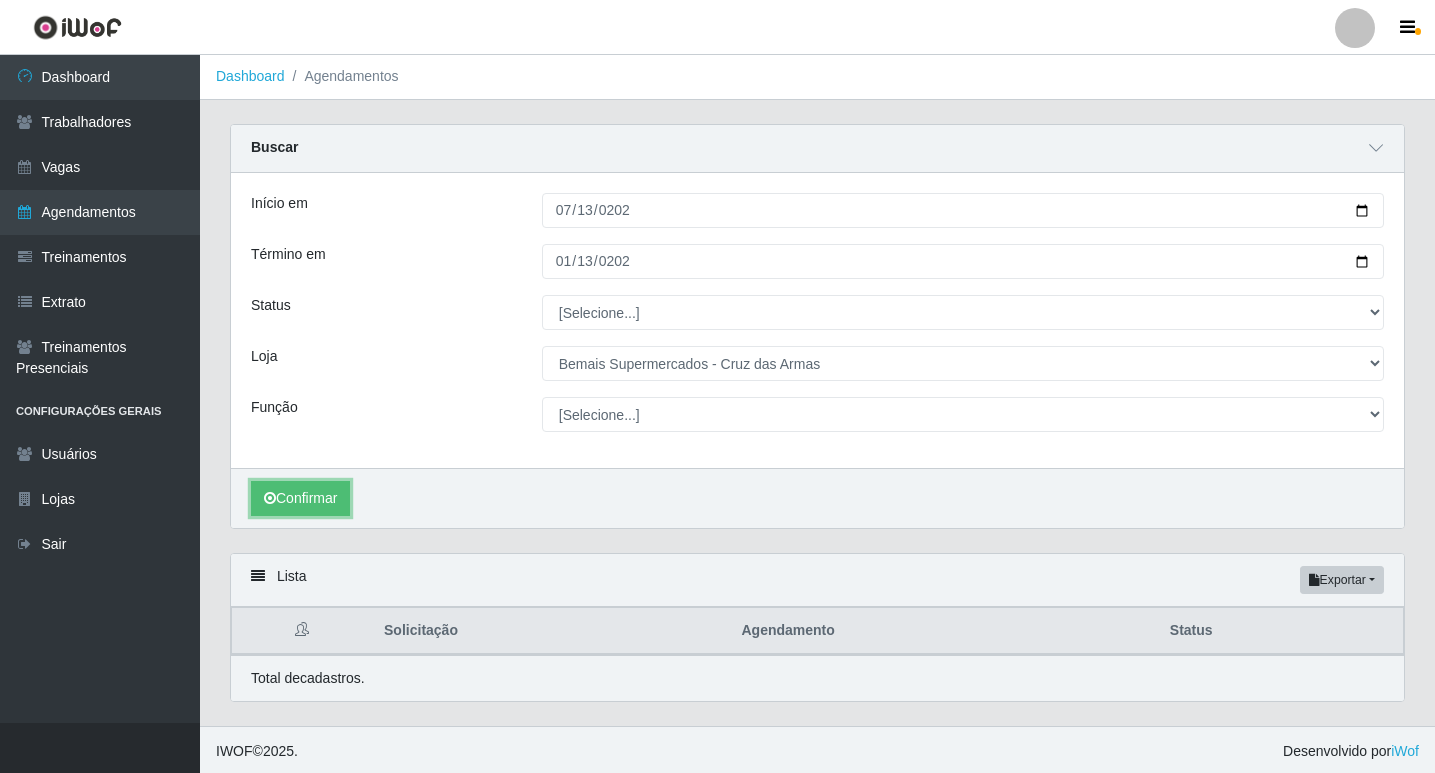 scroll, scrollTop: 0, scrollLeft: 0, axis: both 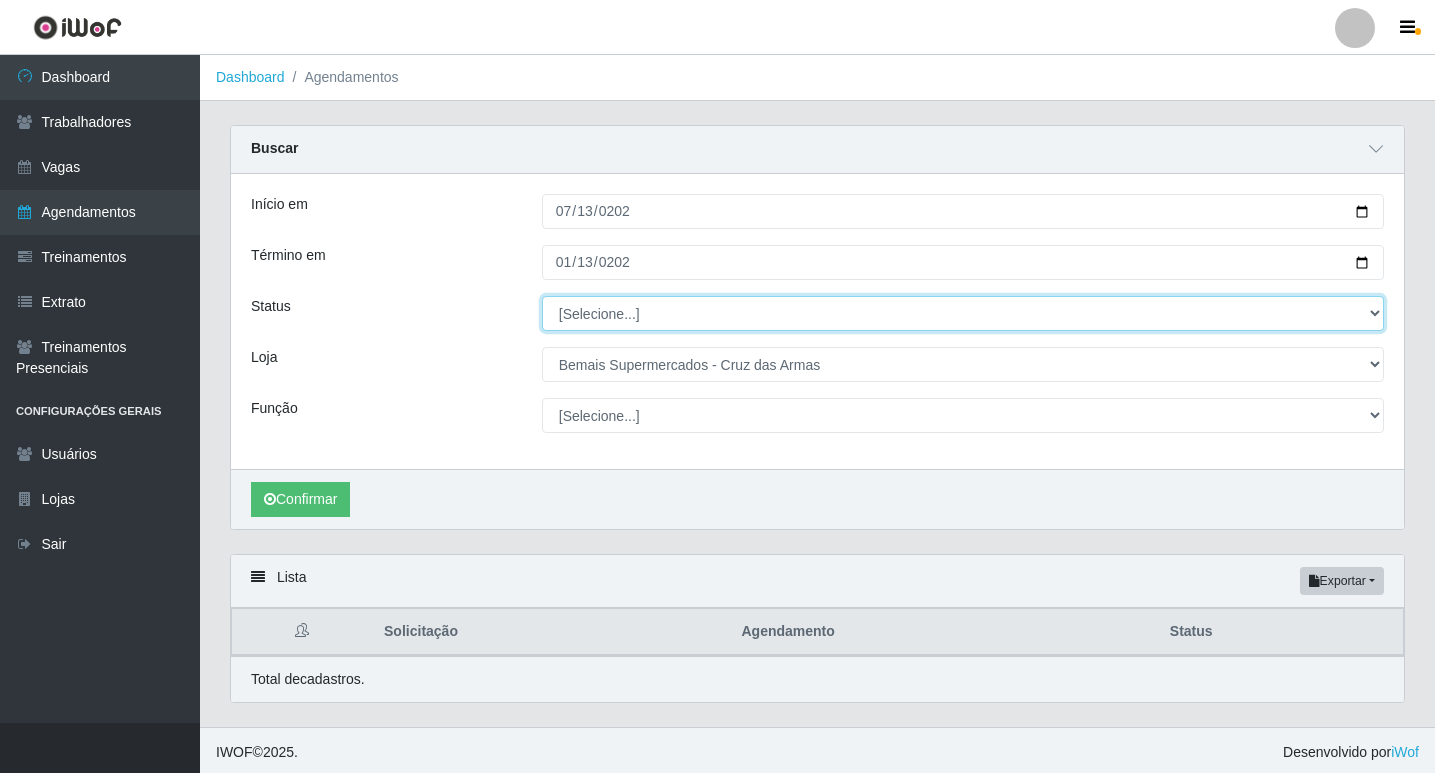 click on "[Selecione...] AGENDADO AGUARDANDO LIBERAR EM ANDAMENTO EM REVISÃO FINALIZADO CANCELADO FALTA" at bounding box center [963, 313] 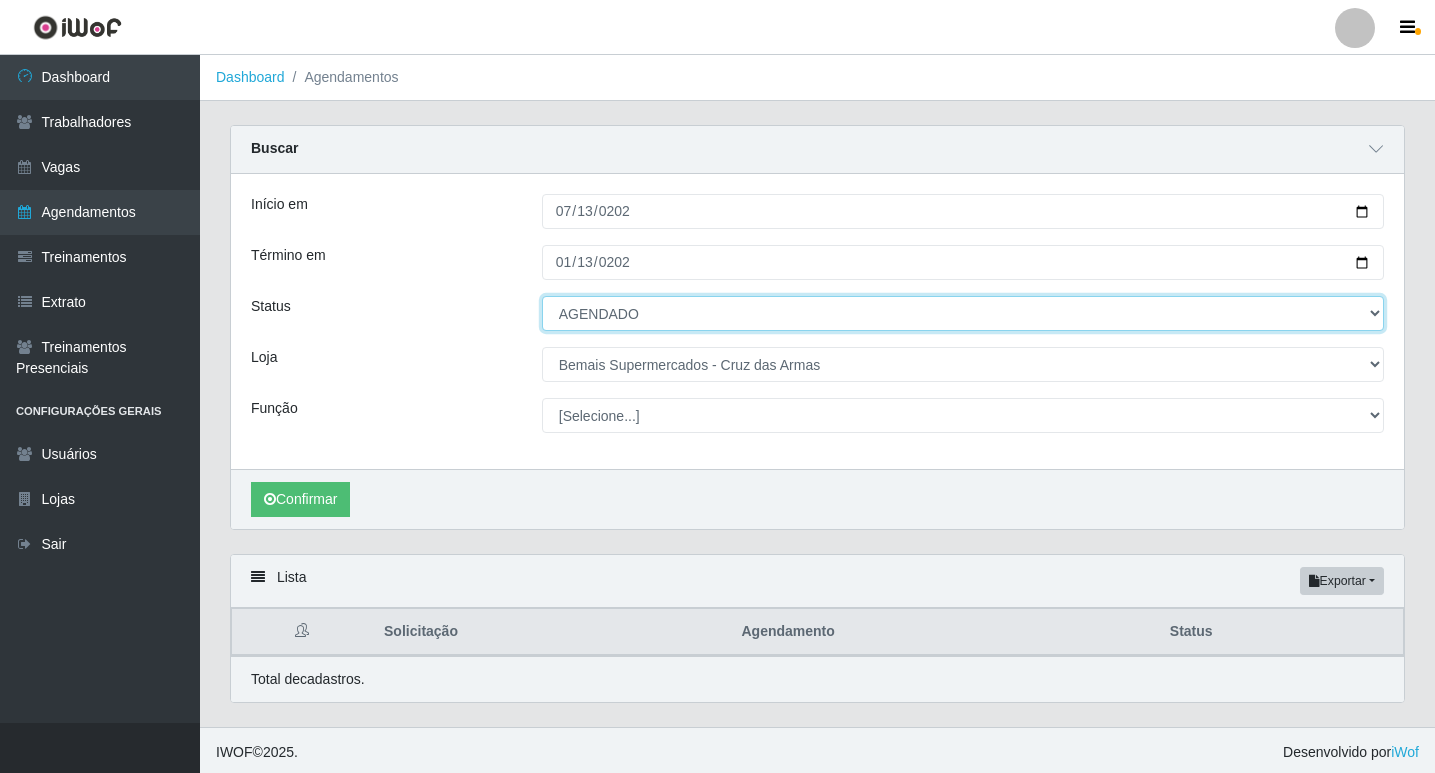 click on "[Selecione...] AGENDADO AGUARDANDO LIBERAR EM ANDAMENTO EM REVISÃO FINALIZADO CANCELADO FALTA" at bounding box center [963, 313] 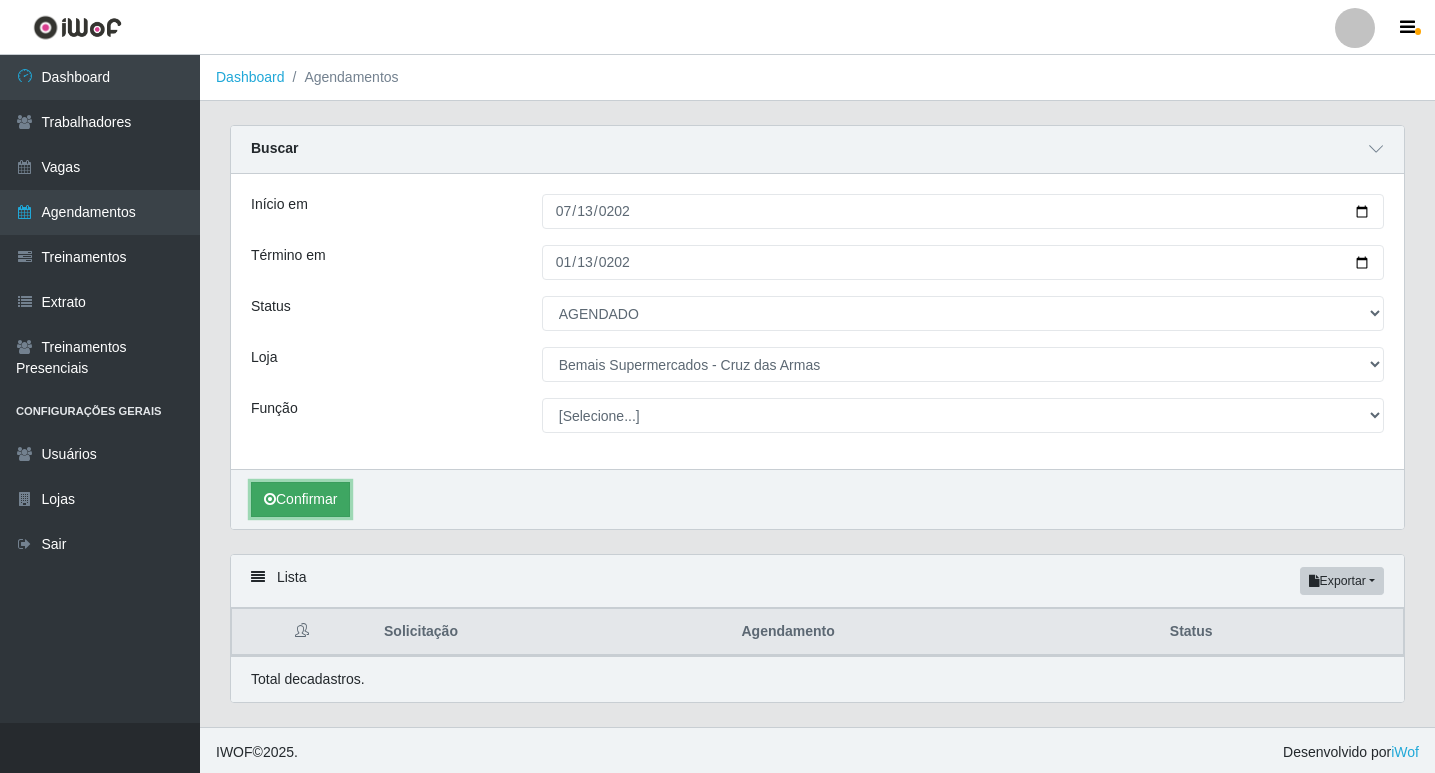 click on "Confirmar" at bounding box center [300, 499] 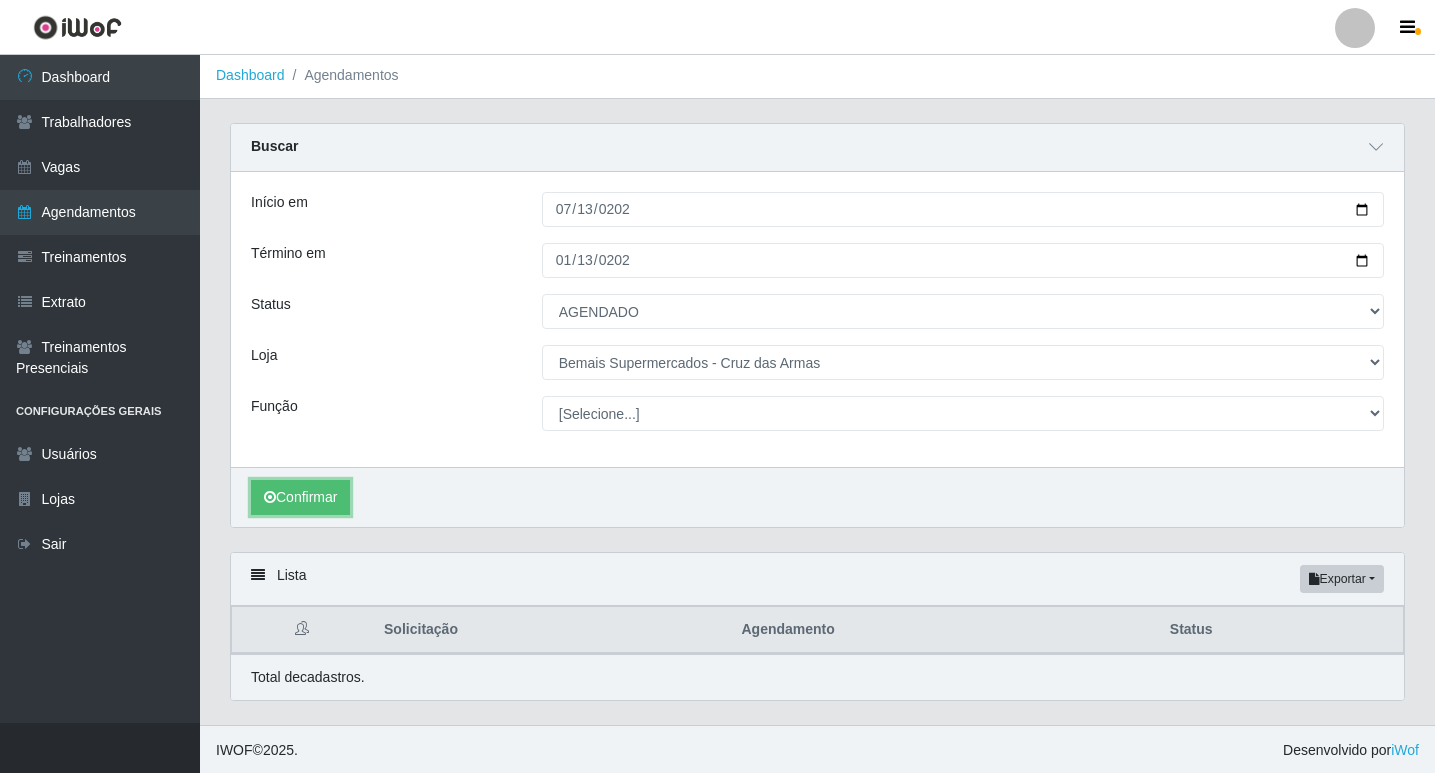 scroll, scrollTop: 5, scrollLeft: 0, axis: vertical 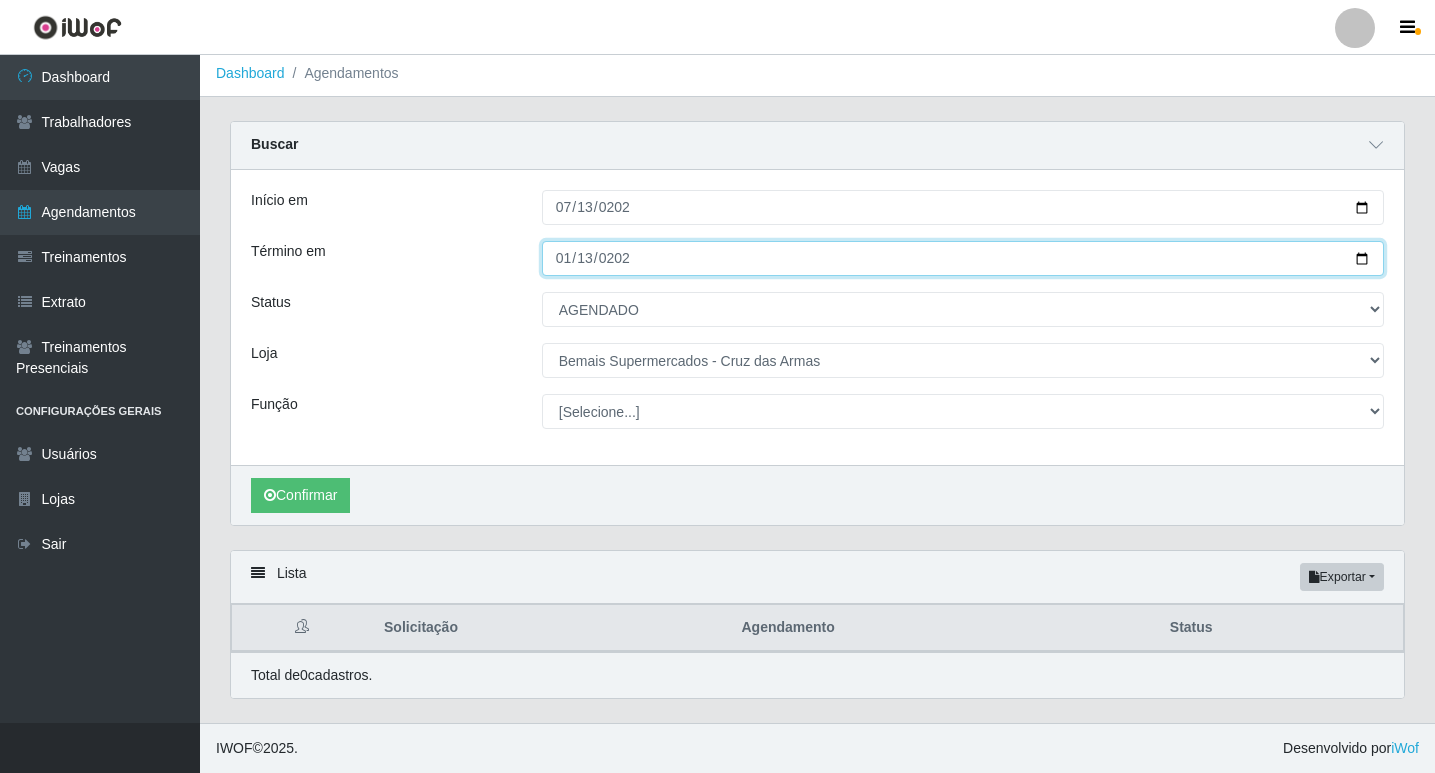 click on "[DATE]" at bounding box center (963, 258) 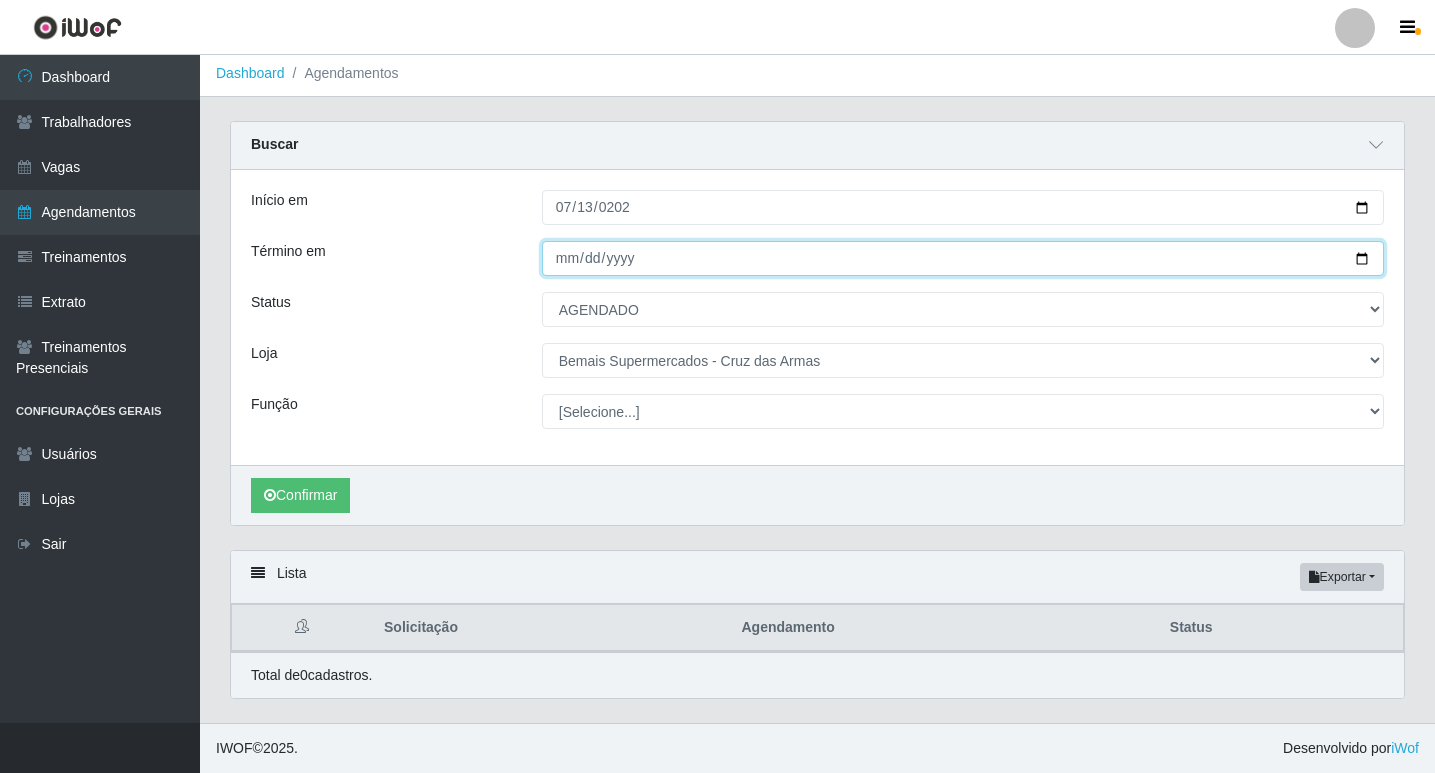 type on "[DATE]" 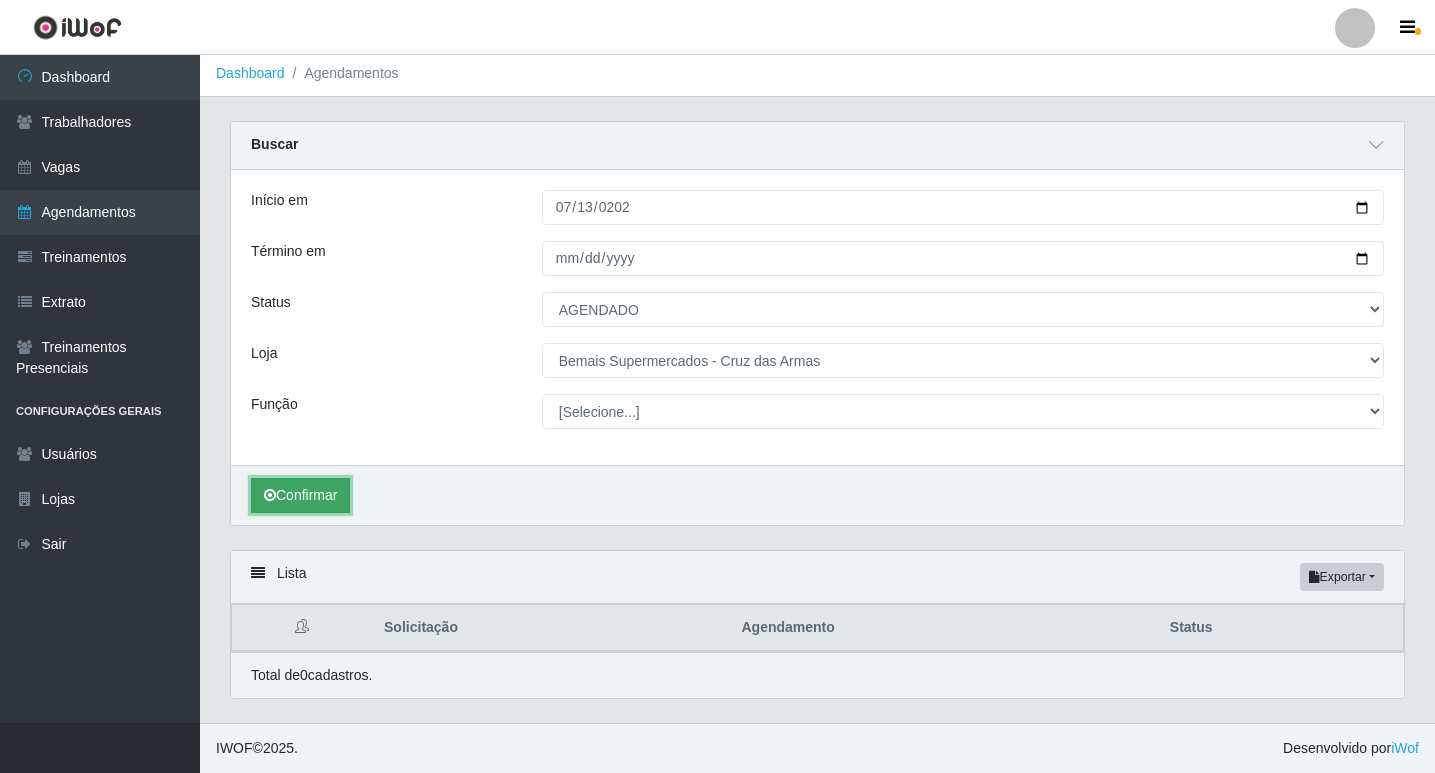 click on "Confirmar" at bounding box center [300, 495] 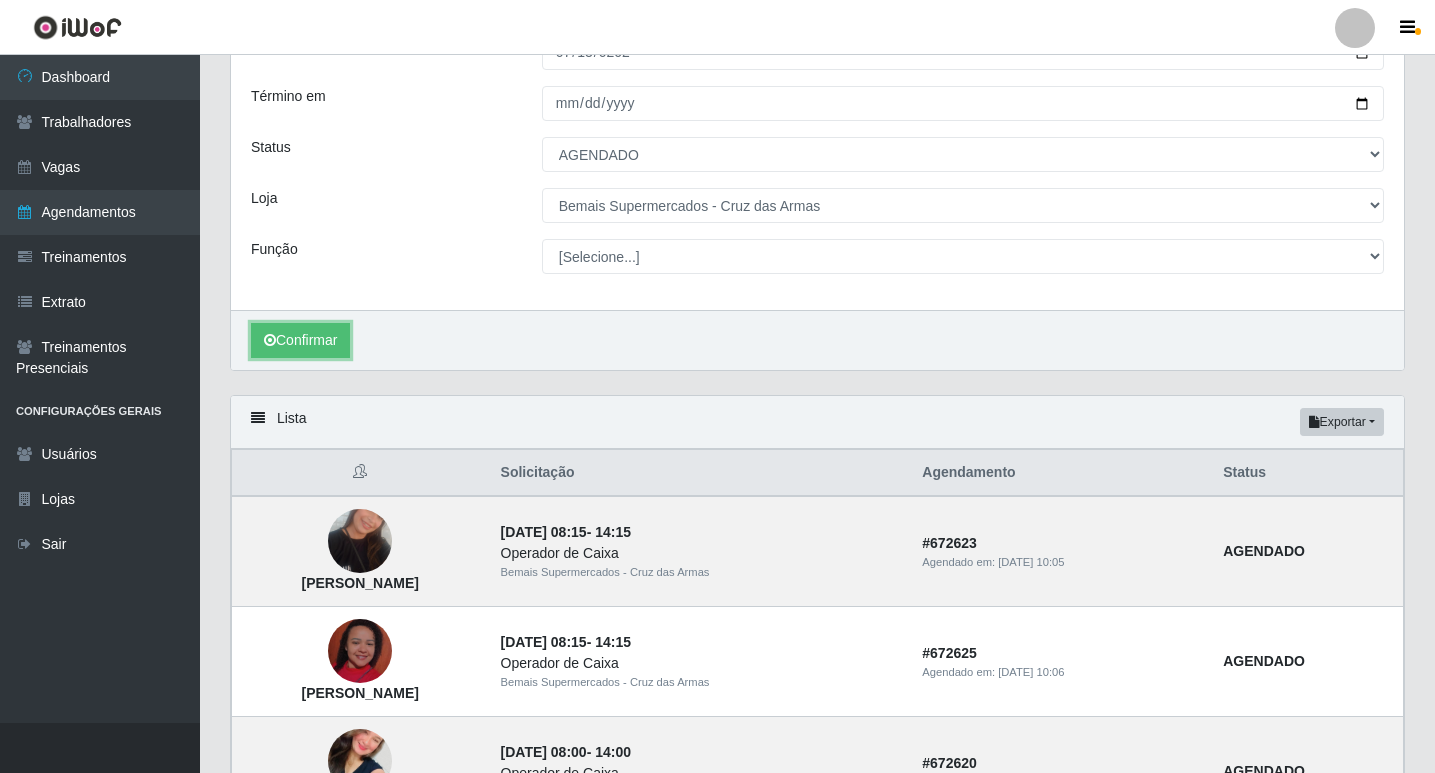 scroll, scrollTop: 0, scrollLeft: 0, axis: both 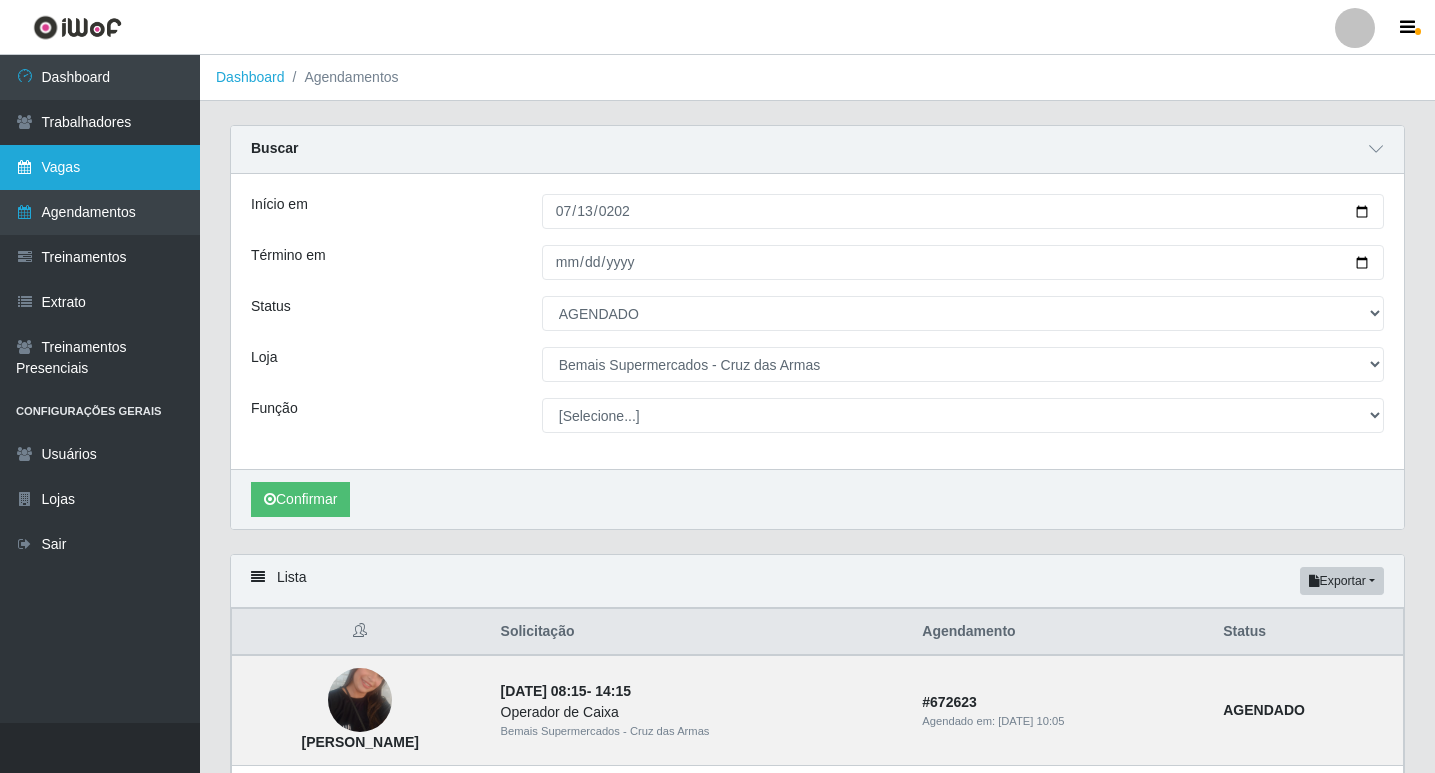 click on "Vagas" at bounding box center (100, 167) 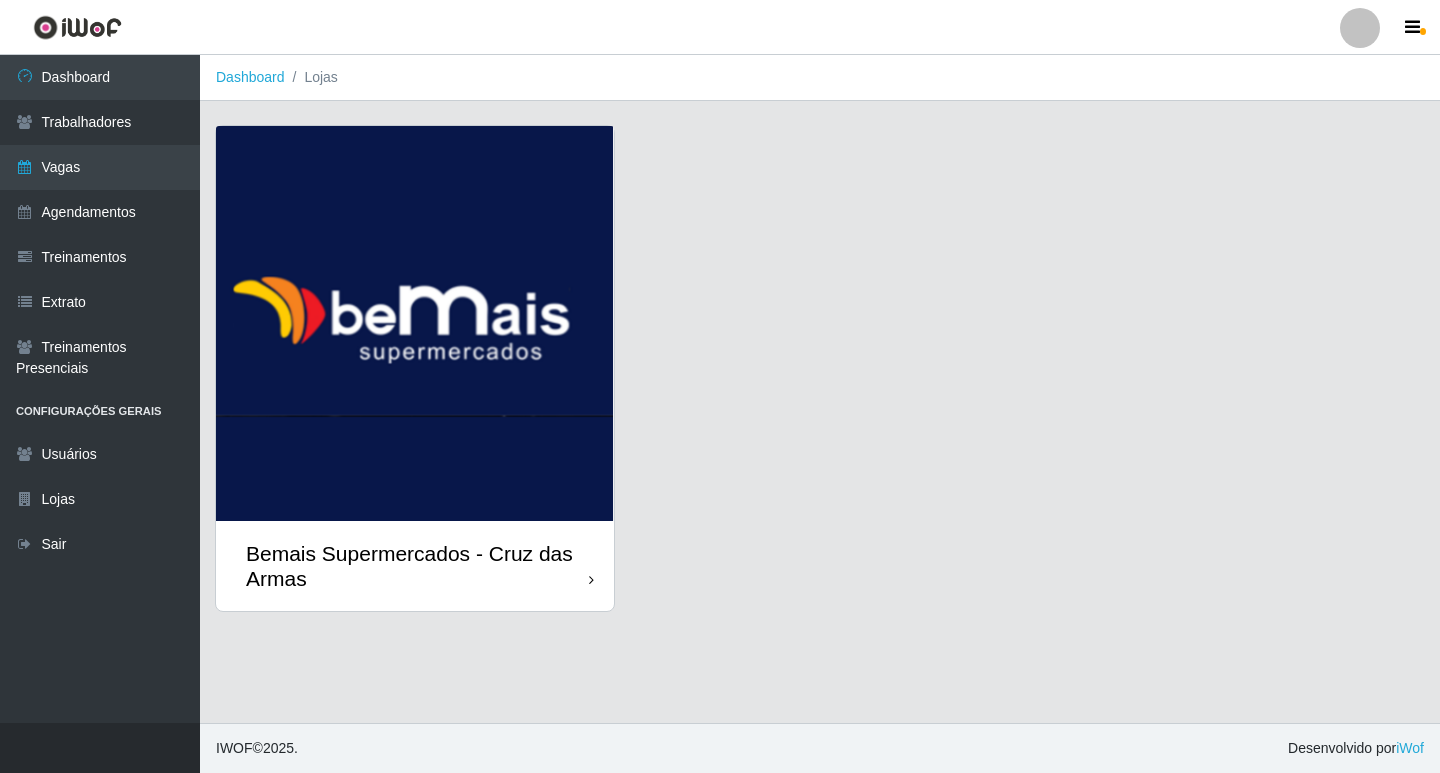 click at bounding box center [415, 323] 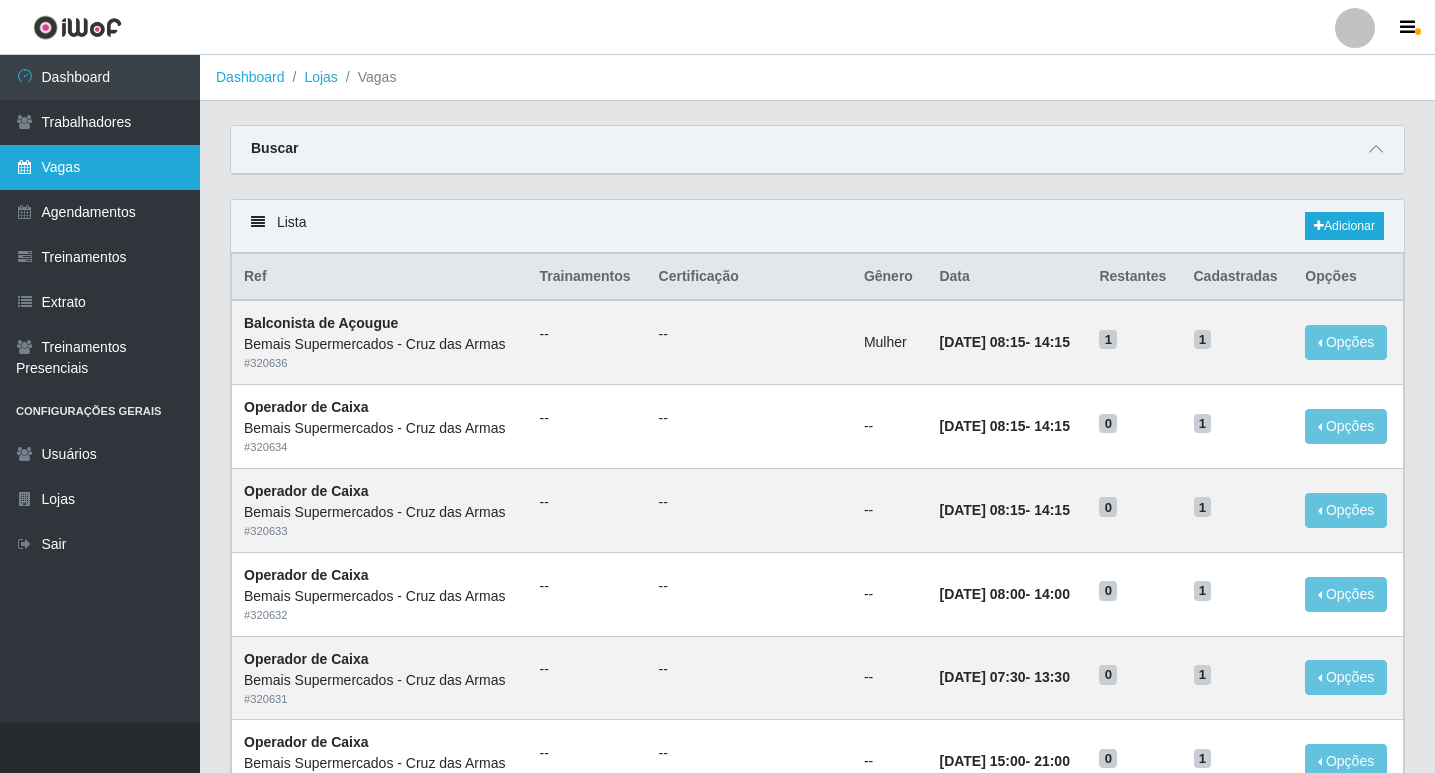 click on "Vagas" at bounding box center (100, 167) 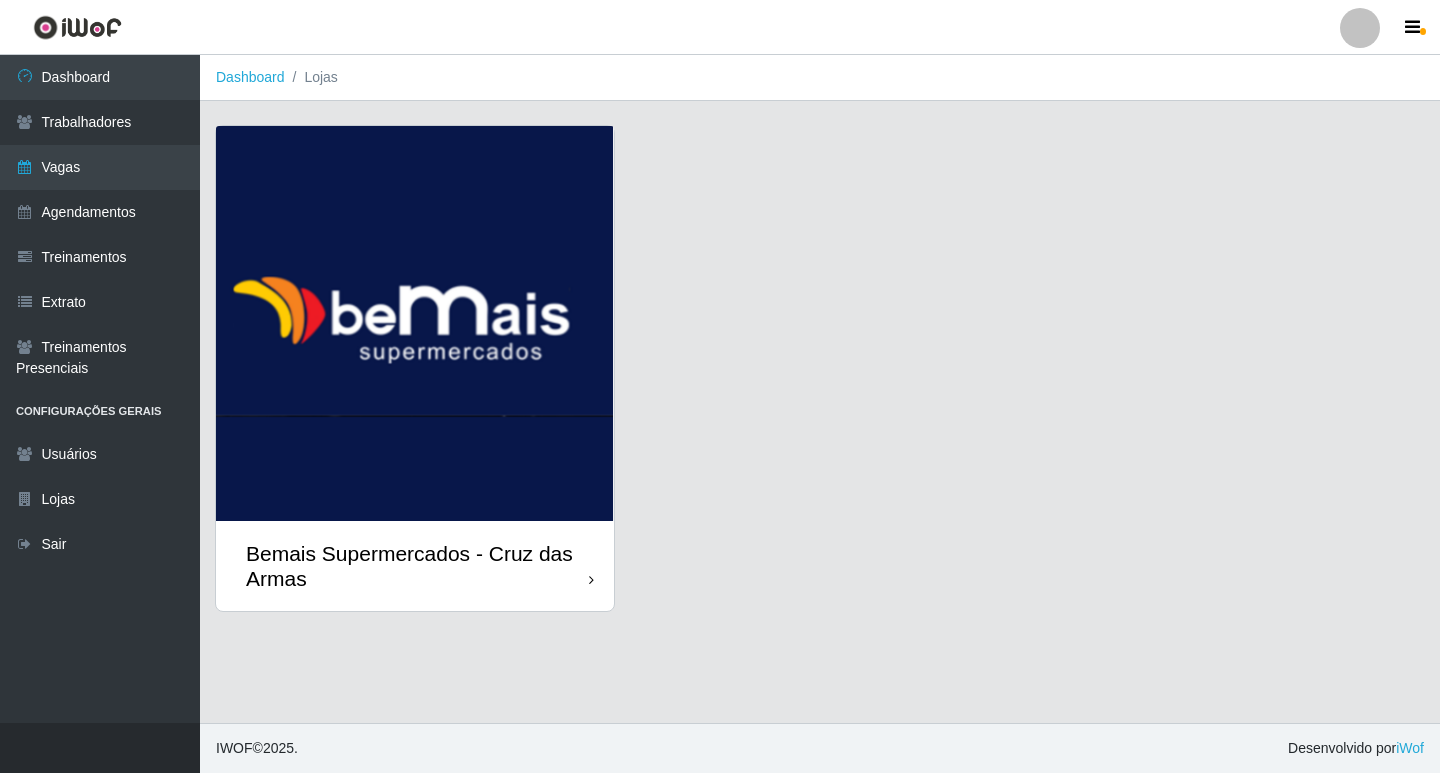 click at bounding box center [415, 323] 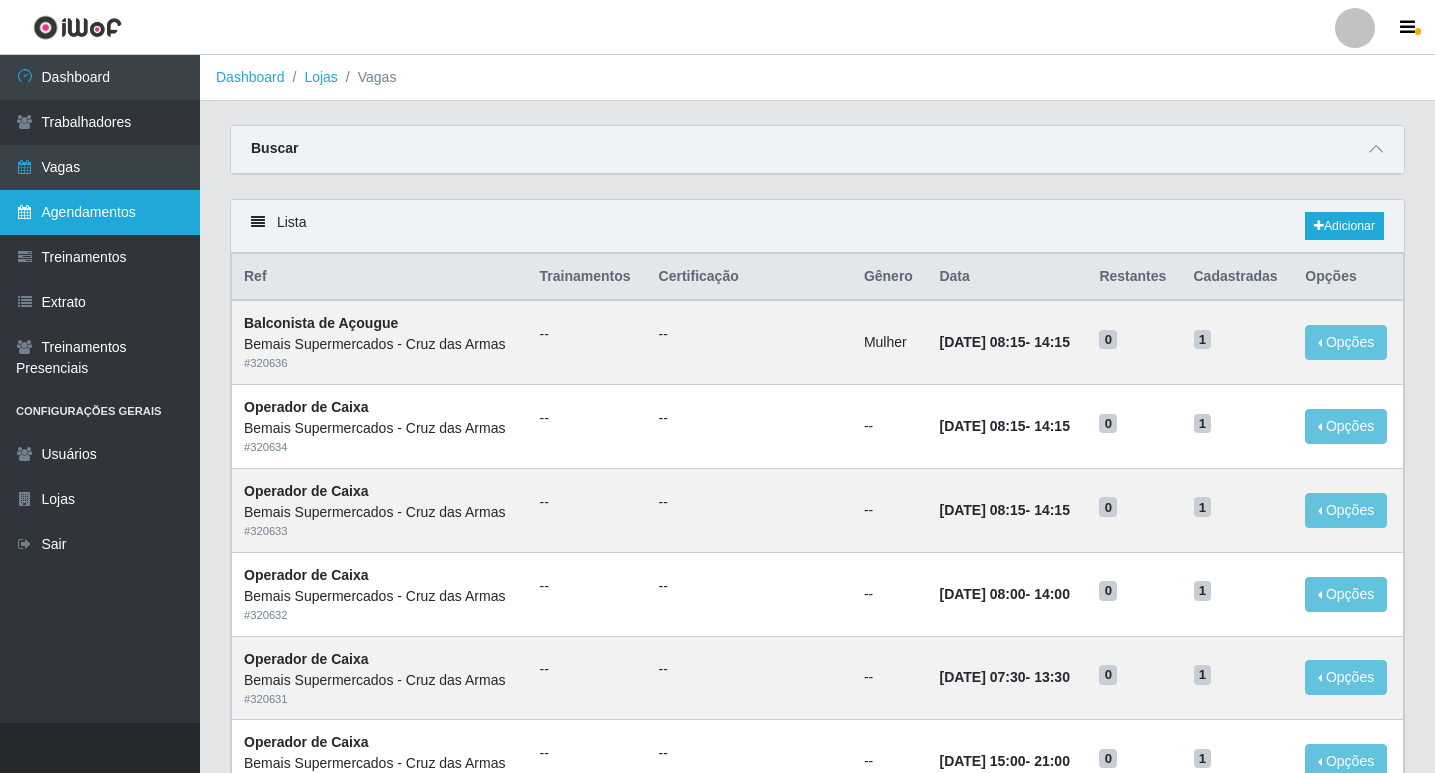 click on "Agendamentos" at bounding box center (100, 212) 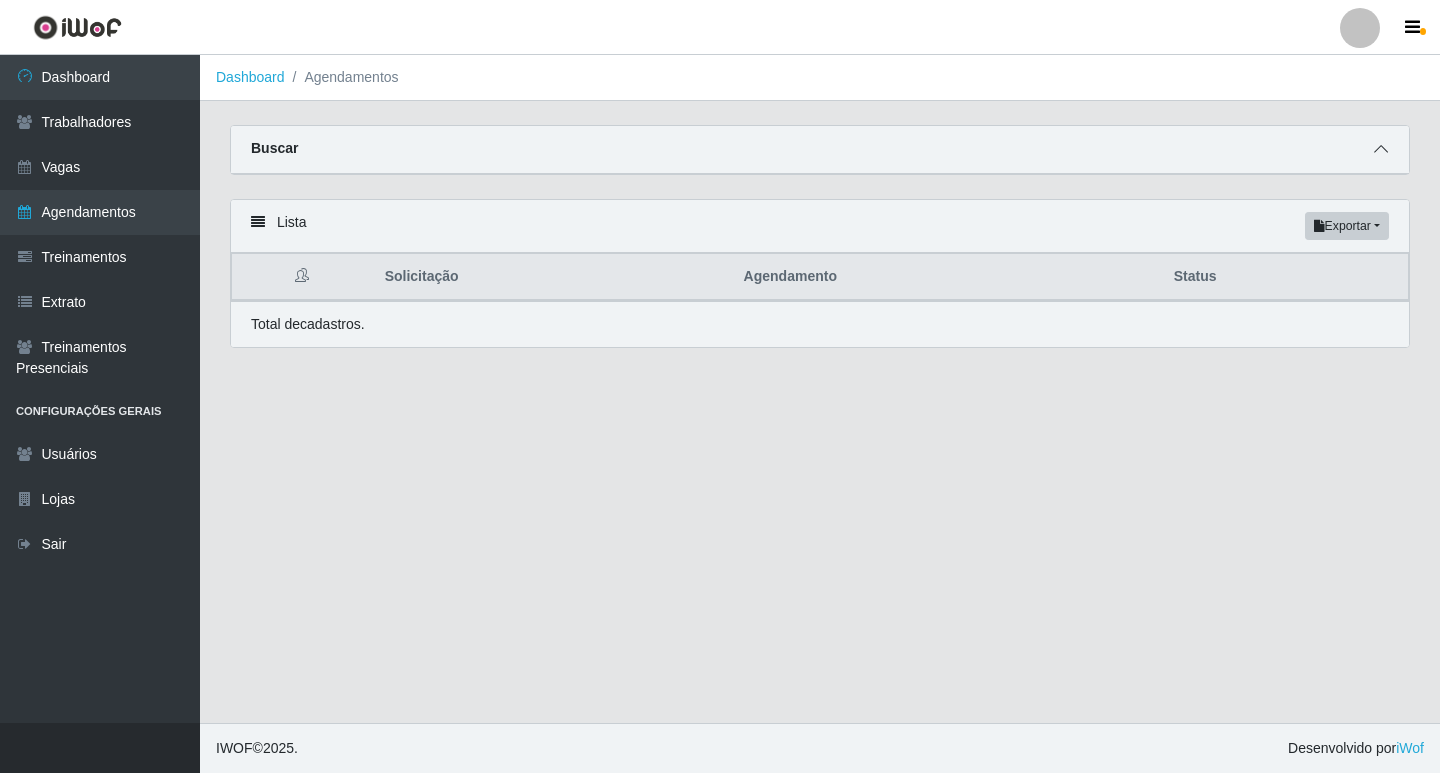 click at bounding box center [1381, 149] 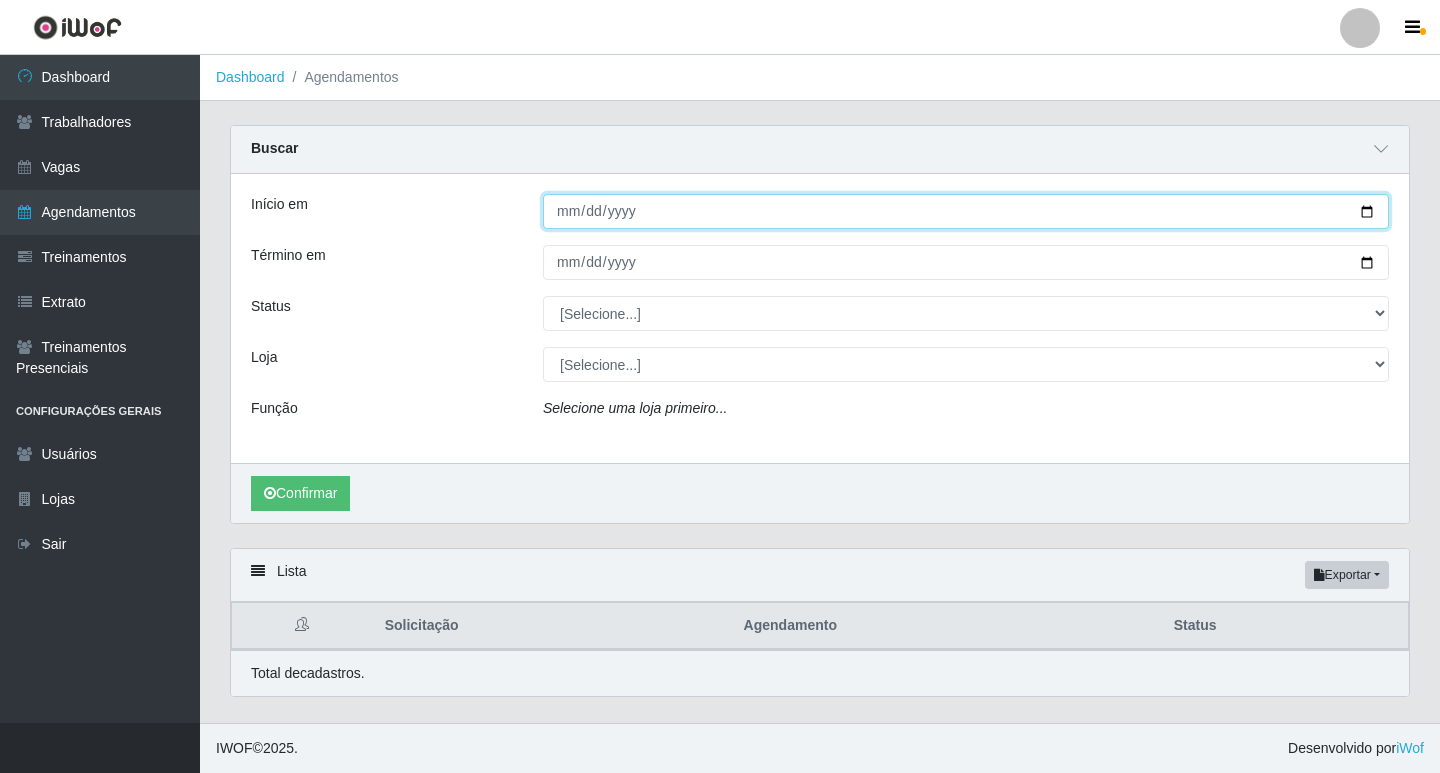 click on "Início em" at bounding box center (966, 211) 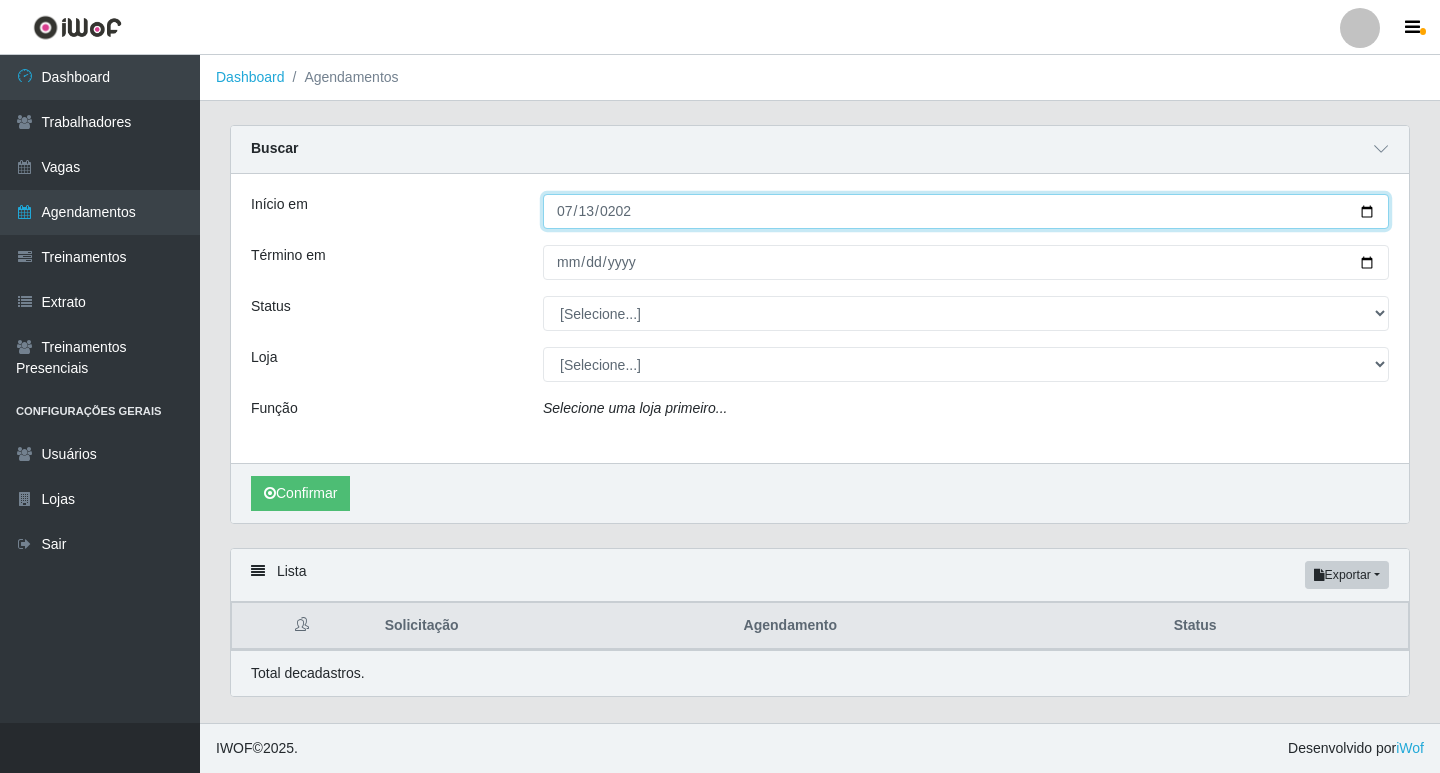 type on "[DATE]" 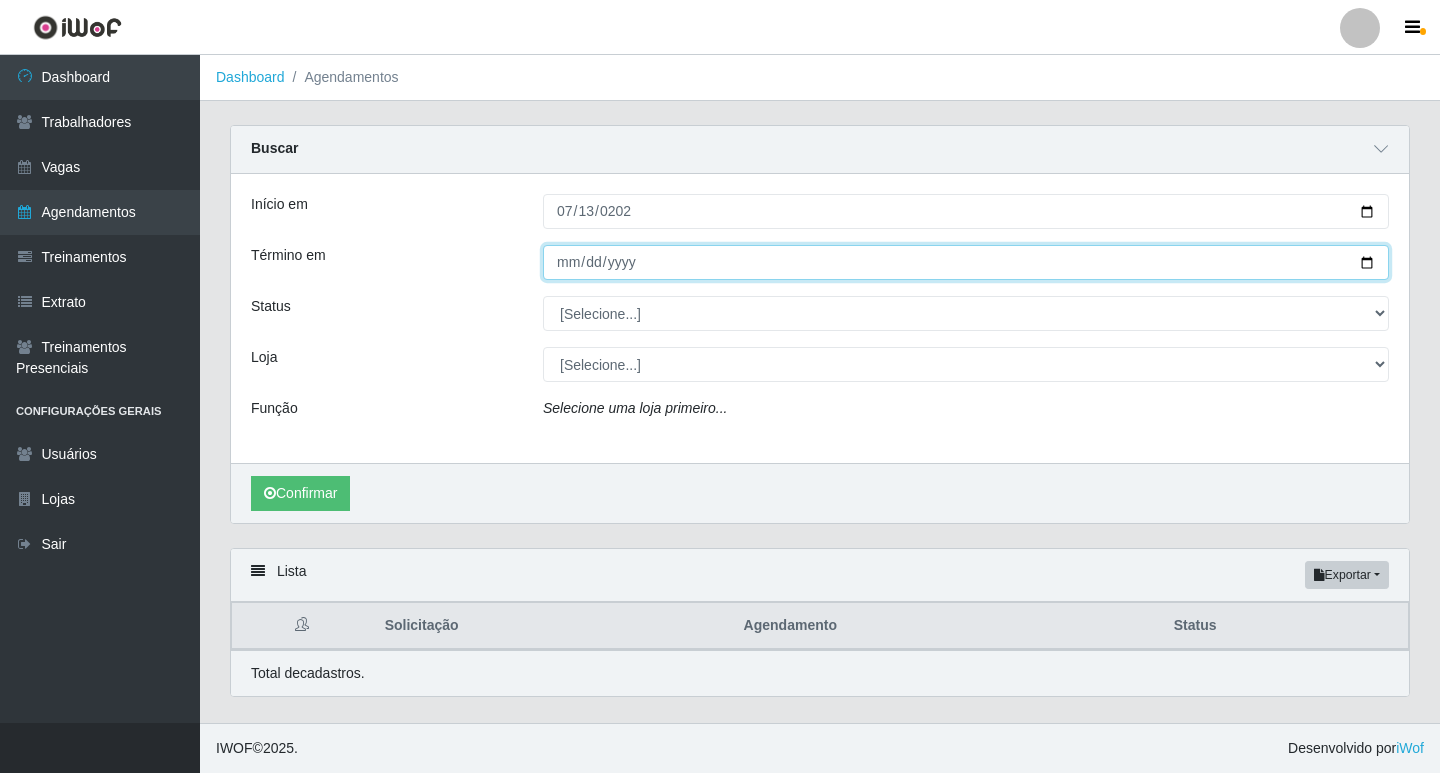 click on "Término em" at bounding box center [966, 262] 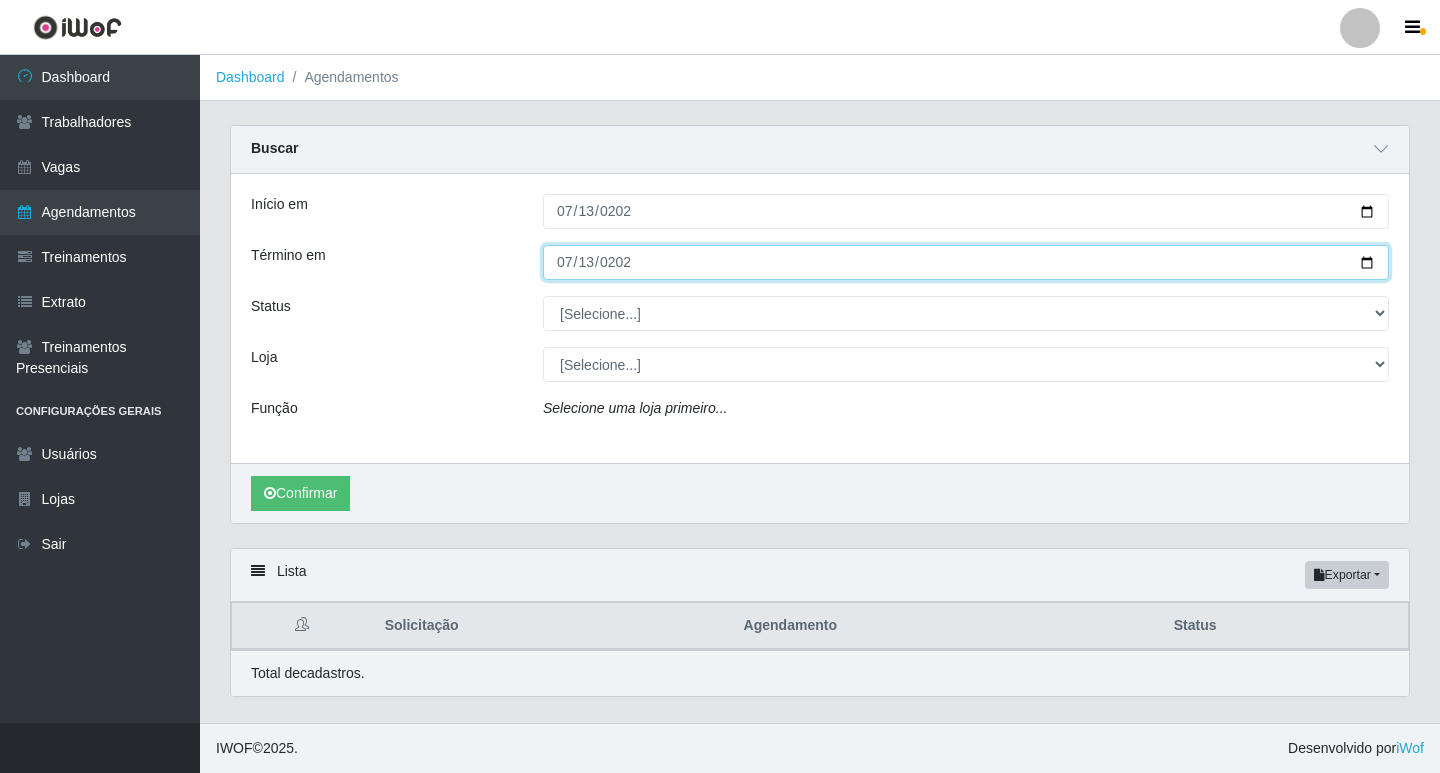 type on "[DATE]" 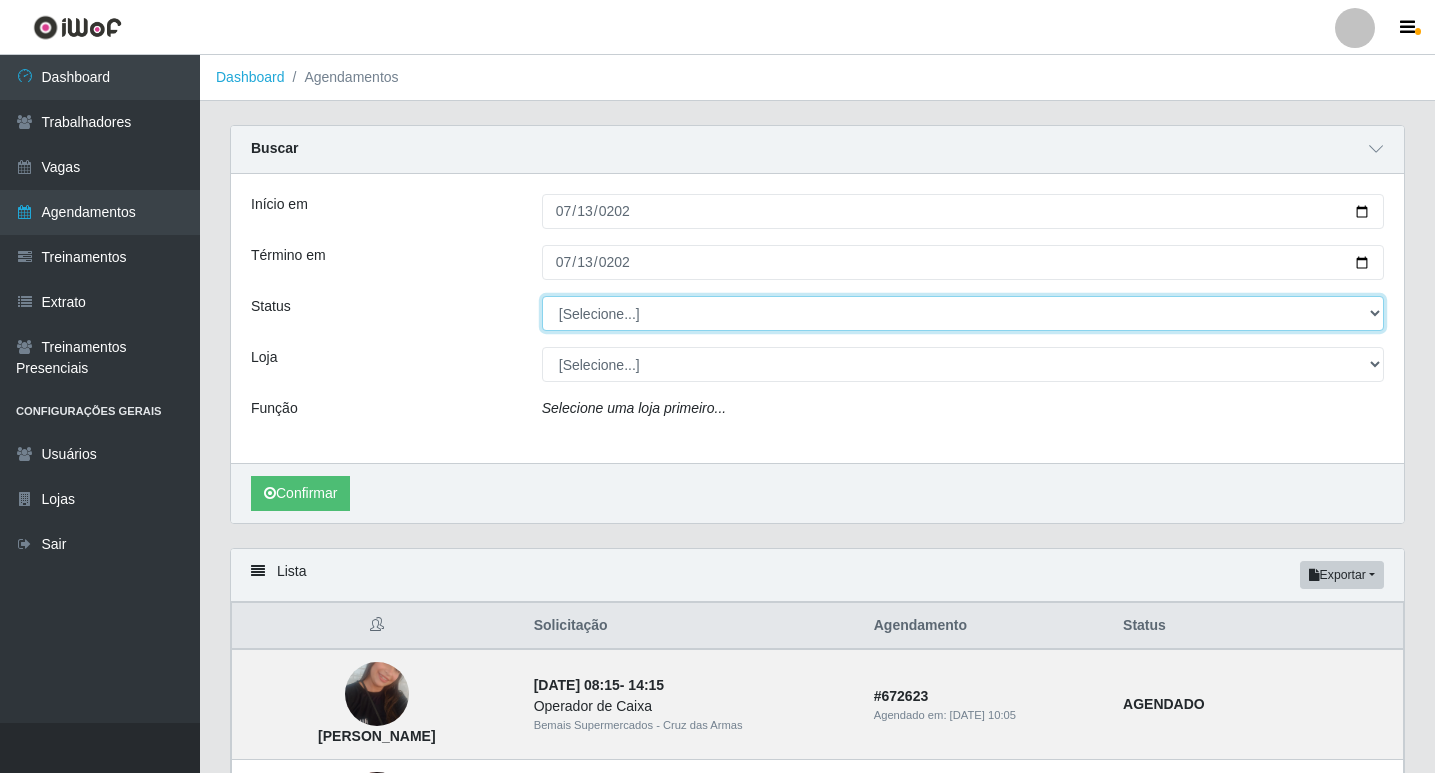 click on "[Selecione...] AGENDADO AGUARDANDO LIBERAR EM ANDAMENTO EM REVISÃO FINALIZADO CANCELADO FALTA" at bounding box center [963, 313] 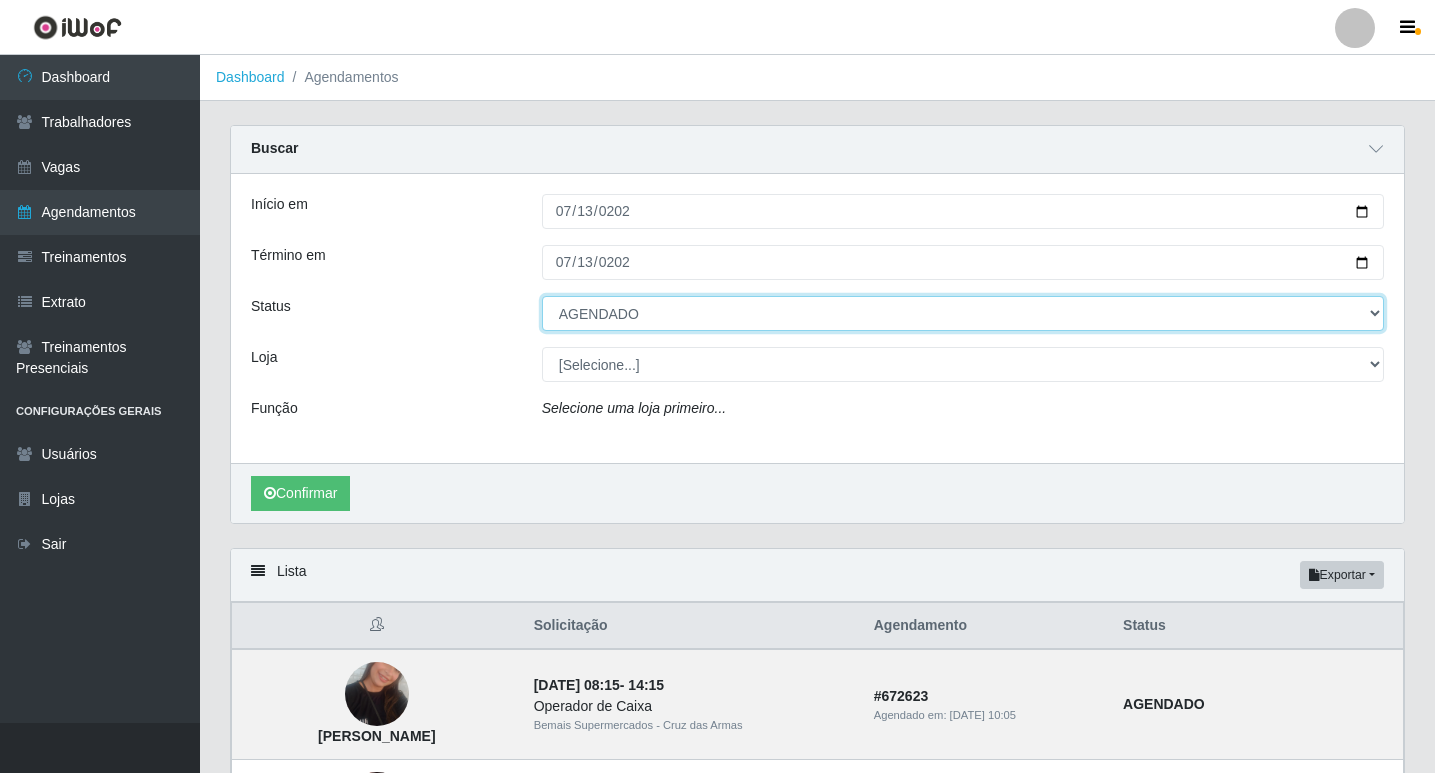 click on "[Selecione...] AGENDADO AGUARDANDO LIBERAR EM ANDAMENTO EM REVISÃO FINALIZADO CANCELADO FALTA" at bounding box center [963, 313] 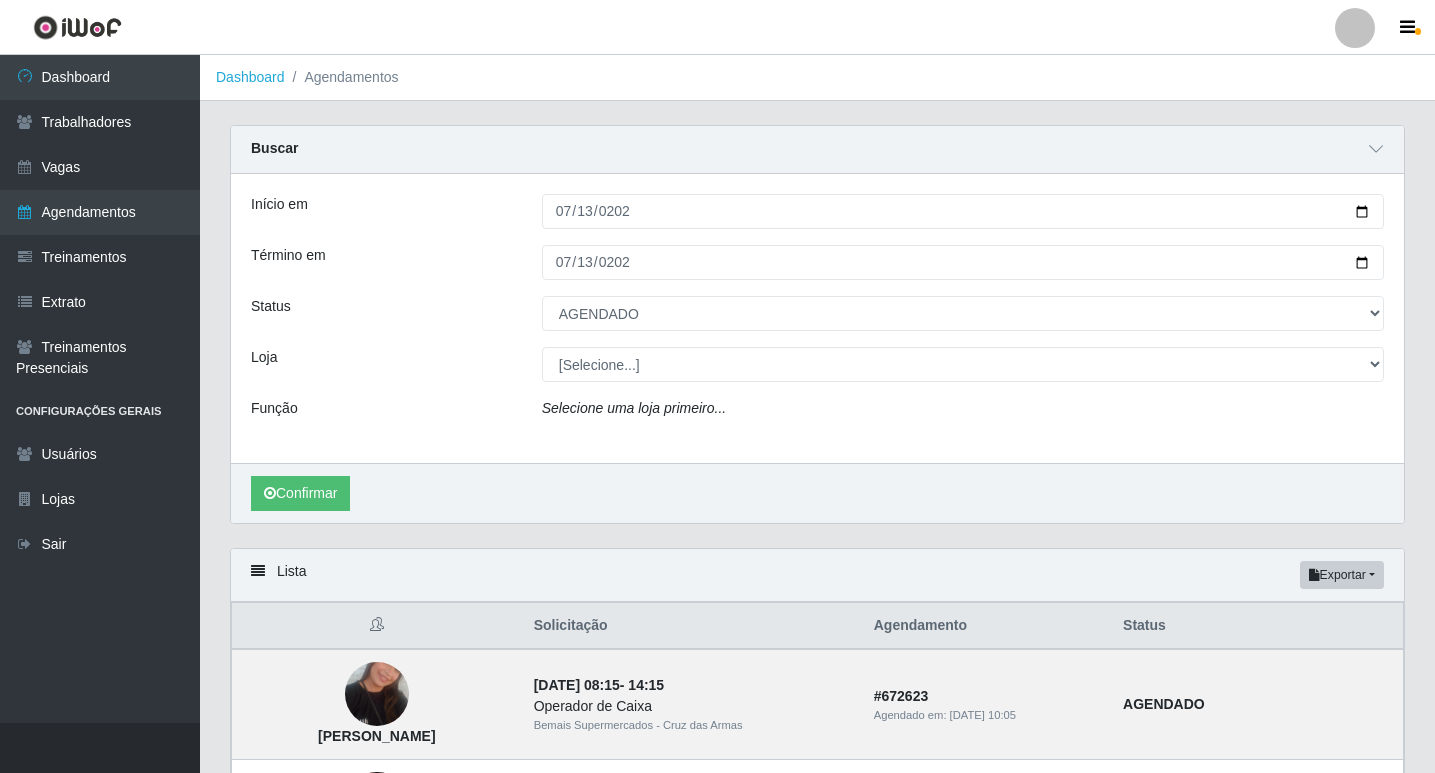 click on "Selecione uma loja primeiro..." at bounding box center [634, 408] 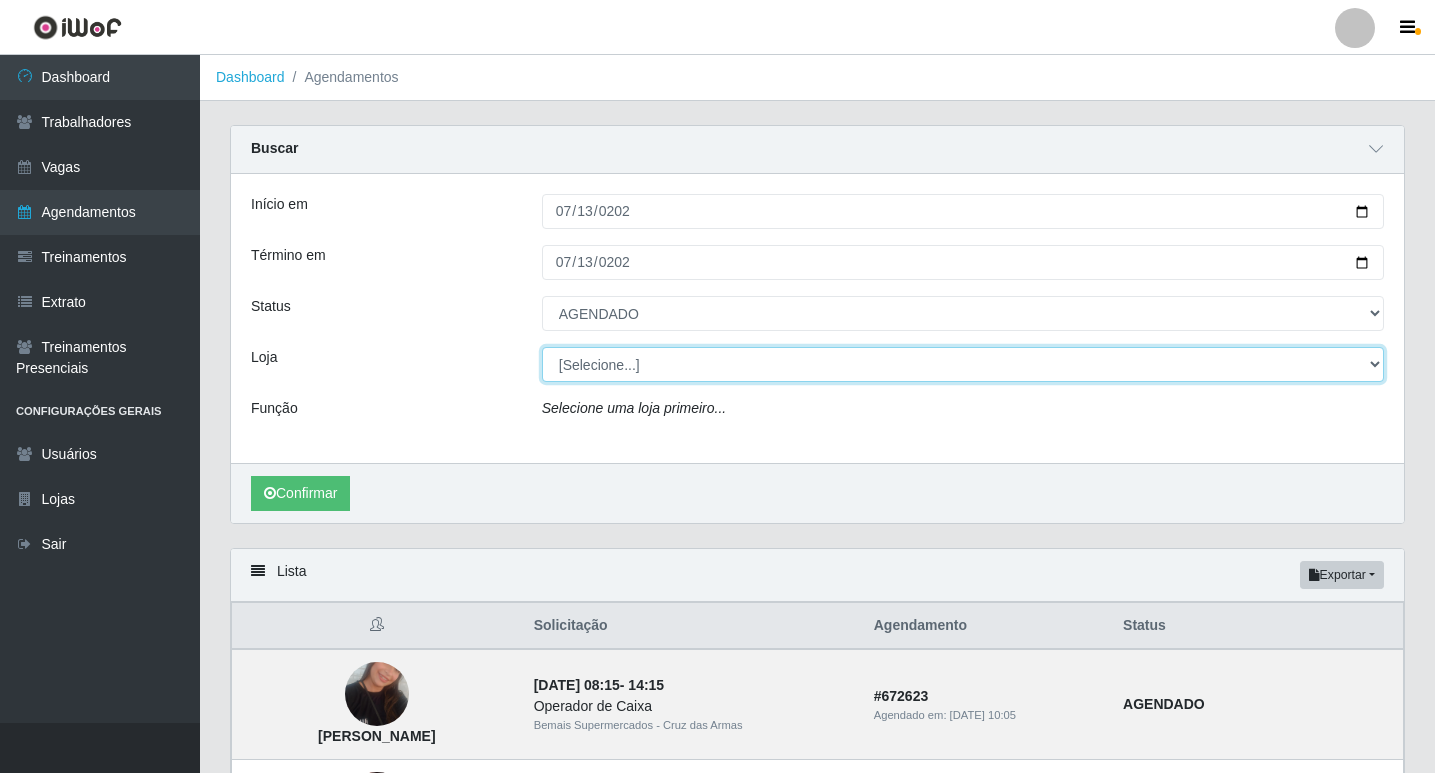 click on "[Selecione...] Bemais Supermercados - Cruz das Armas" at bounding box center [963, 364] 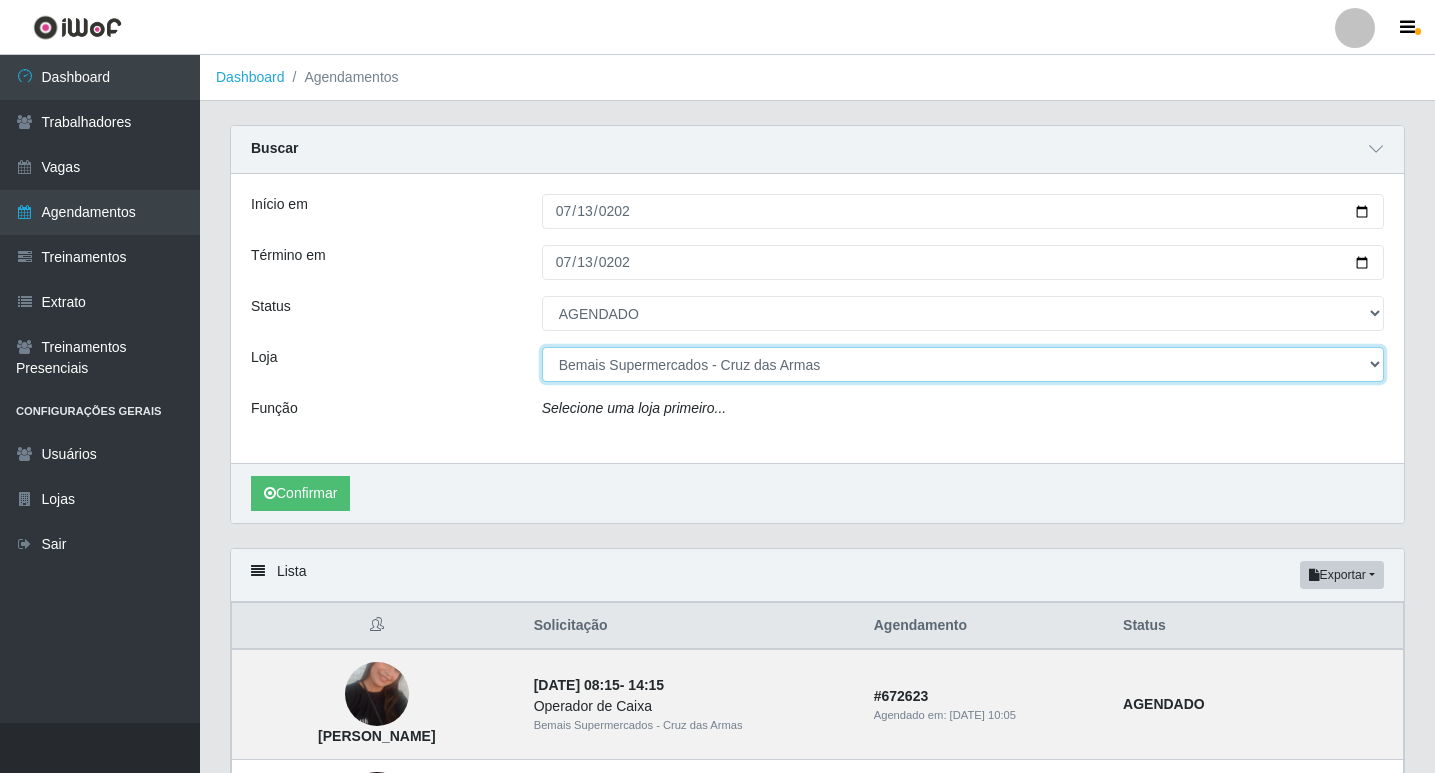 click on "[Selecione...] Bemais Supermercados - Cruz das Armas" at bounding box center (963, 364) 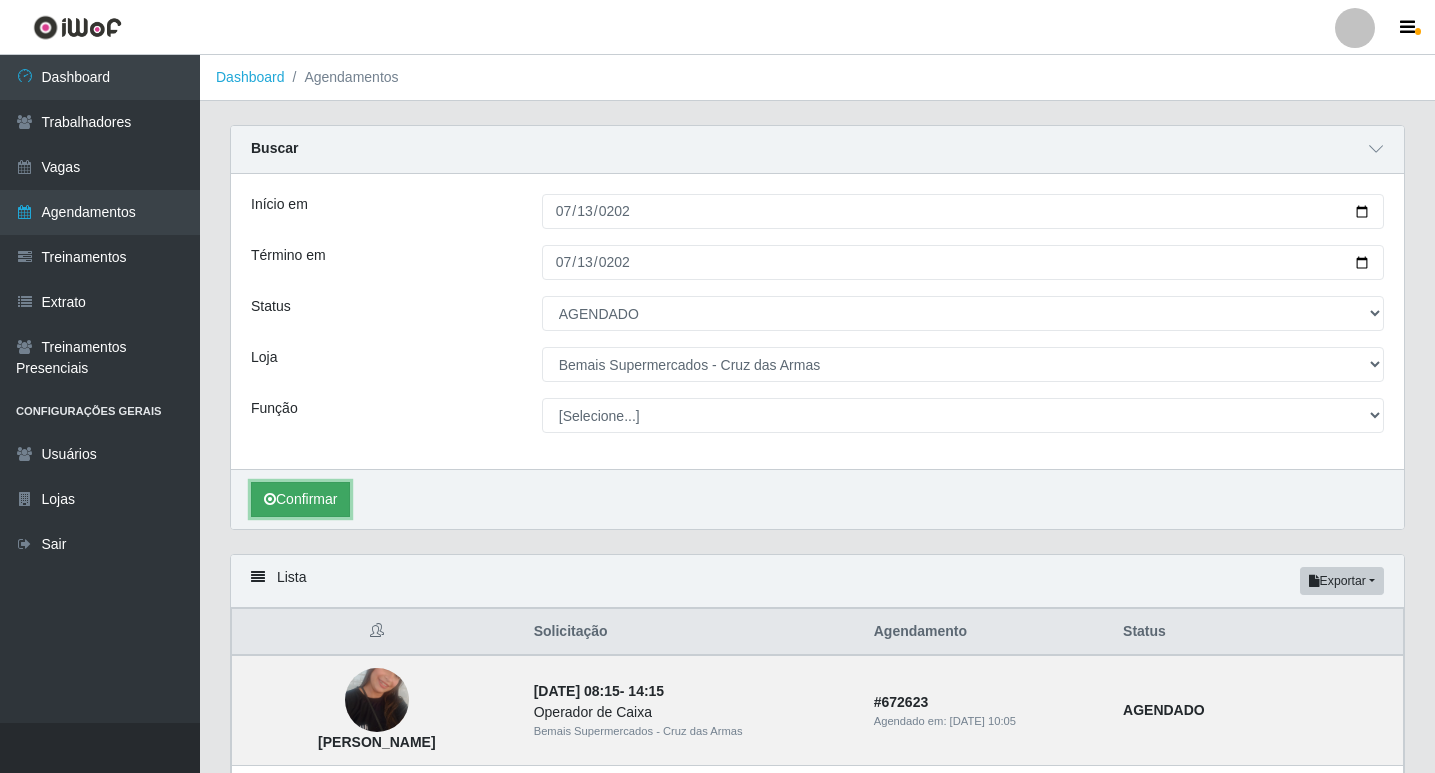 click on "Confirmar" at bounding box center [300, 499] 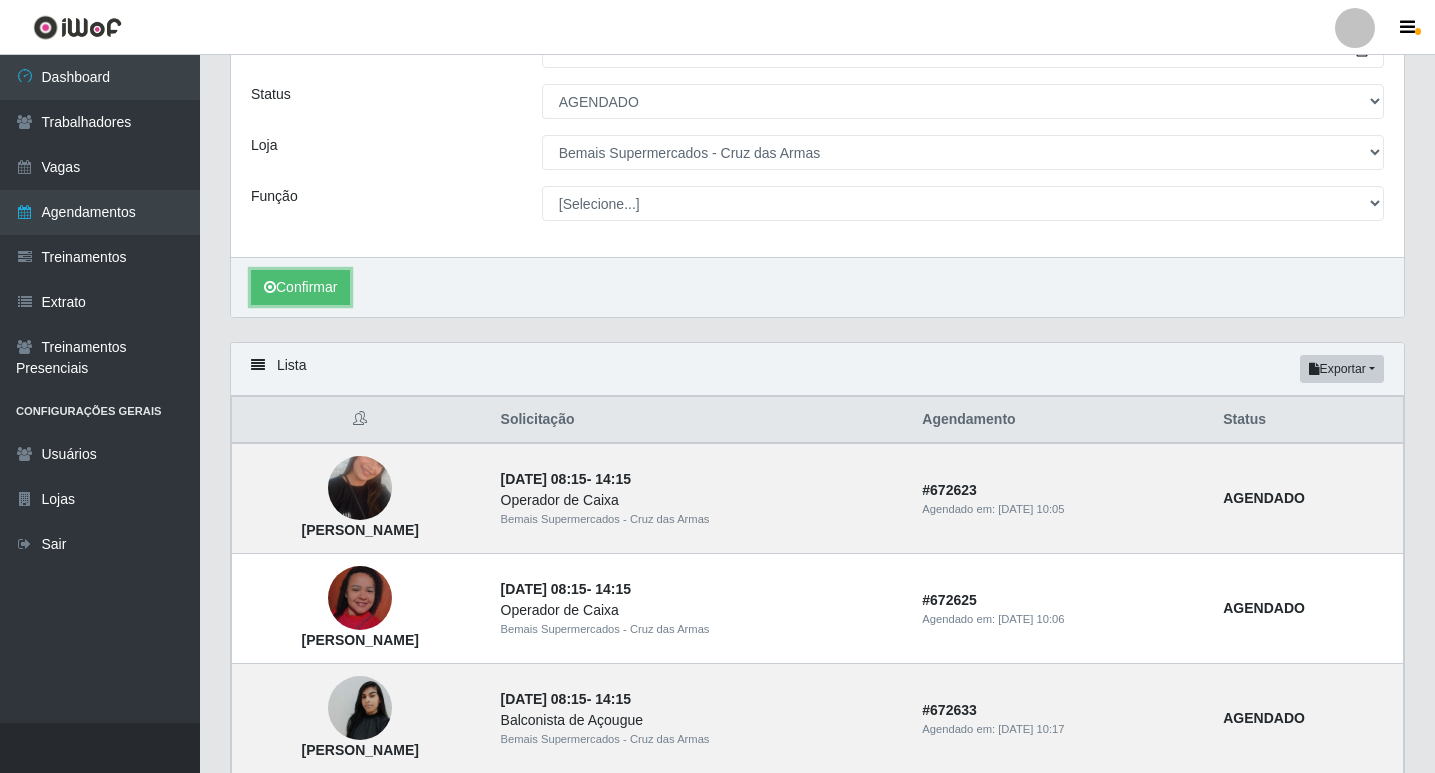 scroll, scrollTop: 170, scrollLeft: 0, axis: vertical 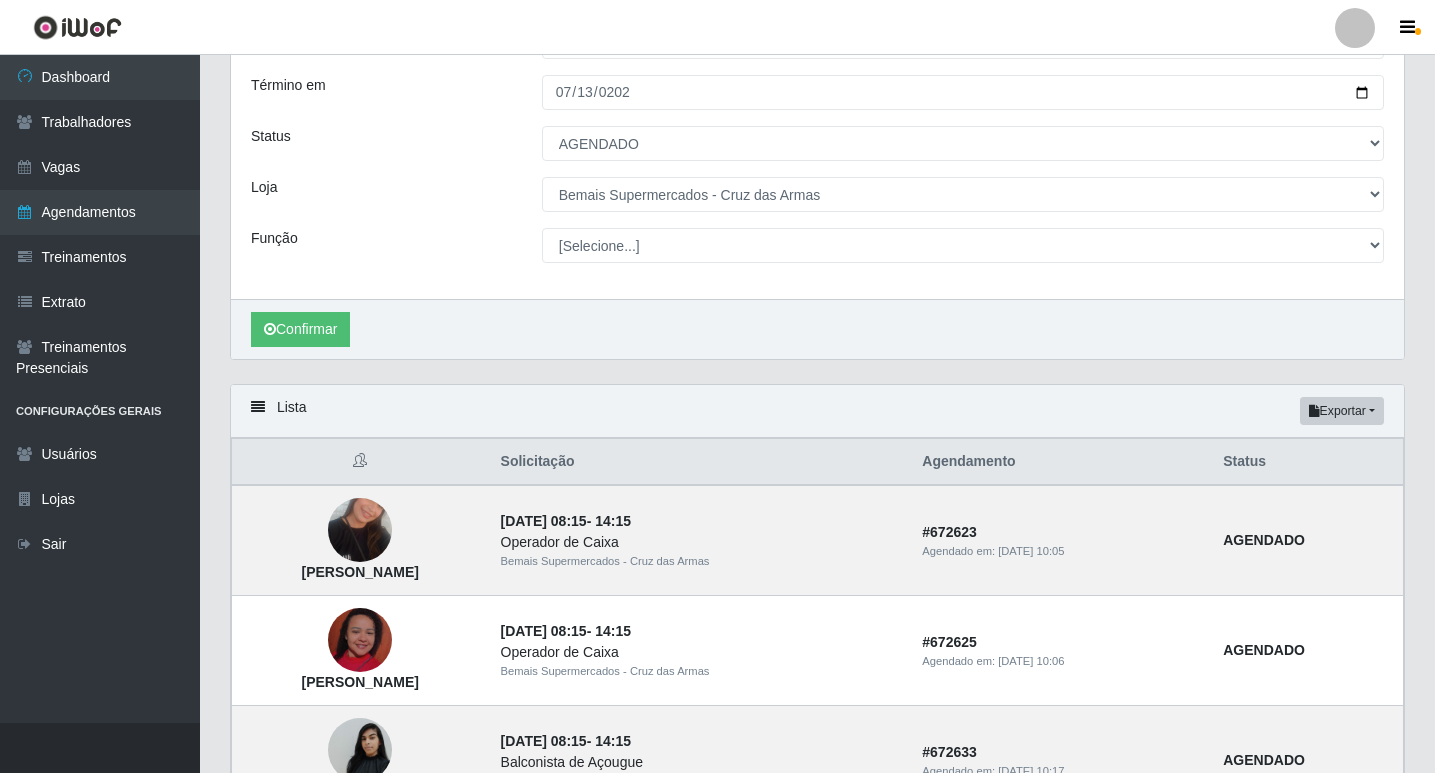 drag, startPoint x: 430, startPoint y: 338, endPoint x: 439, endPoint y: 344, distance: 10.816654 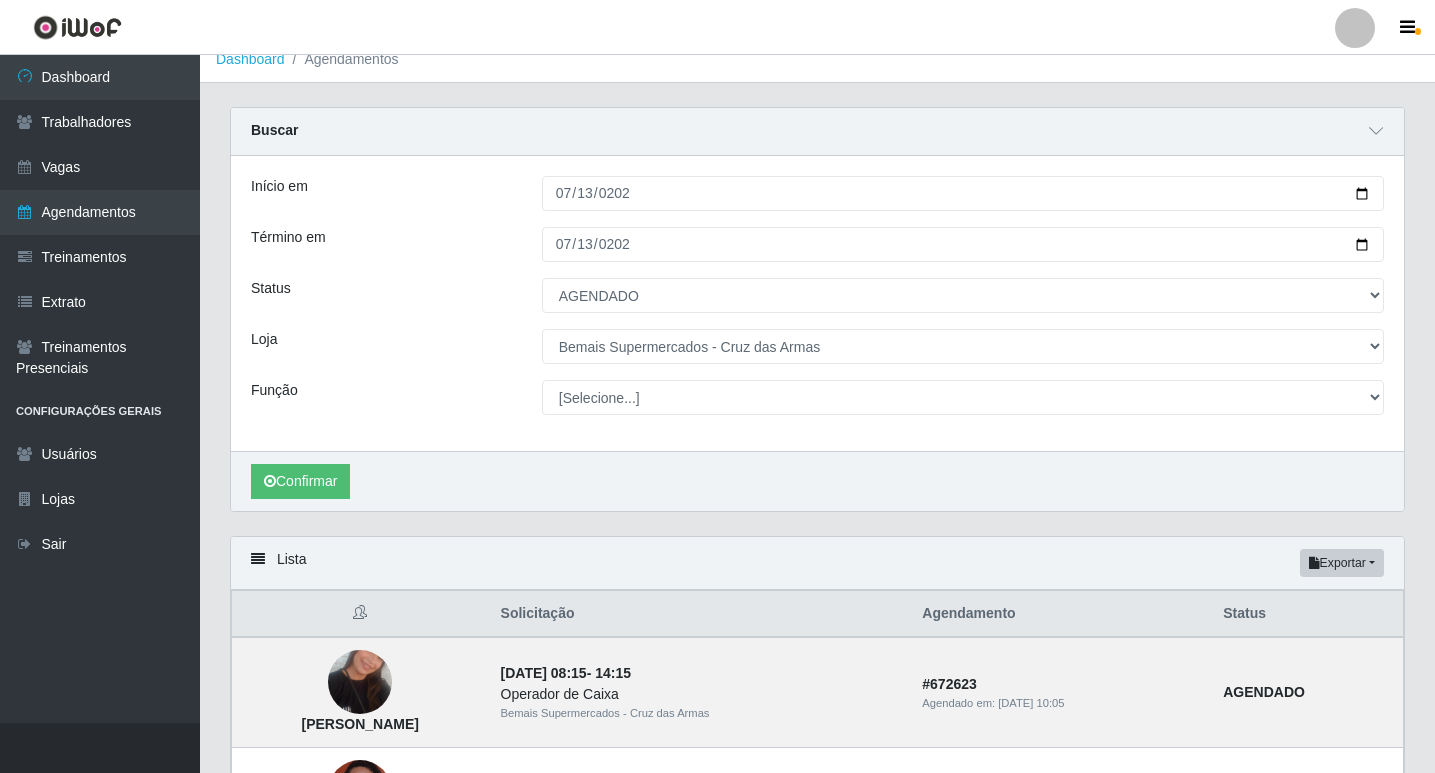 scroll, scrollTop: 0, scrollLeft: 0, axis: both 